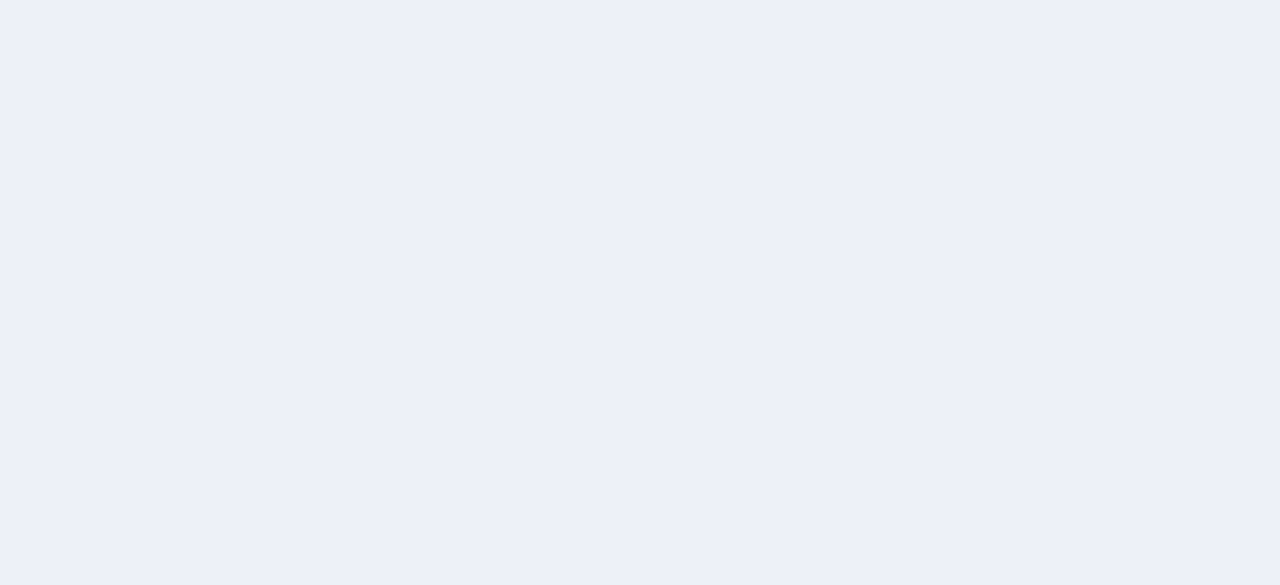 scroll, scrollTop: 0, scrollLeft: 0, axis: both 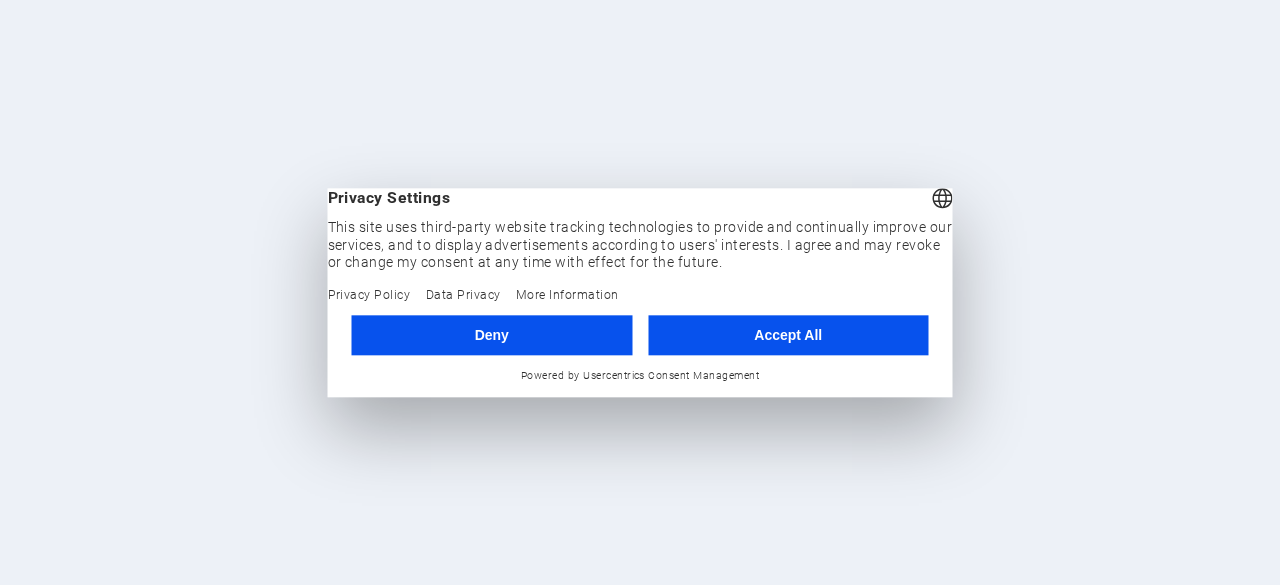 click on "Accept All" at bounding box center (788, 335) 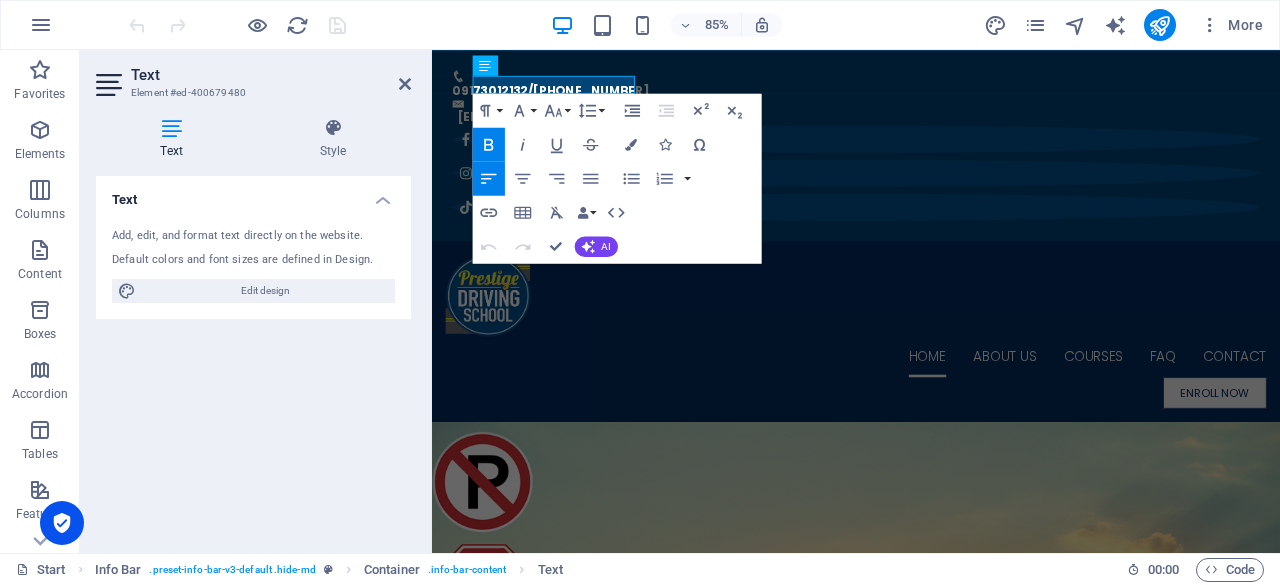 scroll, scrollTop: 0, scrollLeft: 0, axis: both 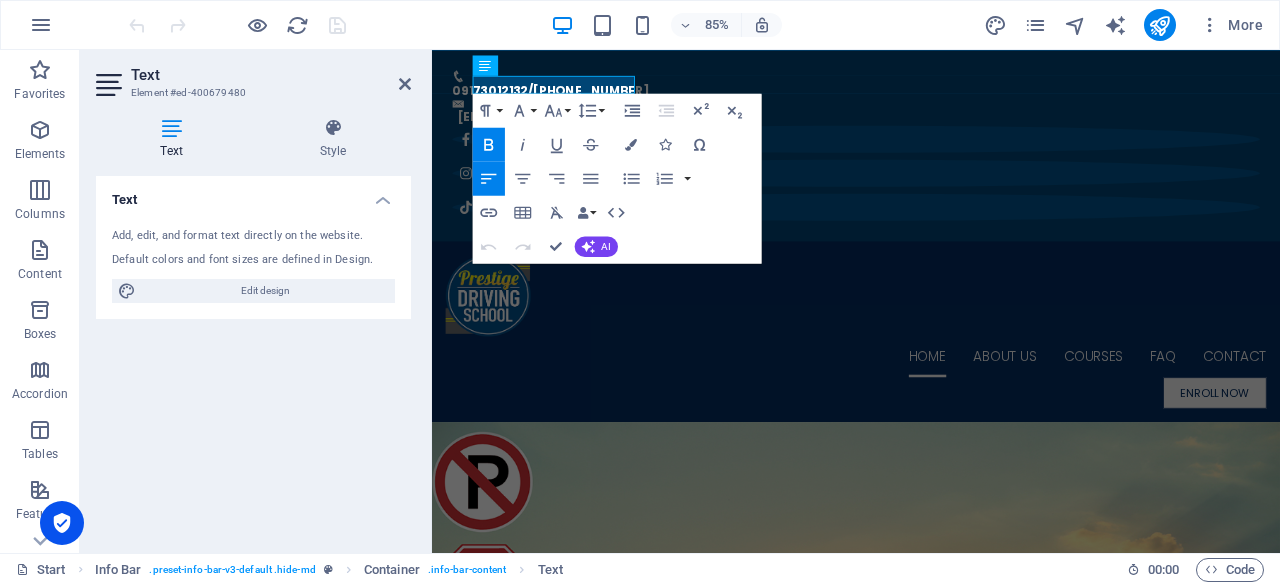 type 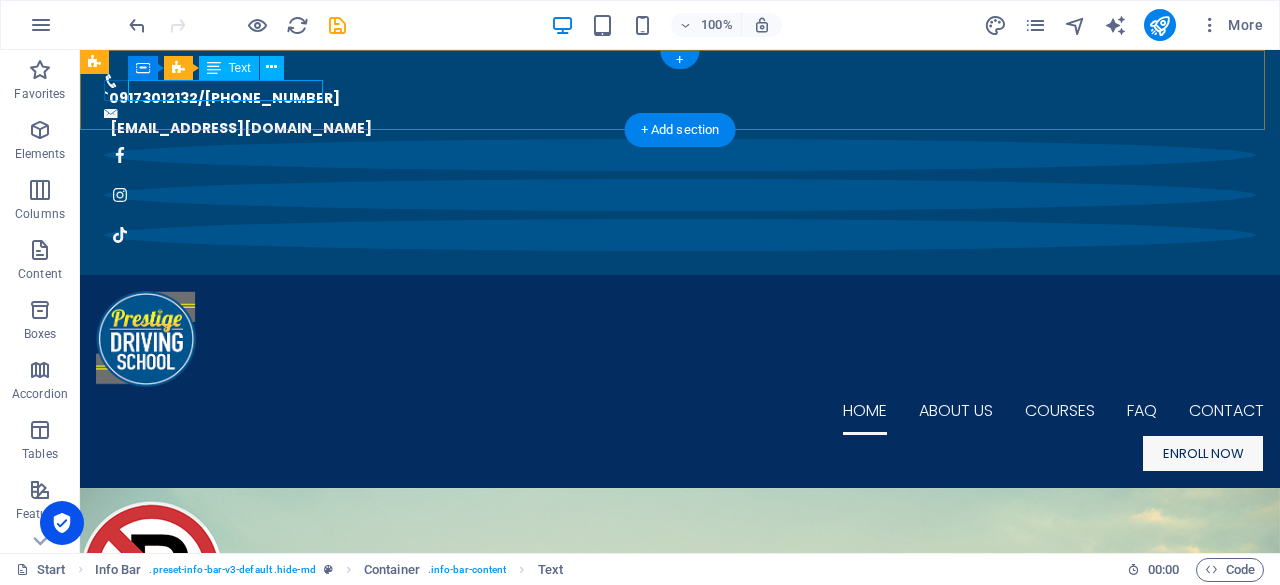 click on "` 09173012132  /  (02)72189496" at bounding box center (672, 98) 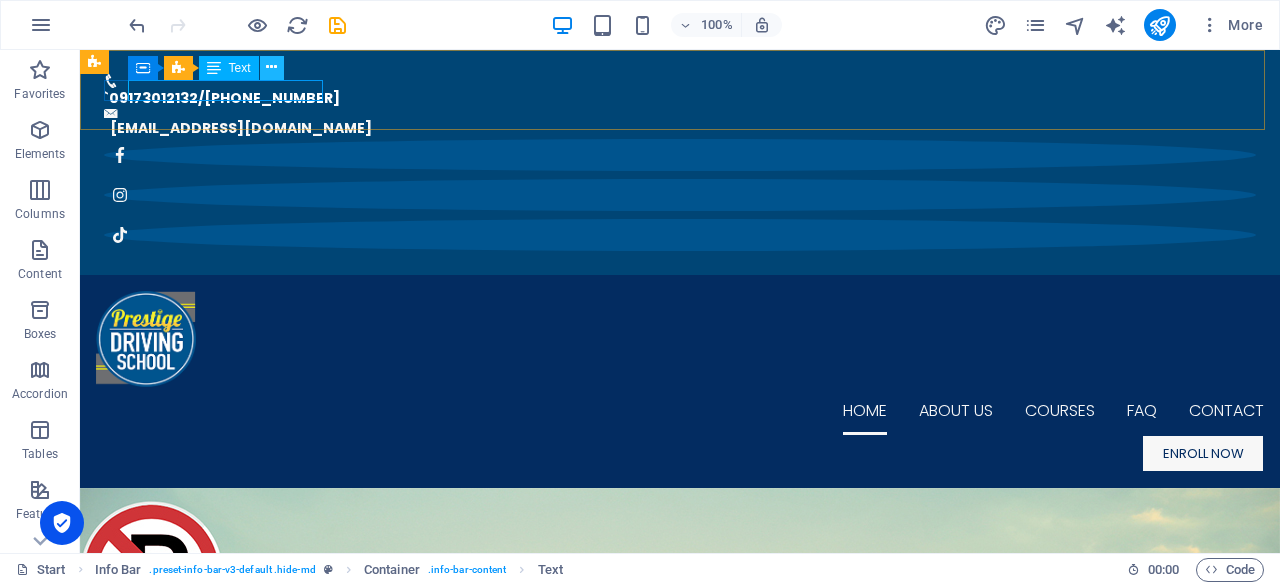 click at bounding box center (271, 67) 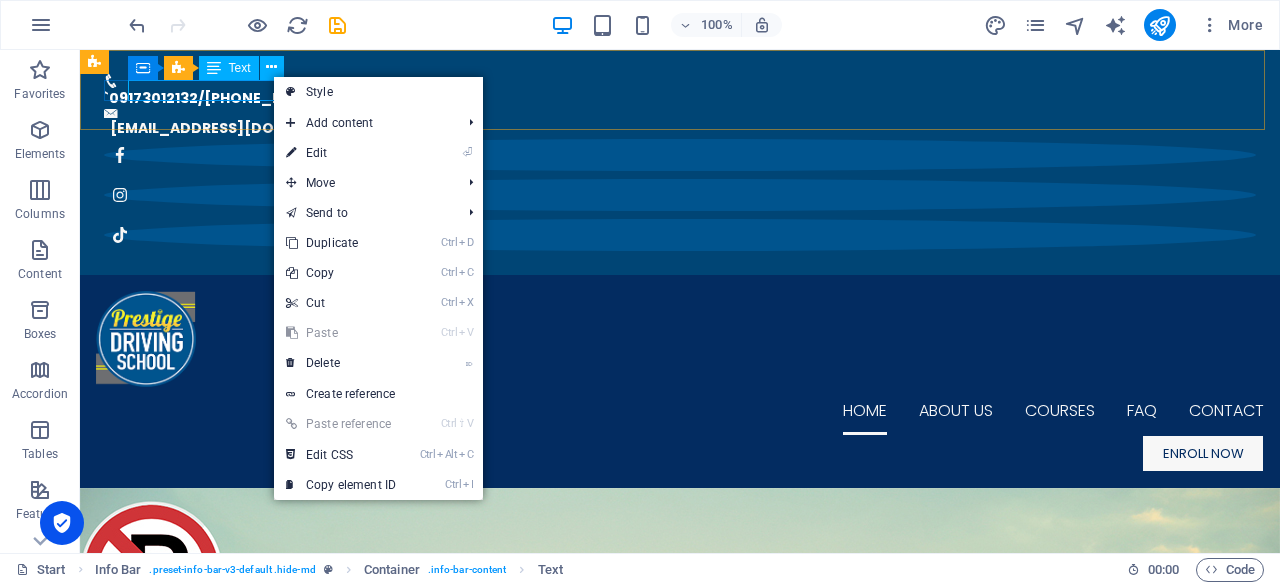 click on "Text" at bounding box center [240, 68] 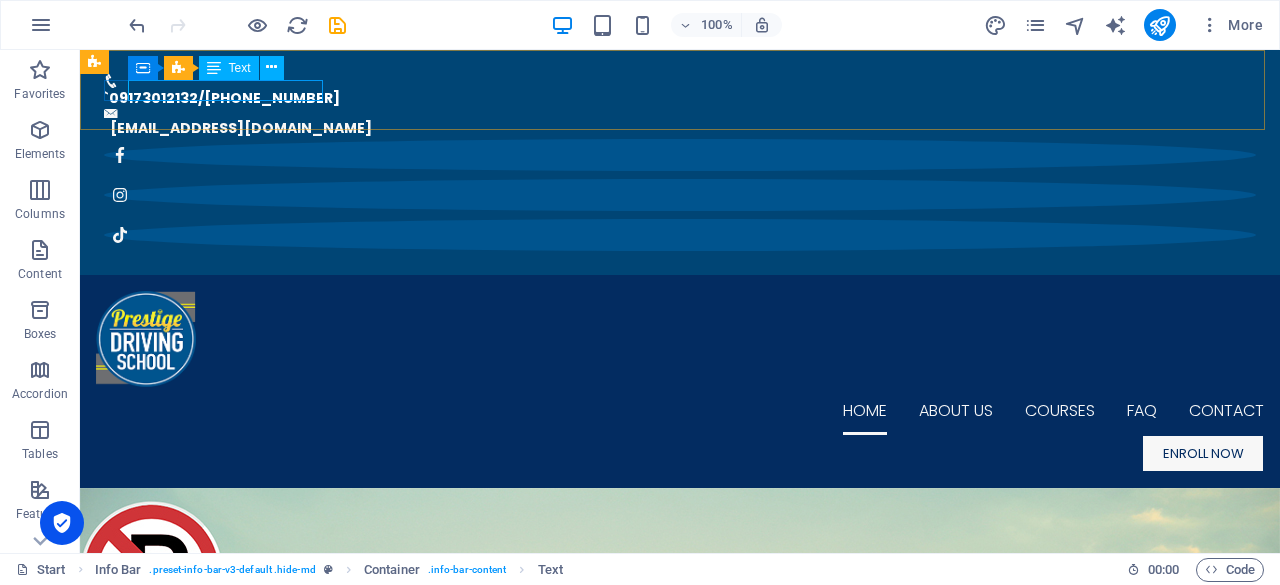click on "Text" at bounding box center [229, 68] 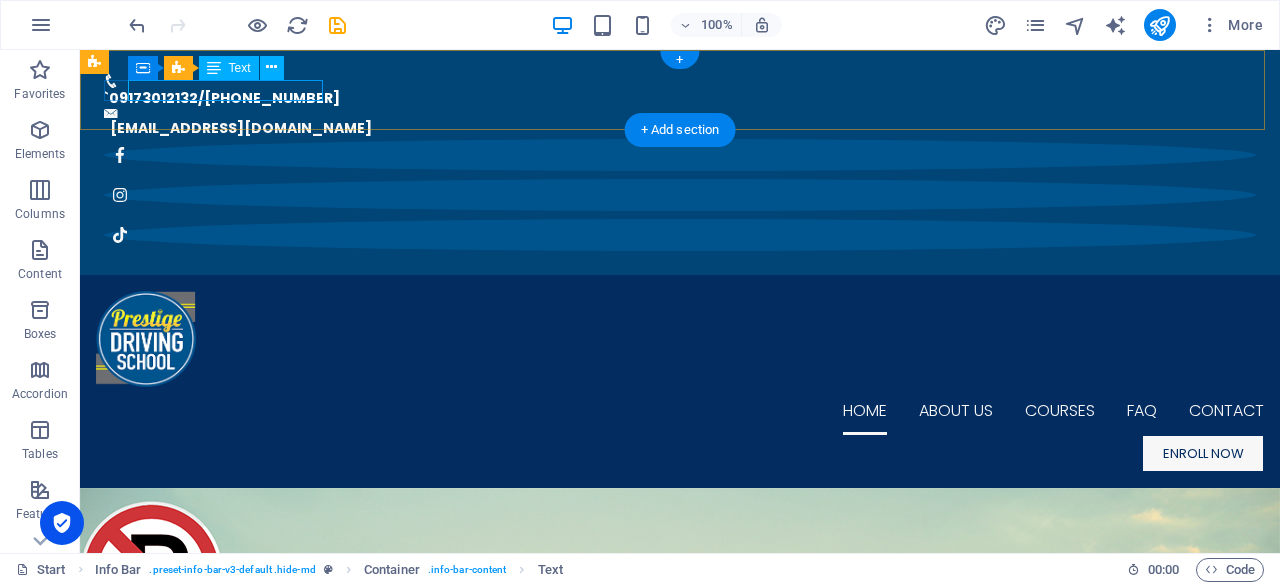 click on "` 09173012132  /  (02)72189496" at bounding box center [672, 98] 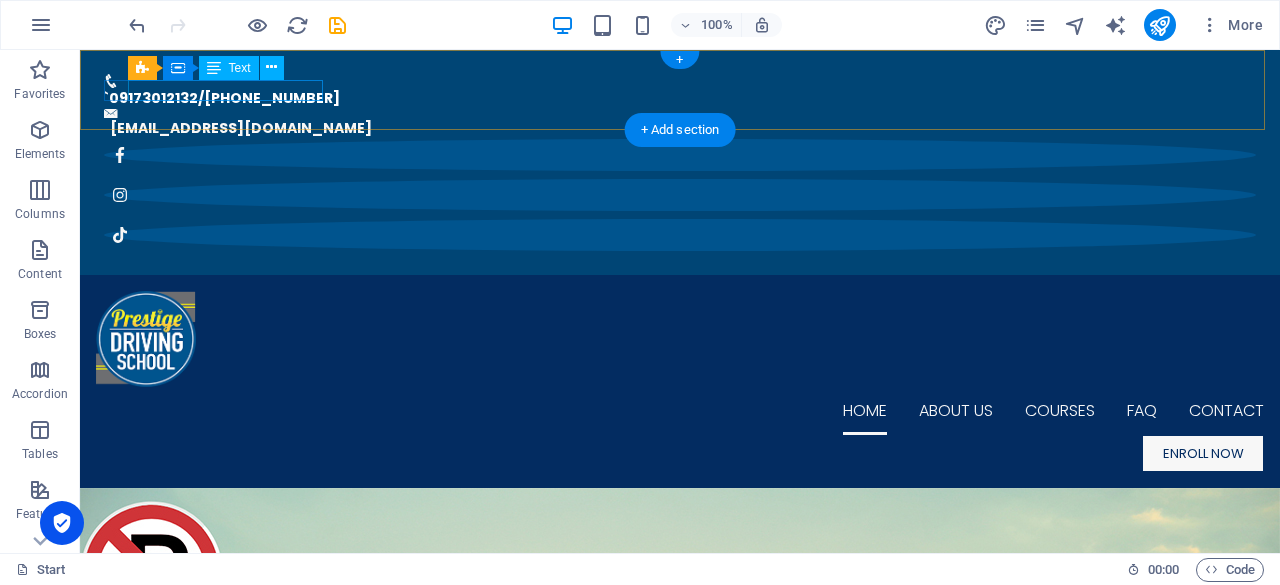 click on "` 09173012132  /  (02)72189496" at bounding box center [672, 98] 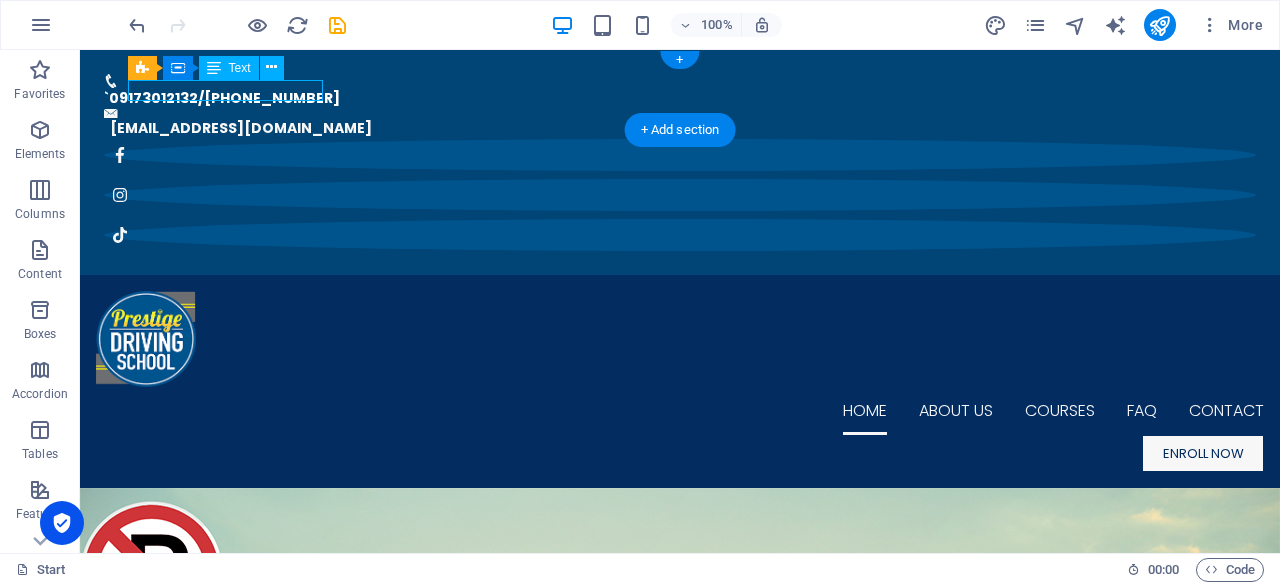 click on "` 09173012132  /  (02)72189496" at bounding box center (672, 98) 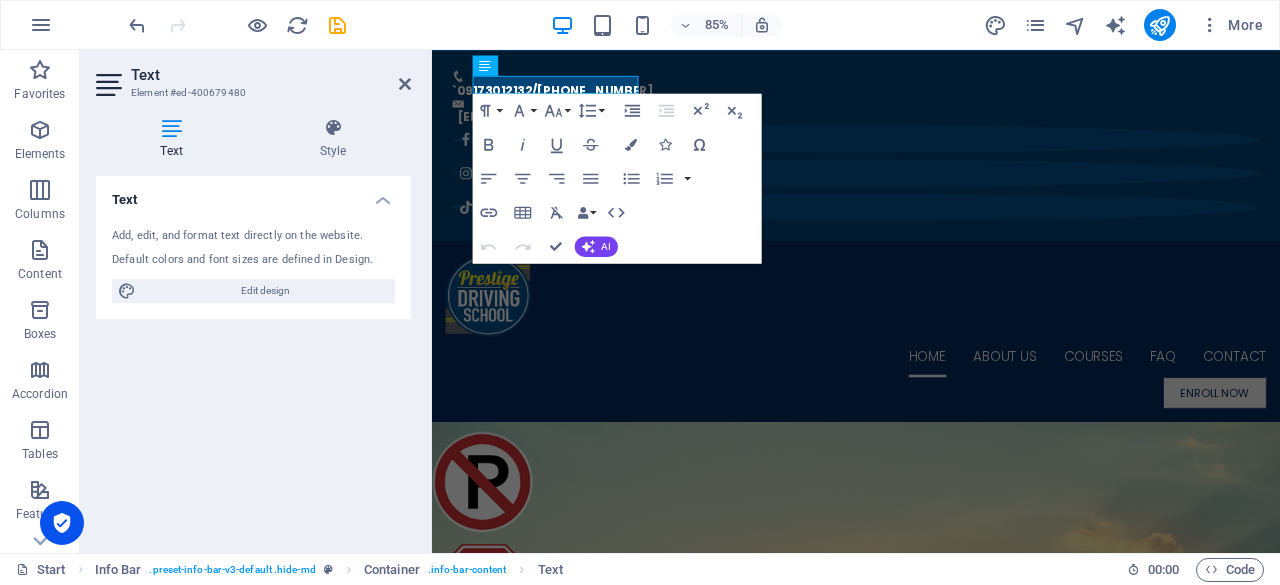 click at bounding box center (171, 128) 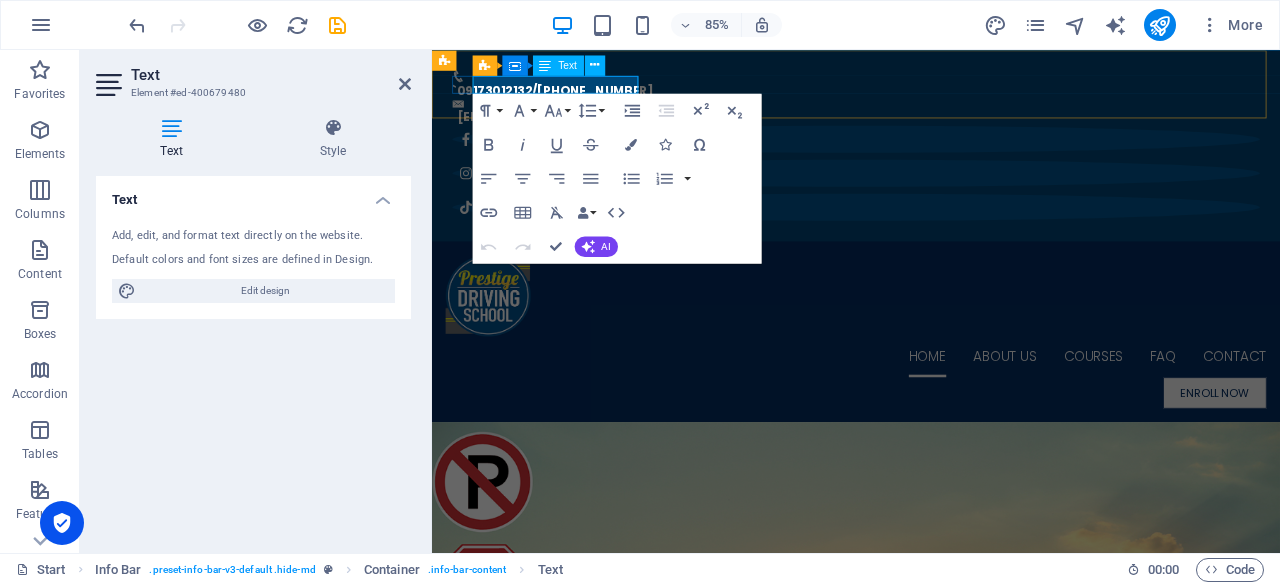 click on "(02)72189496" at bounding box center (624, 98) 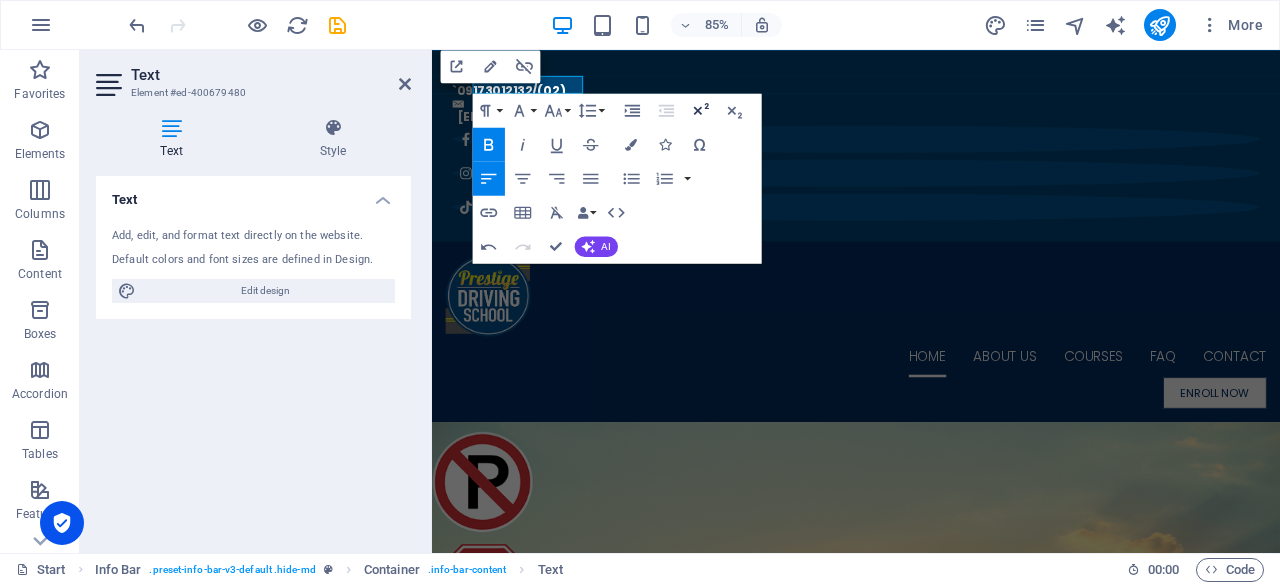 type 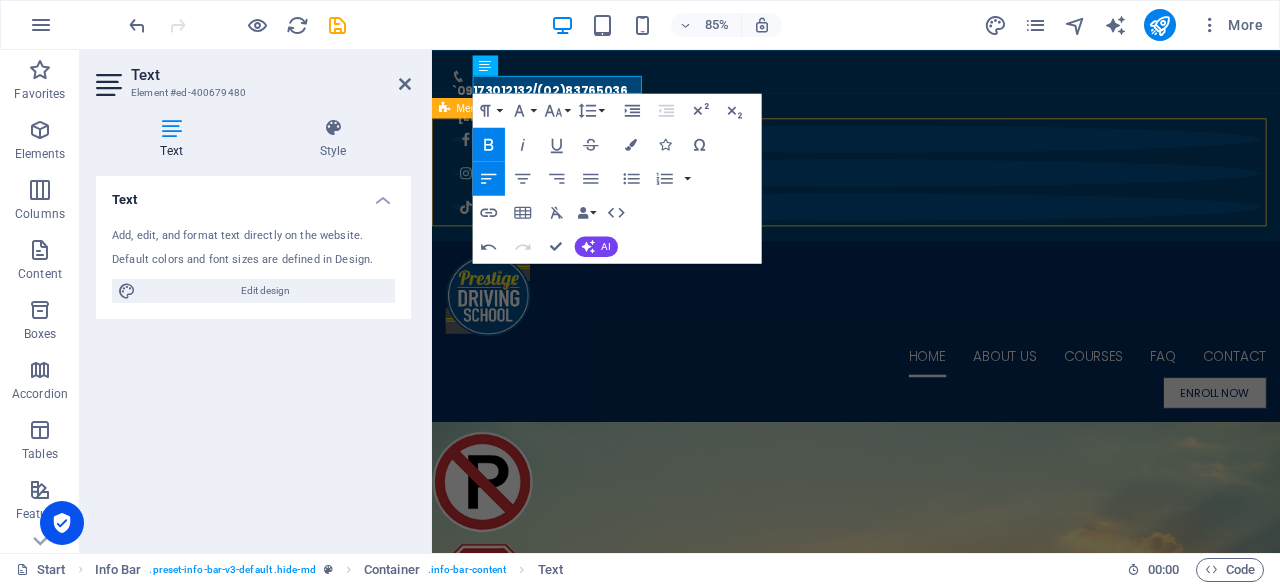 click on "Home About us Courses FAQ Contact Enroll Now" at bounding box center (931, 381) 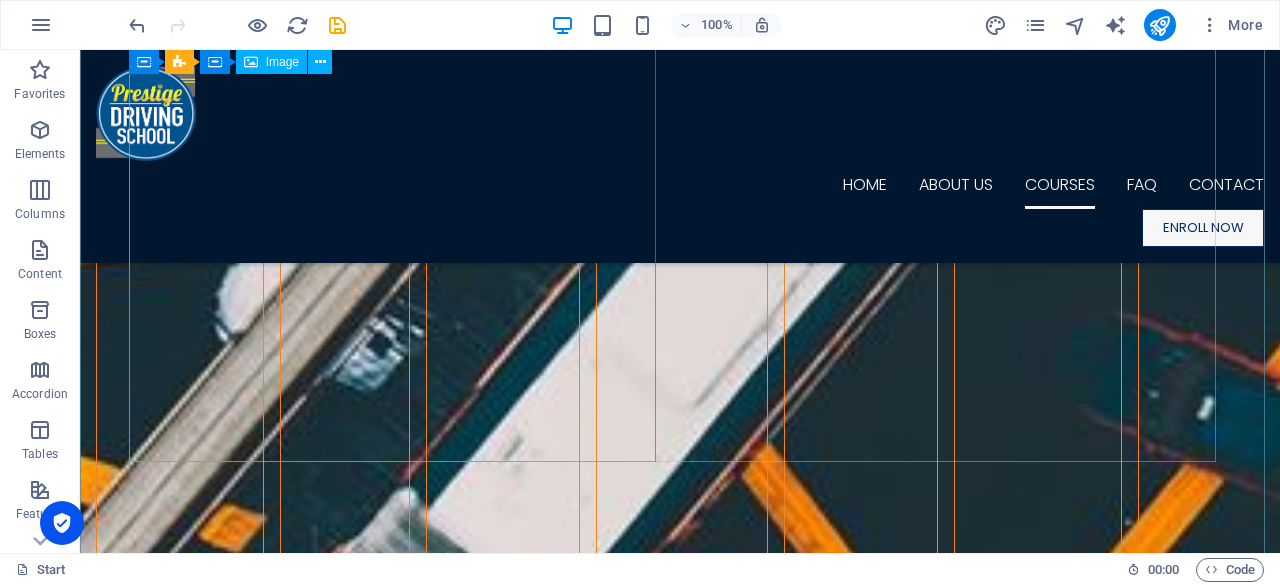 scroll, scrollTop: 8400, scrollLeft: 0, axis: vertical 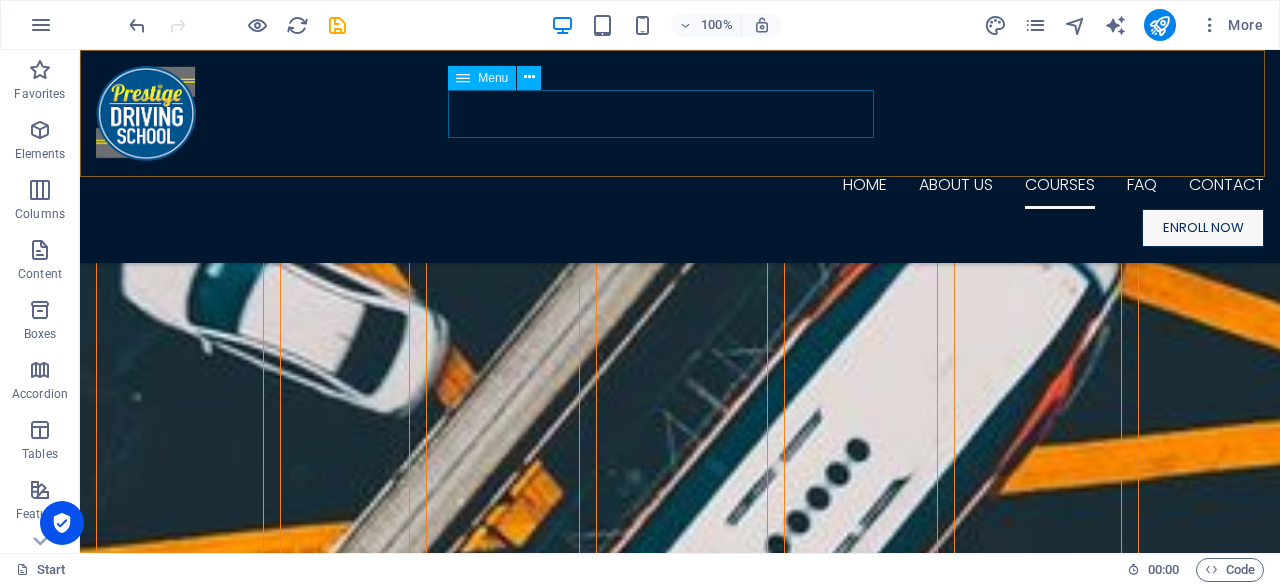 click on "Home About us Courses FAQ Contact" at bounding box center [680, 185] 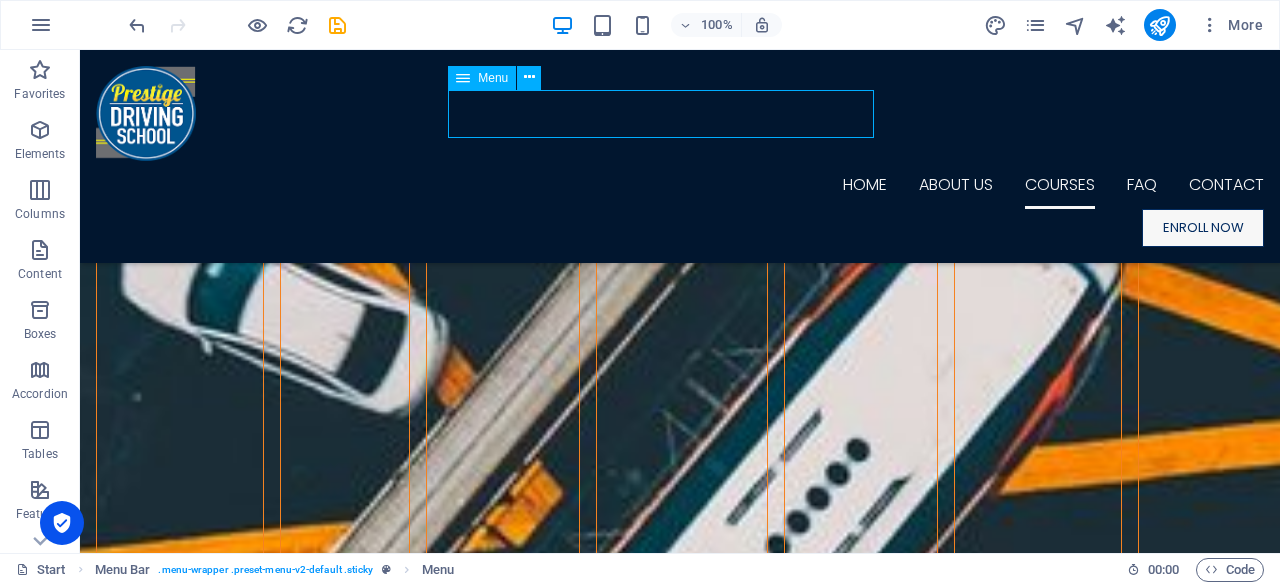click on "Home About us Courses FAQ Contact" at bounding box center [680, 185] 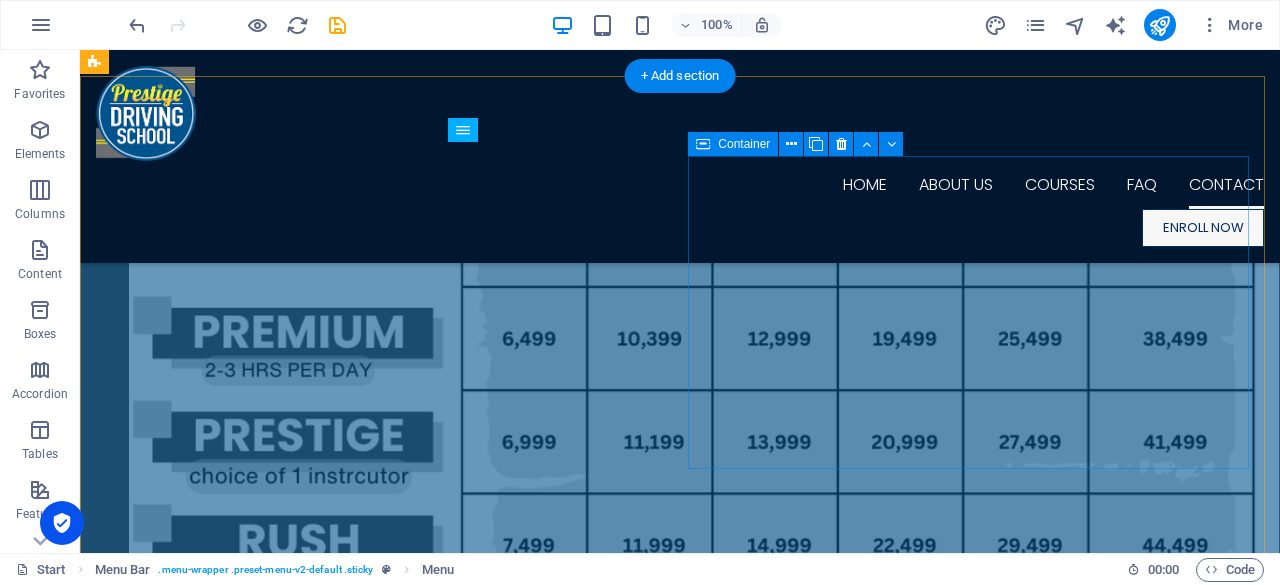 scroll, scrollTop: 18000, scrollLeft: 0, axis: vertical 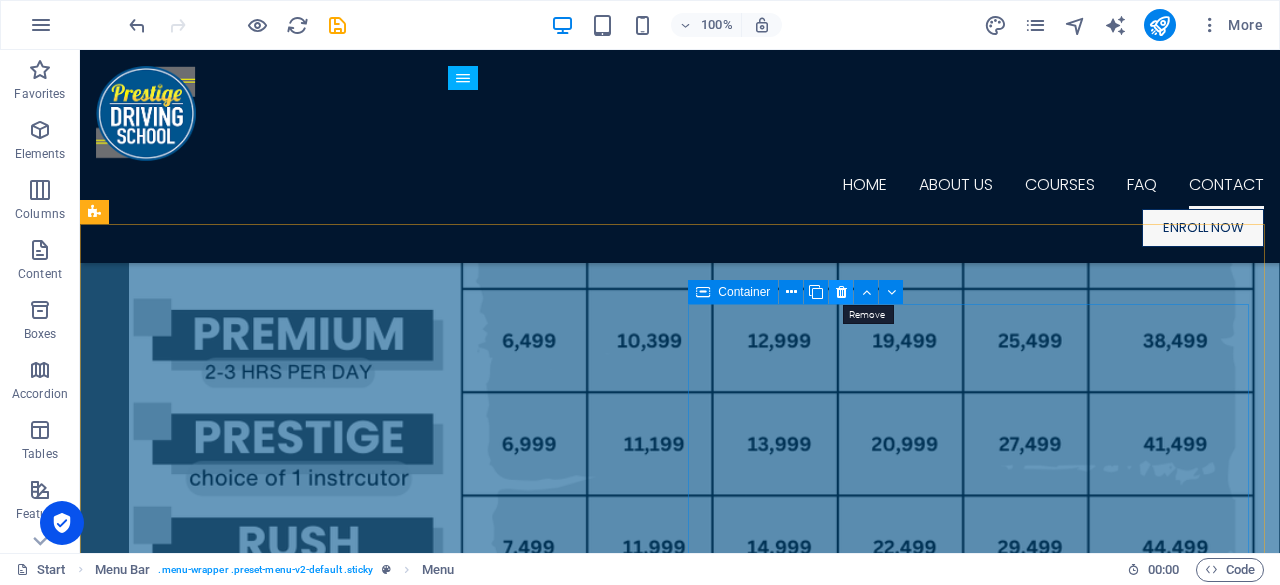 click at bounding box center [841, 292] 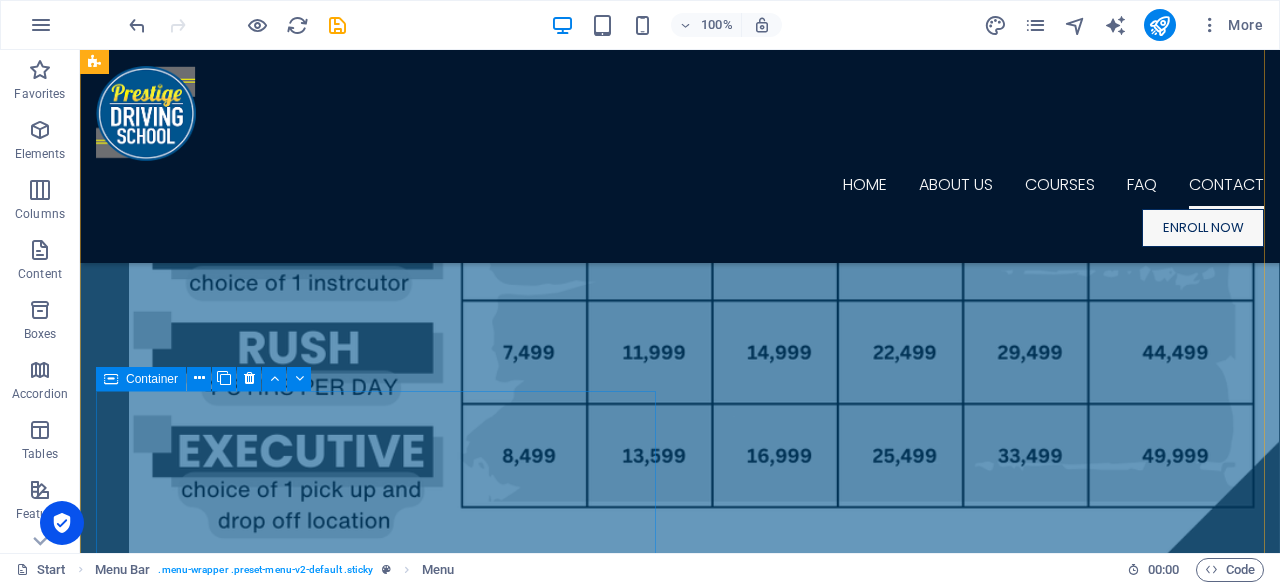 scroll, scrollTop: 18300, scrollLeft: 0, axis: vertical 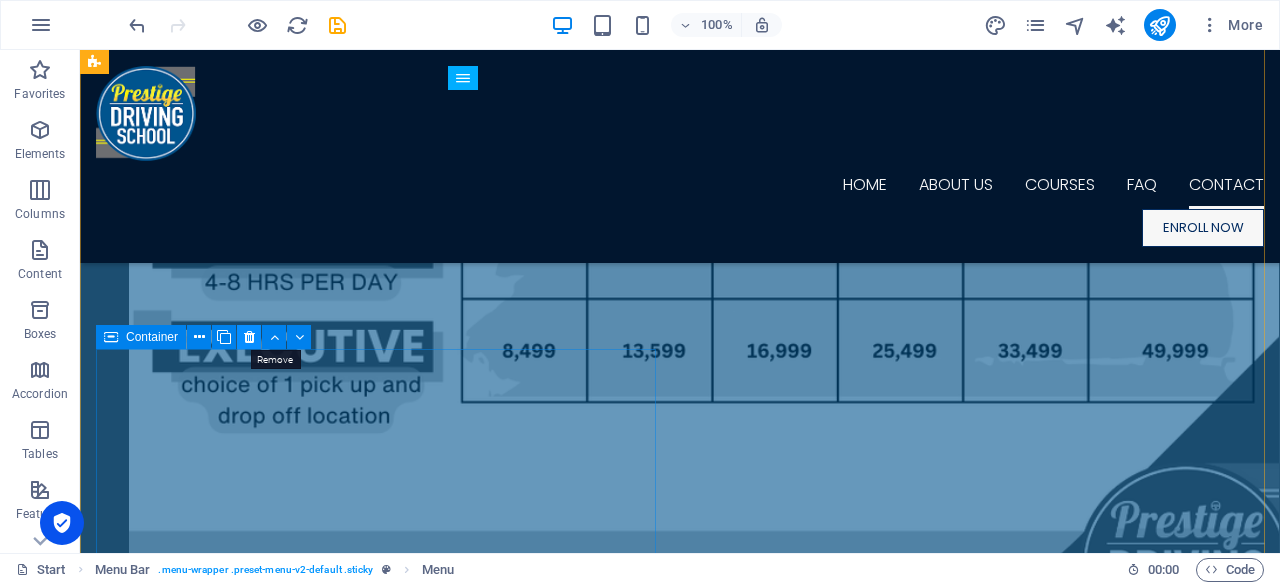 click at bounding box center [249, 337] 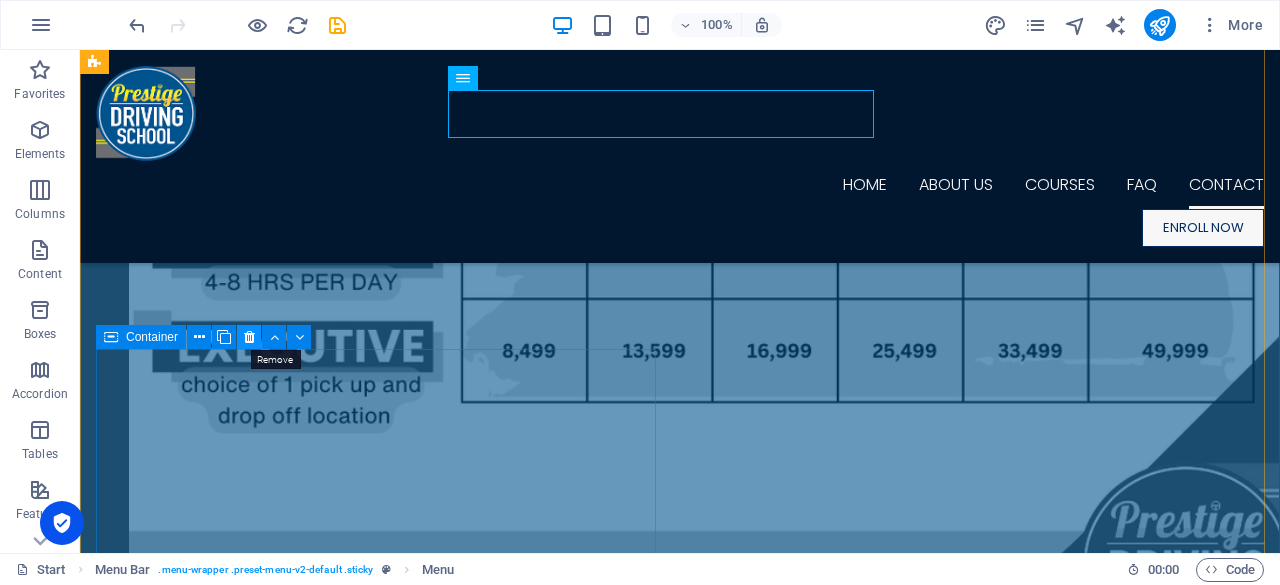 click at bounding box center [249, 337] 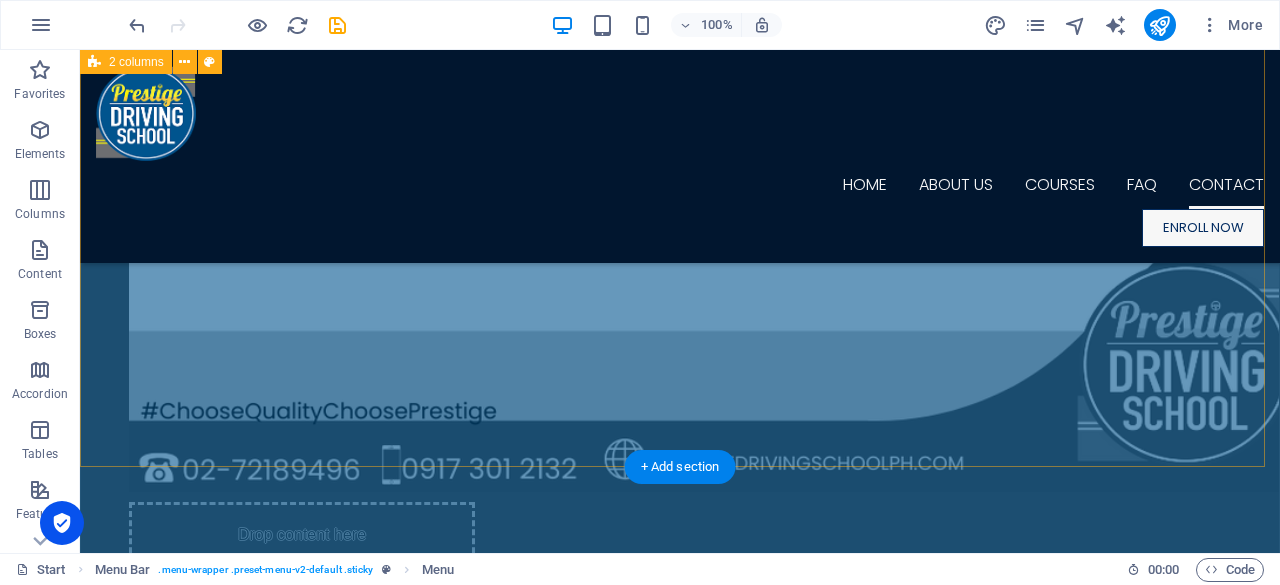 scroll, scrollTop: 18600, scrollLeft: 0, axis: vertical 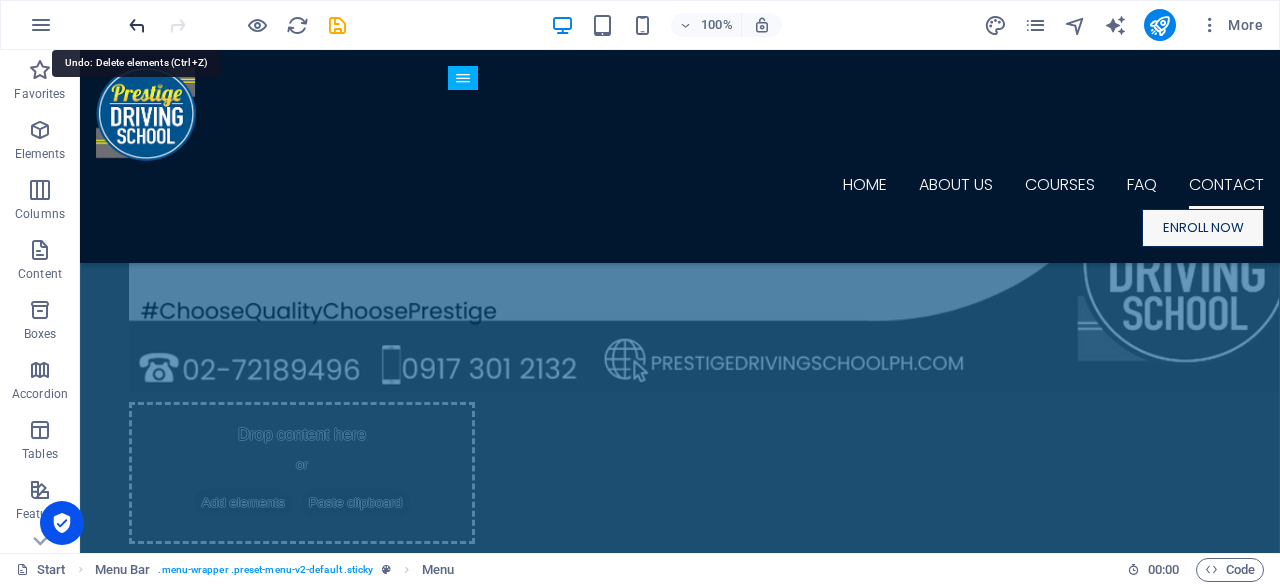 click at bounding box center [137, 25] 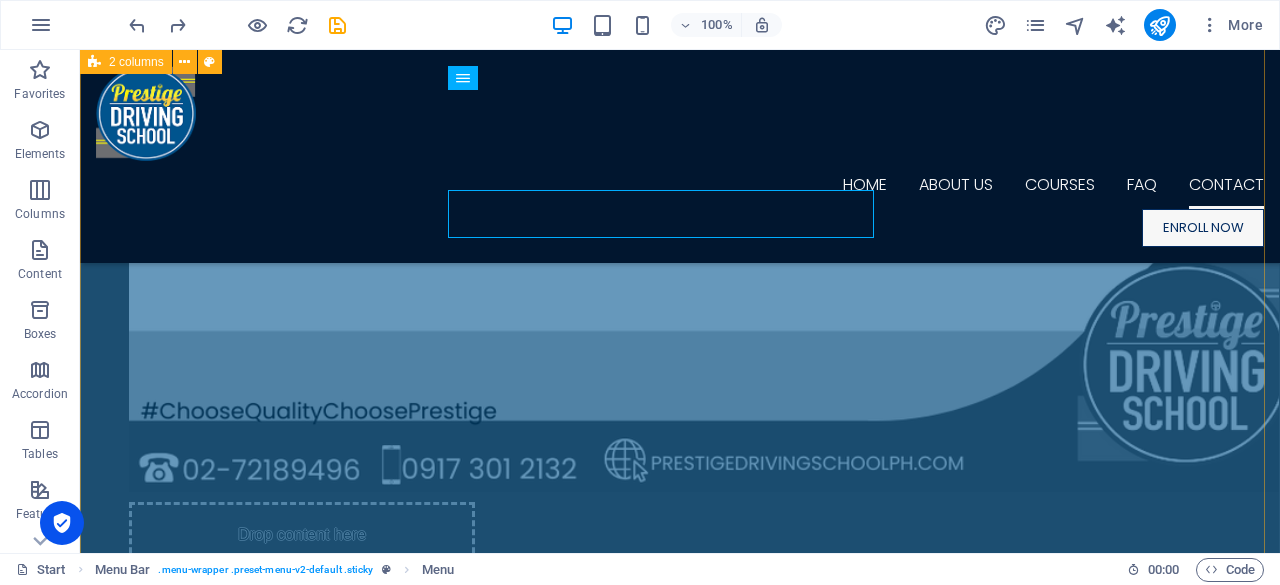 scroll, scrollTop: 18700, scrollLeft: 0, axis: vertical 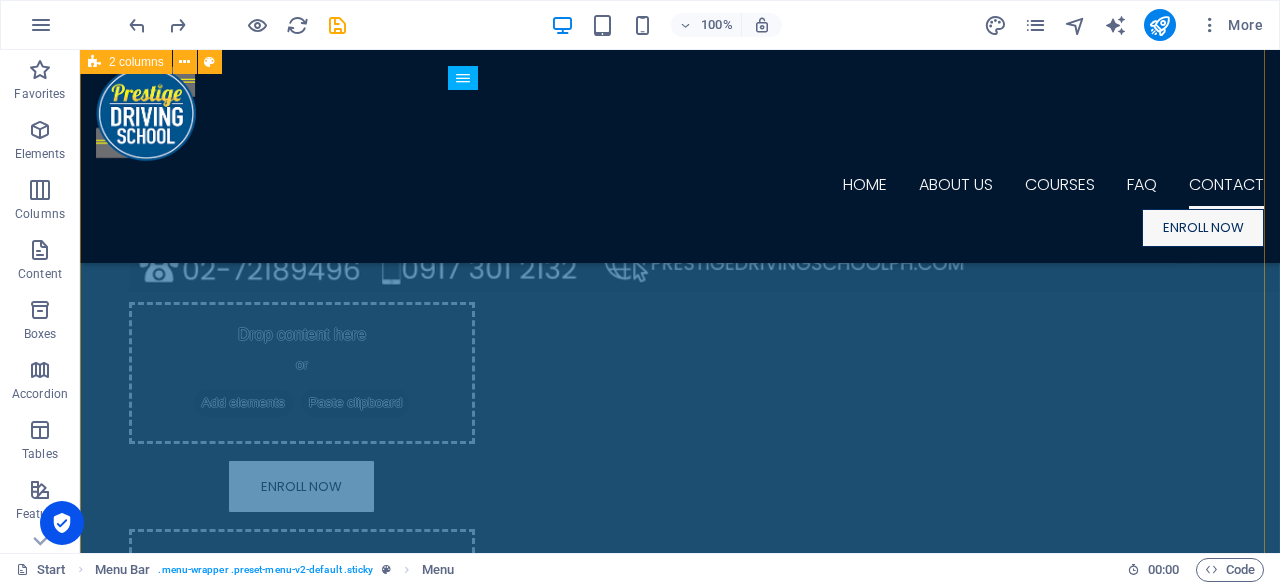 click on "ESPANA BRANCH Location:  along Espana Blvd corner Craig St. Sampaloc, Manila Office Hours:  Mon-Sun 9 AM to 6 PM Contact Number:  09088106684  /  (02)83765046 TAYUMAN BRANCH Location:  1504 Tayuman St Manila Office Hours:   Mon-Sun 8AM to 5 PM Contact Number:  09088106684  /  (02)70915189 ALI MALL BRANCH Location:   2nd Floor Ali Mall Cubao Office Hours:   Mon-Sat 10 AM to 7PM Contact Number:  09088106704 MAKATI FILMORE BRANCH Location:   4334 Dayap St., Brgy Palanan Makati Office Hours:  Mon-Sat 9 AM to 6PM Contact Number:  09088106687 ANONAS BRANCH  (LRT 2 ANONAS STATION) Location:   3rd Floor J & F Divino Arcade Aurora Blvd QC Office Hours:   Mon-Sat 9 AM to 6PM Contact Number:  09300523860" at bounding box center [680, 21378] 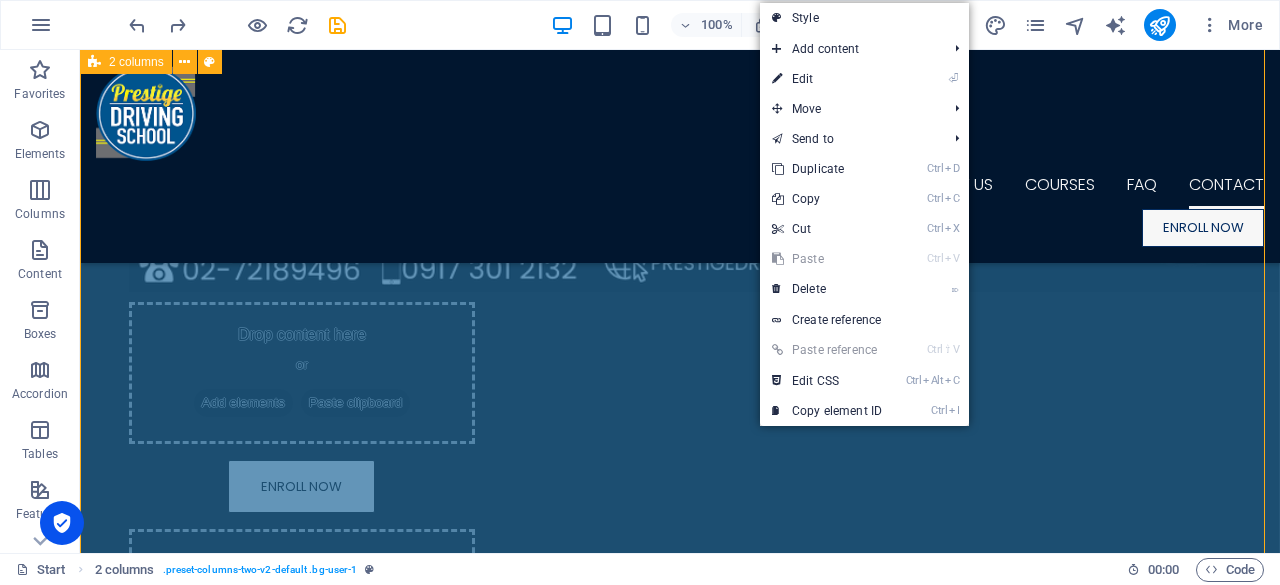 click on "ESPANA BRANCH Location:  along Espana Blvd corner Craig St. Sampaloc, Manila Office Hours:  Mon-Sun 9 AM to 6 PM Contact Number:  09088106684  /  (02)83765046 TAYUMAN BRANCH Location:  1504 Tayuman St Manila Office Hours:   Mon-Sun 8AM to 5 PM Contact Number:  09088106684  /  (02)70915189 ALI MALL BRANCH Location:   2nd Floor Ali Mall Cubao Office Hours:   Mon-Sat 10 AM to 7PM Contact Number:  09088106704 MAKATI FILMORE BRANCH Location:   4334 Dayap St., Brgy Palanan Makati Office Hours:  Mon-Sat 9 AM to 6PM Contact Number:  09088106687 ANONAS BRANCH  (LRT 2 ANONAS STATION) Location:   3rd Floor J & F Divino Arcade Aurora Blvd QC Office Hours:   Mon-Sat 9 AM to 6PM Contact Number:  09300523860" at bounding box center [680, 21378] 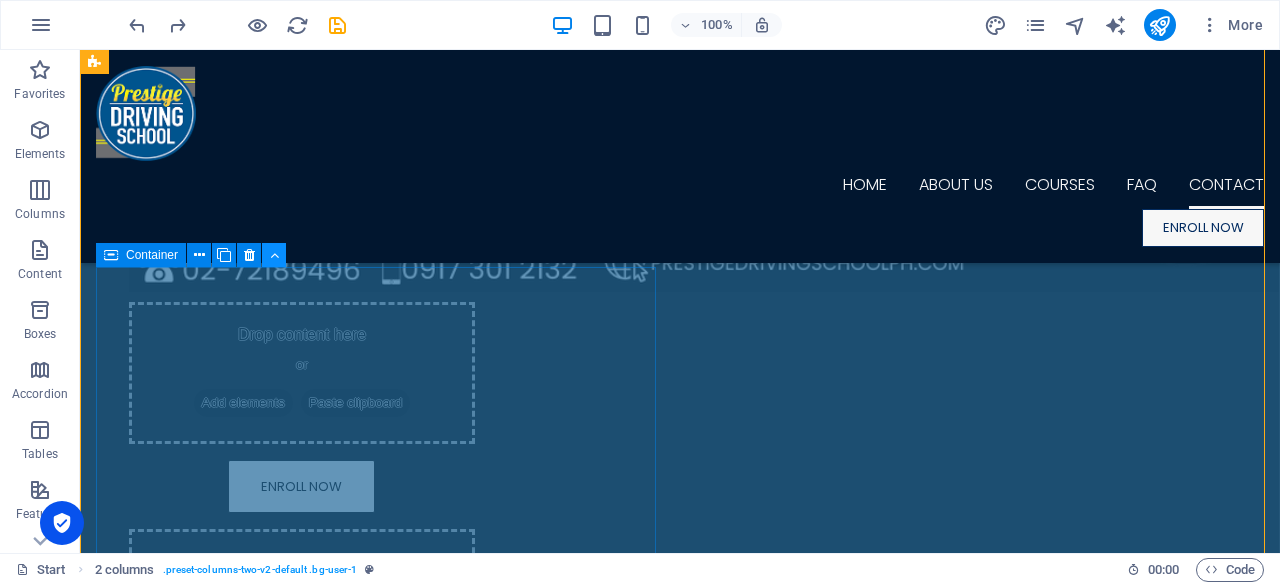 click at bounding box center (274, 255) 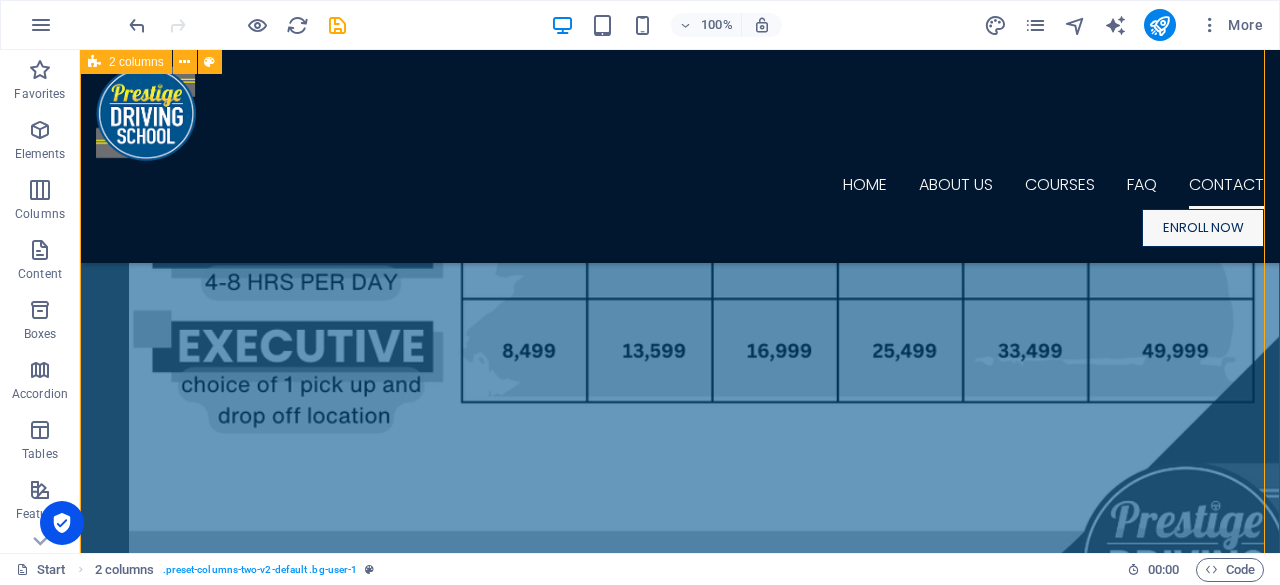 scroll, scrollTop: 18400, scrollLeft: 0, axis: vertical 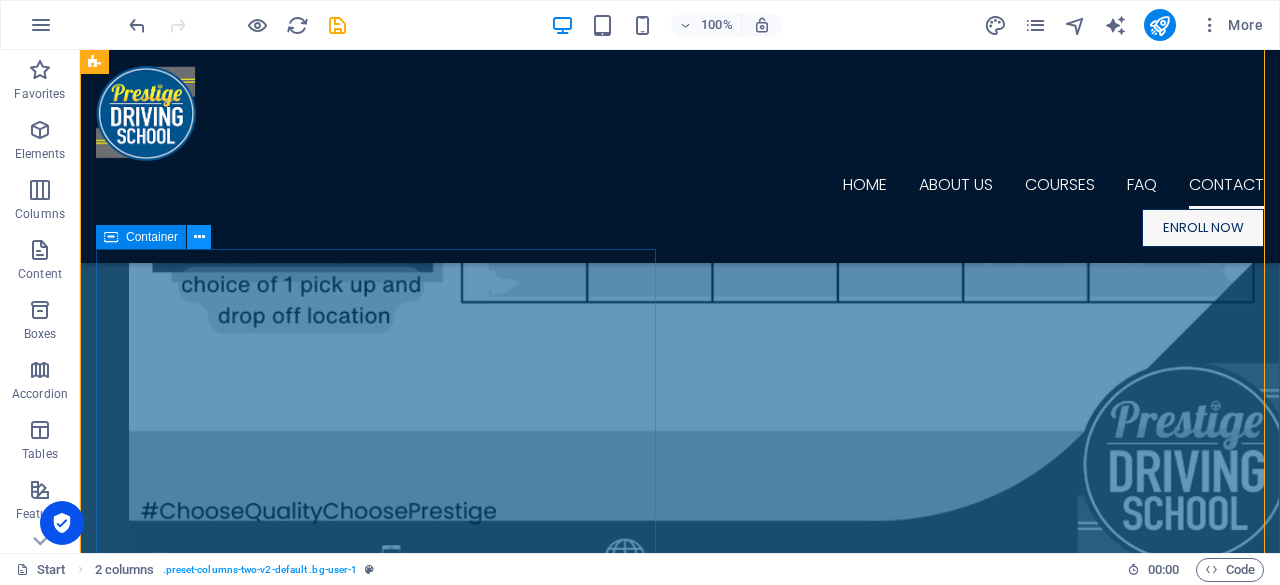 click at bounding box center [199, 237] 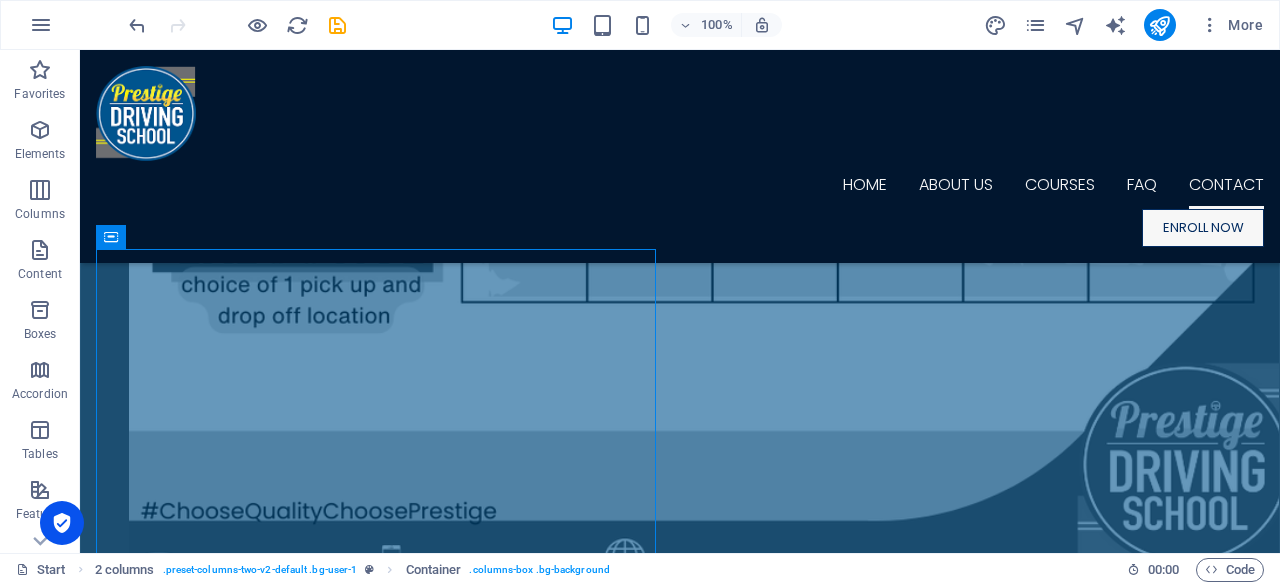 drag, startPoint x: 216, startPoint y: 283, endPoint x: 162, endPoint y: 395, distance: 124.33825 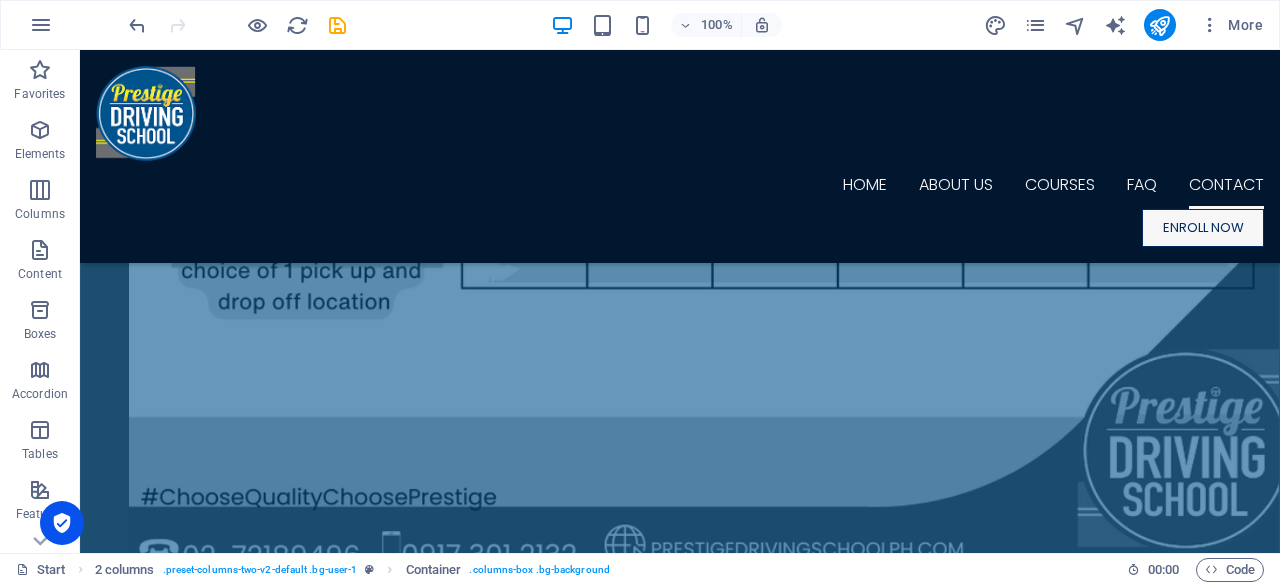 scroll, scrollTop: 18489, scrollLeft: 0, axis: vertical 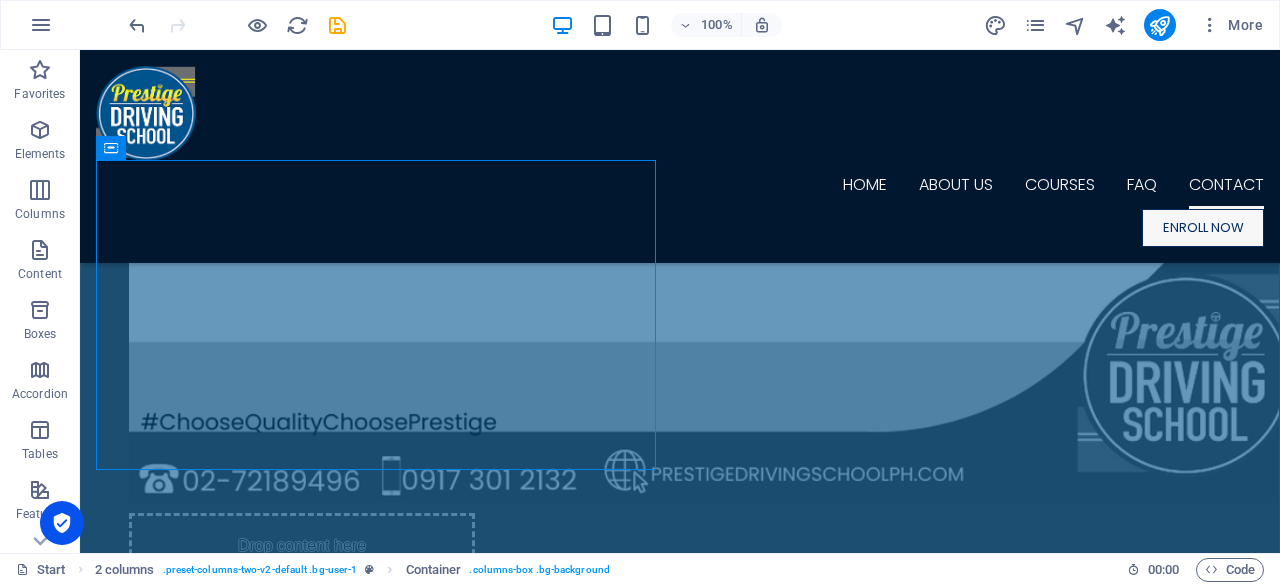 drag, startPoint x: 197, startPoint y: 288, endPoint x: 432, endPoint y: 363, distance: 246.67793 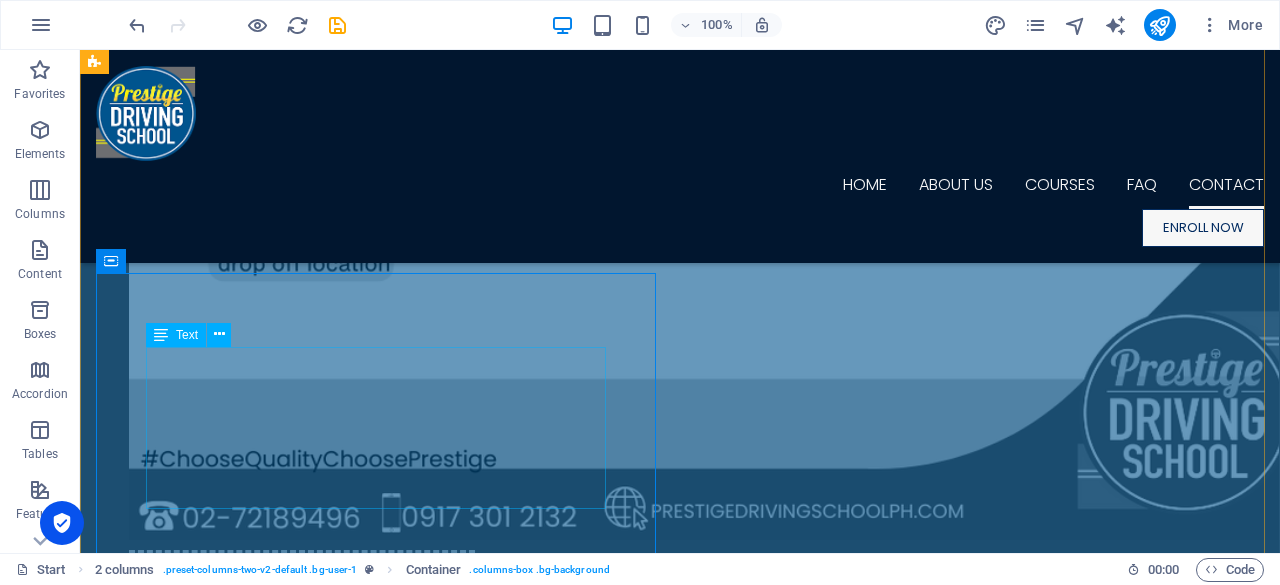 scroll, scrollTop: 18589, scrollLeft: 0, axis: vertical 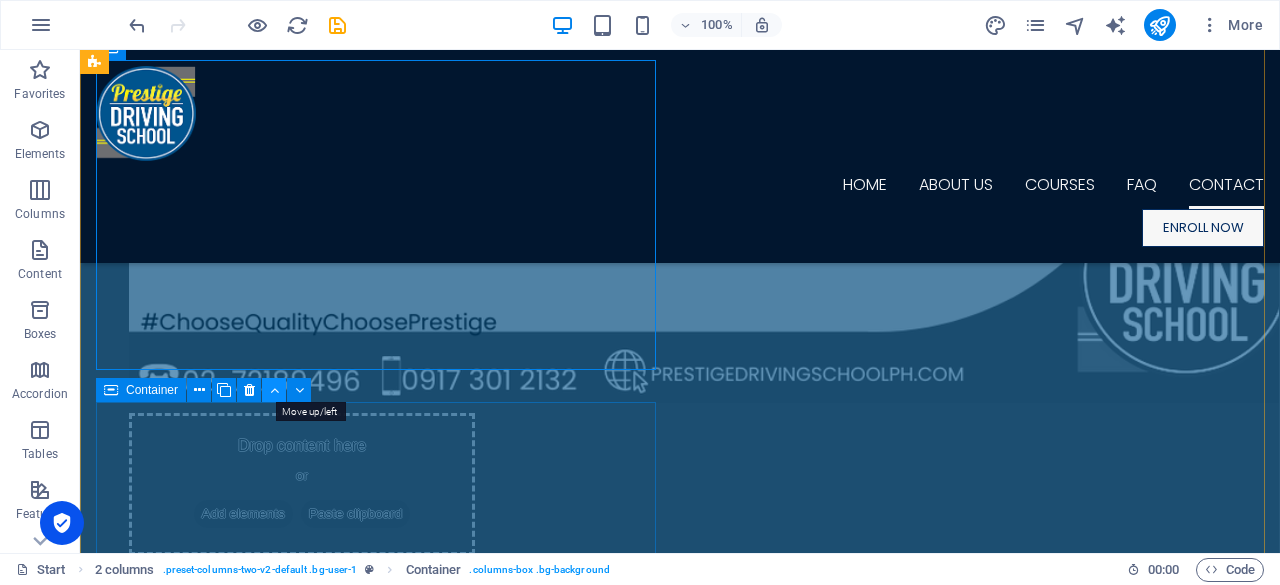 click at bounding box center (274, 390) 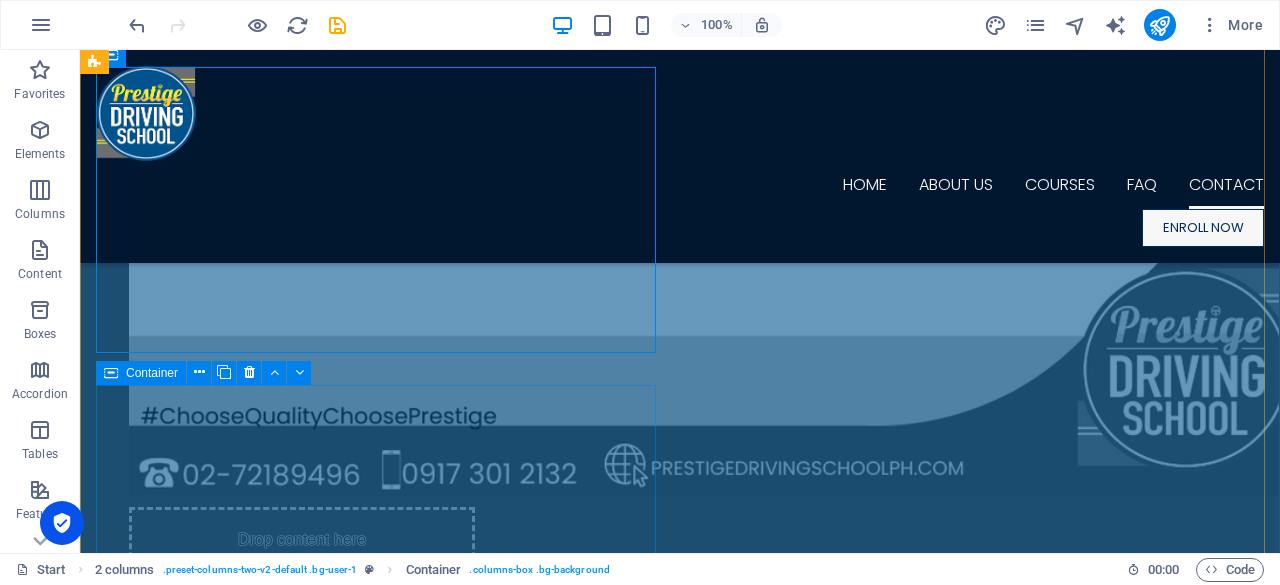 scroll, scrollTop: 18489, scrollLeft: 0, axis: vertical 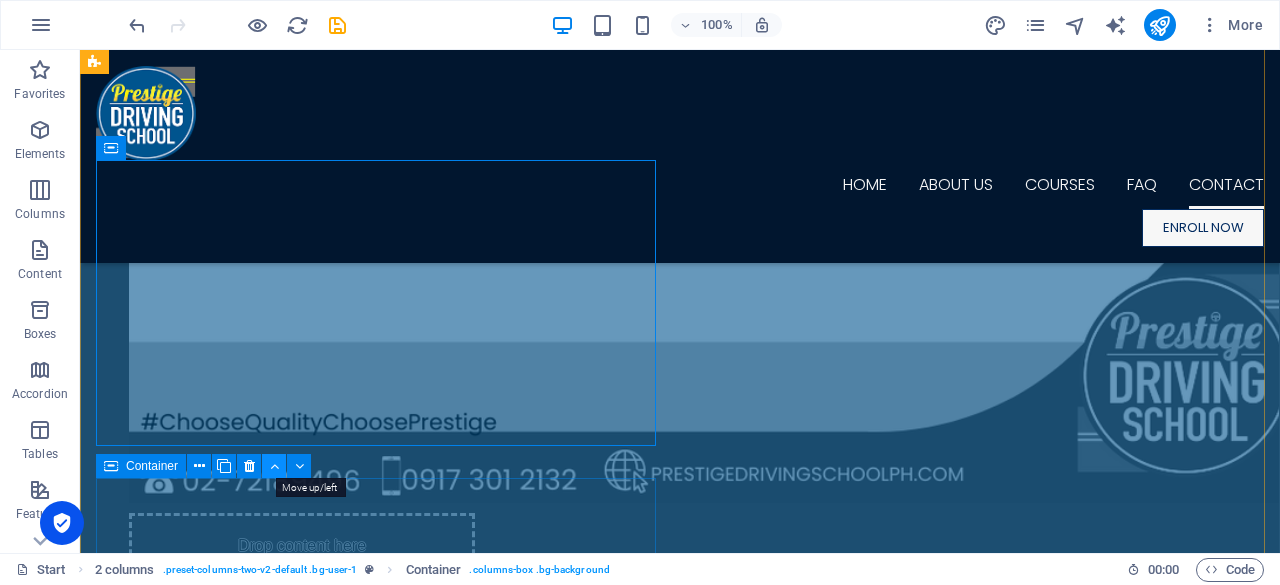 click at bounding box center (274, 466) 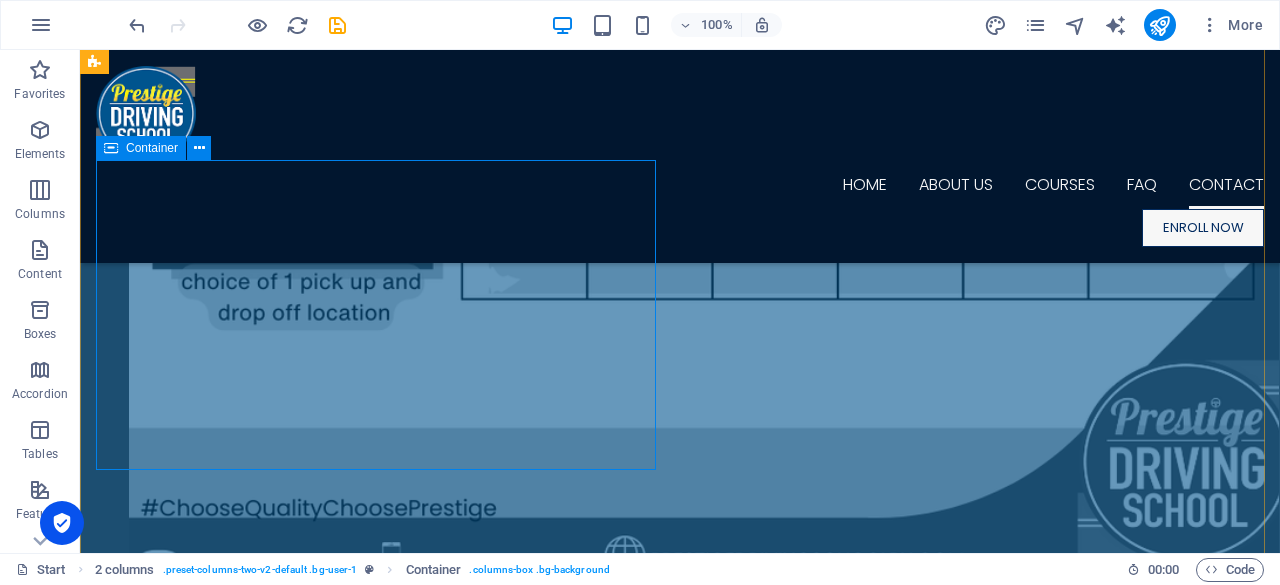 scroll, scrollTop: 18389, scrollLeft: 0, axis: vertical 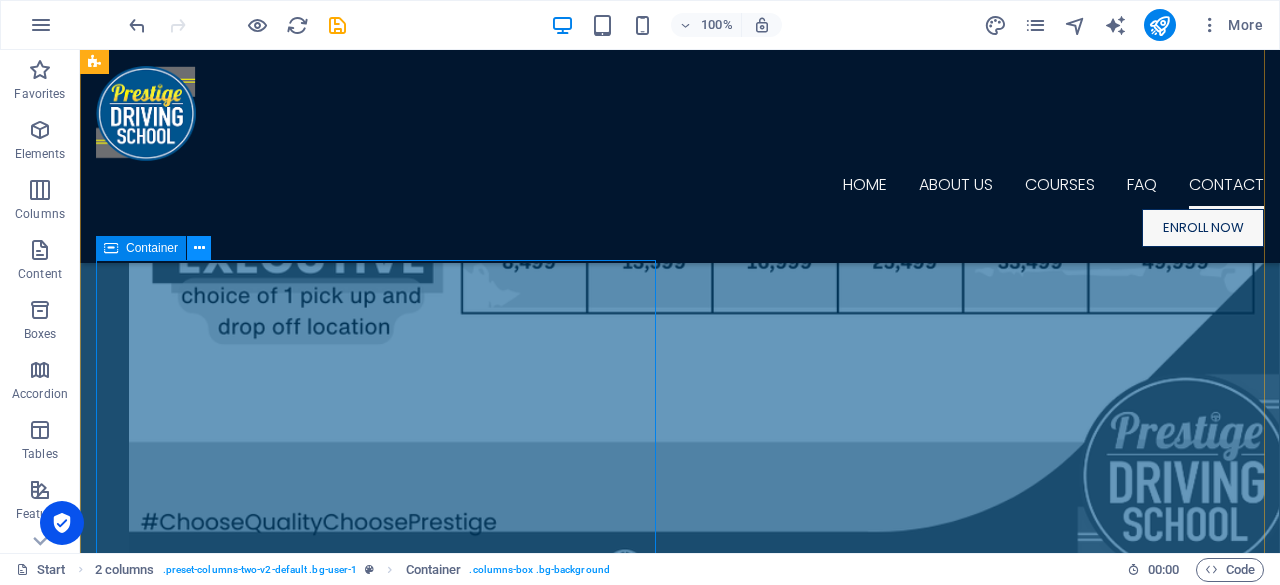 click at bounding box center [199, 248] 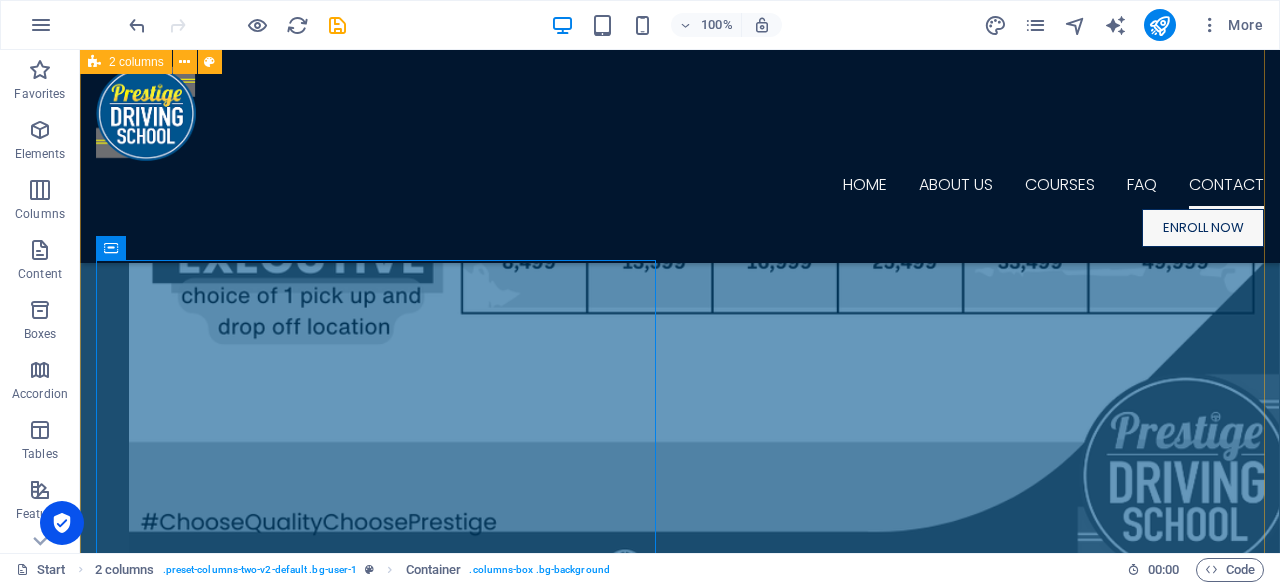 click on "ESPANA BRANCH Location:  along Espana Blvd corner Craig St. Sampaloc, Manila Office Hours:  Mon-Sun 9 AM to 6 PM Contact Number:  09088106684  /  (02)83765046 TAYUMAN BRANCH Location:  1504 Tayuman St Manila Office Hours:   Mon-Sun 8AM to 5 PM Contact Number:  09088106684  /  (02)70915189 ALI MALL BRANCH Location:   2nd Floor Ali Mall Cubao Office Hours:   Mon-Sat 10 AM to 7PM Contact Number:  09088106704 ANONAS BRANCH  (LRT 2 ANONAS STATION) Location:   3rd Floor J & F Divino Arcade Aurora Blvd QC Office Hours:   Mon-Sat 9 AM to 6PM Contact Number:  09300523860 MAKATI FILMORE BRANCH Location:   4334 Dayap St., Brgy Palanan Makati Office Hours:  Mon-Sat 9 AM to 6PM Contact Number:  09088106687" at bounding box center [680, 21689] 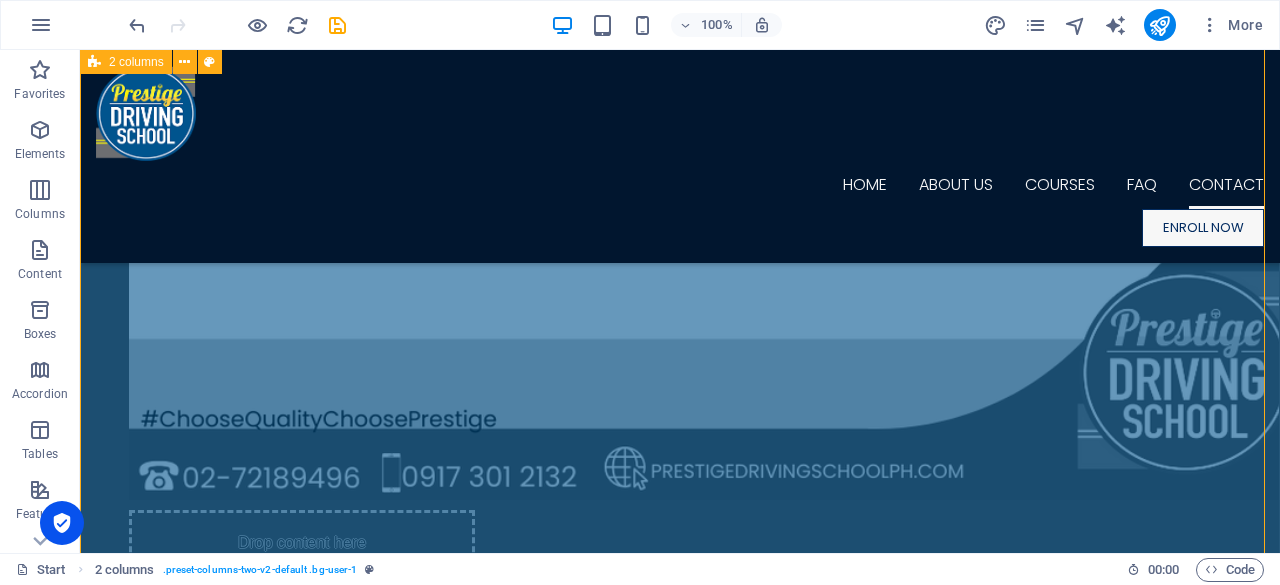 scroll, scrollTop: 18489, scrollLeft: 0, axis: vertical 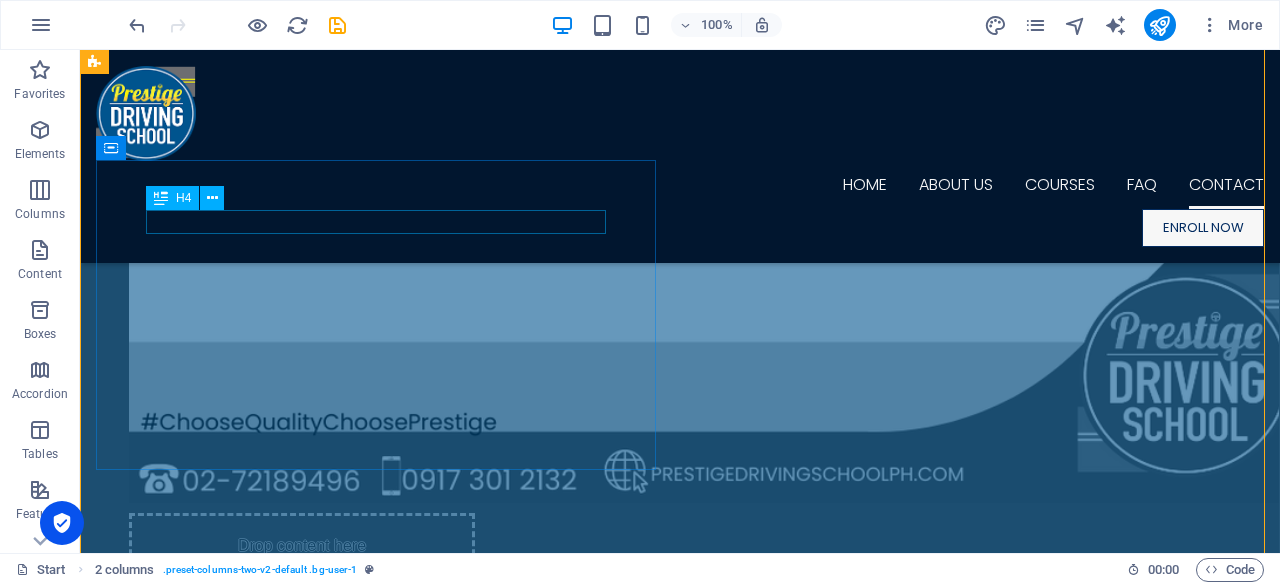 click on "ALI MALL BRANCH Location:   2nd Floor Ali Mall Cubao Office Hours:   Mon-Sat 10 AM to 7PM Contact Number:  09088106704" at bounding box center (380, 21591) 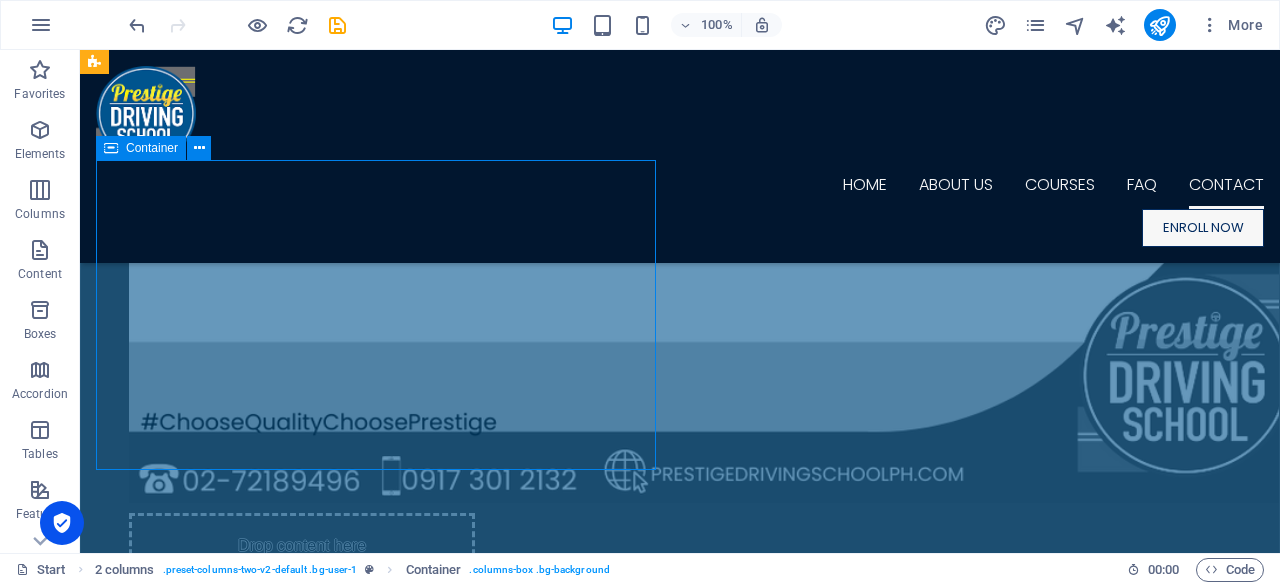 click on "ALI MALL BRANCH Location:   2nd Floor Ali Mall Cubao Office Hours:   Mon-Sat 10 AM to 7PM Contact Number:  09088106704" at bounding box center (380, 21591) 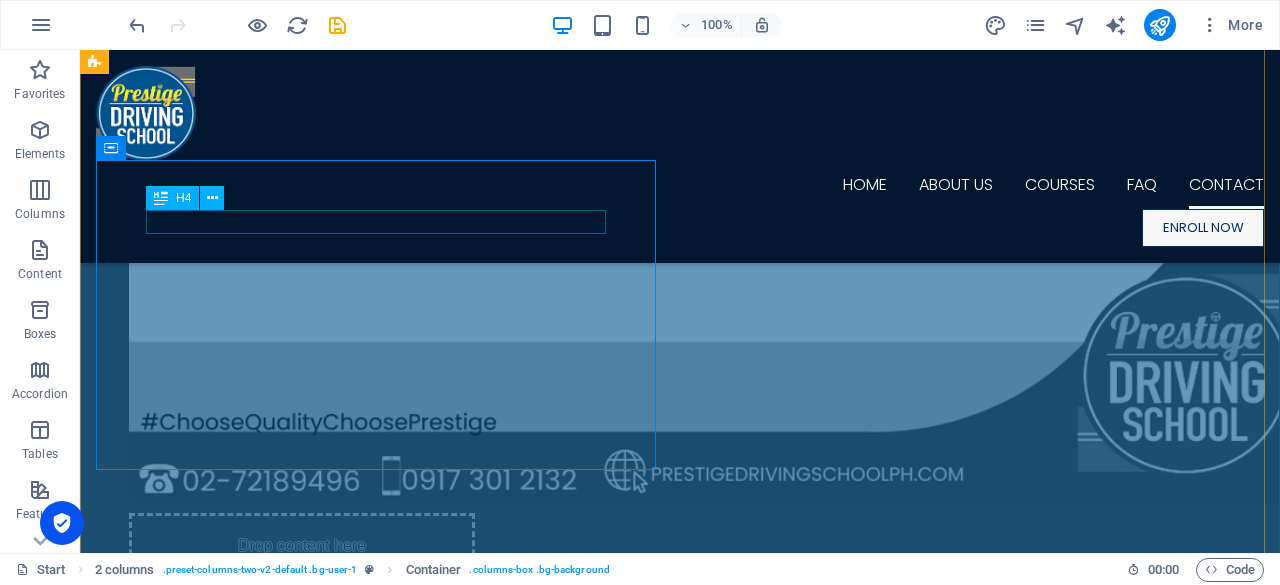 click on "ALI MALL BRANCH" at bounding box center [380, 21510] 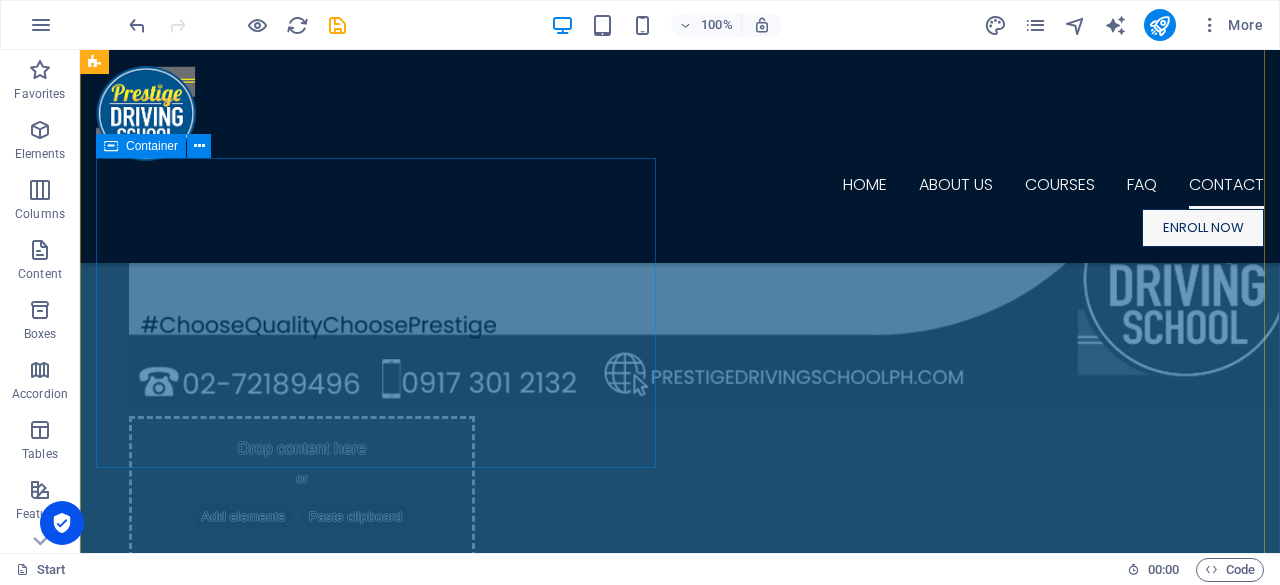 scroll, scrollTop: 18589, scrollLeft: 0, axis: vertical 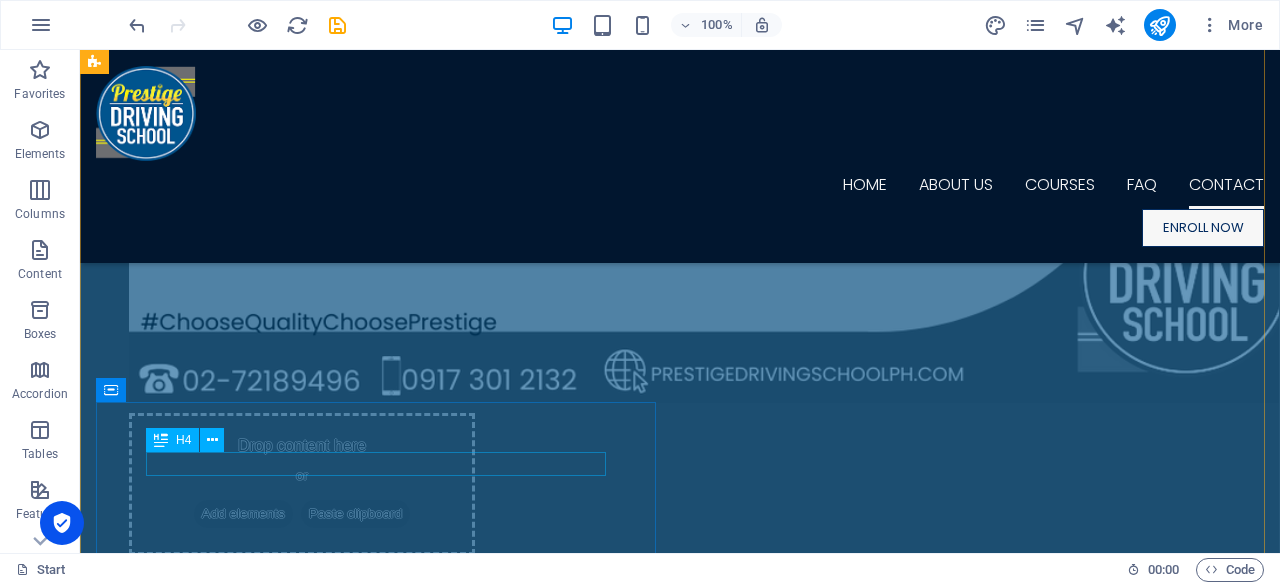 click on "MAKATI [PERSON_NAME]" at bounding box center [380, 22038] 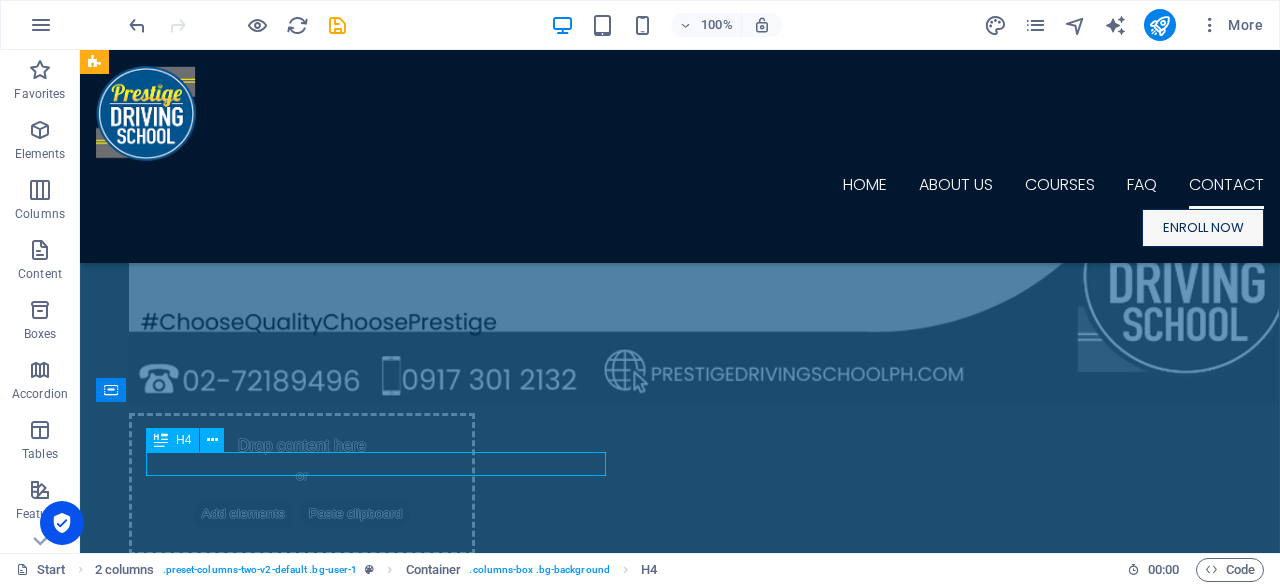 click on "MAKATI [PERSON_NAME]" at bounding box center [380, 22038] 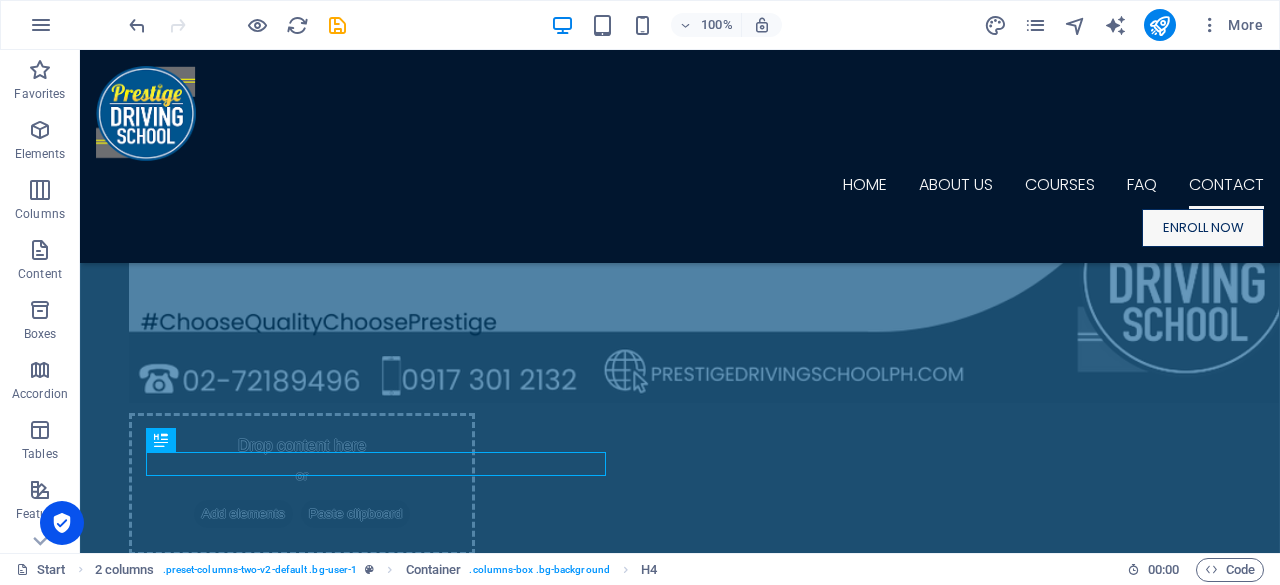 drag, startPoint x: 458, startPoint y: 465, endPoint x: 234, endPoint y: 451, distance: 224.43707 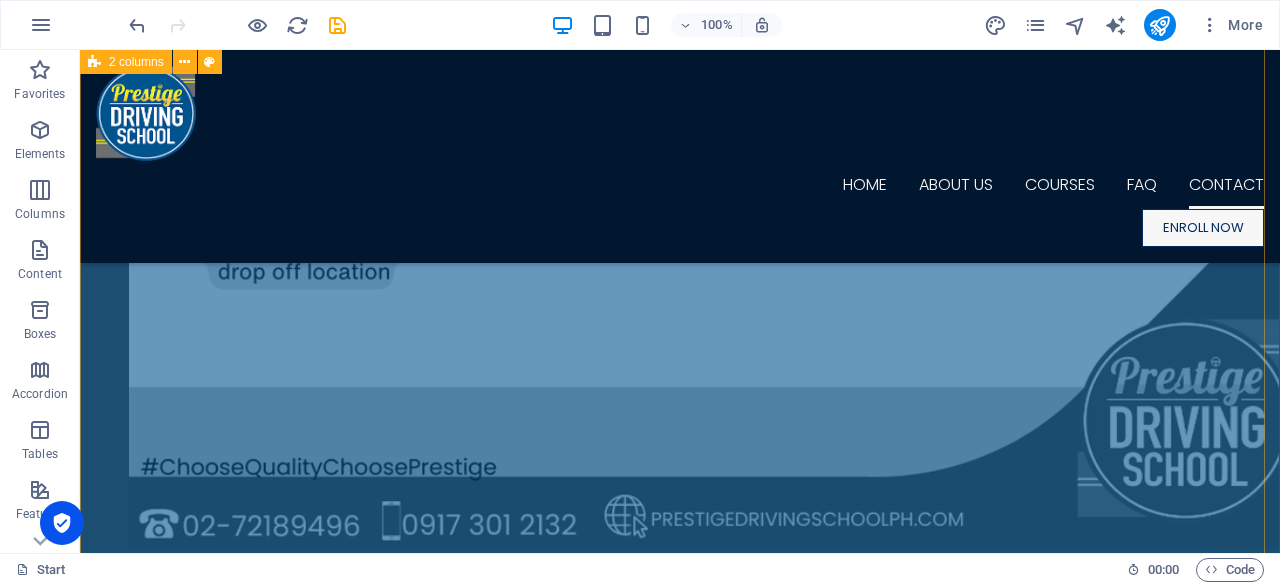 scroll, scrollTop: 18644, scrollLeft: 0, axis: vertical 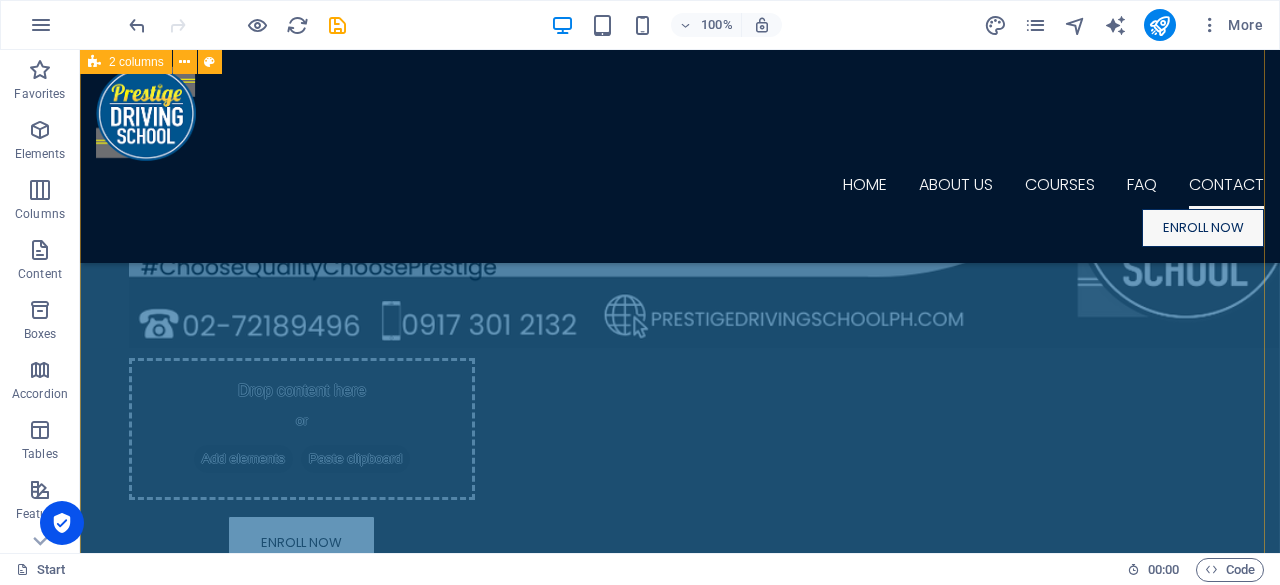 click on "ESPANA BRANCH Location:  along Espana Blvd corner Craig St. Sampaloc, Manila Office Hours:  Mon-Sun 9 AM to 6 PM Contact Number:  09088106684  /  (02)83765046 TAYUMAN BRANCH Location:  1504 Tayuman St Manila Office Hours:   Mon-Sun 8AM to 5 PM Contact Number:  09088106684  /  (02)70915189 ALI MALL BRANCH Location:   2nd Floor Ali Mall Cubao Office Hours:   Mon-Sat 10 AM to 7PM Contact Number:  09088106704 ANONAS BRANCH  (LRT 2 ANONAS STATION) Location:   3rd Floor J & F Divino Arcade Aurora Blvd QC Office Hours:   Mon-Sat 9 AM to 6PM Contact Number:  09300523860 Location:   4334 Dayap St., Brgy Palanan Makati Office Hours:  Mon-Sat 9 AM to 6PM Contact Number:  09088106687" at bounding box center [680, 21422] 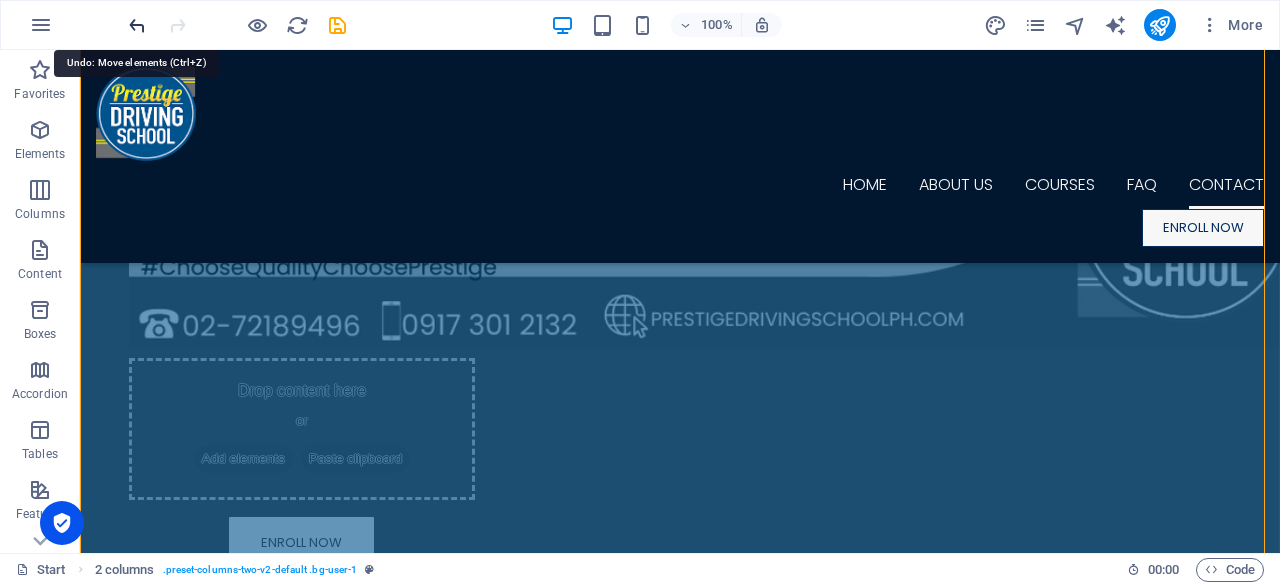 click at bounding box center (137, 25) 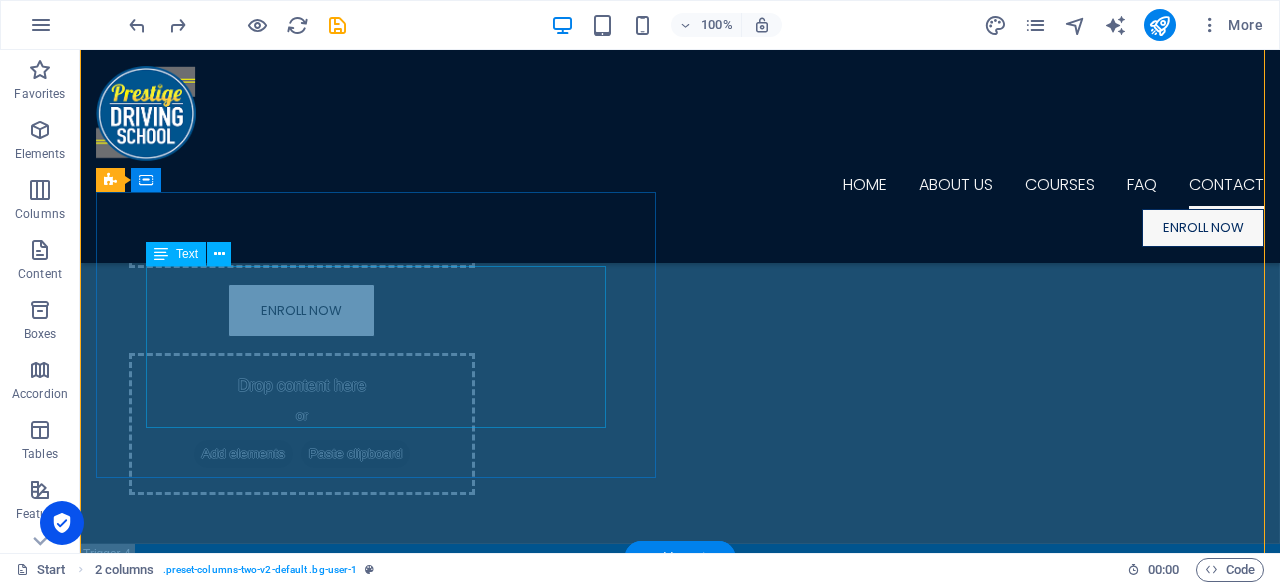 scroll, scrollTop: 18744, scrollLeft: 0, axis: vertical 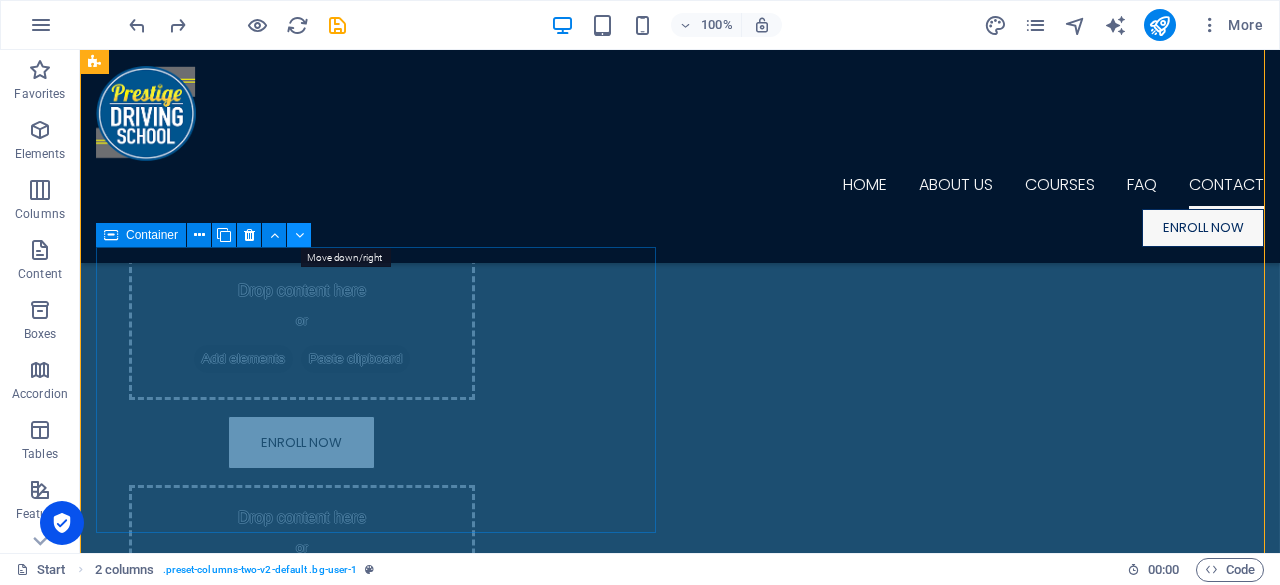 click at bounding box center [299, 235] 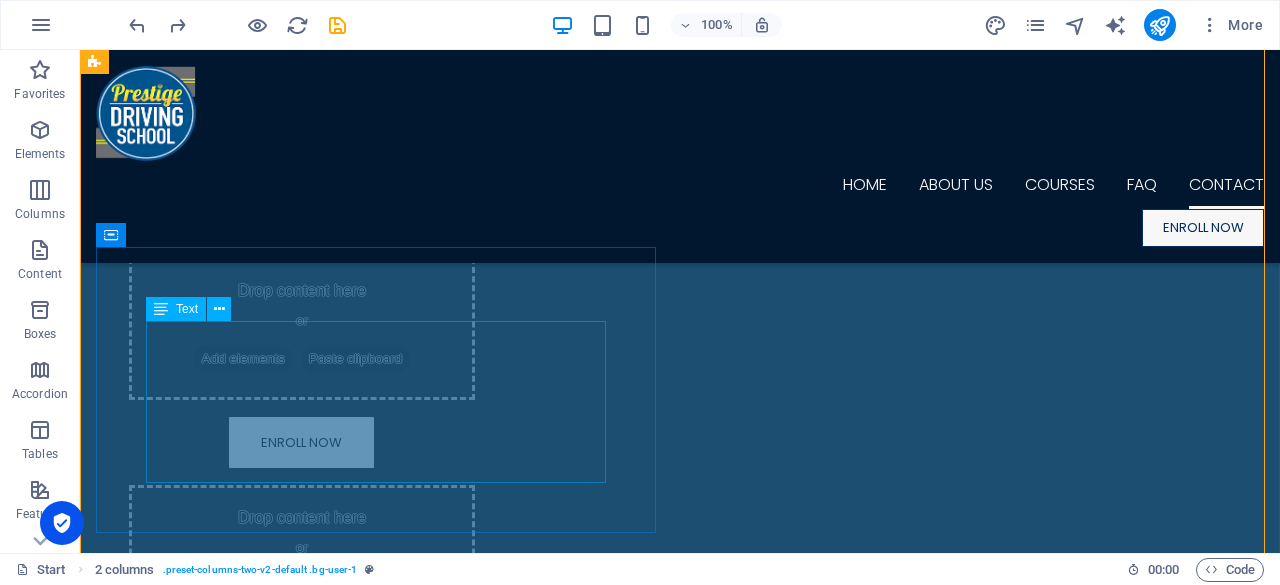 scroll, scrollTop: 18644, scrollLeft: 0, axis: vertical 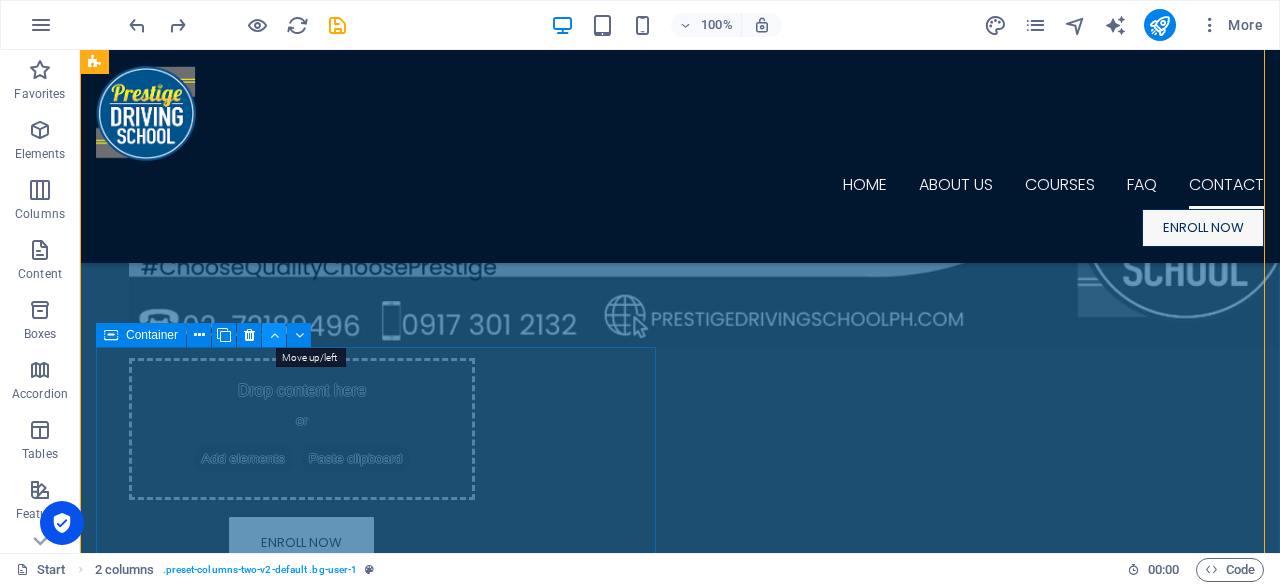 click at bounding box center (274, 335) 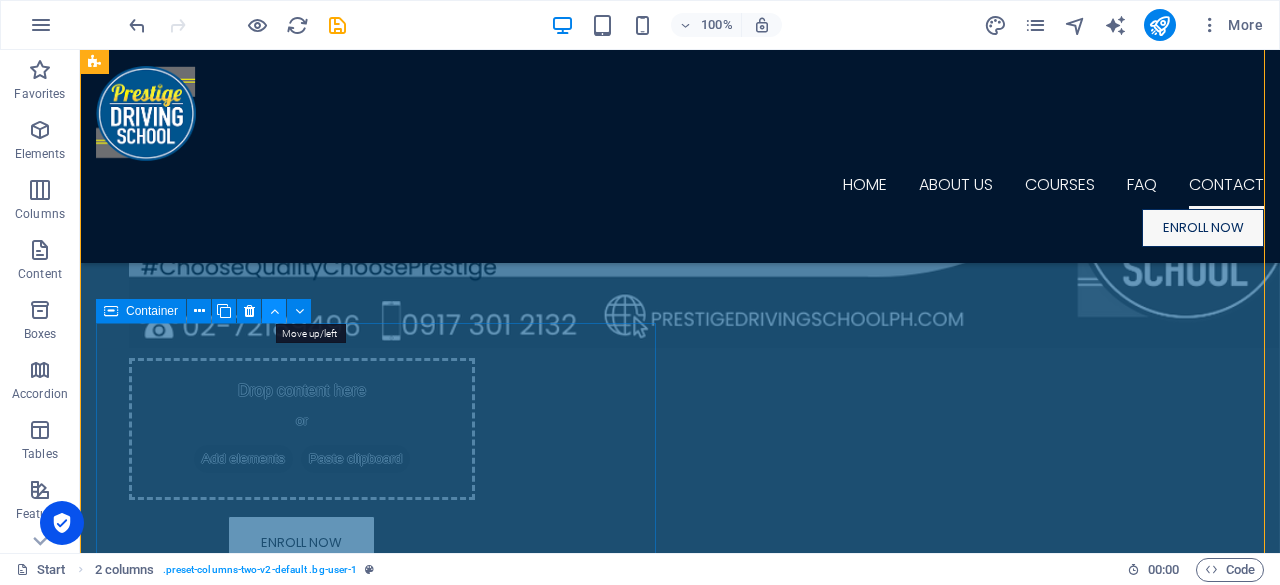 click at bounding box center (274, 311) 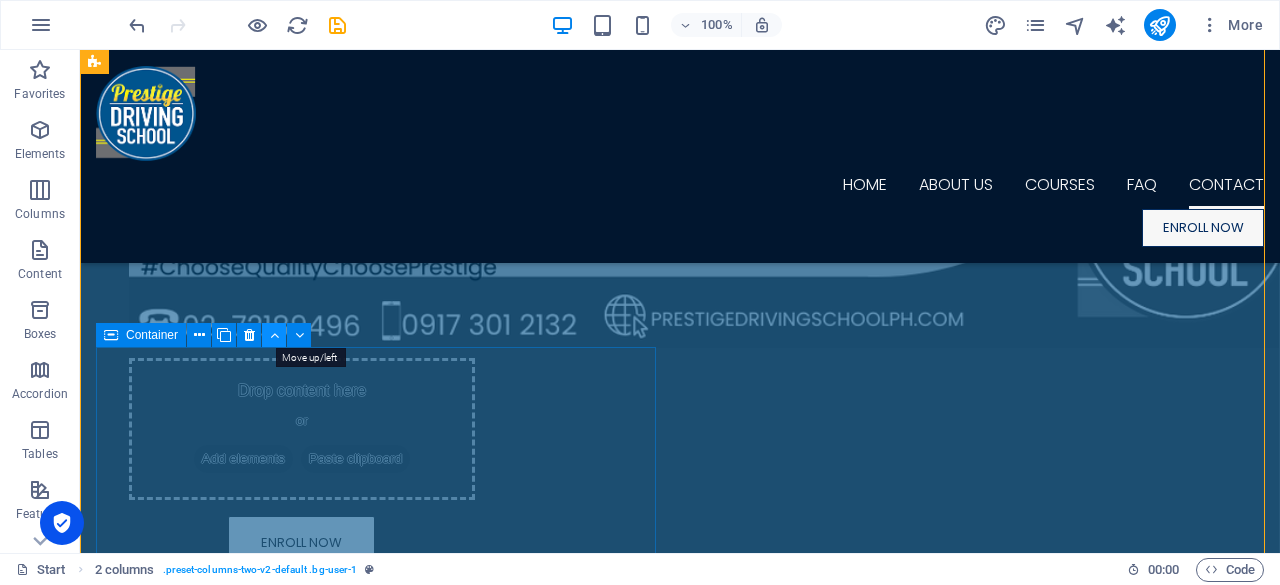 click at bounding box center (274, 335) 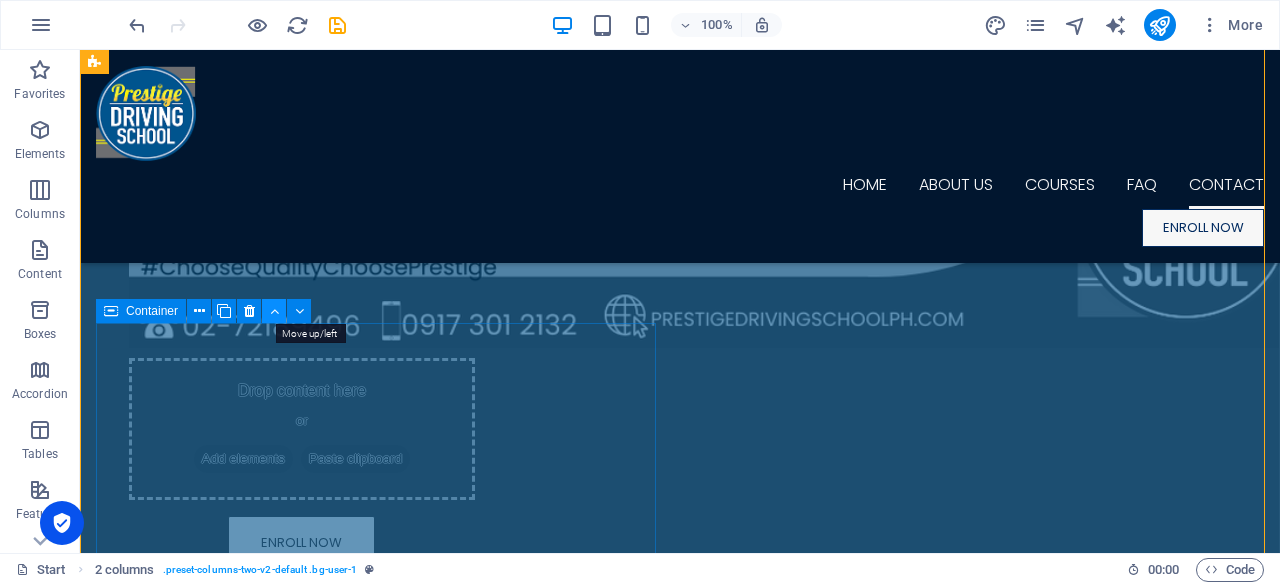 click at bounding box center (274, 311) 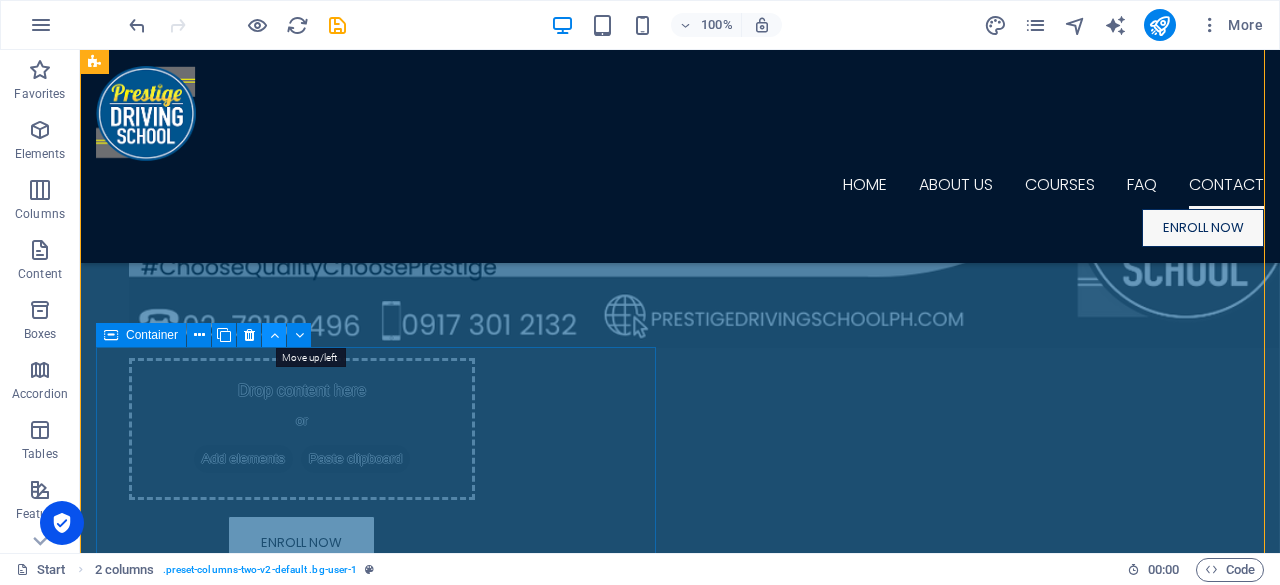click at bounding box center [274, 335] 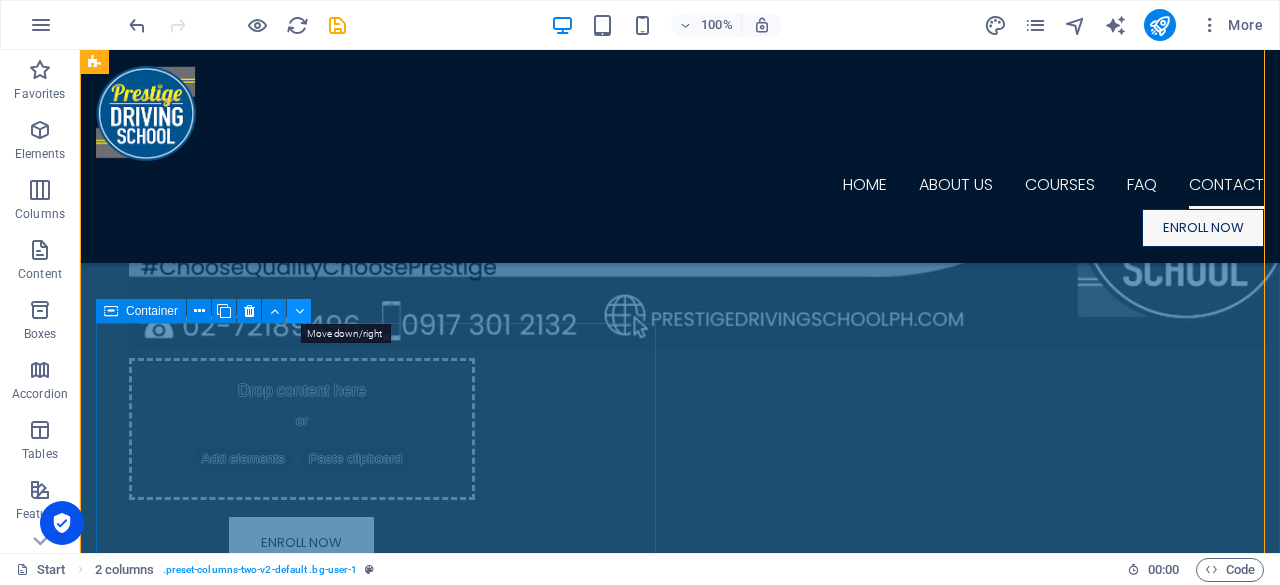 click at bounding box center [299, 311] 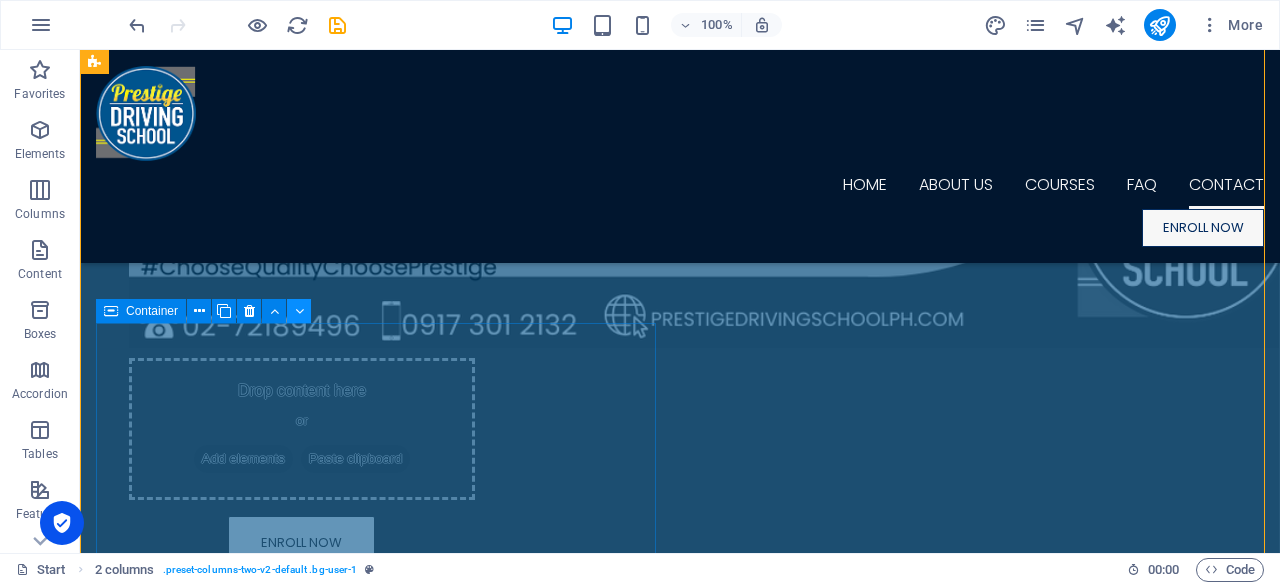 click at bounding box center (299, 311) 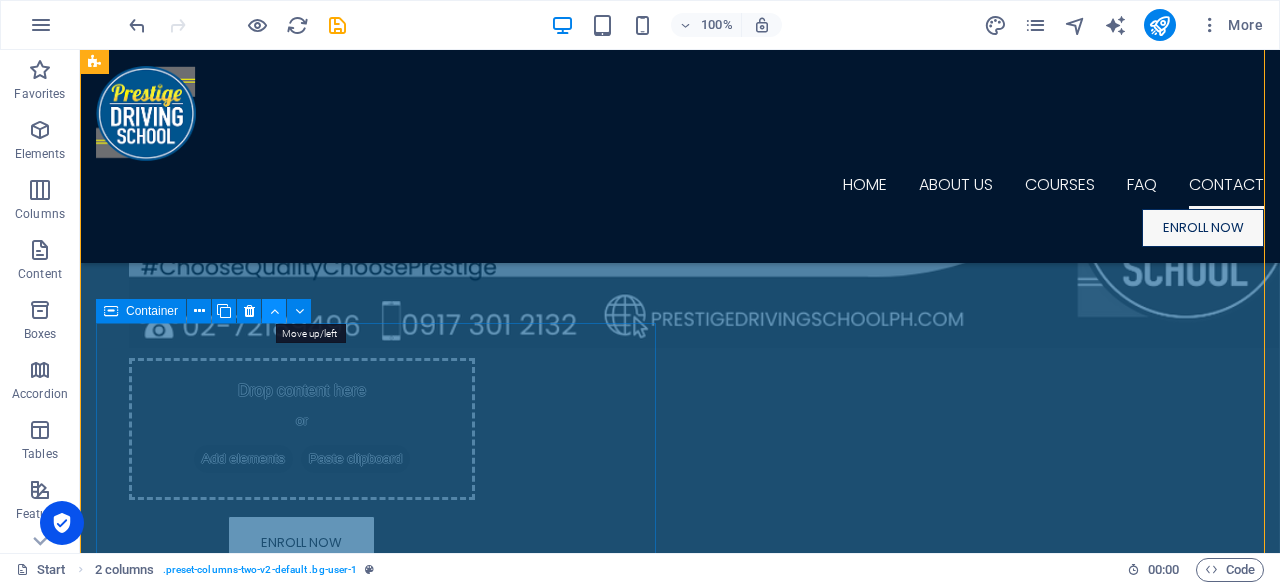 click at bounding box center (274, 311) 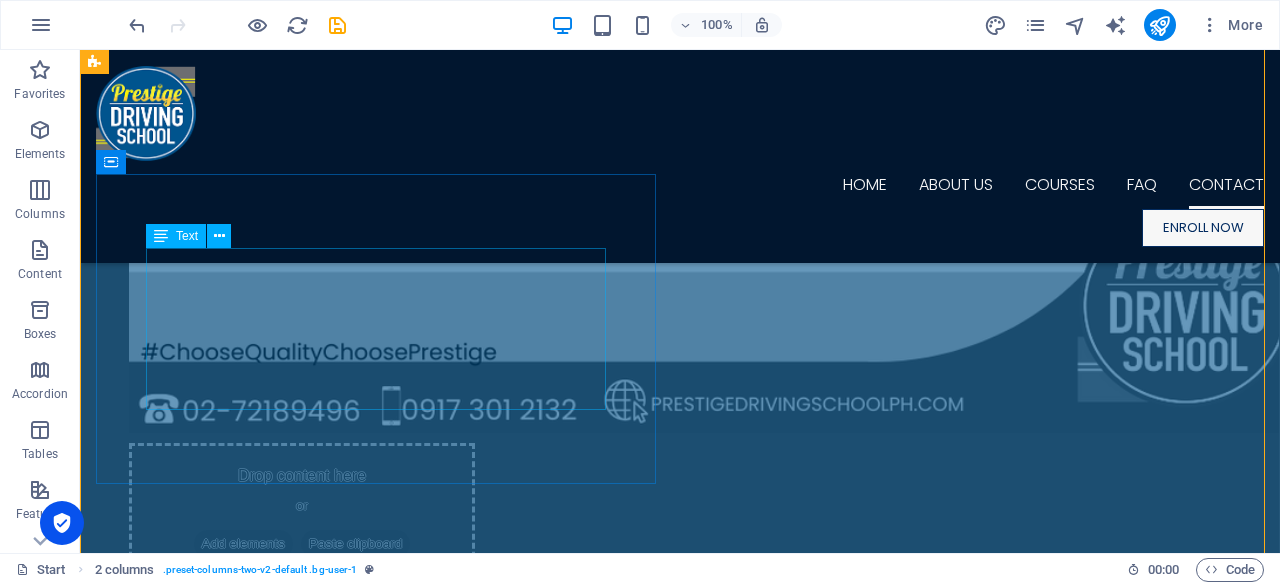scroll, scrollTop: 18744, scrollLeft: 0, axis: vertical 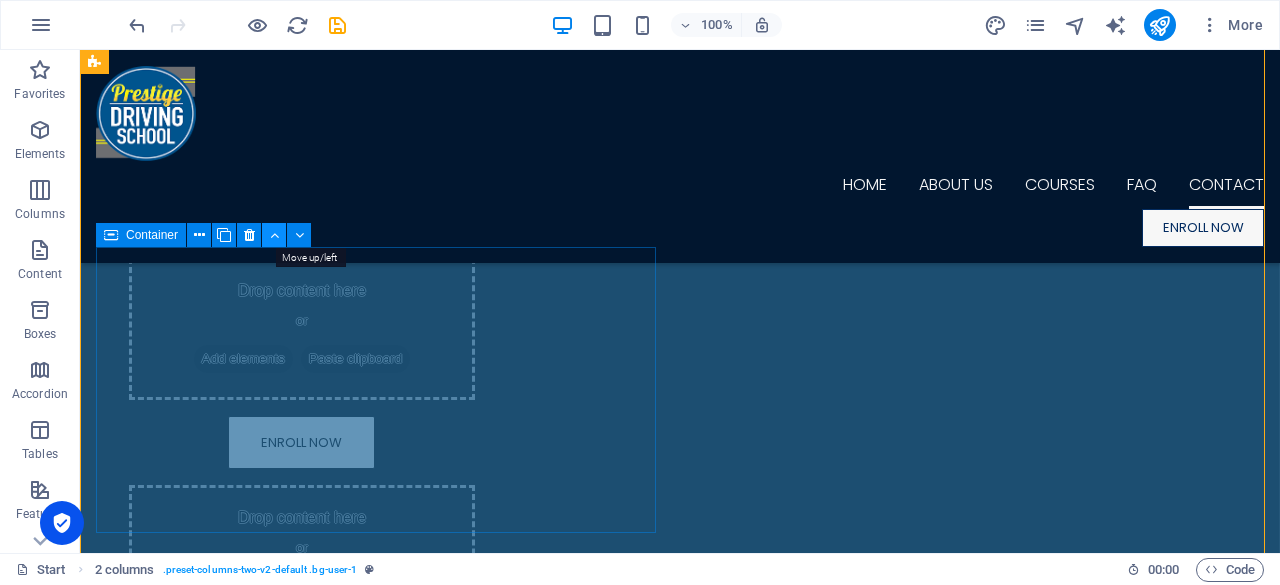 click at bounding box center (274, 235) 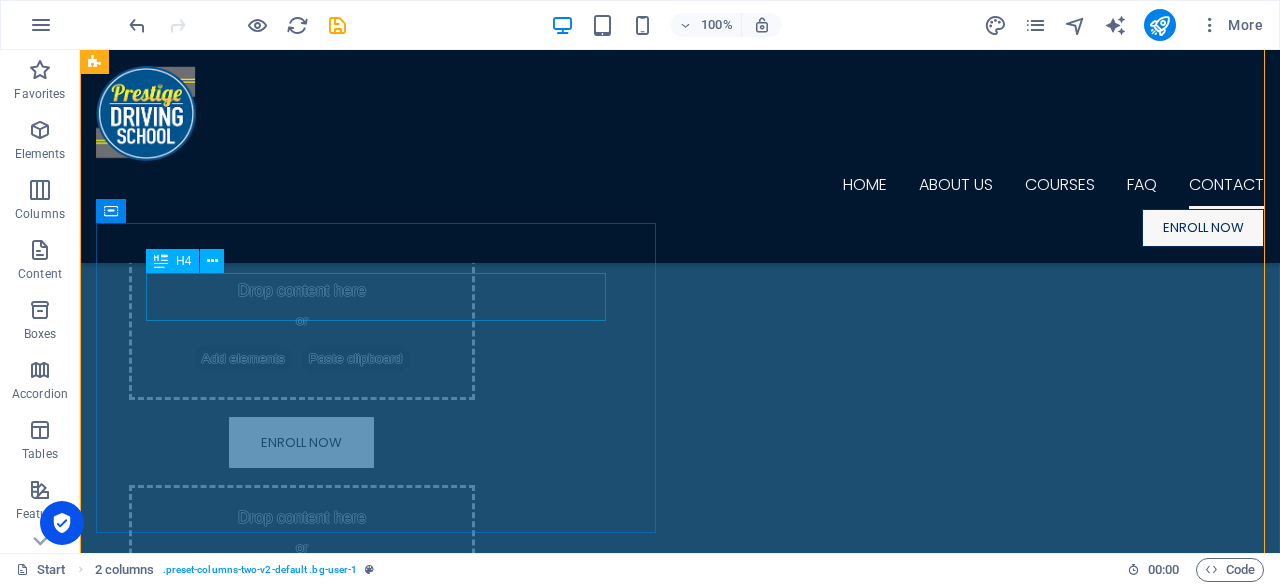 scroll, scrollTop: 18644, scrollLeft: 0, axis: vertical 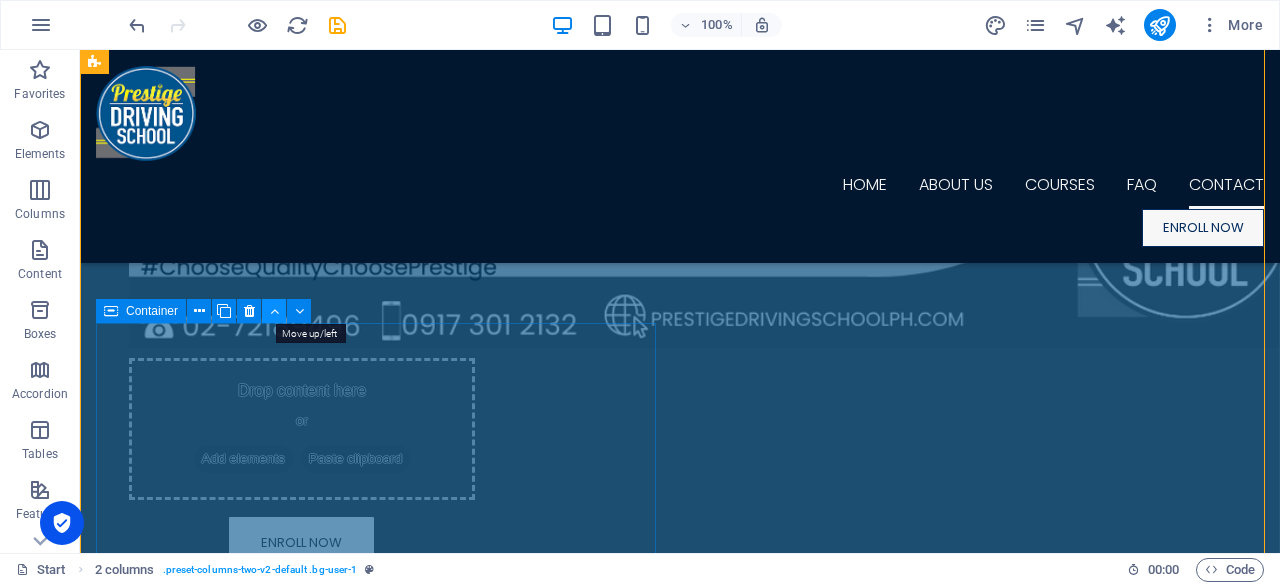 click at bounding box center (274, 311) 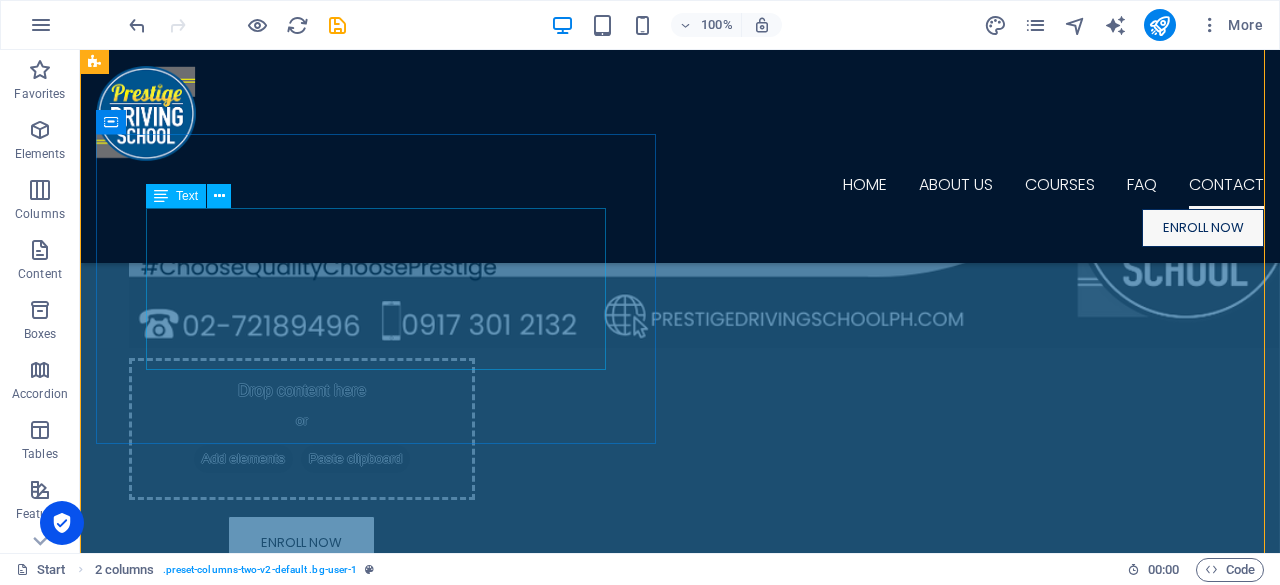 scroll, scrollTop: 18444, scrollLeft: 0, axis: vertical 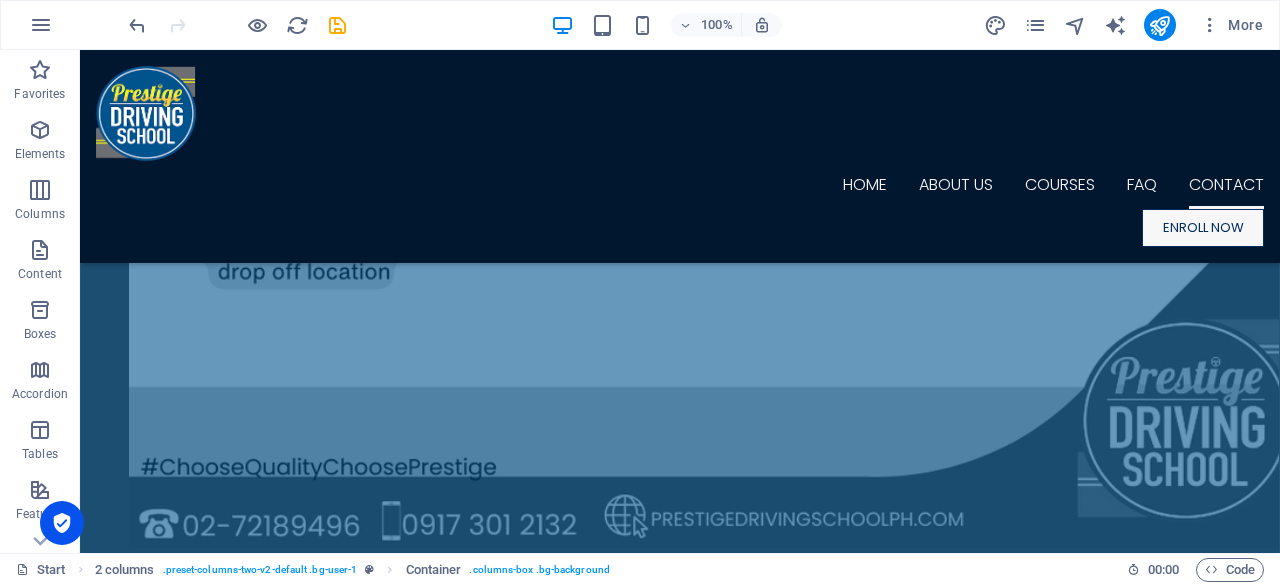 drag, startPoint x: 785, startPoint y: 246, endPoint x: 526, endPoint y: 216, distance: 260.73166 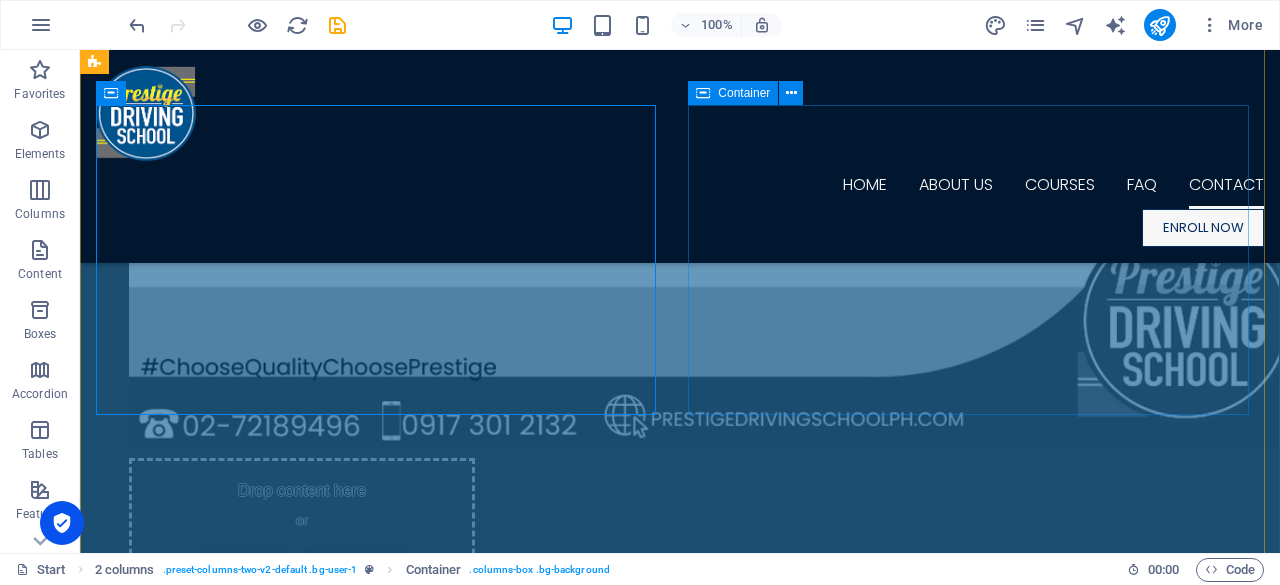 scroll, scrollTop: 18444, scrollLeft: 0, axis: vertical 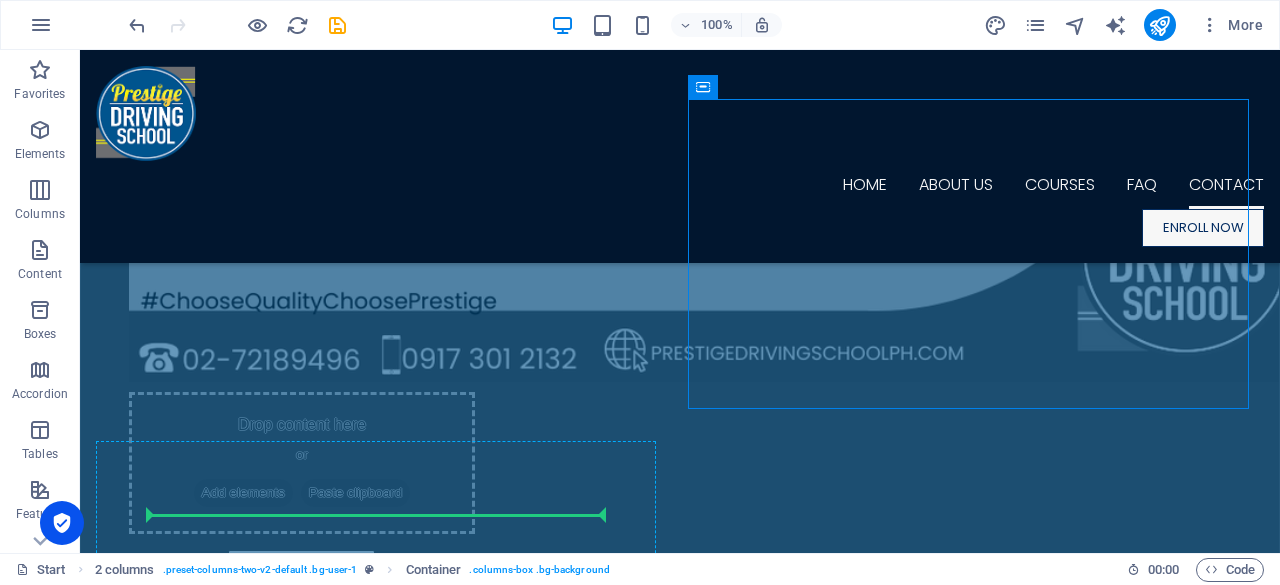 drag, startPoint x: 715, startPoint y: 287, endPoint x: 600, endPoint y: 537, distance: 275.18176 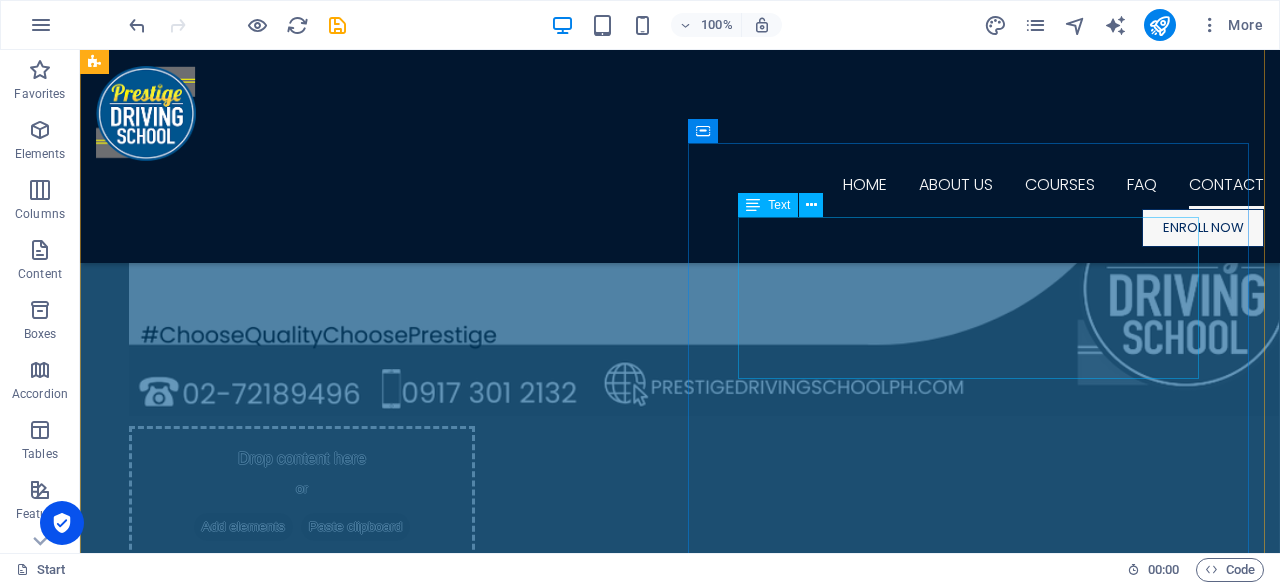scroll, scrollTop: 18606, scrollLeft: 0, axis: vertical 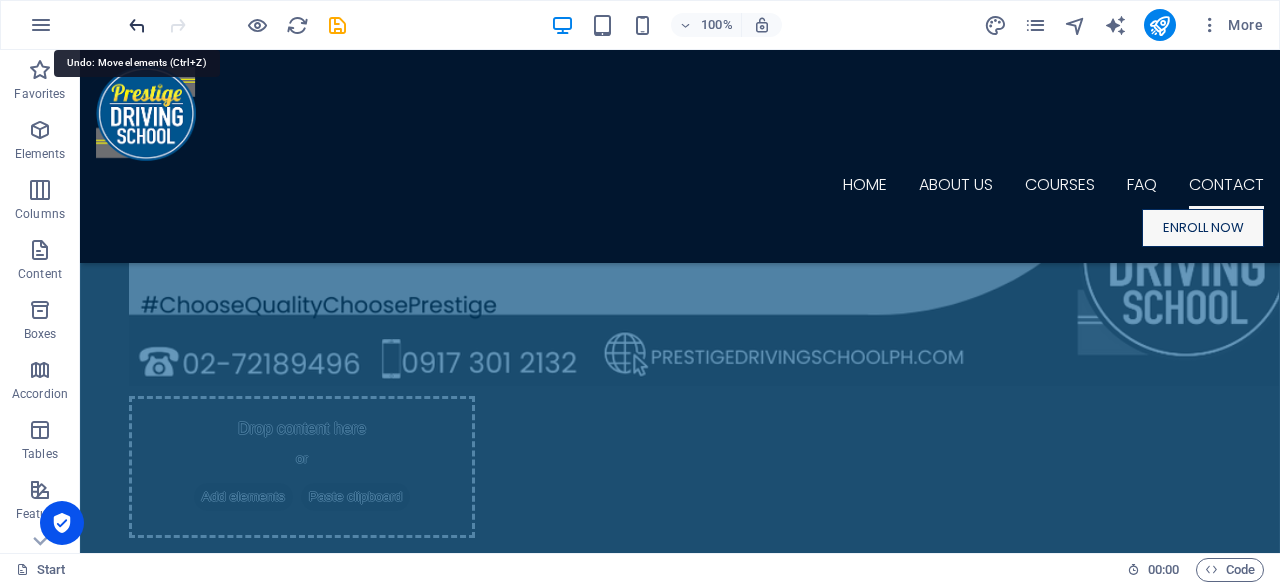 click at bounding box center (137, 25) 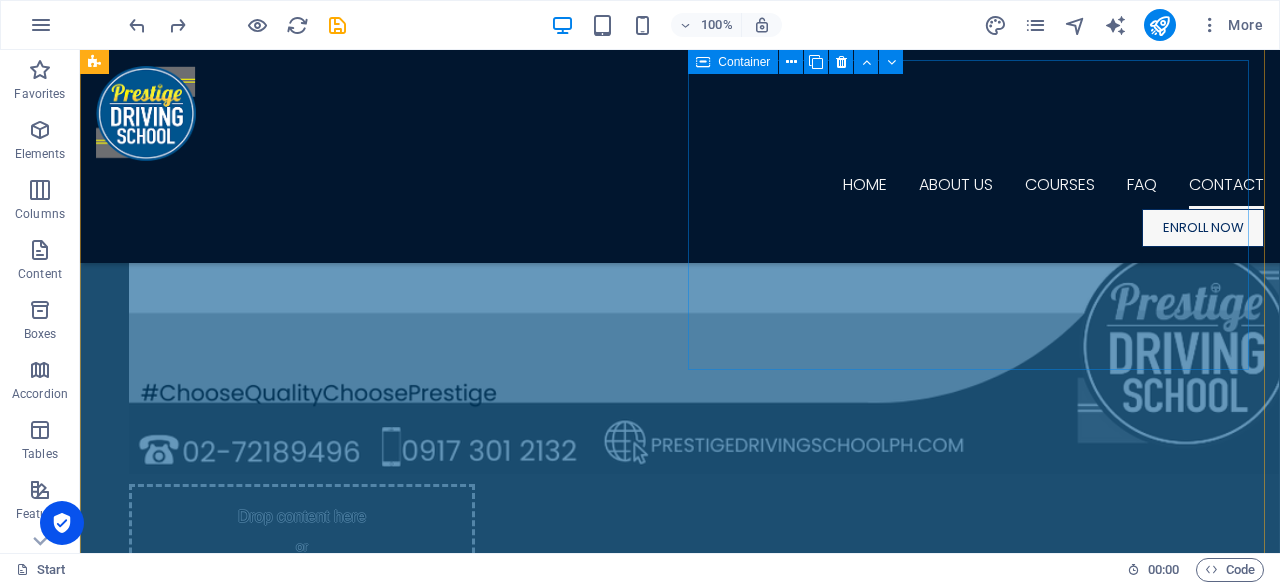 scroll, scrollTop: 18506, scrollLeft: 0, axis: vertical 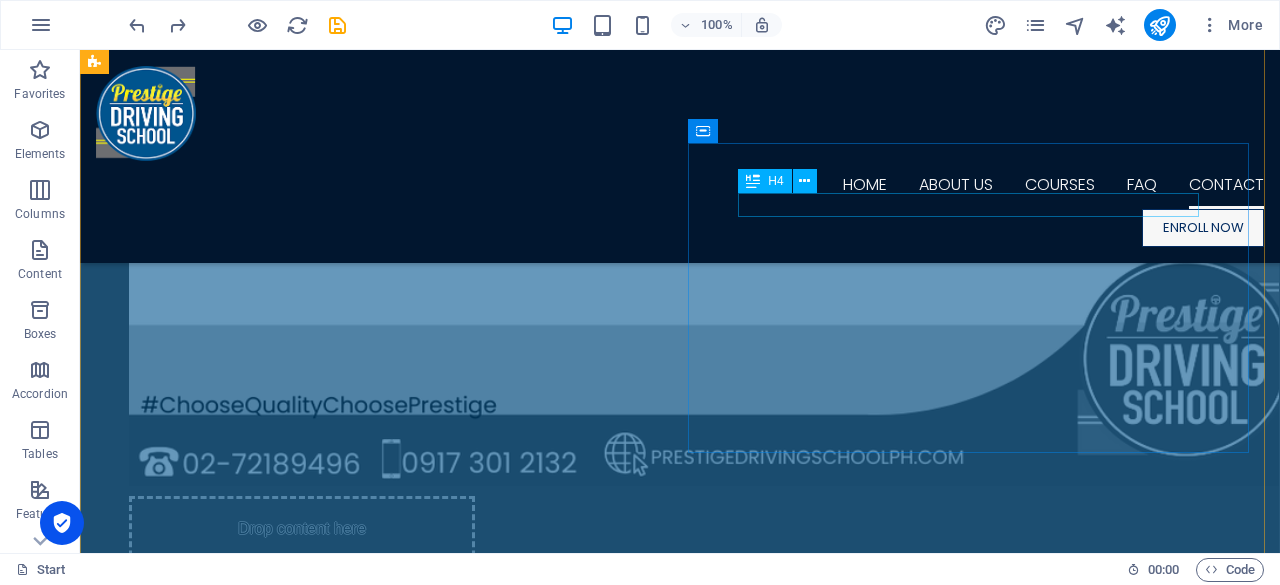 click on "ALI MALL BRANCH" at bounding box center [380, 21819] 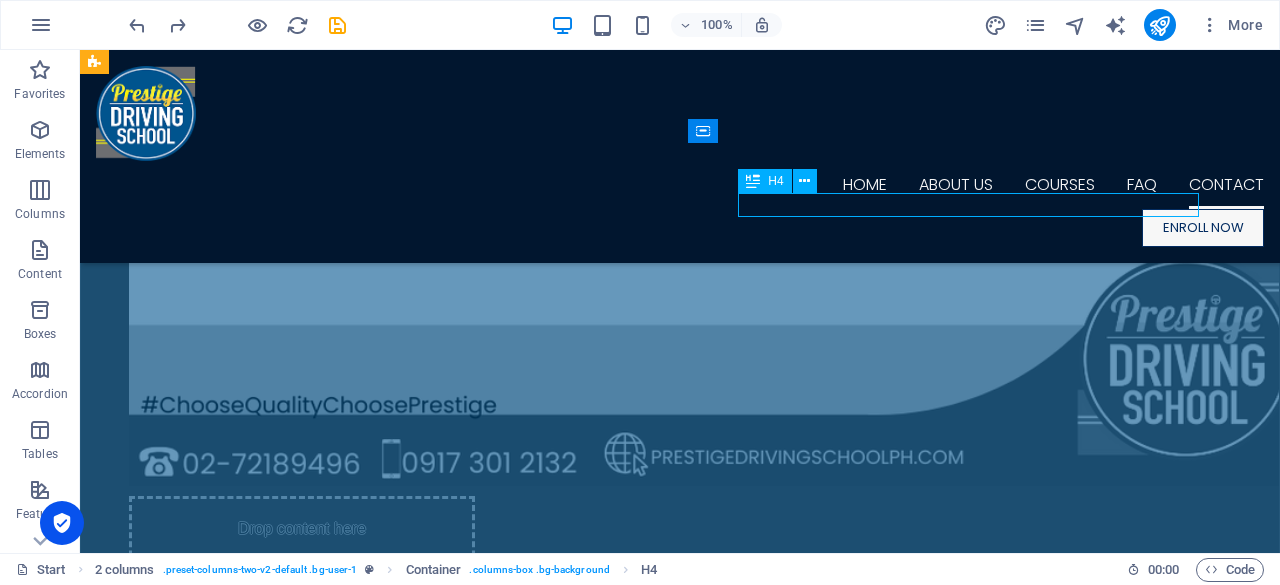 click on "ALI MALL BRANCH" at bounding box center [380, 21819] 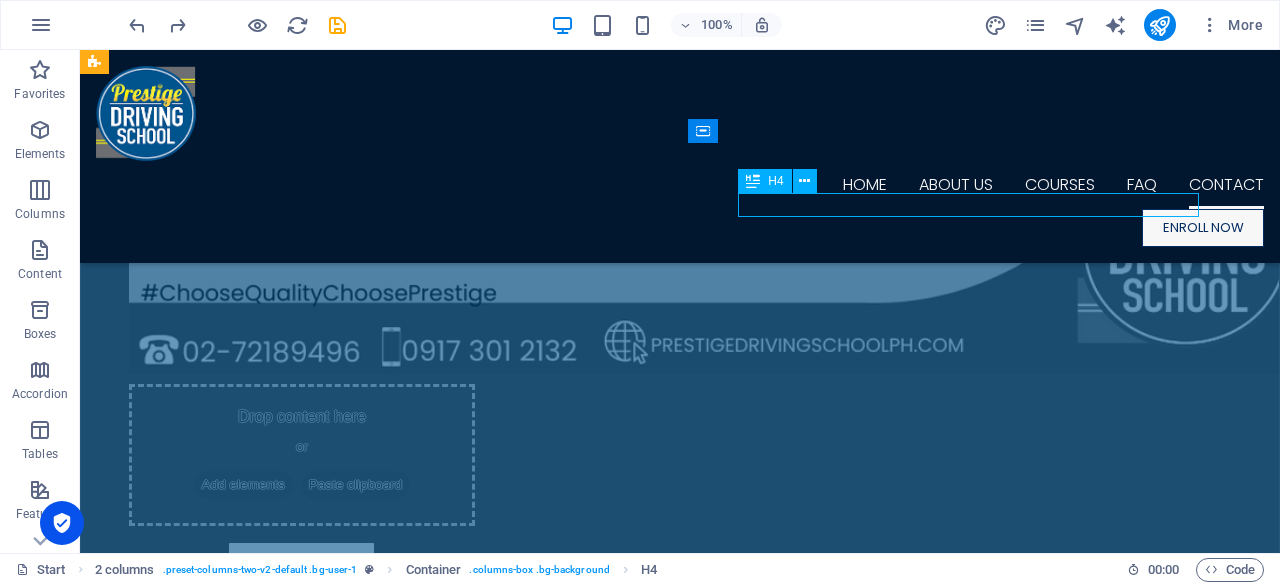 scroll, scrollTop: 18098, scrollLeft: 0, axis: vertical 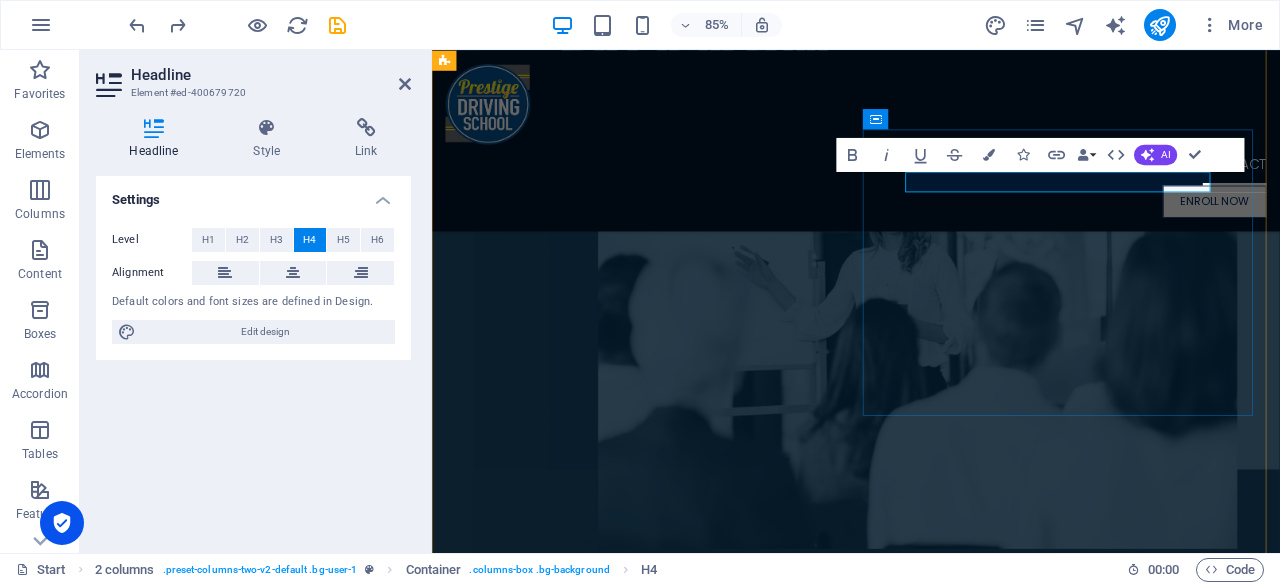click on "ALI MALL BRANCH" at bounding box center [681, 19074] 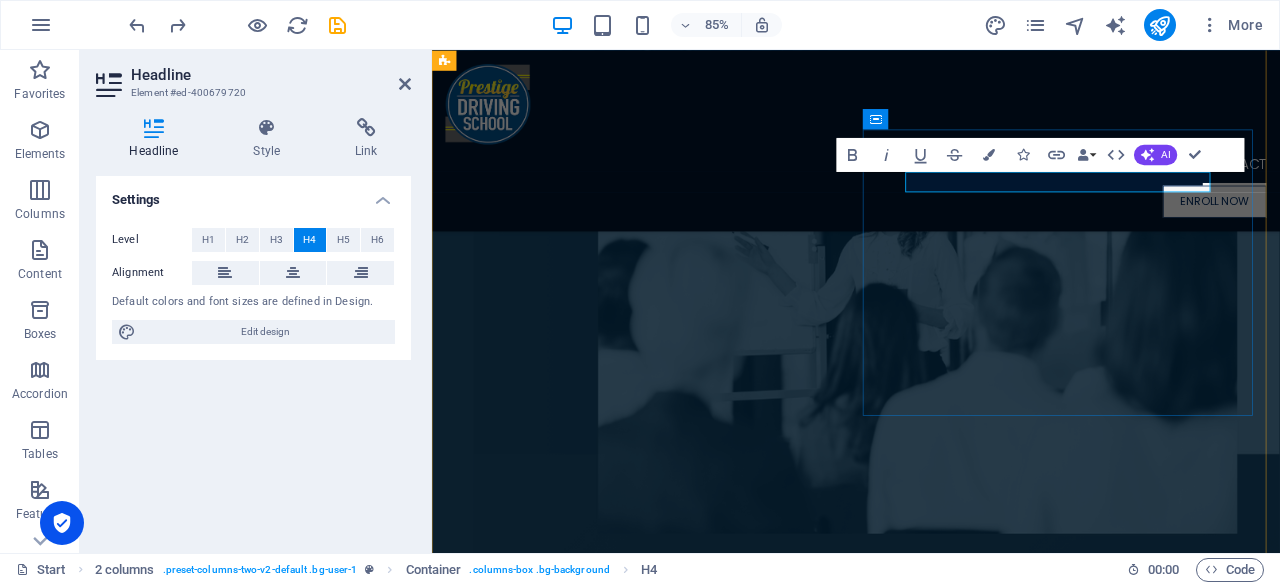 type 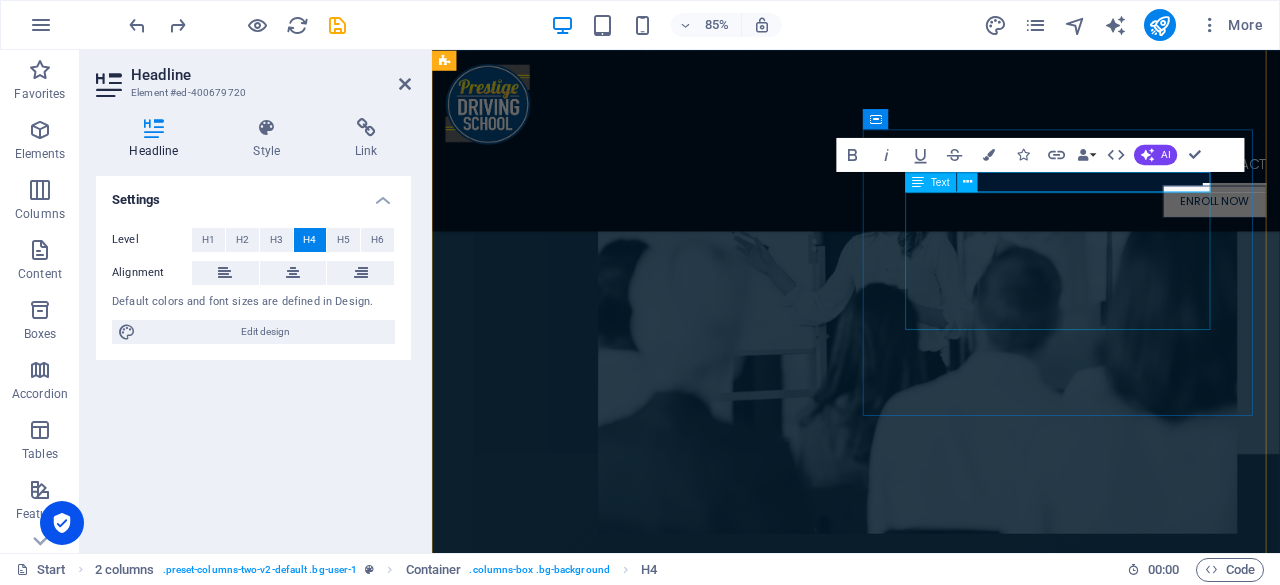 click on "Location:   2nd Floor Ali Mall Cubao Office Hours:   Mon-Sat 10 AM to 7PM Contact Number:  09088106704" at bounding box center [681, 19149] 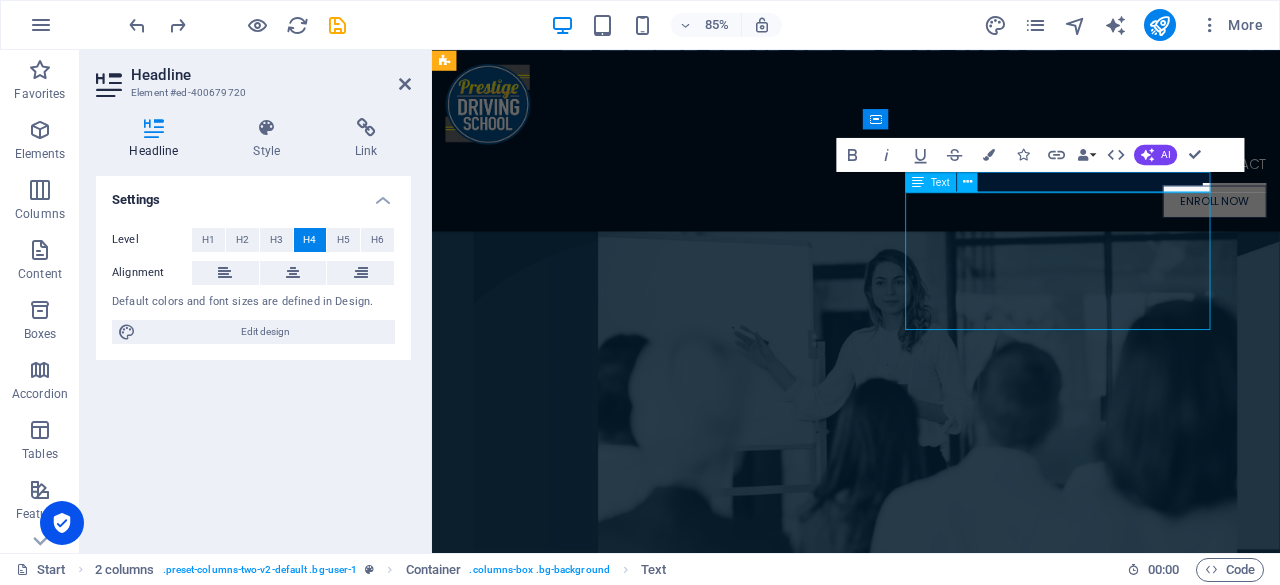 scroll, scrollTop: 18506, scrollLeft: 0, axis: vertical 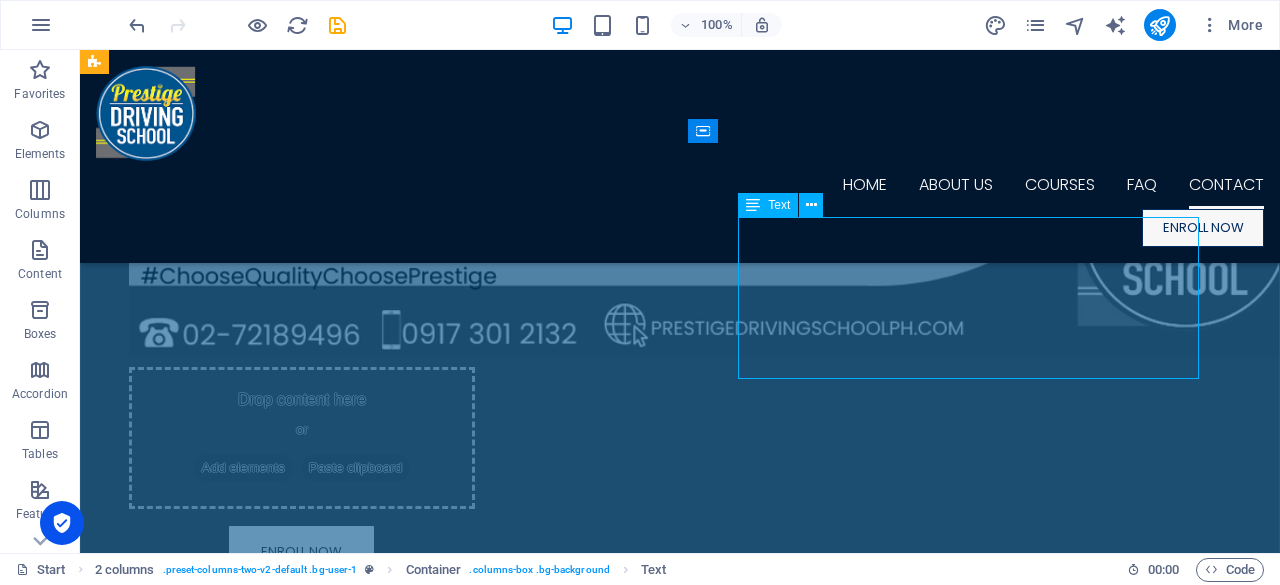 drag, startPoint x: 685, startPoint y: 260, endPoint x: 946, endPoint y: 228, distance: 262.95438 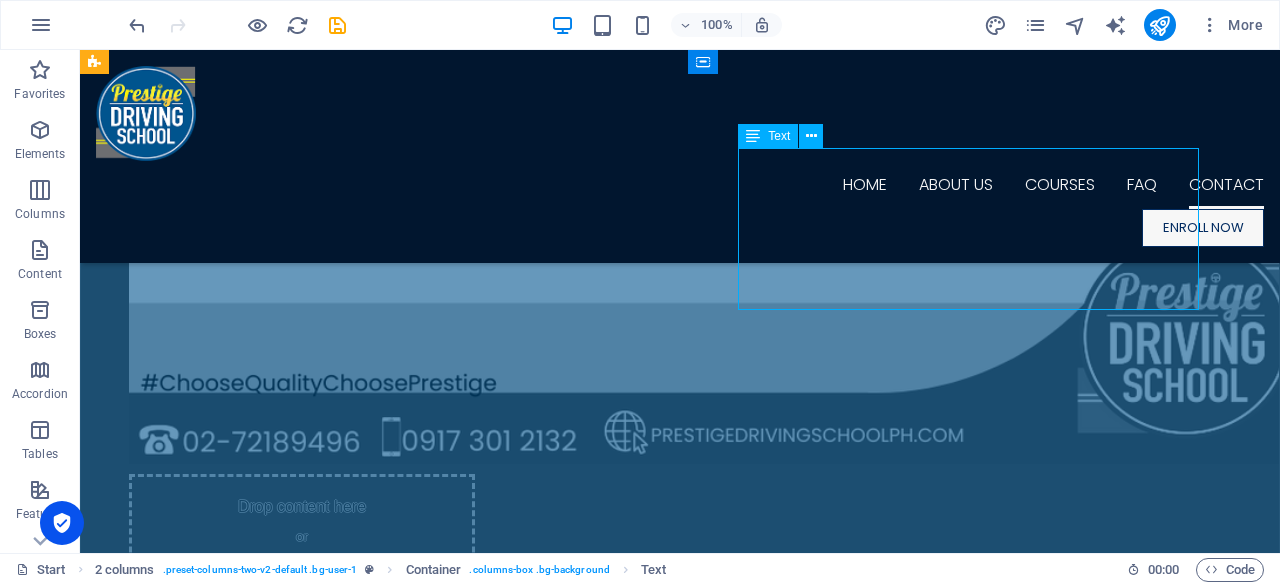 scroll, scrollTop: 18506, scrollLeft: 0, axis: vertical 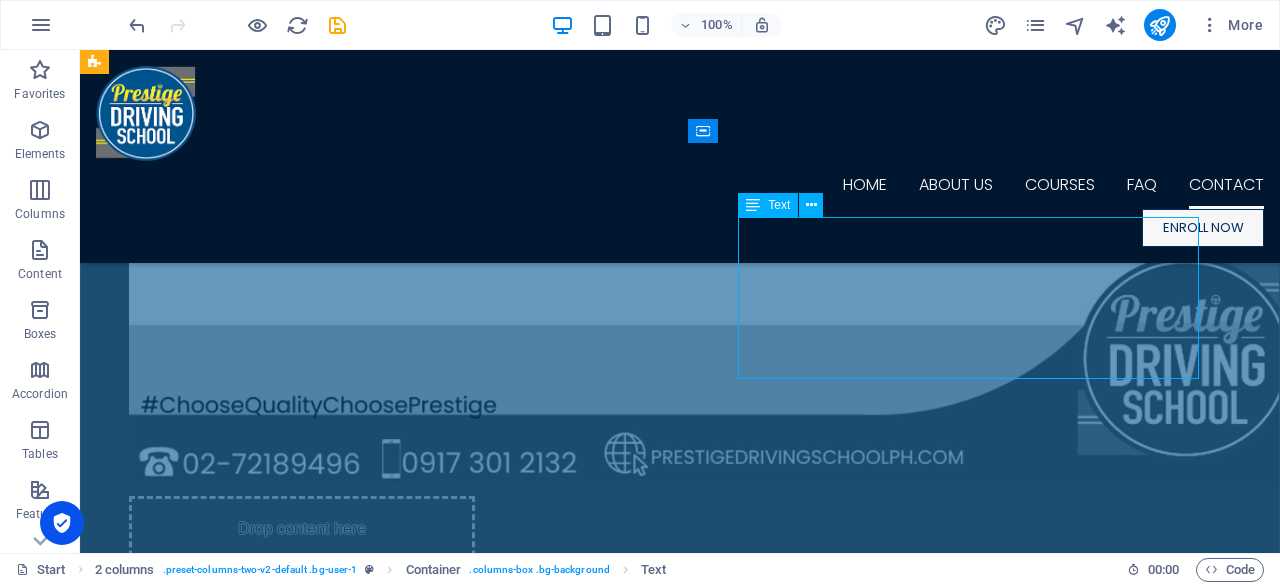 click on "Location:   2nd Floor Ali Mall Cubao Office Hours:   Mon-Sat 10 AM to 7PM Contact Number:  09088106704" at bounding box center [380, 21912] 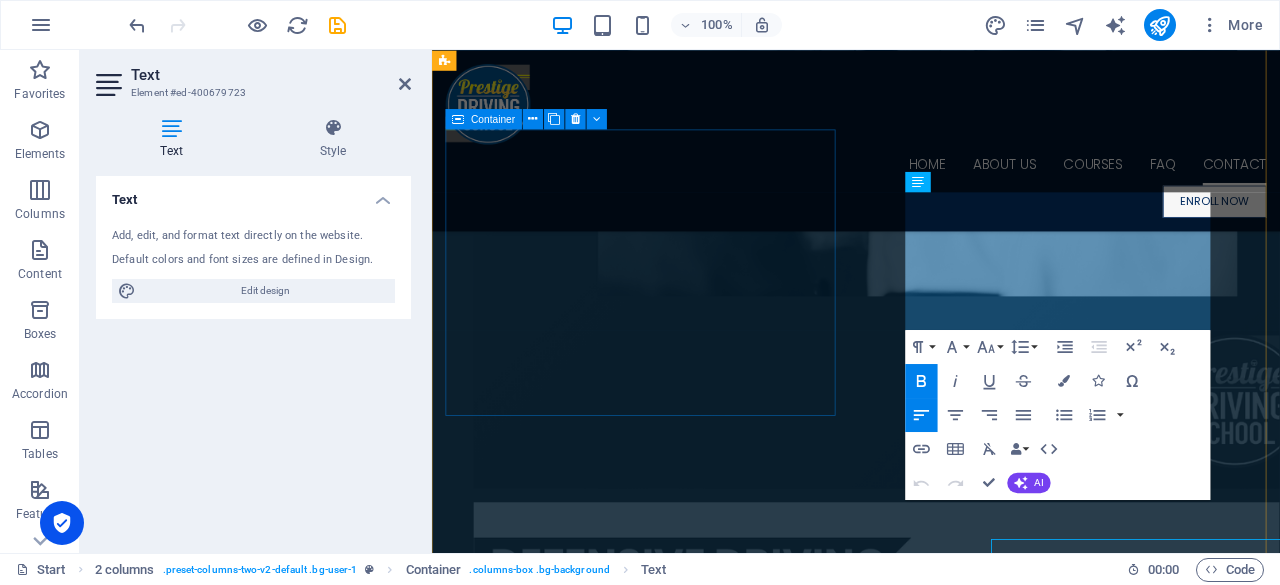 scroll, scrollTop: 18098, scrollLeft: 0, axis: vertical 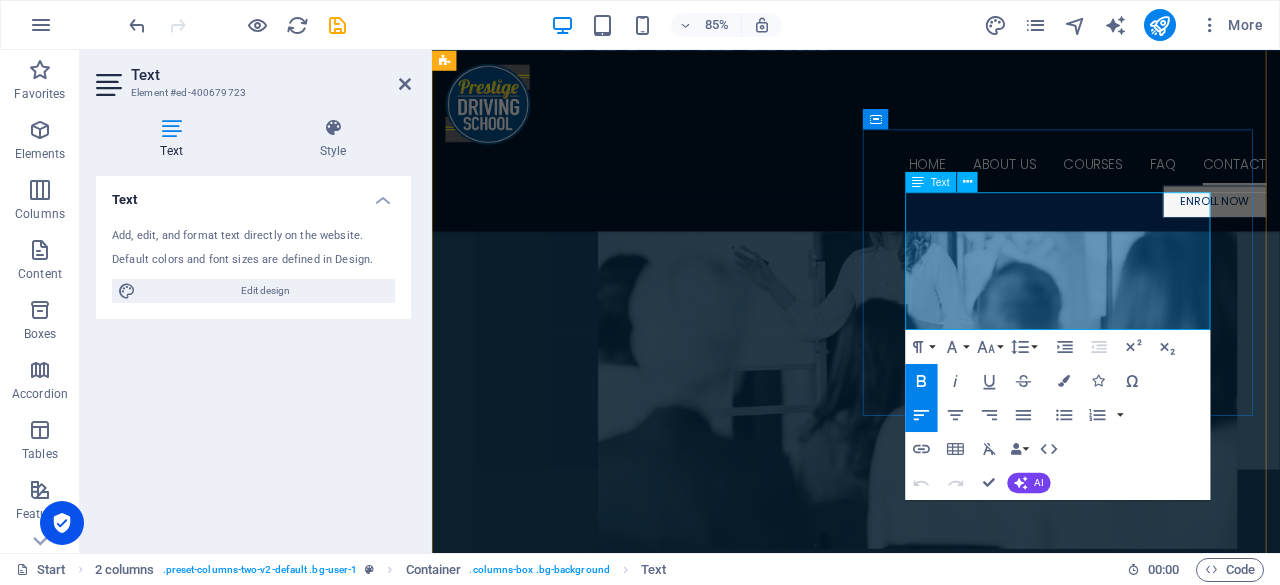 click on "Location:   2nd Floor Ali Mall Cubao" at bounding box center (681, 19113) 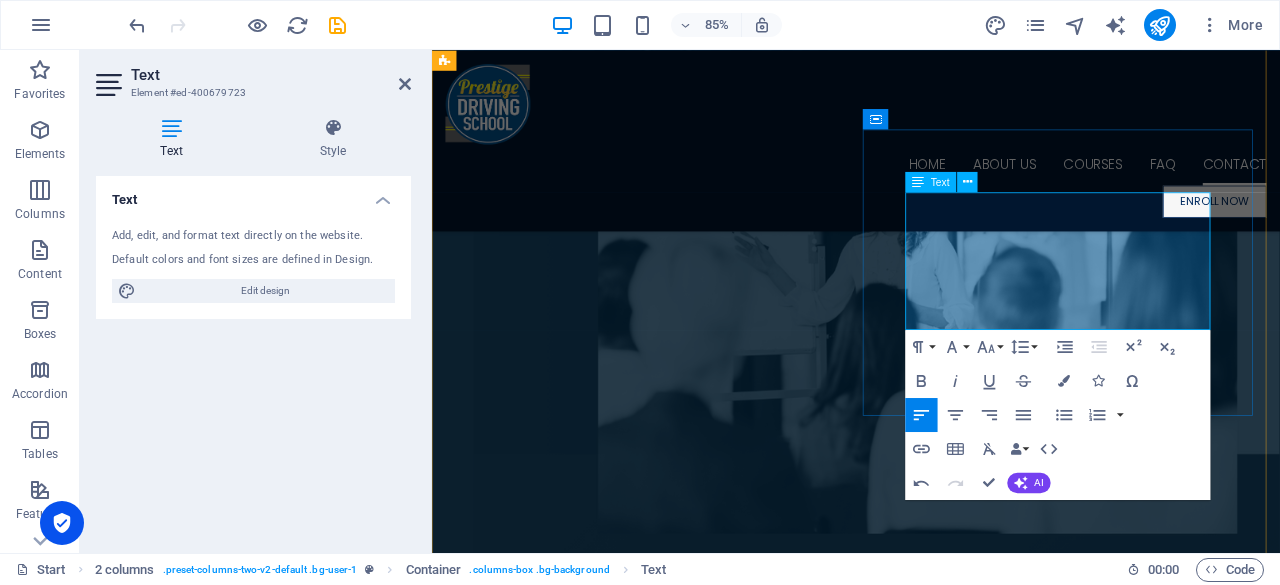 type 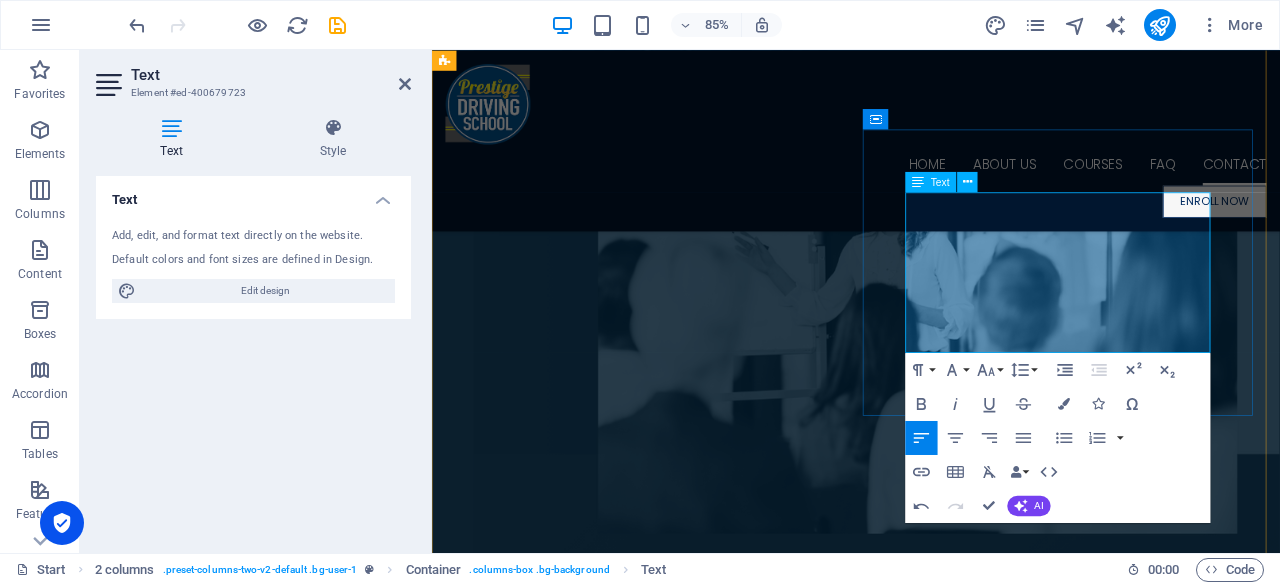 click on "Mon-Sat 10 AM to 7PM" at bounding box center (596, 19189) 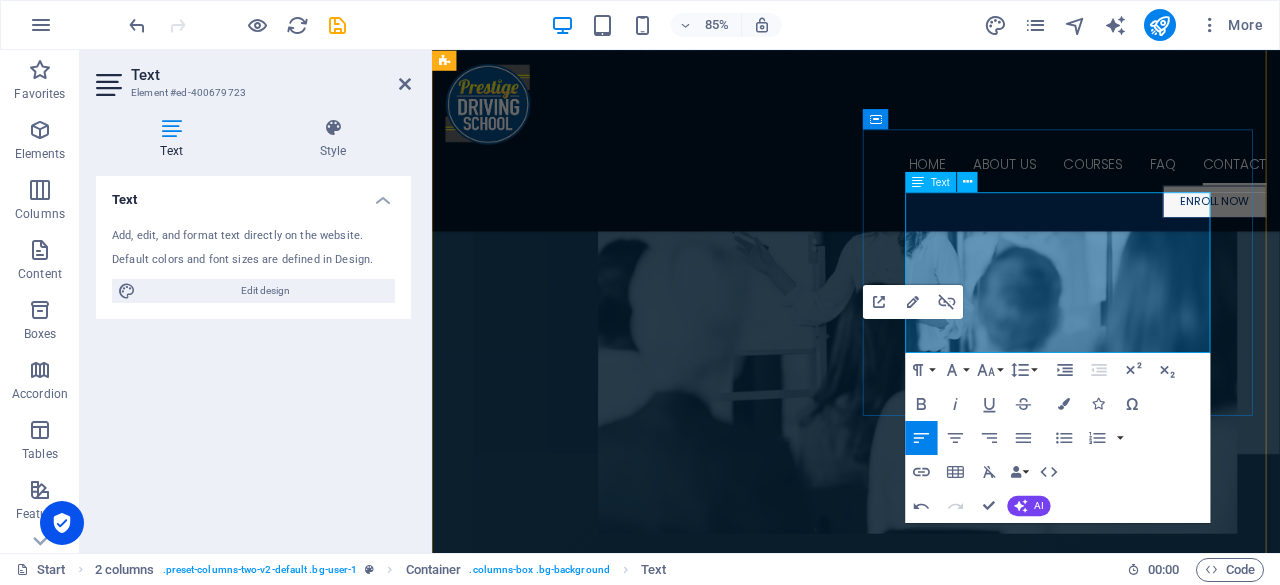 click on "Office Hours:   Mon-Sat 9AM to 6PM Contact Number:  ​" at bounding box center [681, 19203] 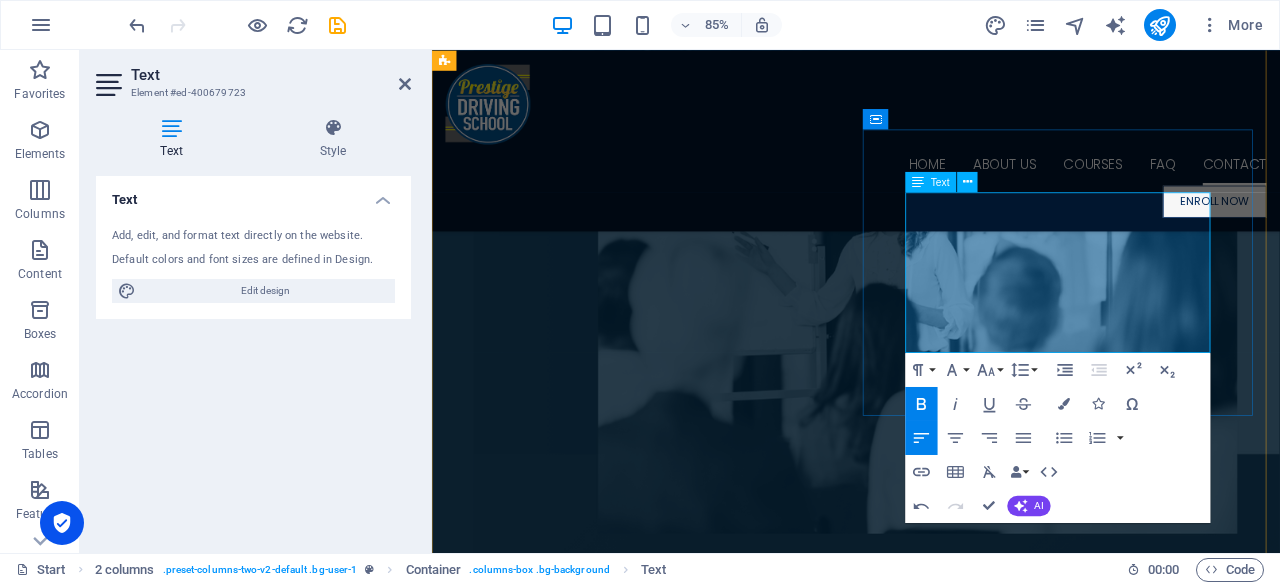 click on "Office Hours:   Mon-Sat 9AM to 6PM Contact Number:" at bounding box center (681, 19189) 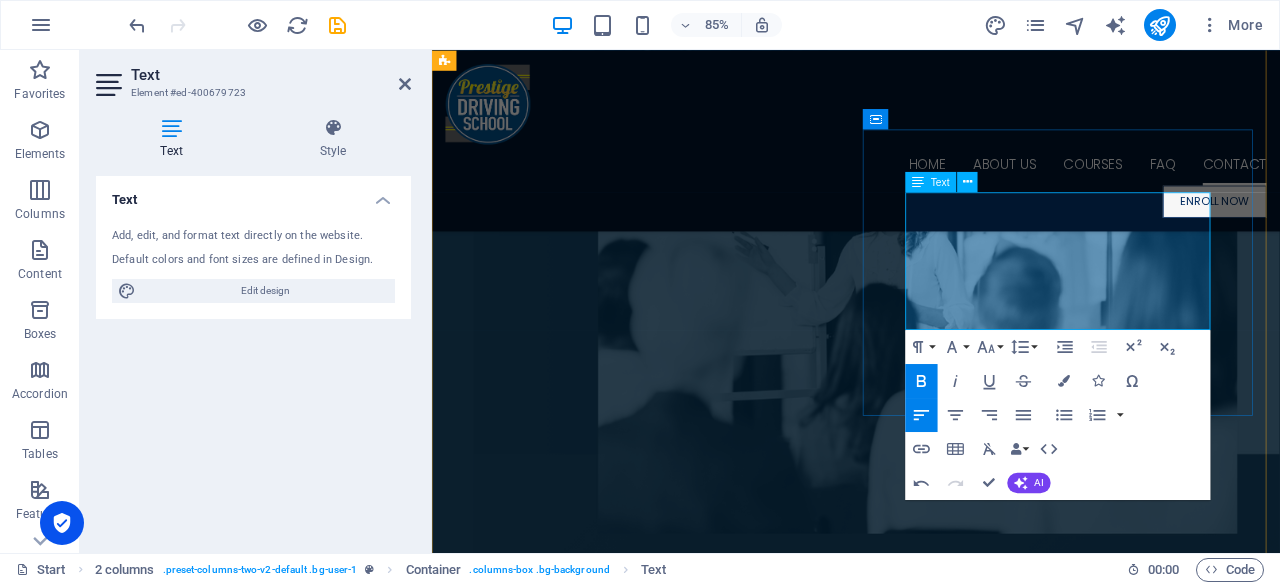 click on "Contact Number: 09950721014" at bounding box center (667, 19216) 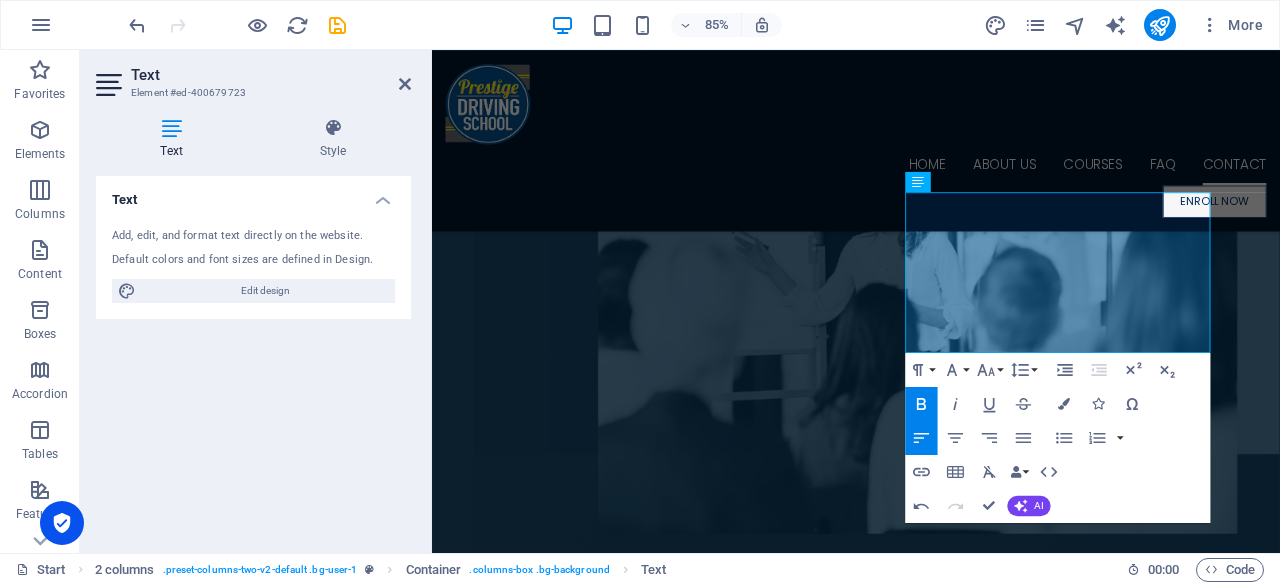 click 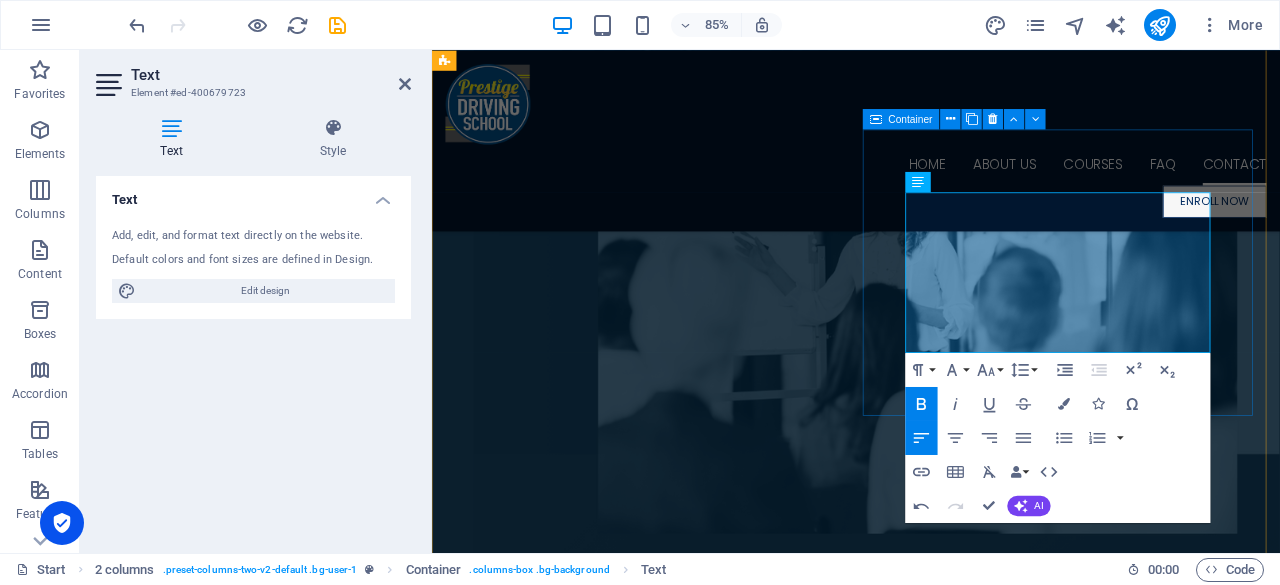 drag, startPoint x: 1106, startPoint y: 397, endPoint x: 972, endPoint y: 396, distance: 134.00374 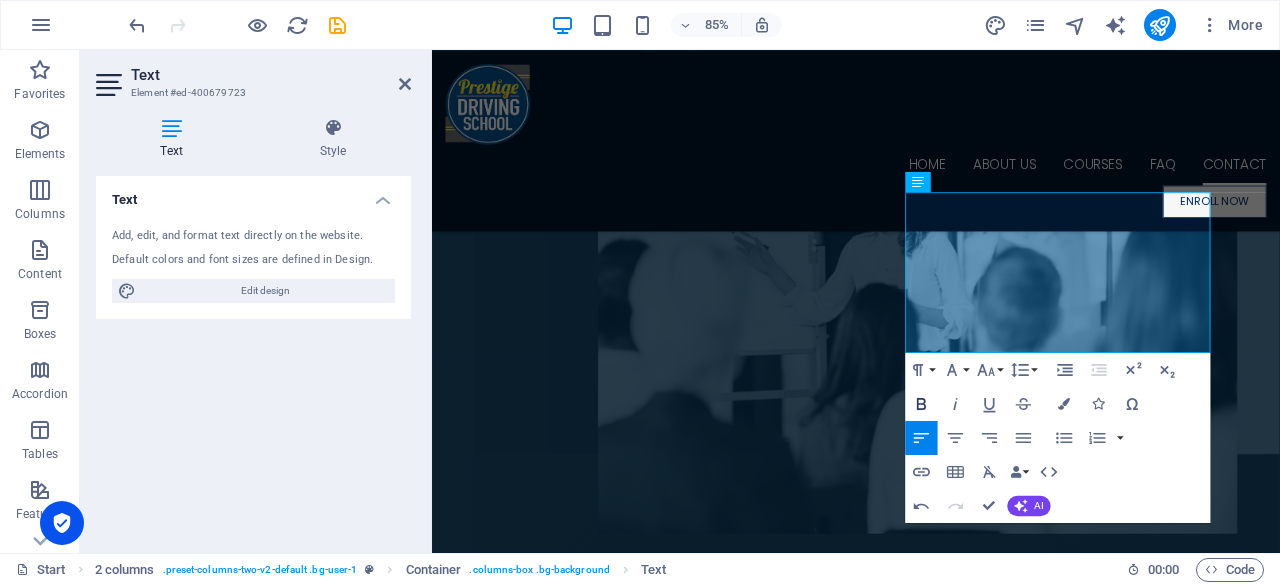 click 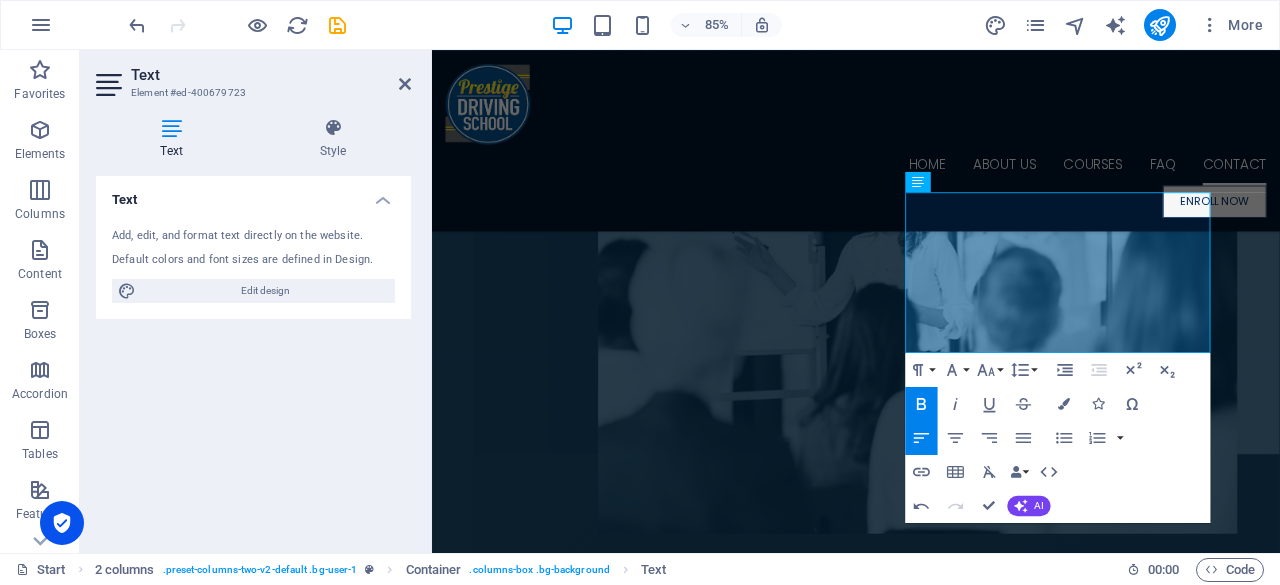 click 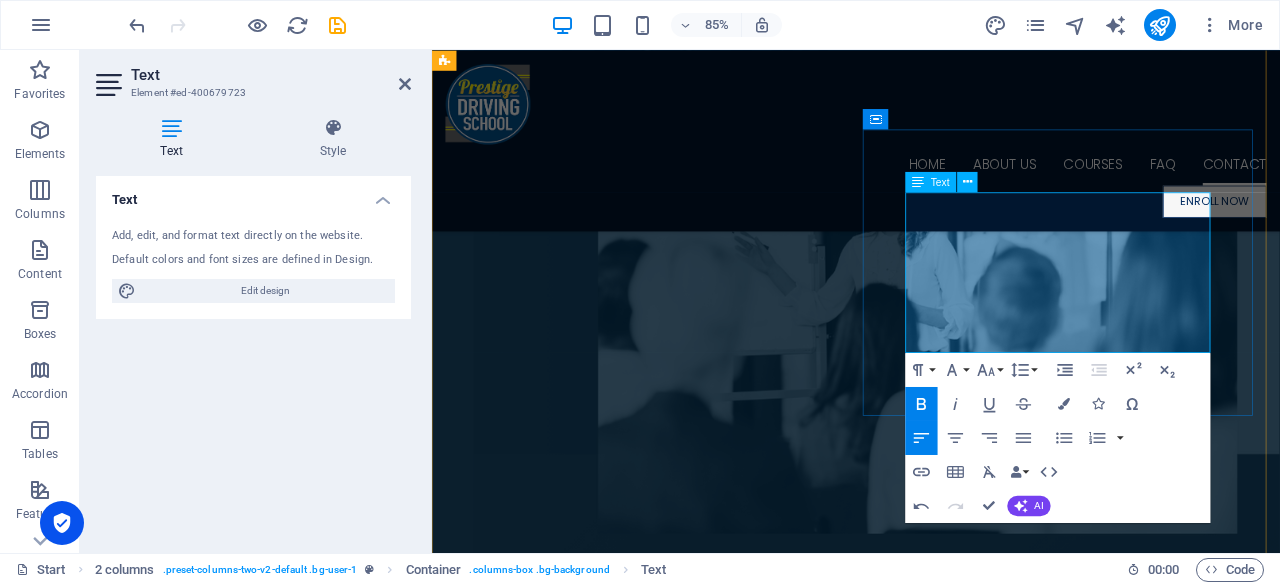 click on "​ ​  09950721014 ​" at bounding box center (681, 19243) 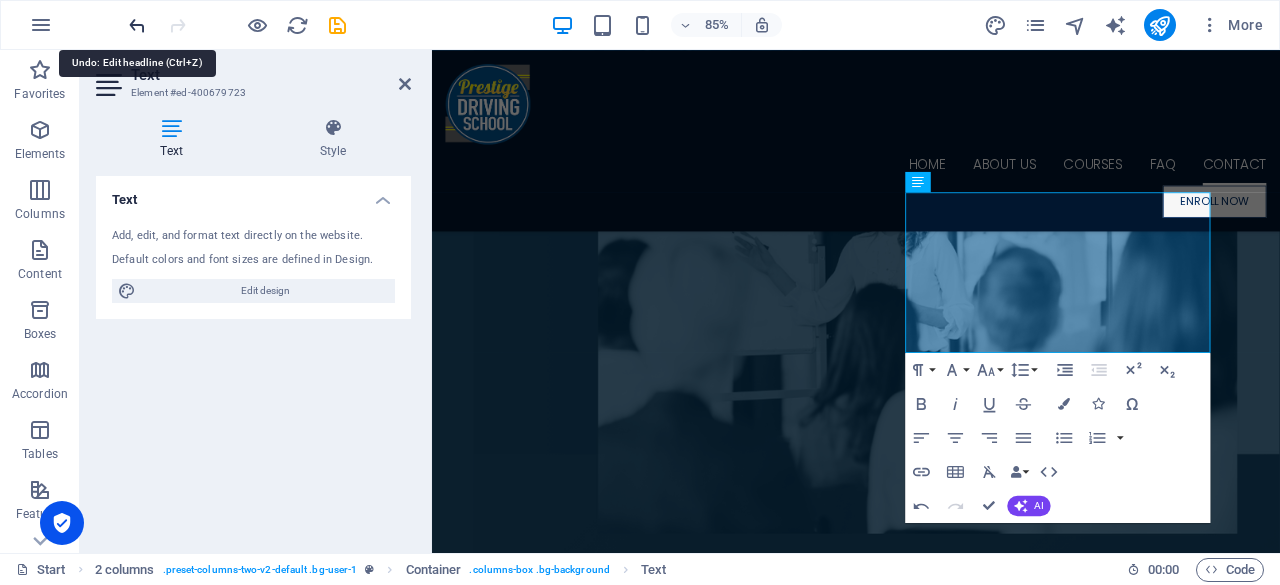click at bounding box center (137, 25) 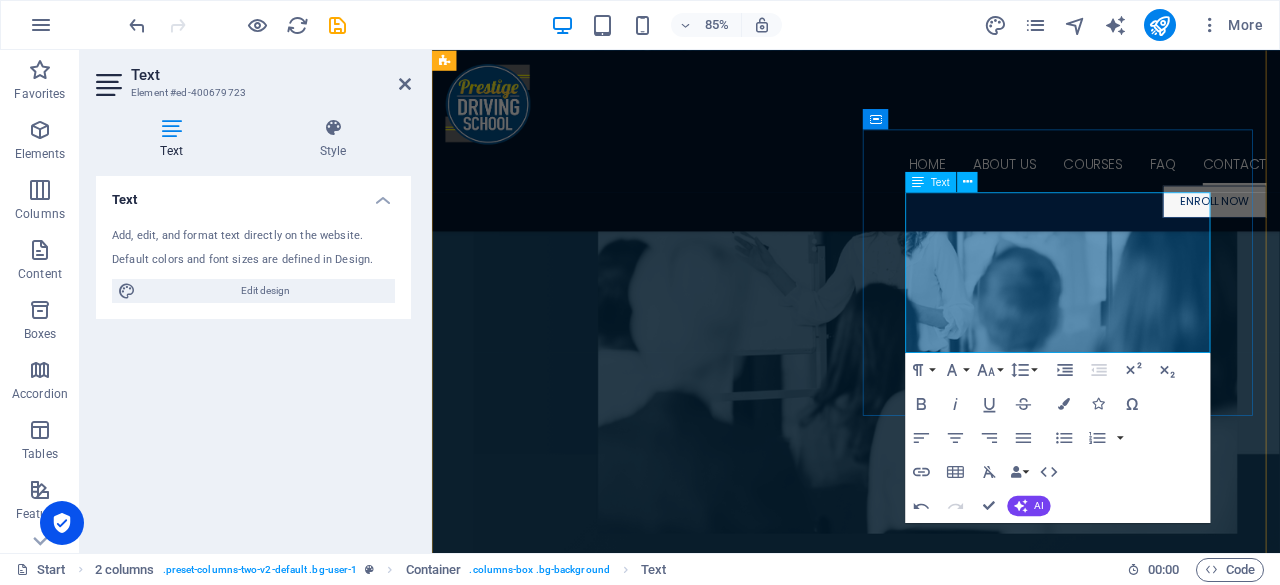 click on "Office Hours:   Mon-Sat 9AM to 6PM Contact Number:" at bounding box center [681, 19189] 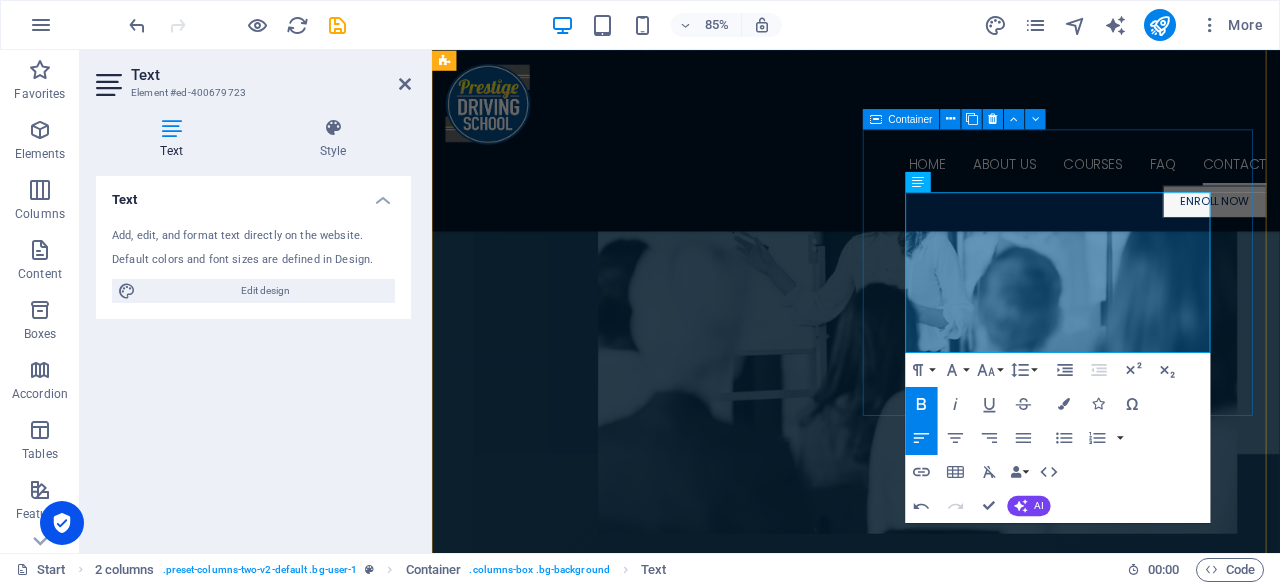 drag, startPoint x: 1174, startPoint y: 335, endPoint x: 984, endPoint y: 329, distance: 190.09471 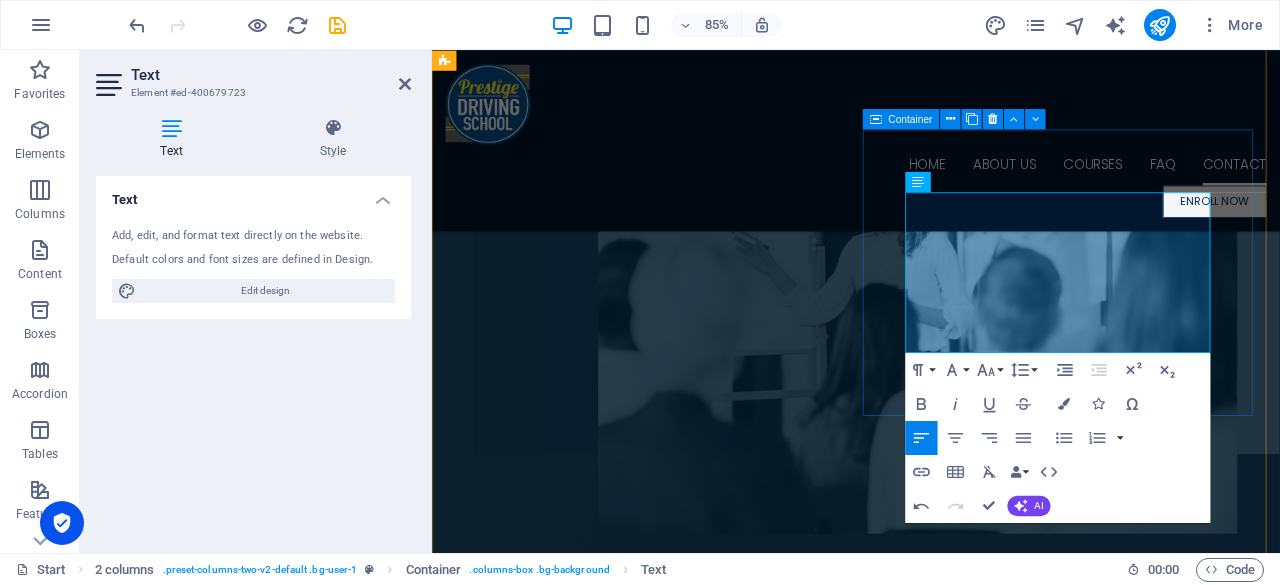 copy on "Mon-Sat 9AM to 6PM" 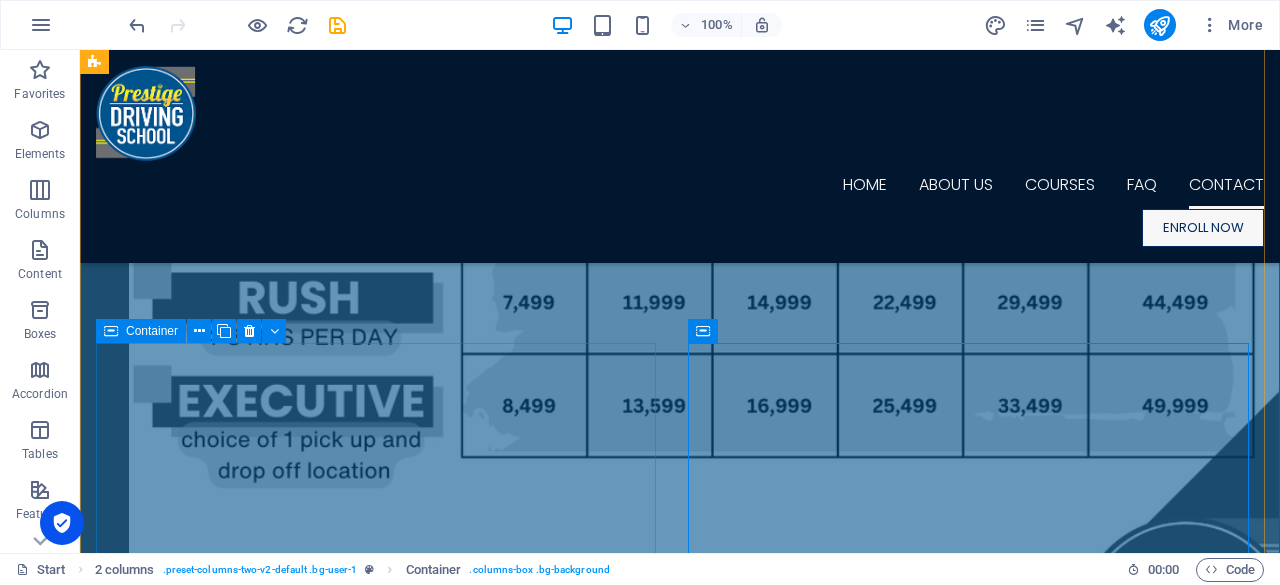 scroll, scrollTop: 18206, scrollLeft: 0, axis: vertical 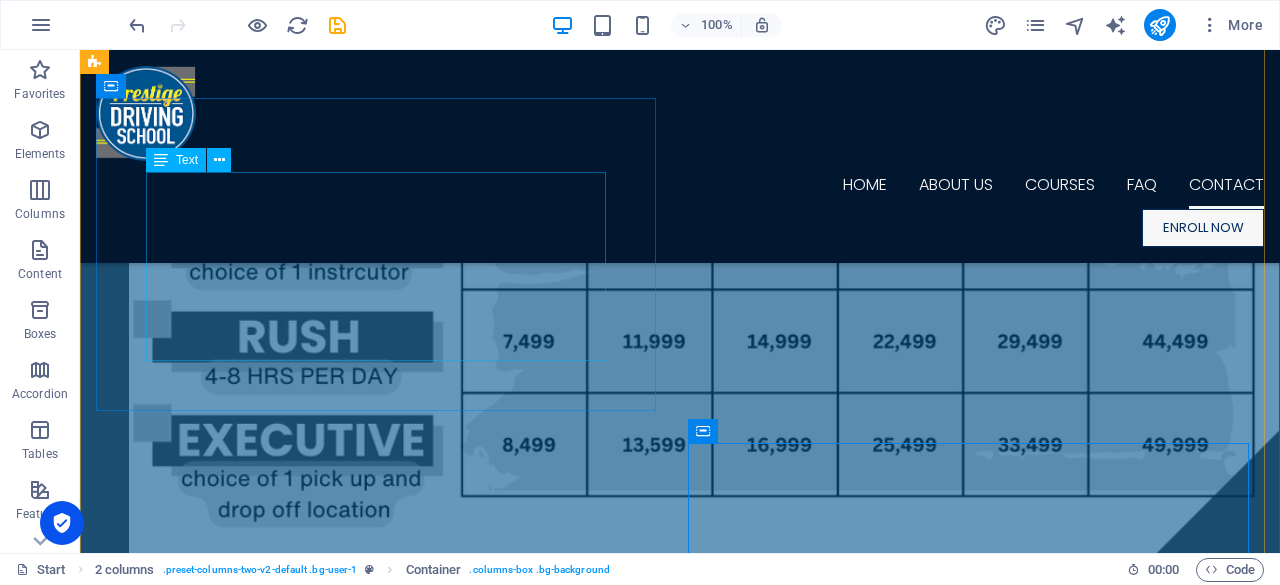 click on "Location:  along Espana Blvd corner Craig St. Sampaloc, Manila Office Hours:  Mon-Sun 9 AM to 6 PM Contact Number:  09088106684  /  (02)83765046" at bounding box center (380, 21268) 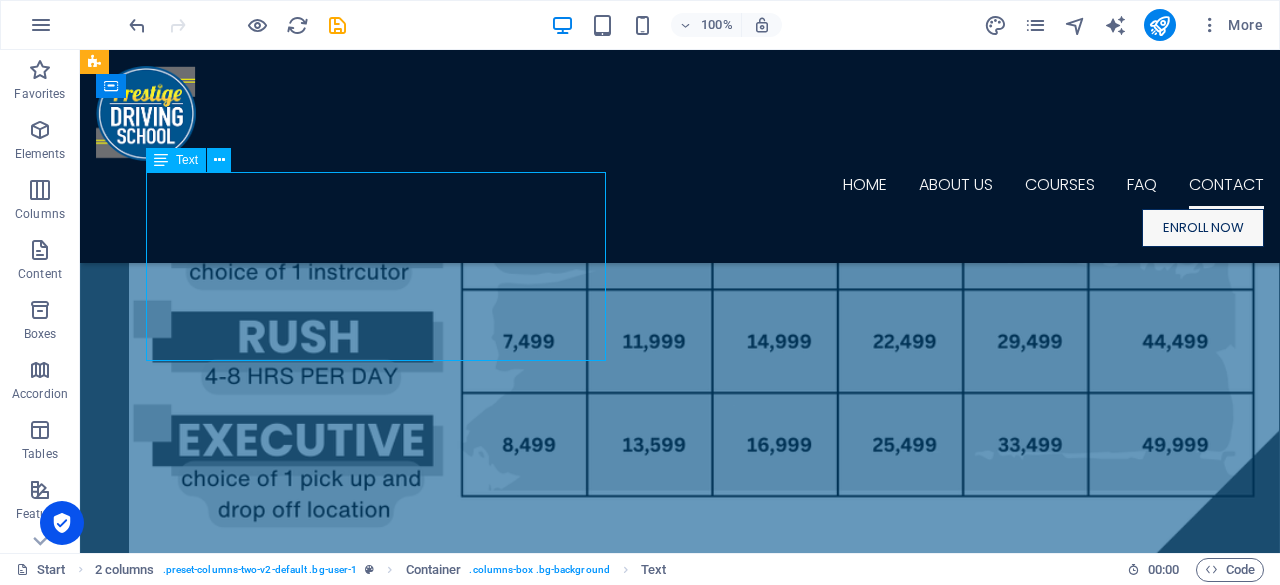 click on "Location:  along Espana Blvd corner Craig St. Sampaloc, Manila Office Hours:  Mon-Sun 9 AM to 6 PM Contact Number:  09088106684  /  (02)83765046" at bounding box center (380, 21268) 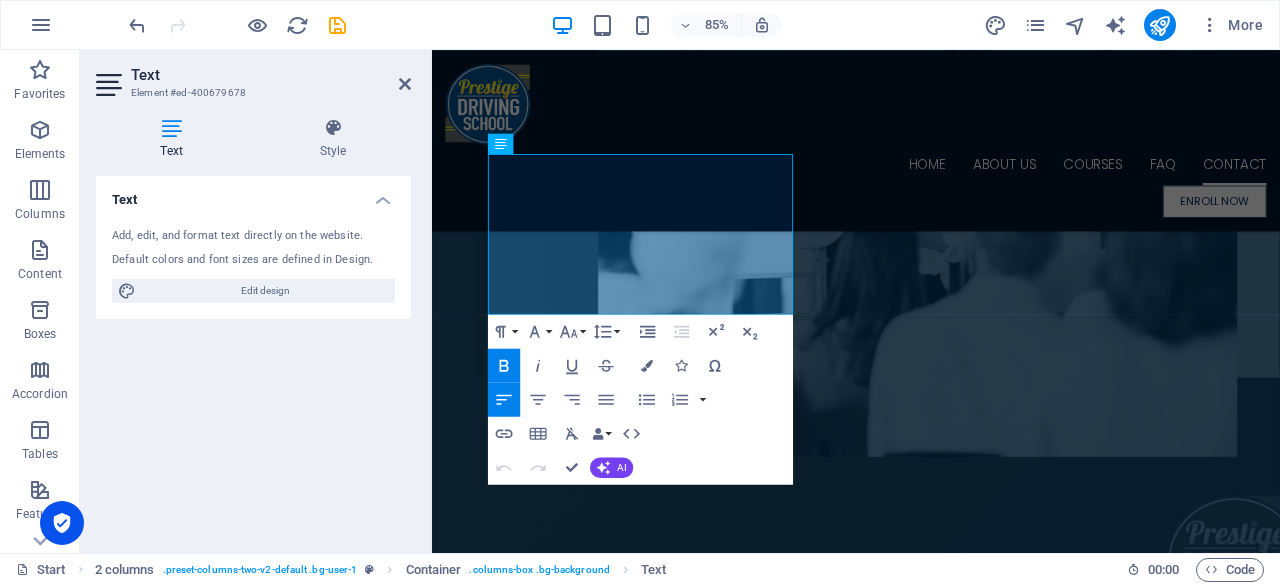 scroll, scrollTop: 17798, scrollLeft: 0, axis: vertical 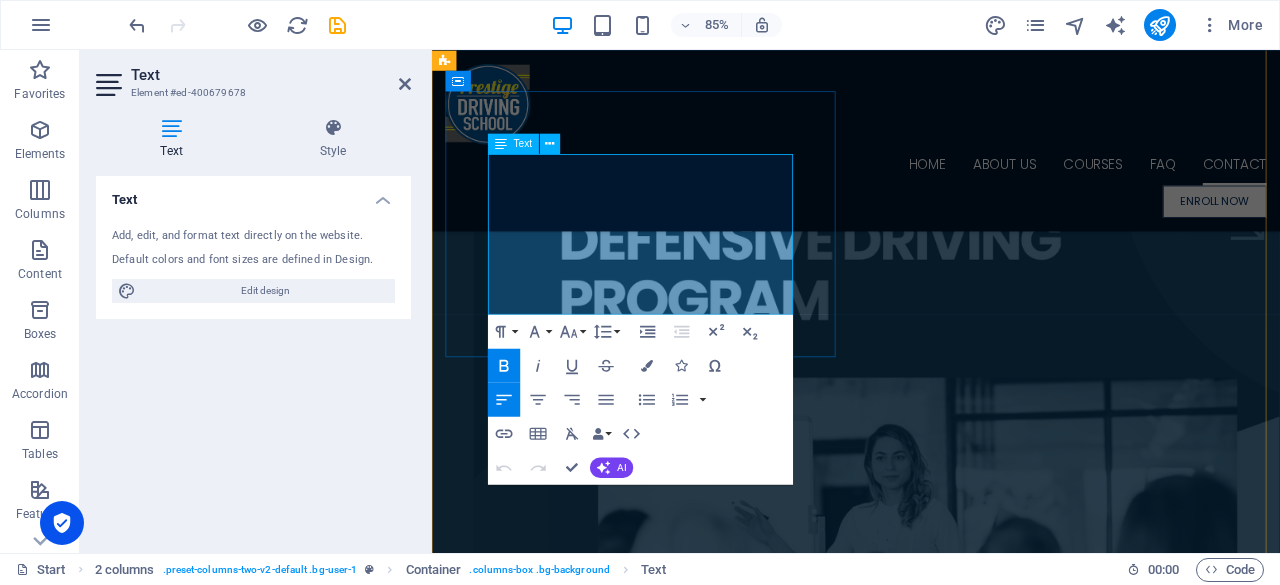 click on "/" at bounding box center [618, 18604] 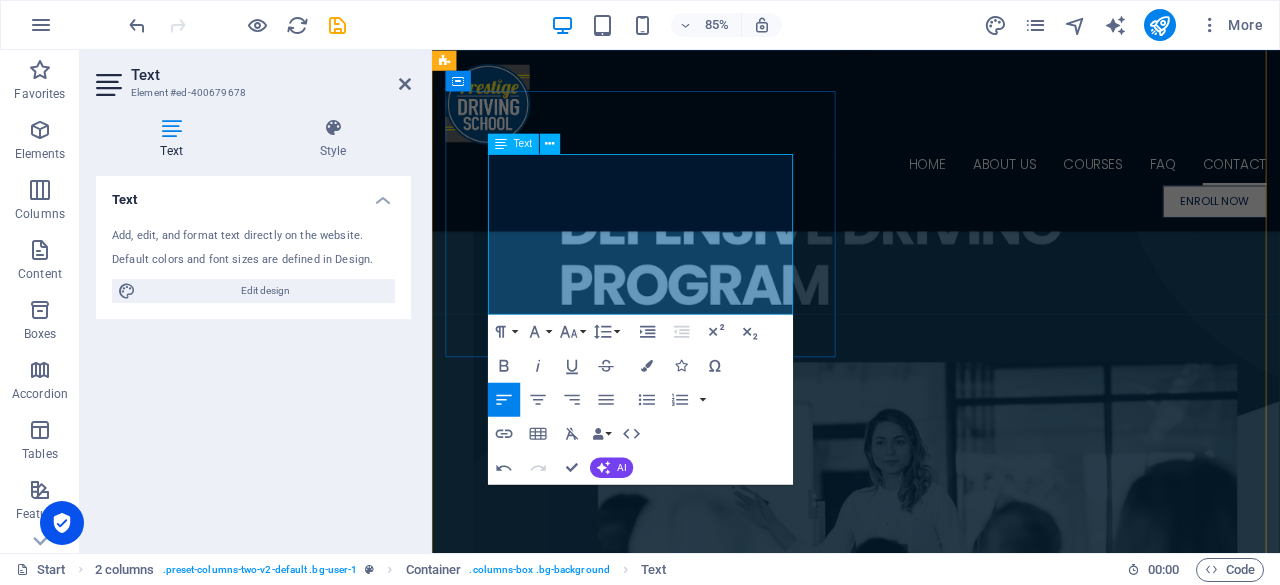 type 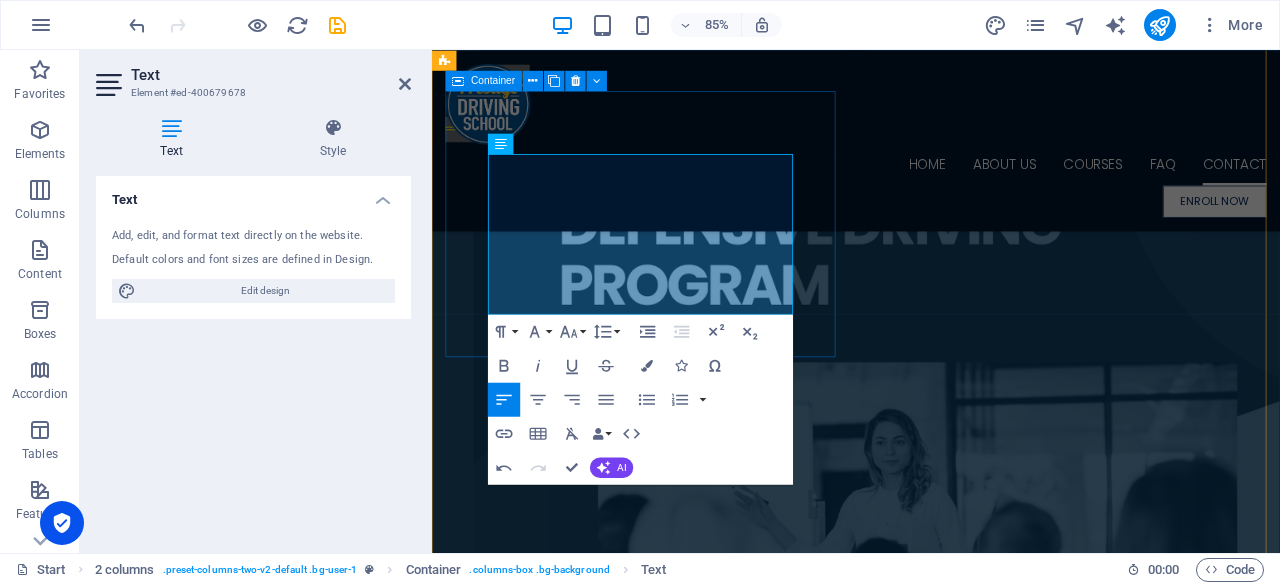 click on "ESPANA BRANCH Location:  along Espana Blvd corner Craig St. Sampaloc, Manila Office Hours:  Mon-Sun 9 AM to 6 PM Contact Number:  09 166809076  /  (02)83765046" at bounding box center (681, 18480) 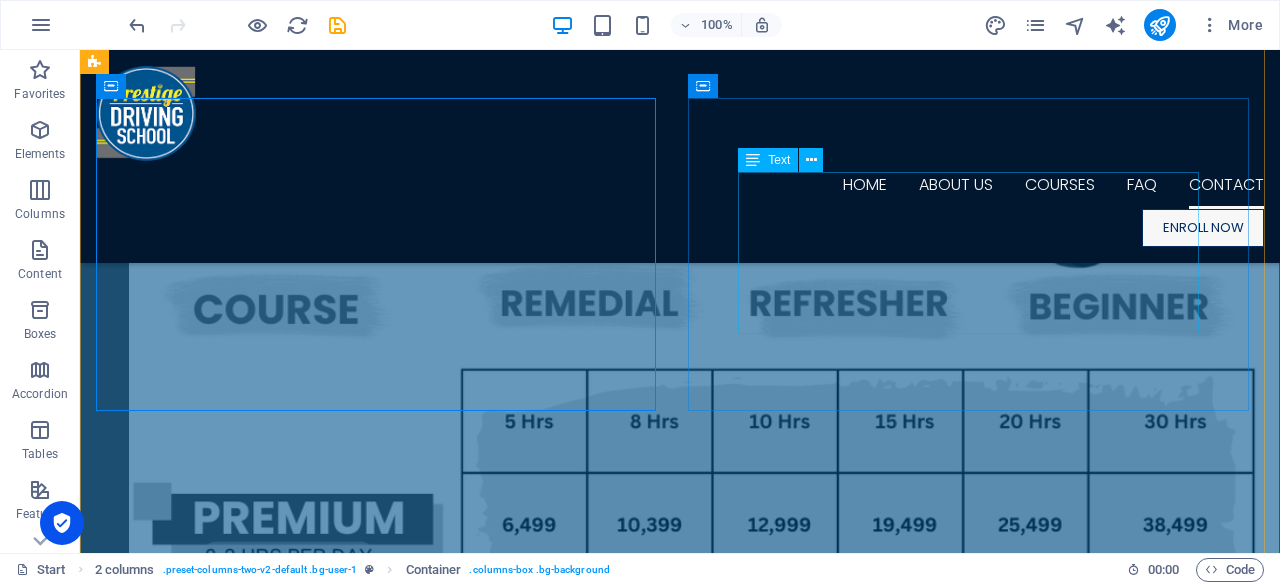 scroll, scrollTop: 18206, scrollLeft: 0, axis: vertical 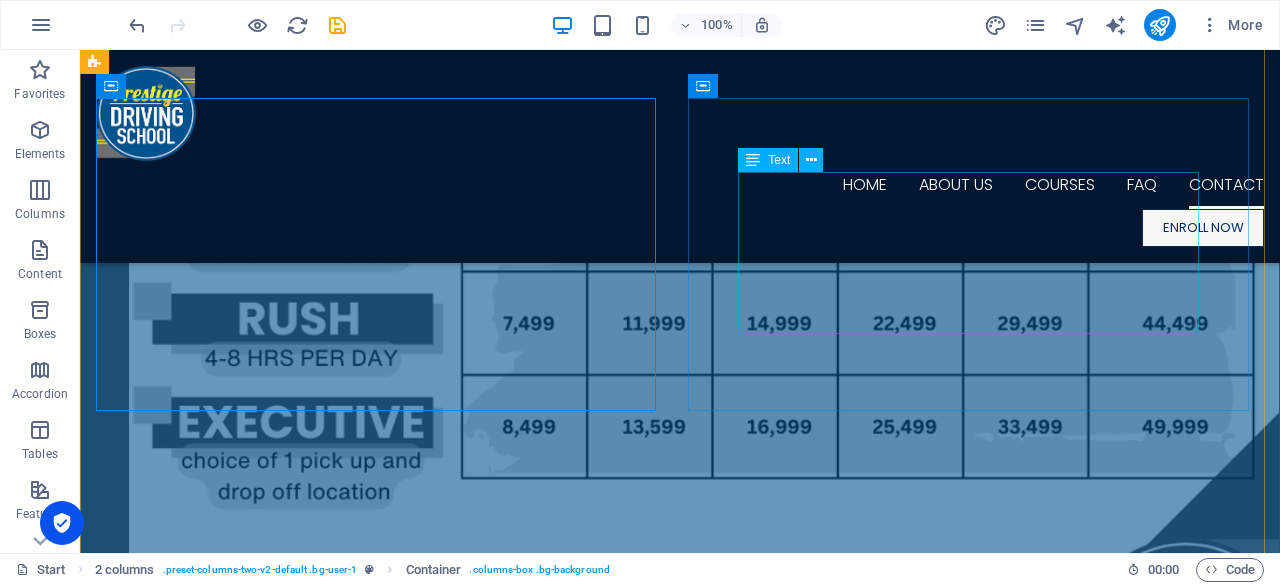 click on "Location:  1504 Tayuman St Manila Office Hours:   Mon-Sun 8AM to 5 PM Contact Number:  09088106684  /  (02)70915189" at bounding box center [380, 21566] 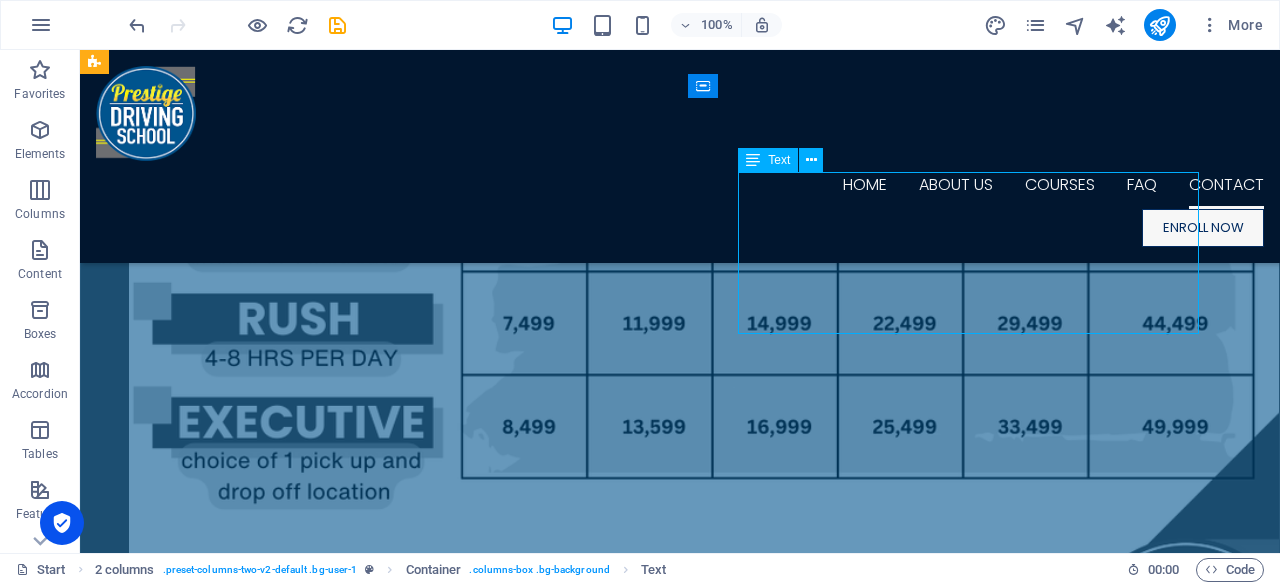 click on "Location:  1504 Tayuman St Manila Office Hours:   Mon-Sun 8AM to 5 PM Contact Number:  09088106684  /  (02)70915189" at bounding box center (380, 21566) 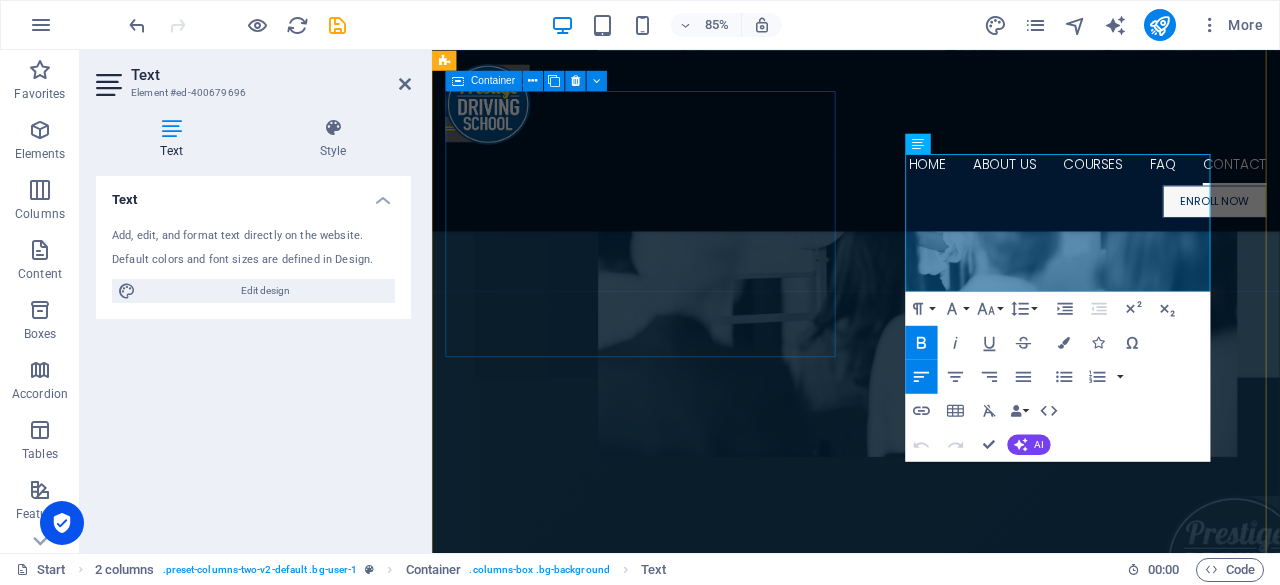 scroll, scrollTop: 17798, scrollLeft: 0, axis: vertical 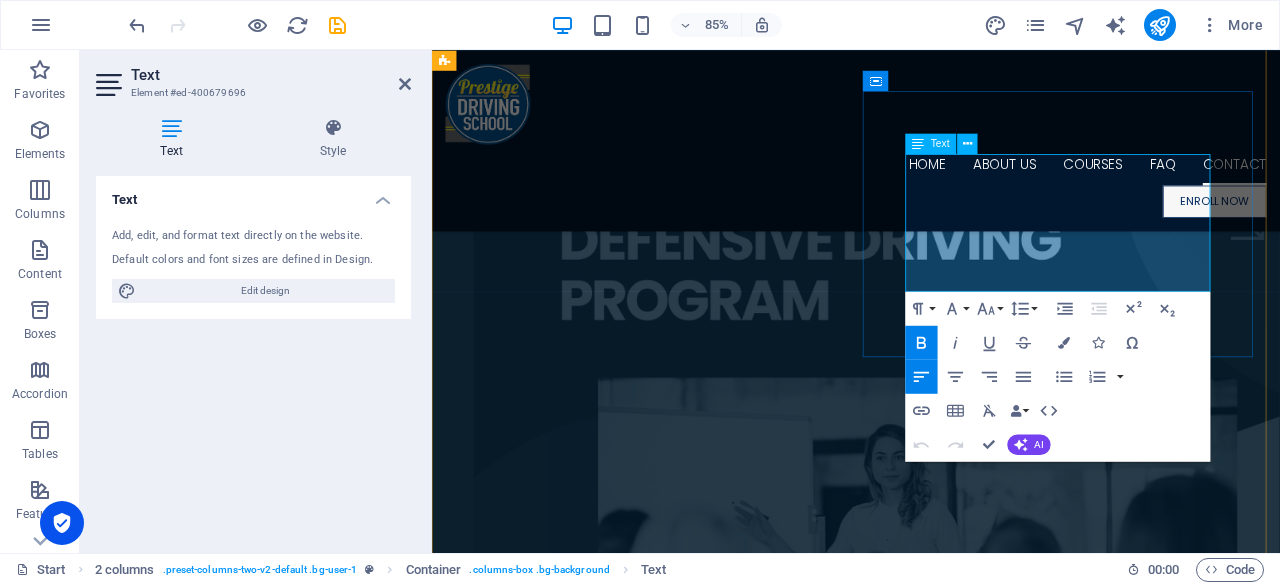 click on "09088106684" at bounding box center [556, 18906] 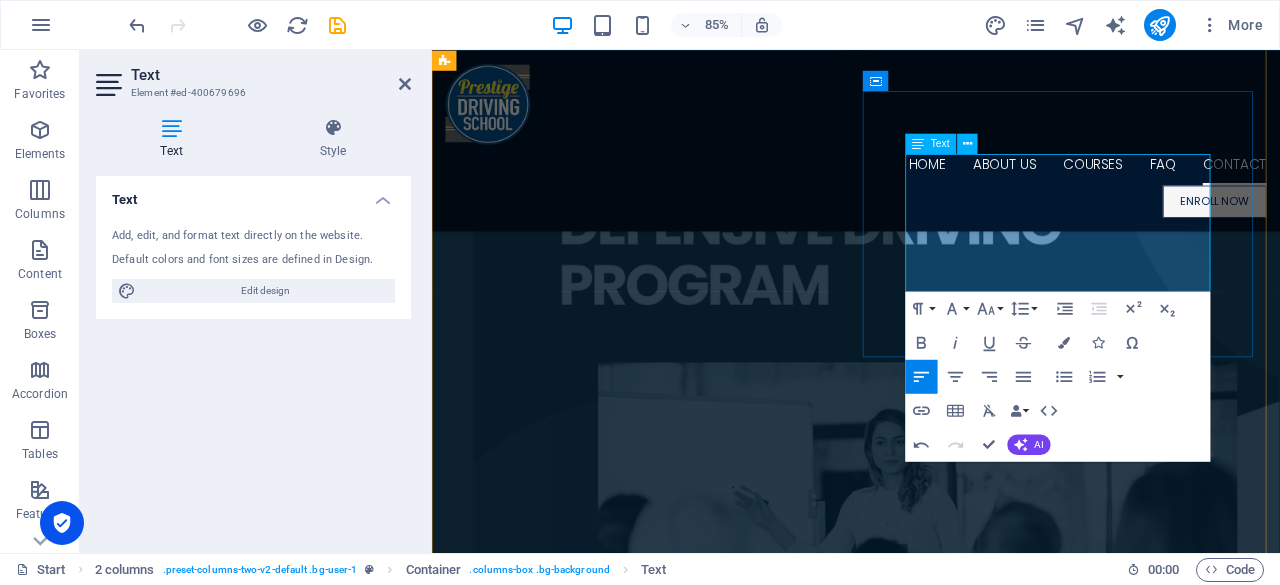 type 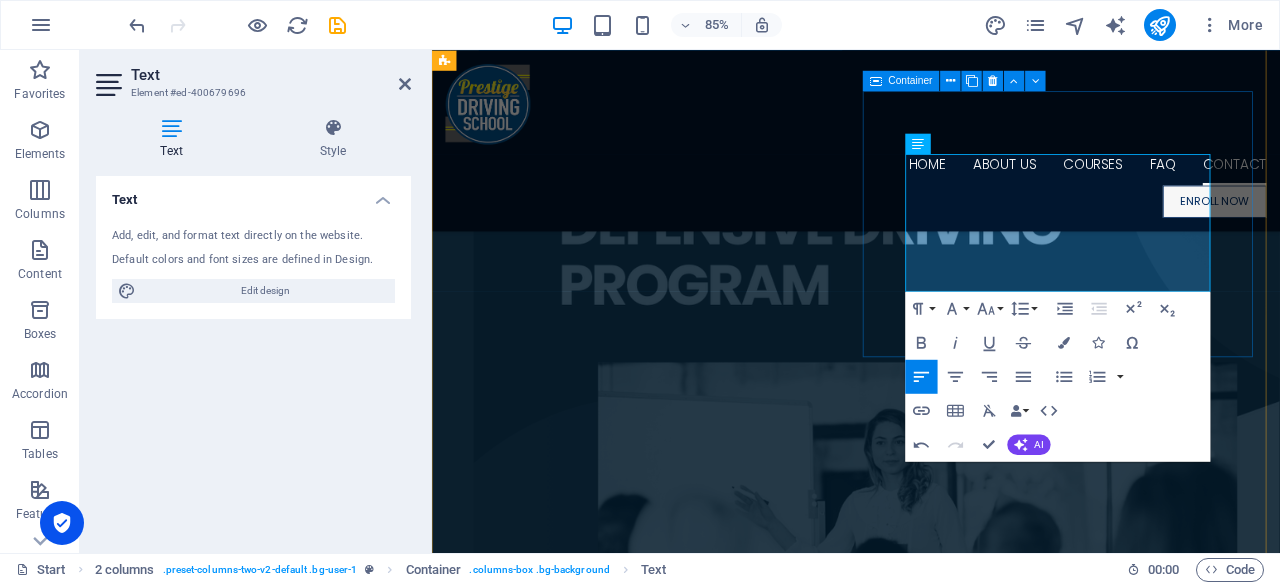 click on "TAYUMAN BRANCH Location:  1504 Tayuman St Manila Office Hours:   Mon-Sun 8AM to 5 PM Contact Number:  09 166809757  /  (02)70915189" at bounding box center (681, 18809) 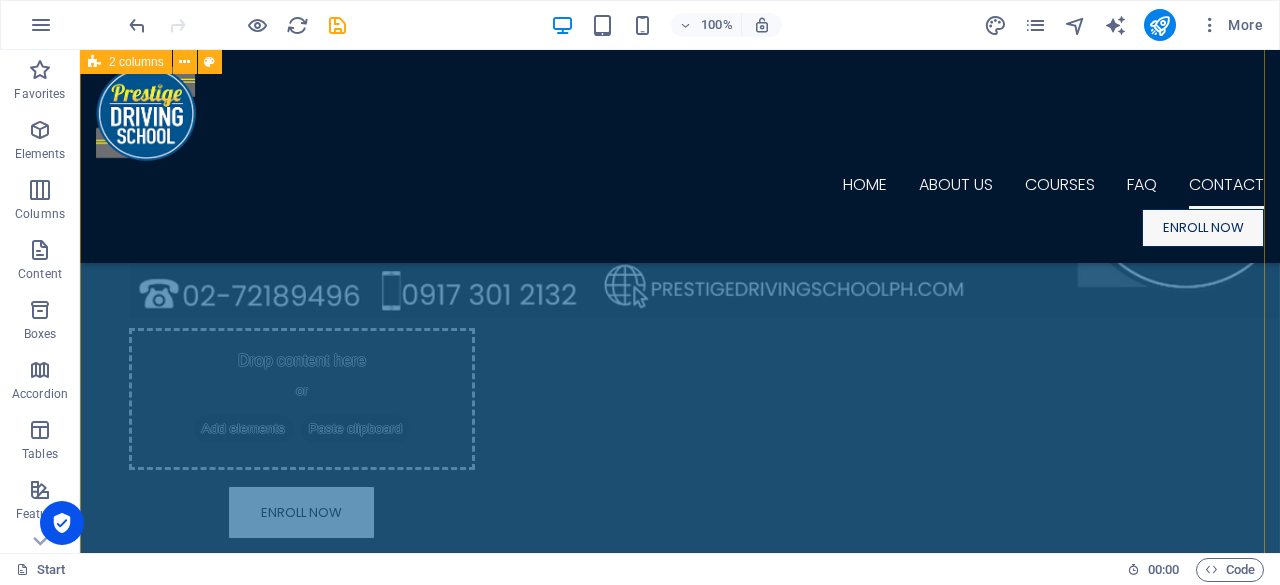 scroll, scrollTop: 18706, scrollLeft: 0, axis: vertical 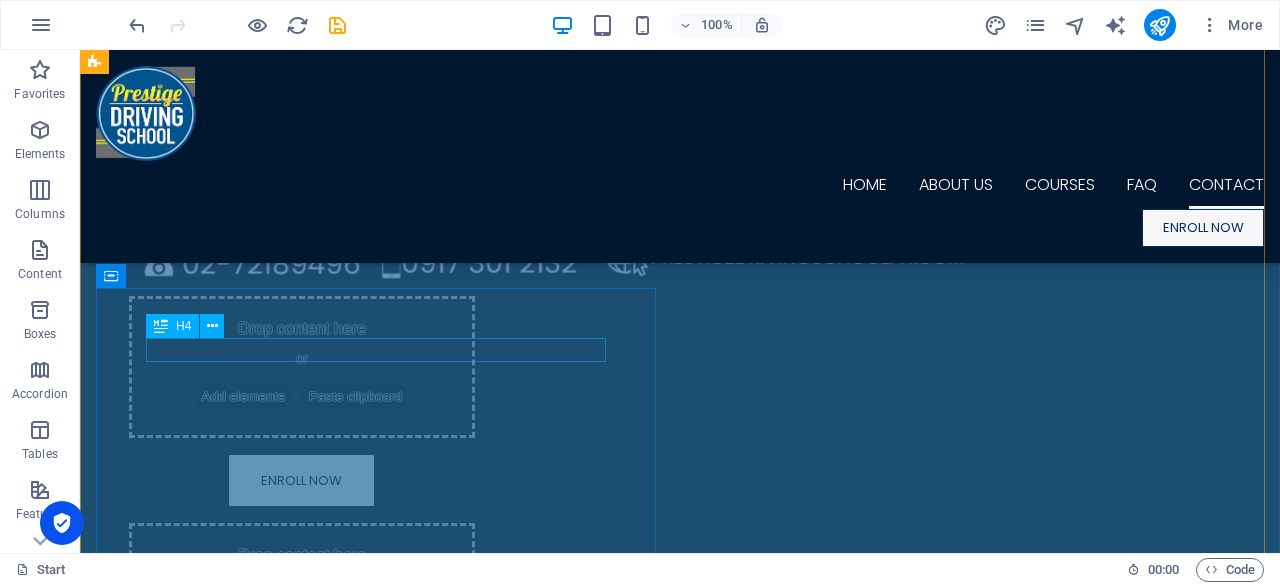 click on "MAKATI [PERSON_NAME]" at bounding box center (380, 21948) 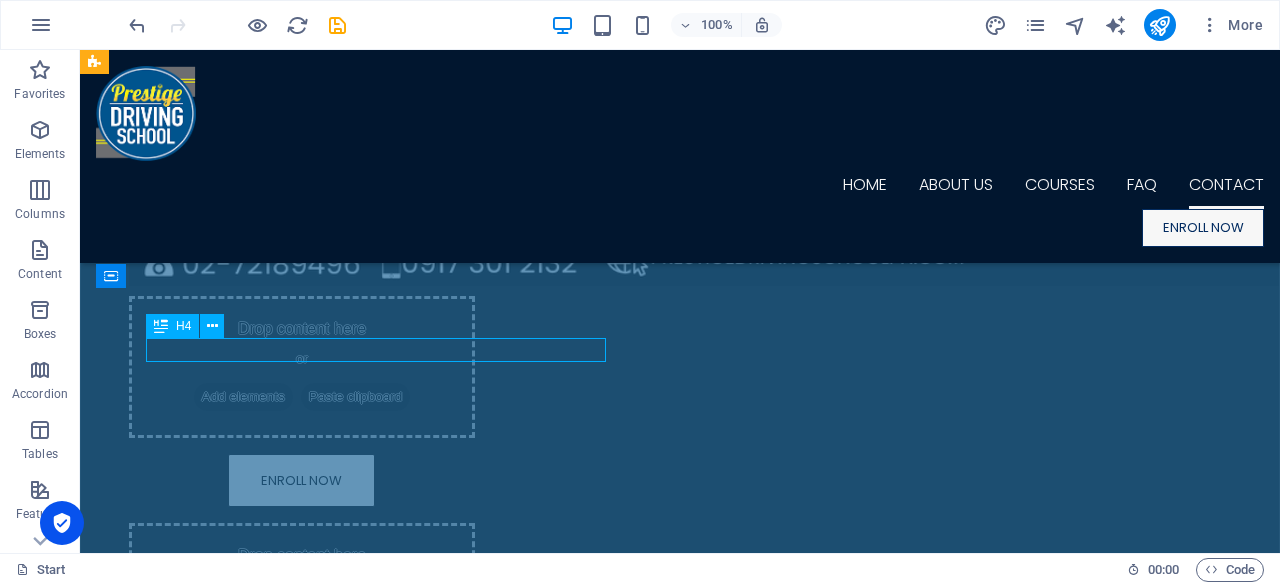 click on "MAKATI [PERSON_NAME]" at bounding box center (380, 21948) 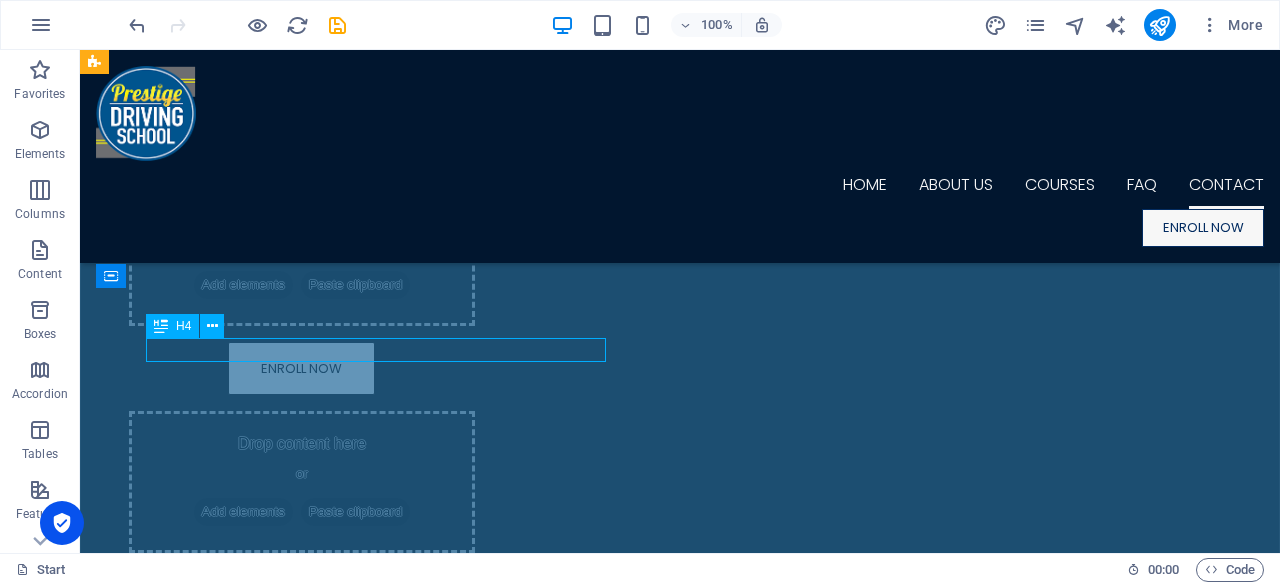 scroll, scrollTop: 18298, scrollLeft: 0, axis: vertical 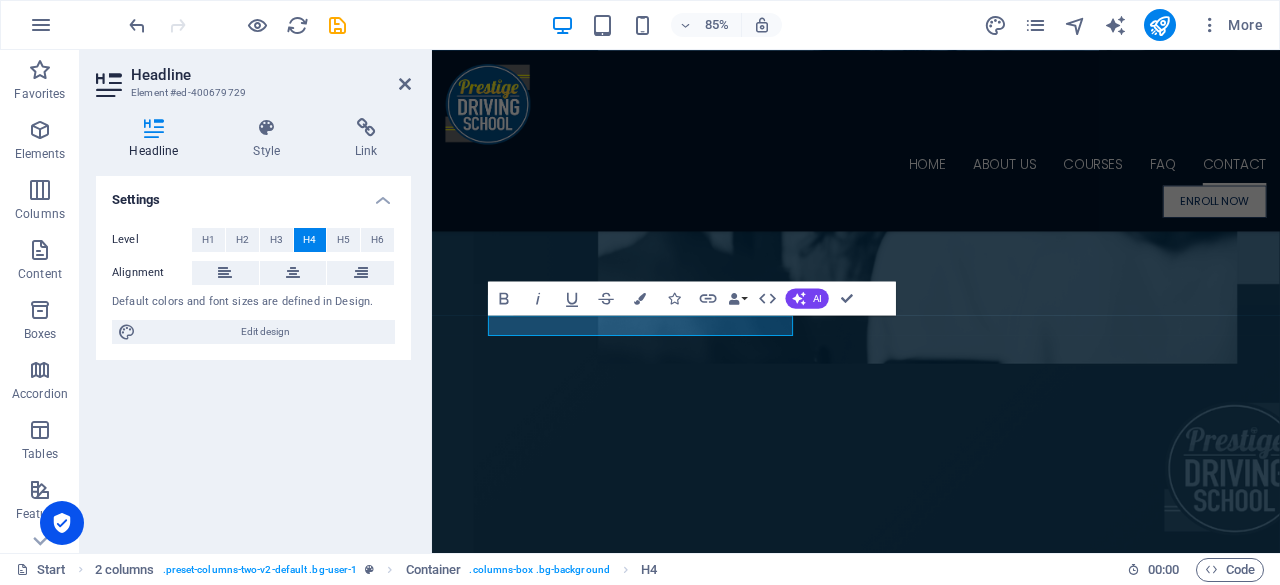 type 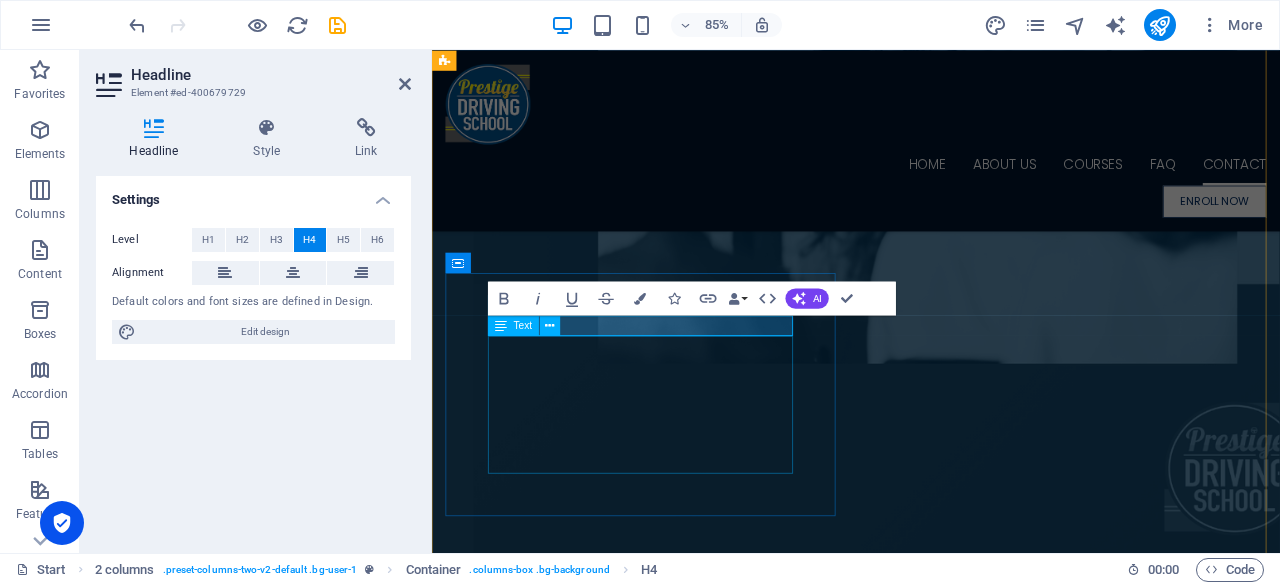 click on "Location:   4334 Dayap St., Brgy Palanan Makati Office Hours:  Mon-Sat 9 AM to 6PM Contact Number:  09088106687" at bounding box center [681, 19278] 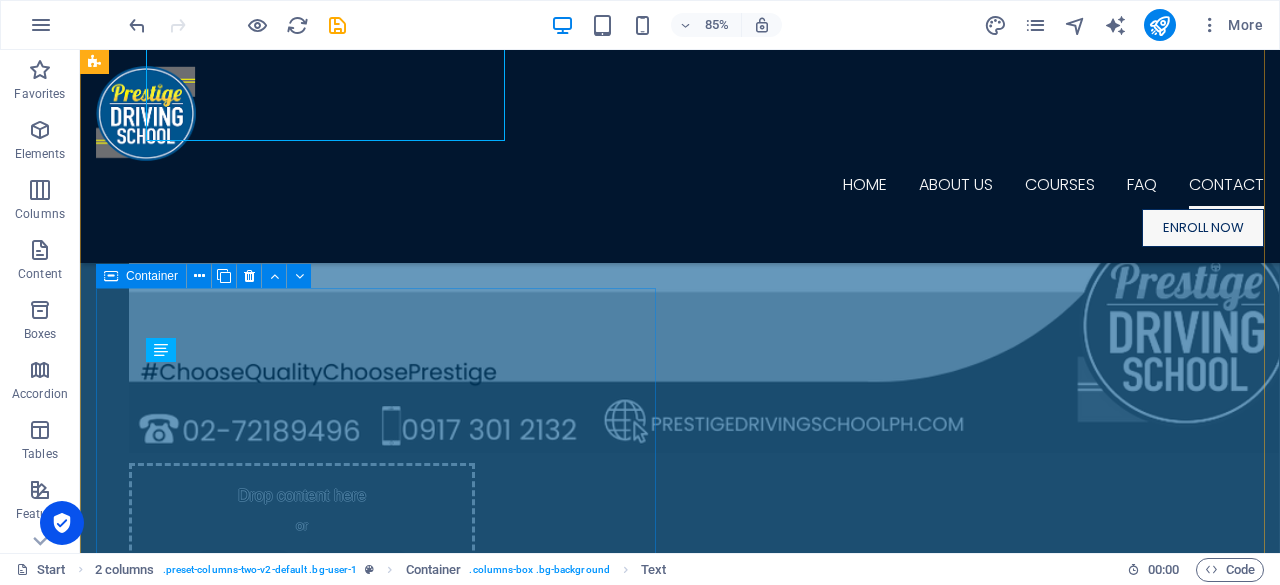 scroll, scrollTop: 18706, scrollLeft: 0, axis: vertical 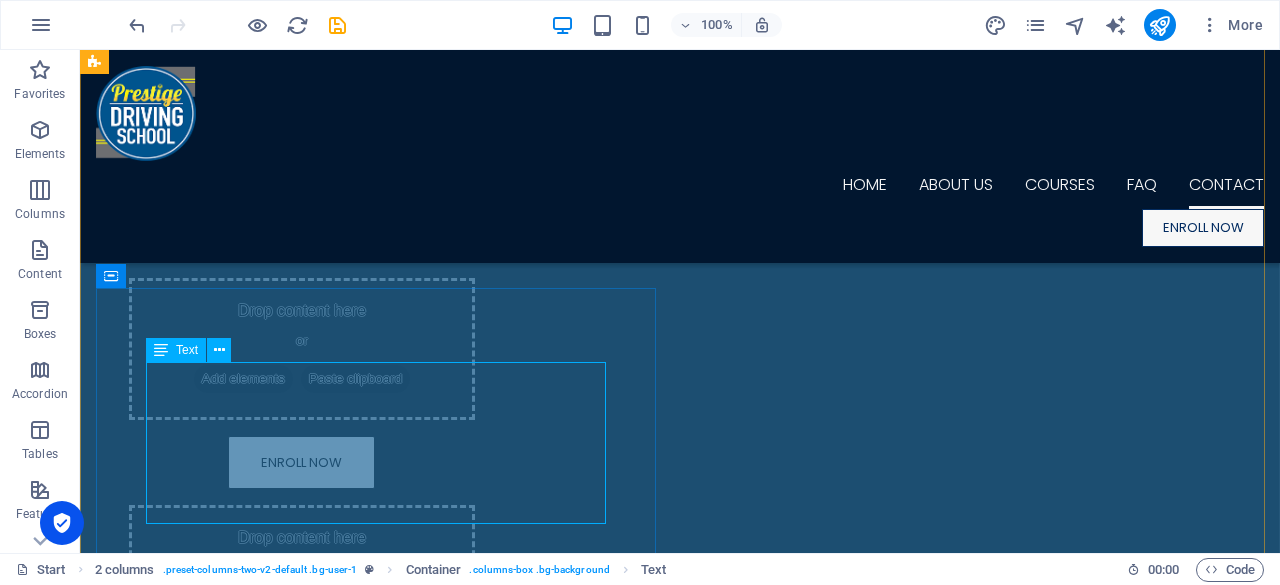 click on "Location:   4334 Dayap St., Brgy Palanan Makati Office Hours:  Mon-Sat 9 AM to 6PM Contact Number:  09088106687" at bounding box center [380, 22023] 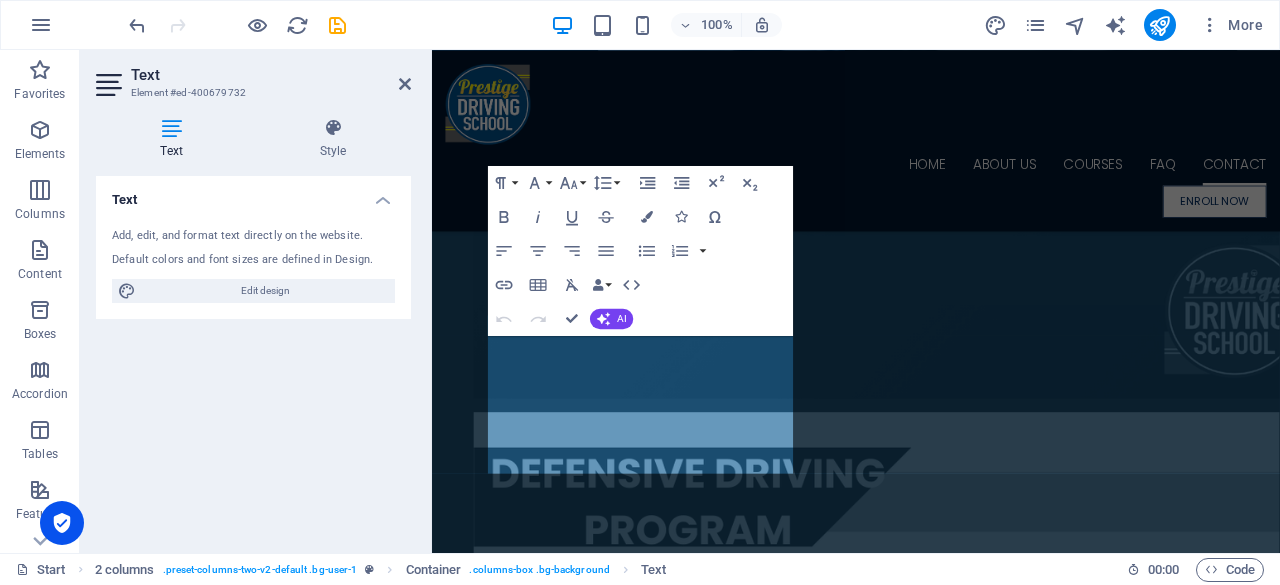 scroll, scrollTop: 18298, scrollLeft: 0, axis: vertical 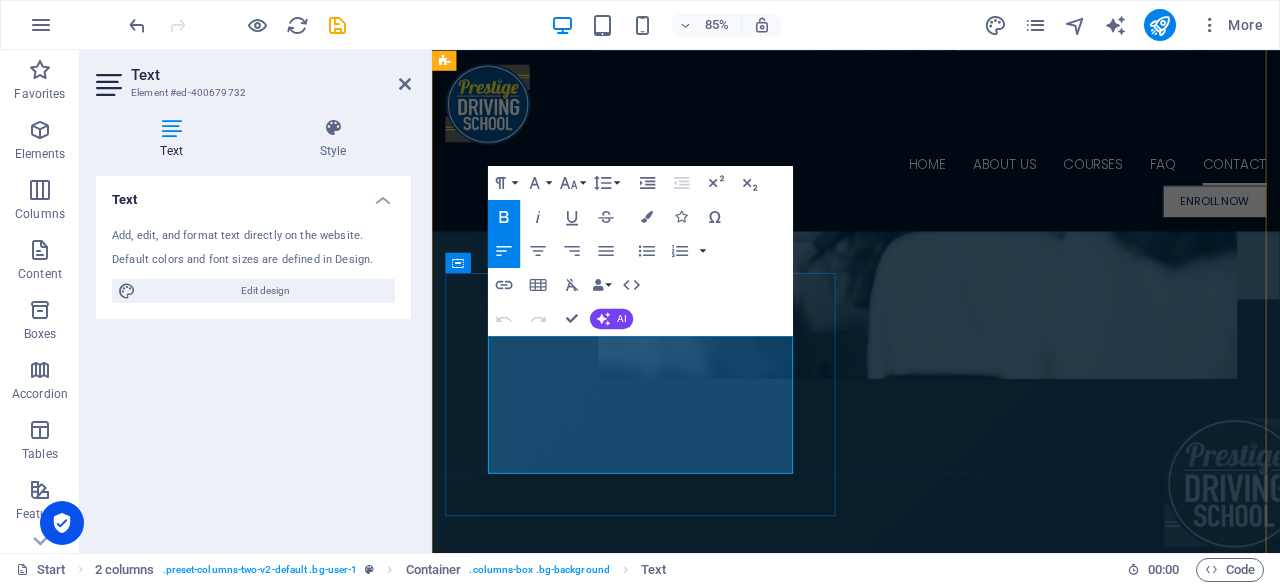drag, startPoint x: 651, startPoint y: 523, endPoint x: 498, endPoint y: 428, distance: 180.09442 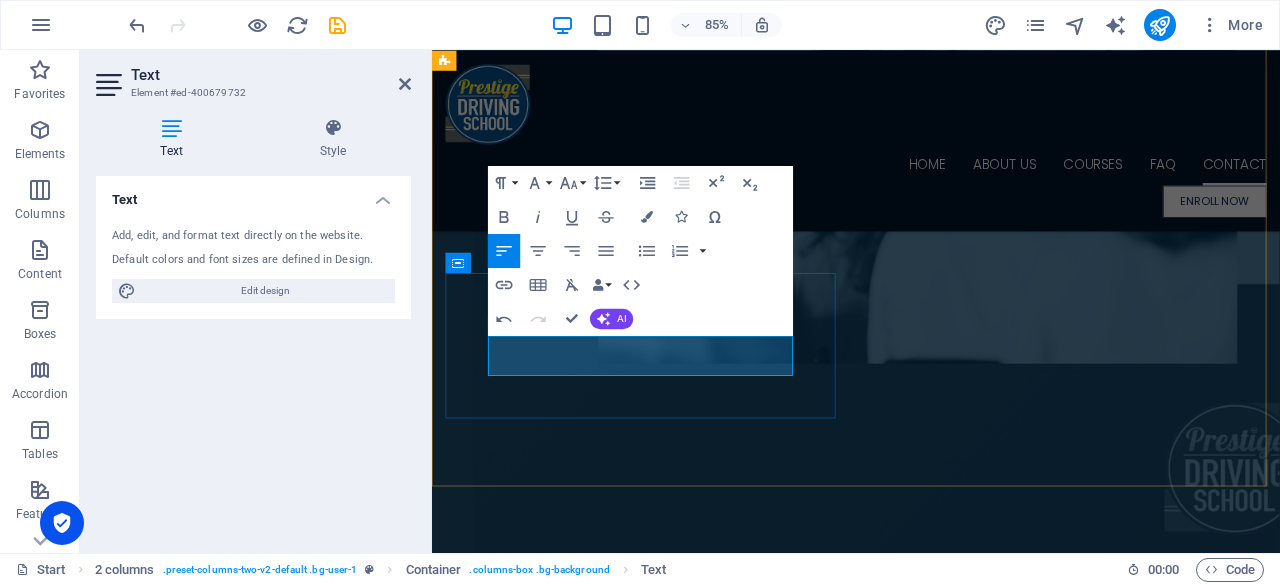 type 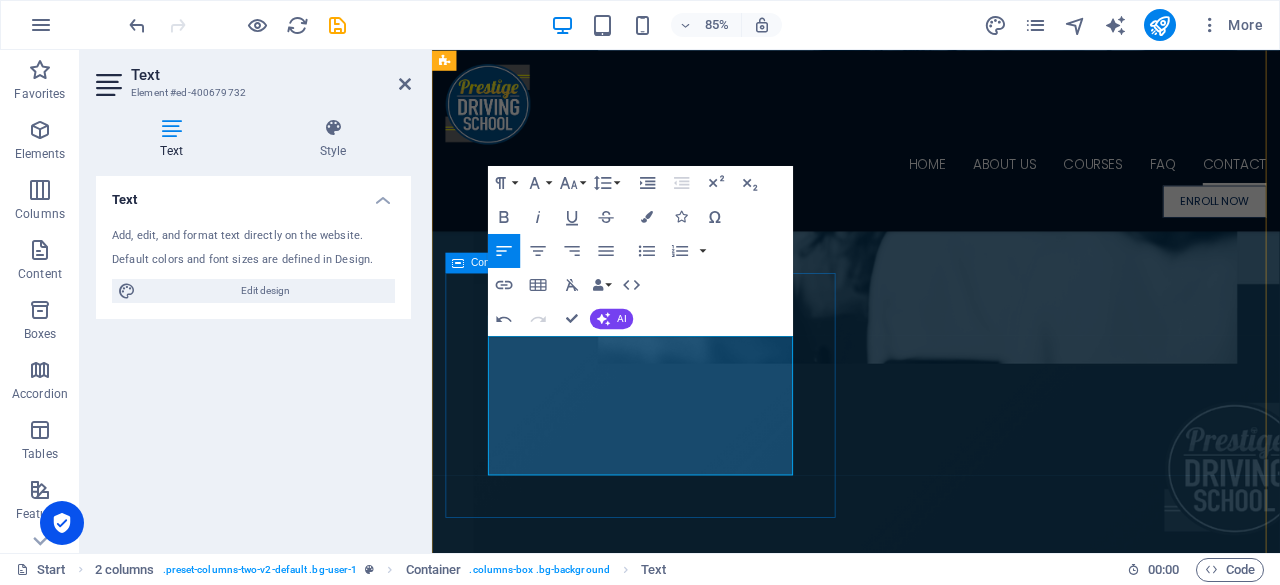 click on "PICK UP LOCATIONS Location:   - Legarda Manila -Tutuban Mall, Tondo Manila - South Super Market Pasig -Ali Mall QC - JP Rizal Marikina - Del Monte QC - Don Antonio Drive Commonwealth" at bounding box center [681, 19267] 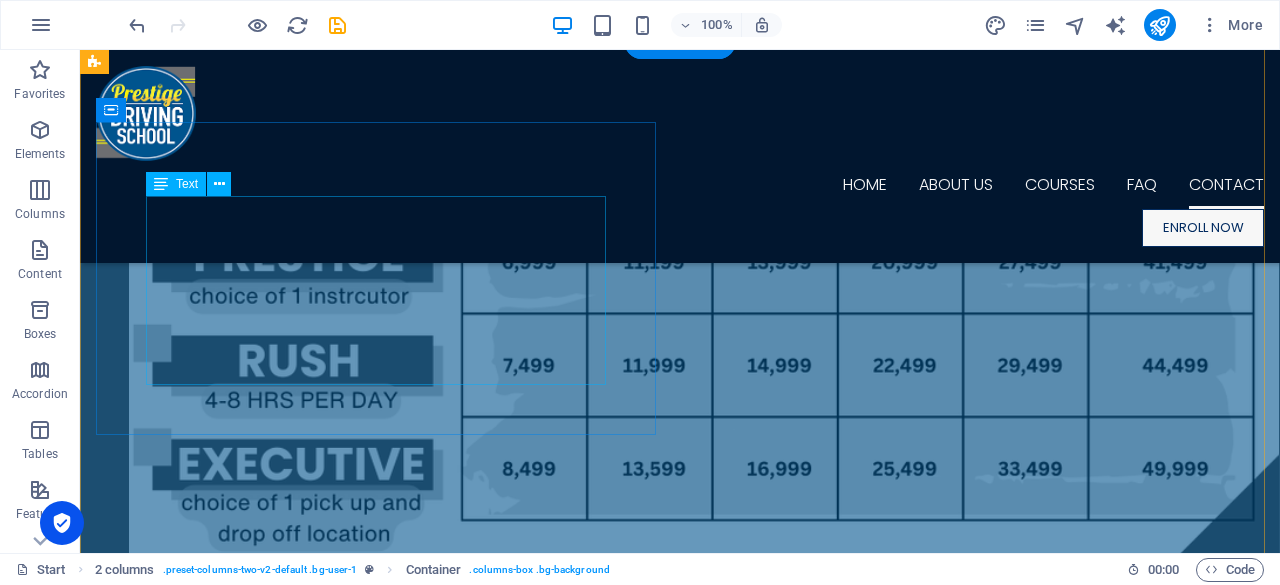 scroll, scrollTop: 18082, scrollLeft: 0, axis: vertical 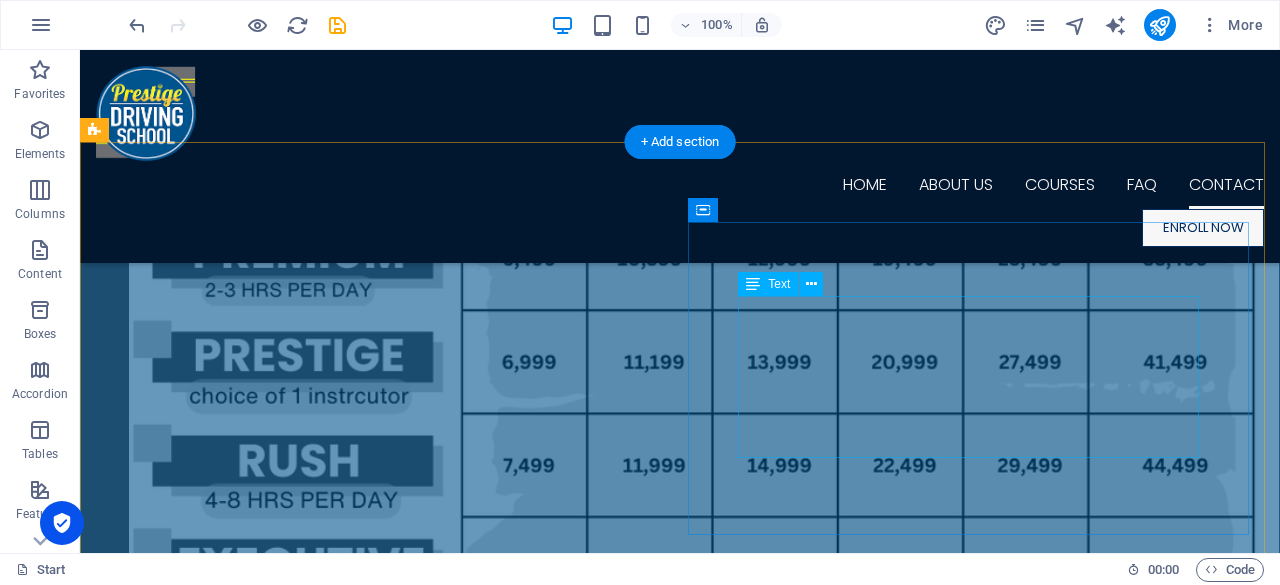 click on "Location:  1504 Tayuman St Manila Office Hours:   Mon-Sun 8AM to 5 PM Contact Number:  09 166809757  /  (02)70915189" at bounding box center [380, 21708] 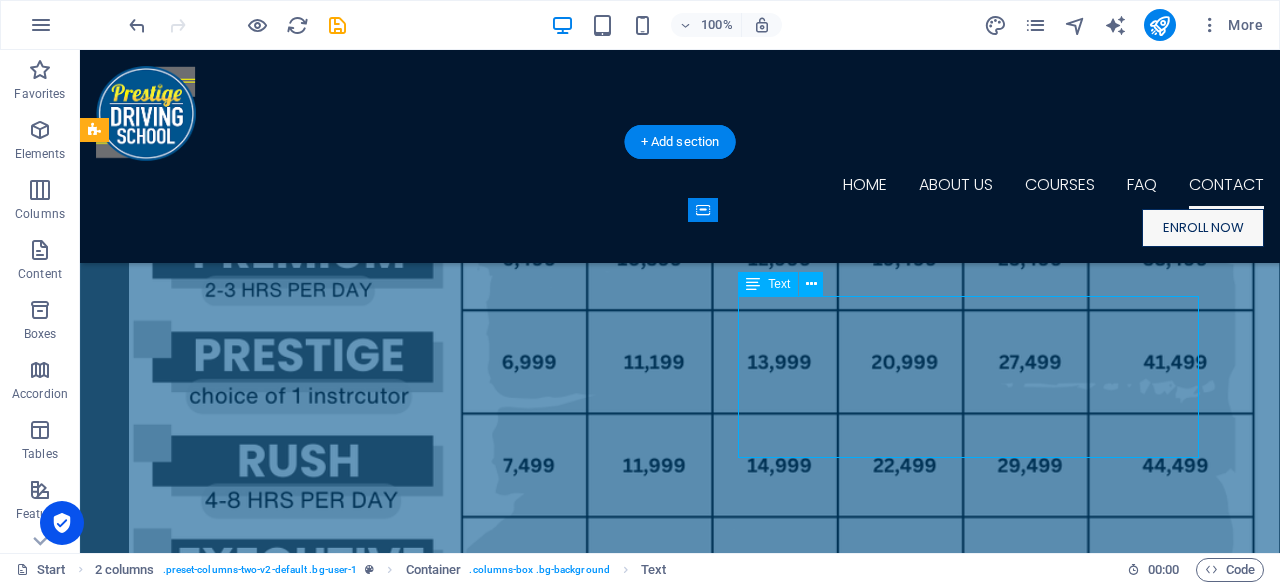 click on "Location:  1504 Tayuman St Manila Office Hours:   Mon-Sun 8AM to 5 PM Contact Number:  09 166809757  /  (02)70915189" at bounding box center [380, 21708] 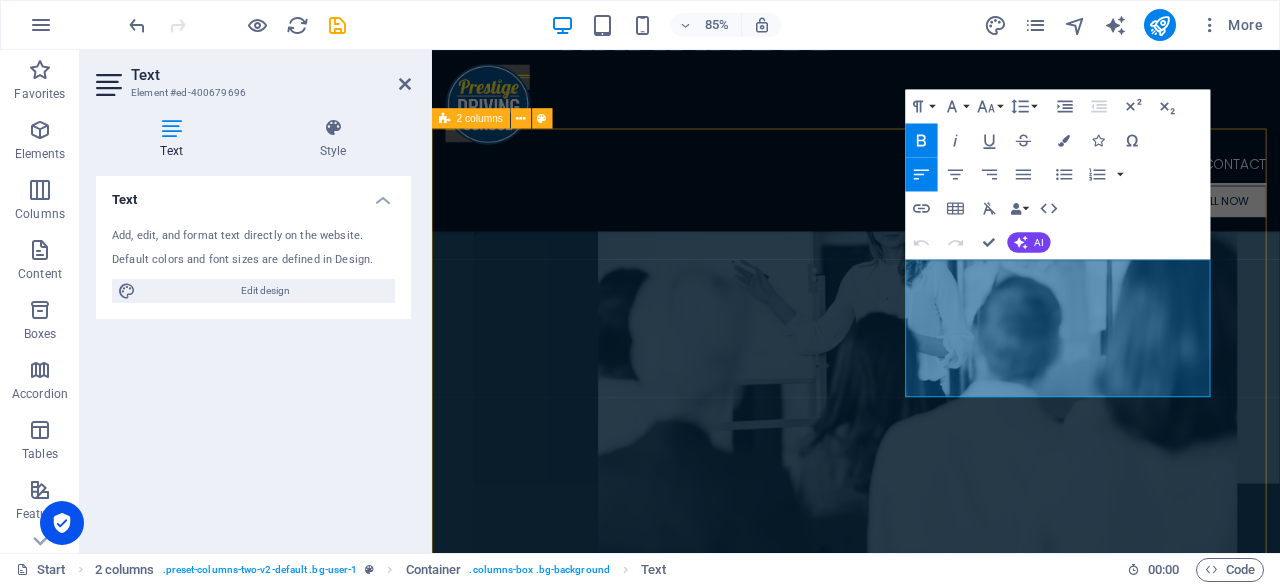 scroll, scrollTop: 17674, scrollLeft: 0, axis: vertical 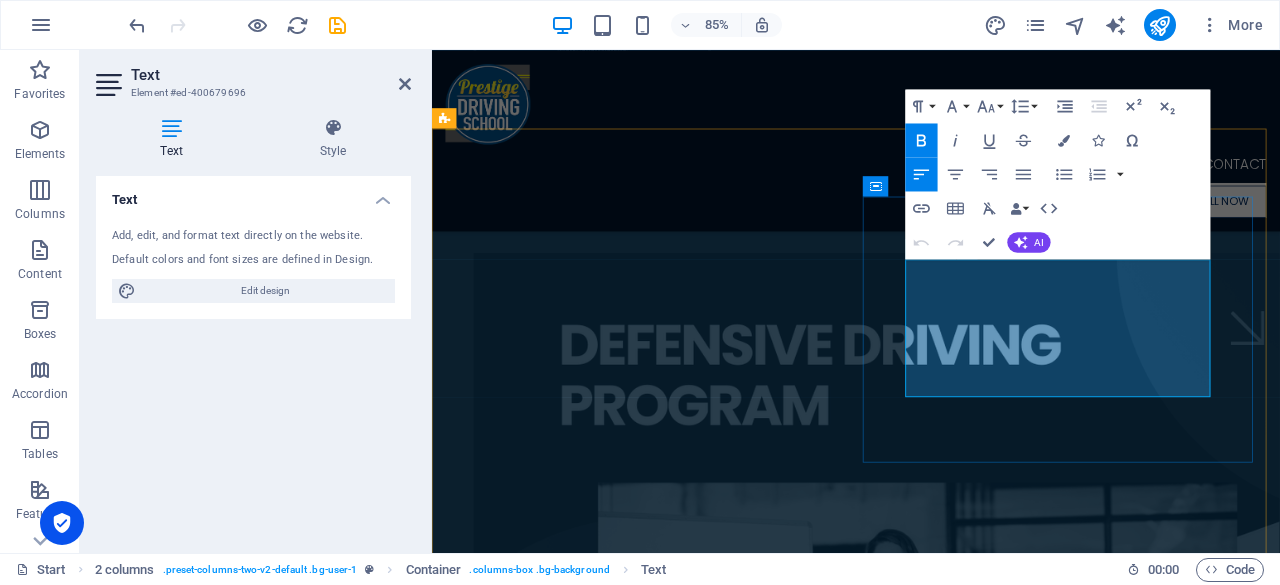 click on "Office Hours:   Mon-Sun 8AM to 5 PM Contact Number:  09 166809757  /  (02)70915189" at bounding box center [681, 18990] 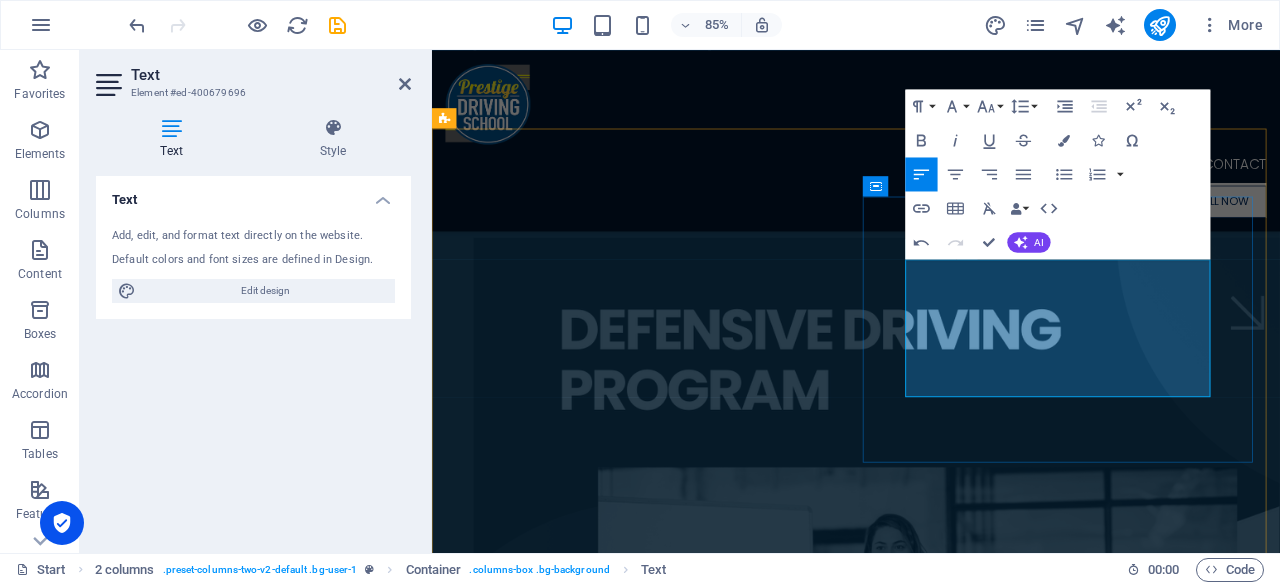 type 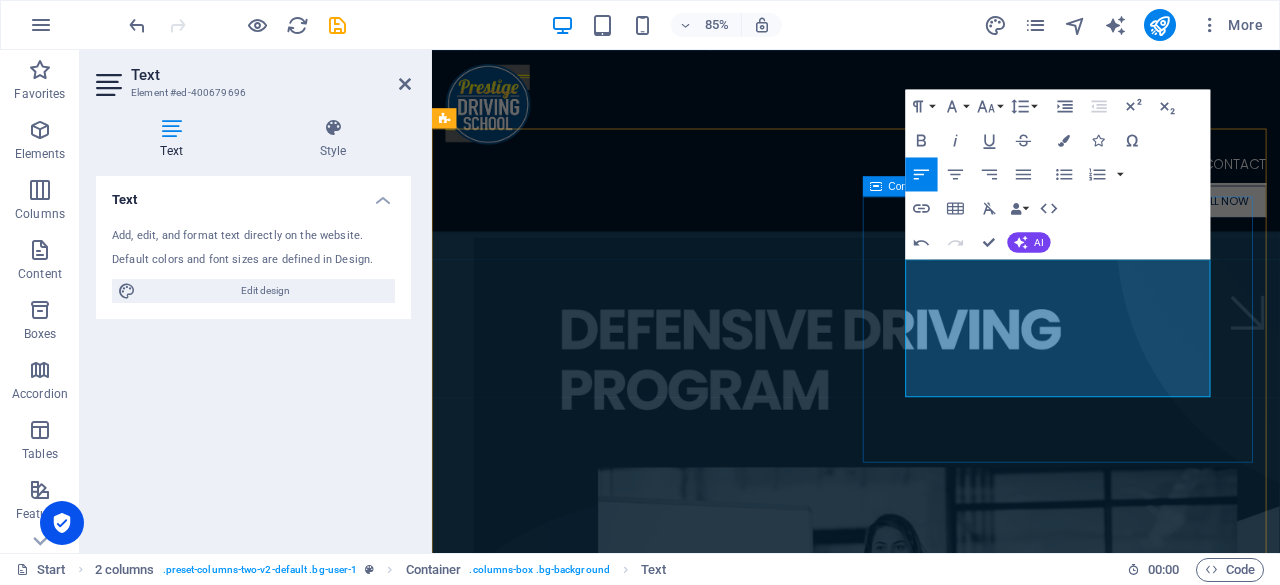 click on "TAYUMAN BRANCH Location:  1504 Tayuman St Manila Office Hours:   Mon-Sun 9  AM to 5 PM Contact Number:  09 166809757  /  (02)70915189" at bounding box center (681, 18933) 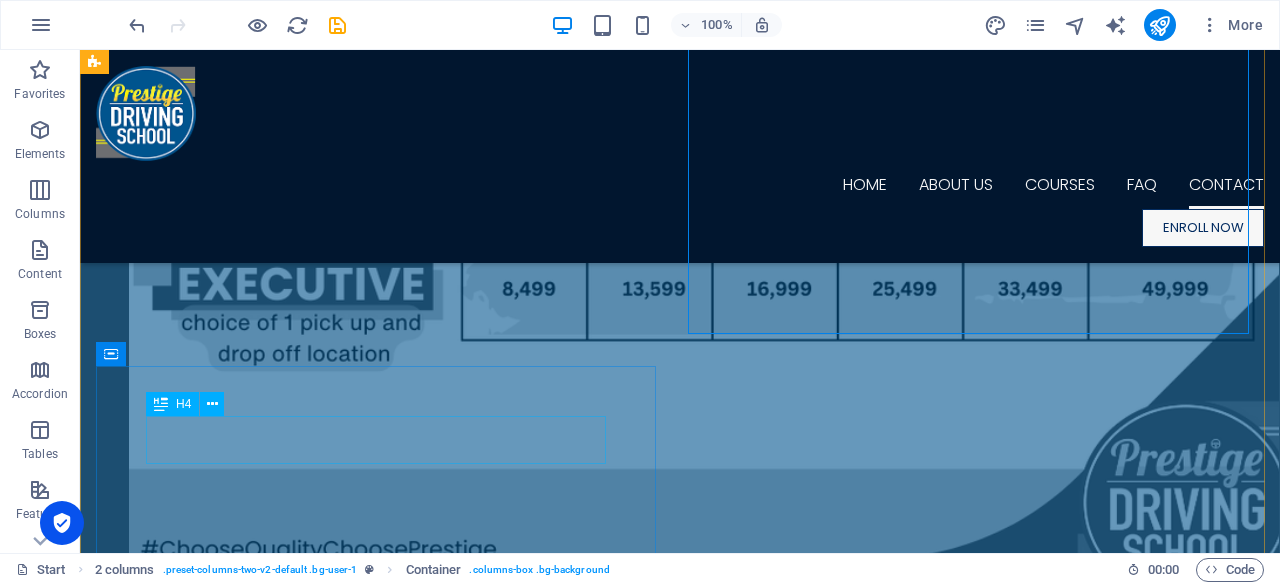 scroll, scrollTop: 18382, scrollLeft: 0, axis: vertical 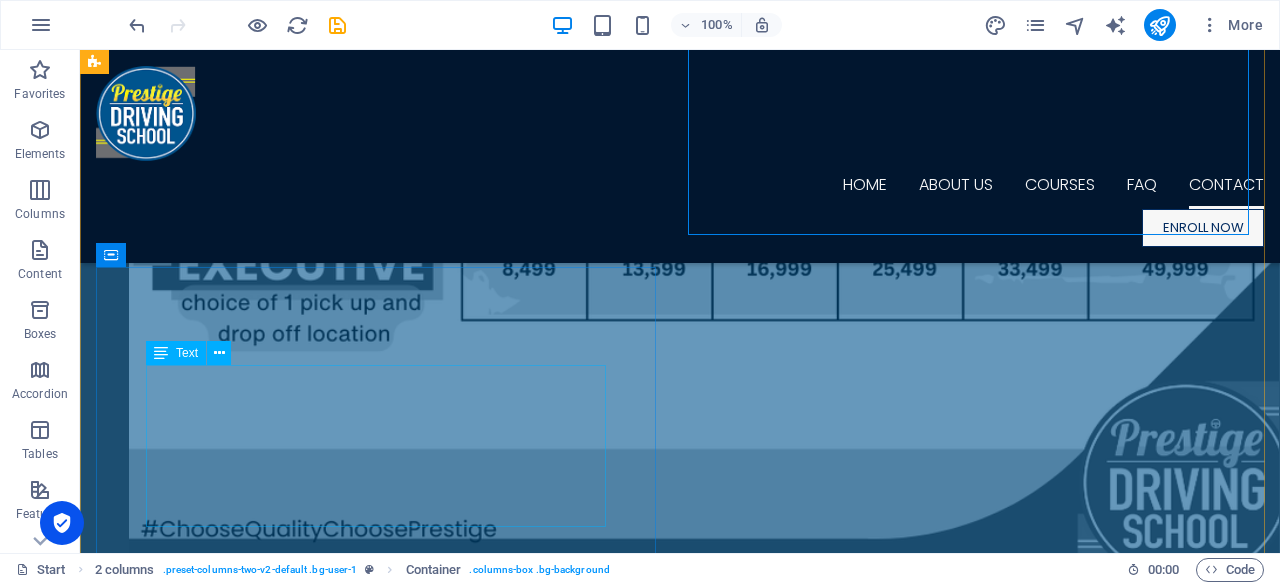 click on "Location:   3rd Floor J & F Divino Arcade Aurora Blvd QC Office Hours:   Mon-Sat 9 AM to 6PM Contact Number:  09300523860" at bounding box center (380, 21734) 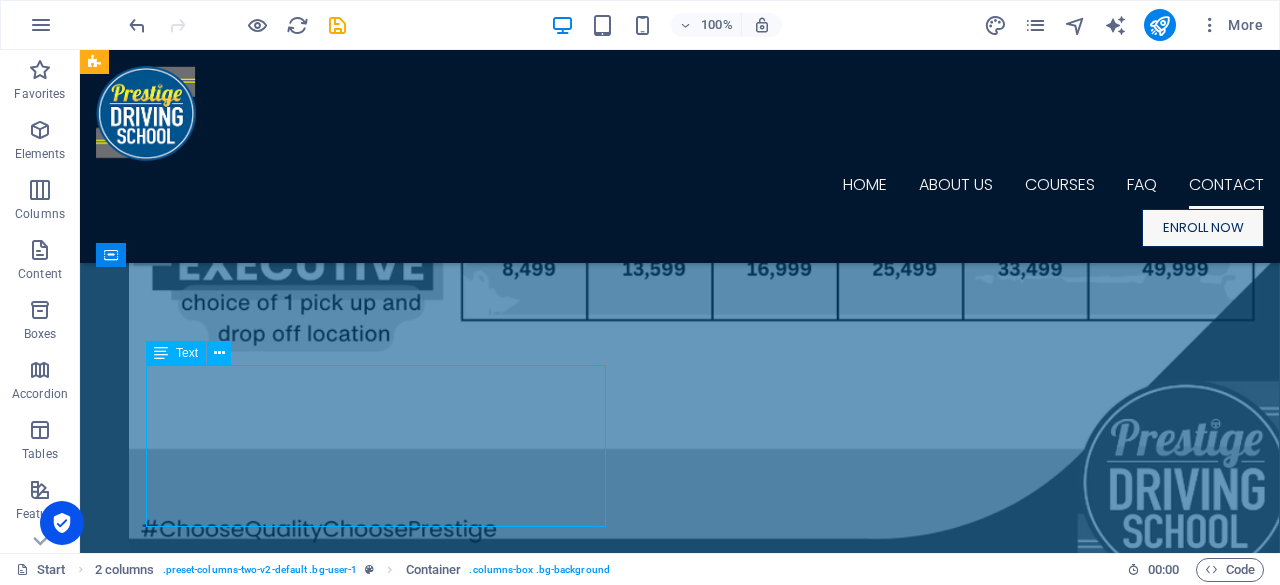 click on "Location:   3rd Floor J & F Divino Arcade Aurora Blvd QC Office Hours:   Mon-Sat 9 AM to 6PM Contact Number:  09300523860" at bounding box center (380, 21734) 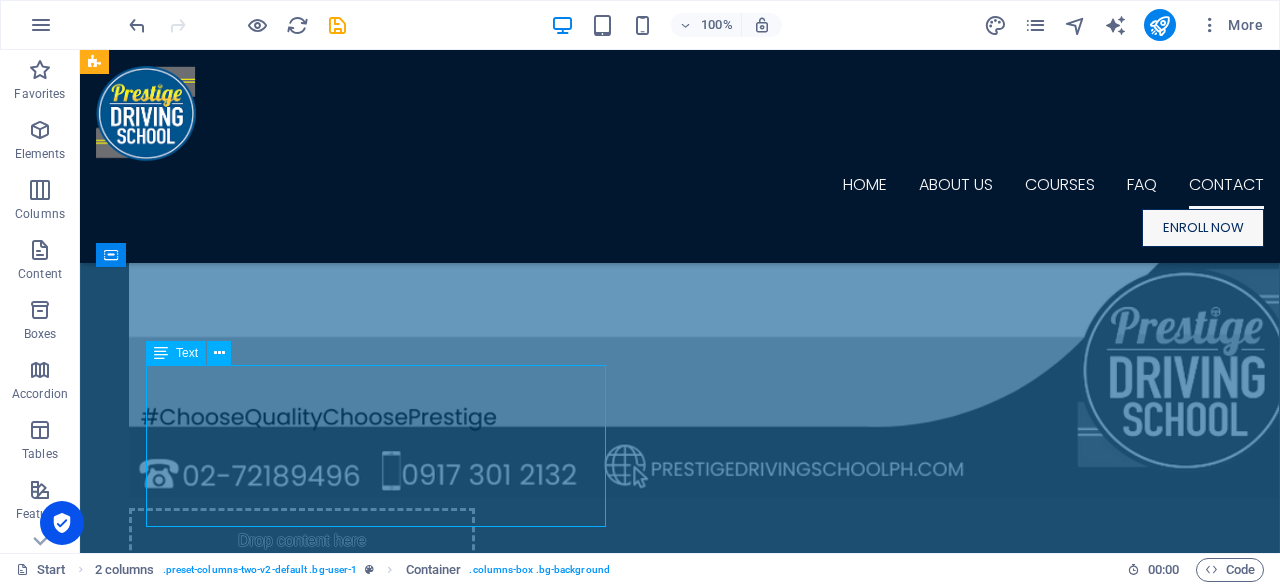 scroll, scrollTop: 17974, scrollLeft: 0, axis: vertical 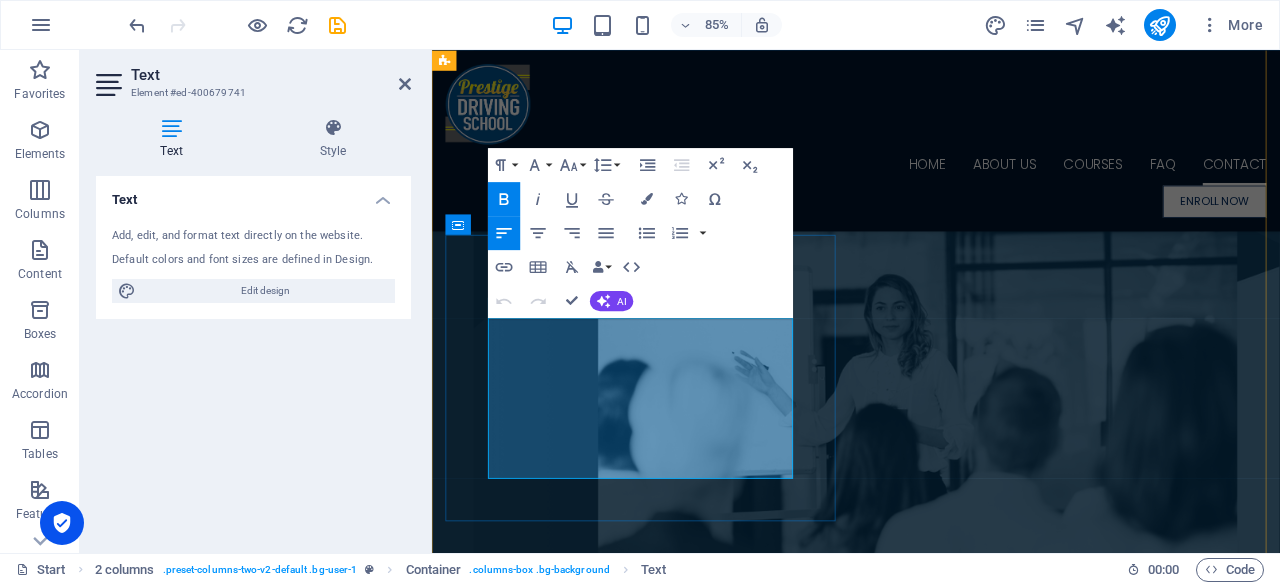 click on "Mon-Sat 9 AM to 6PM" at bounding box center [594, 19002] 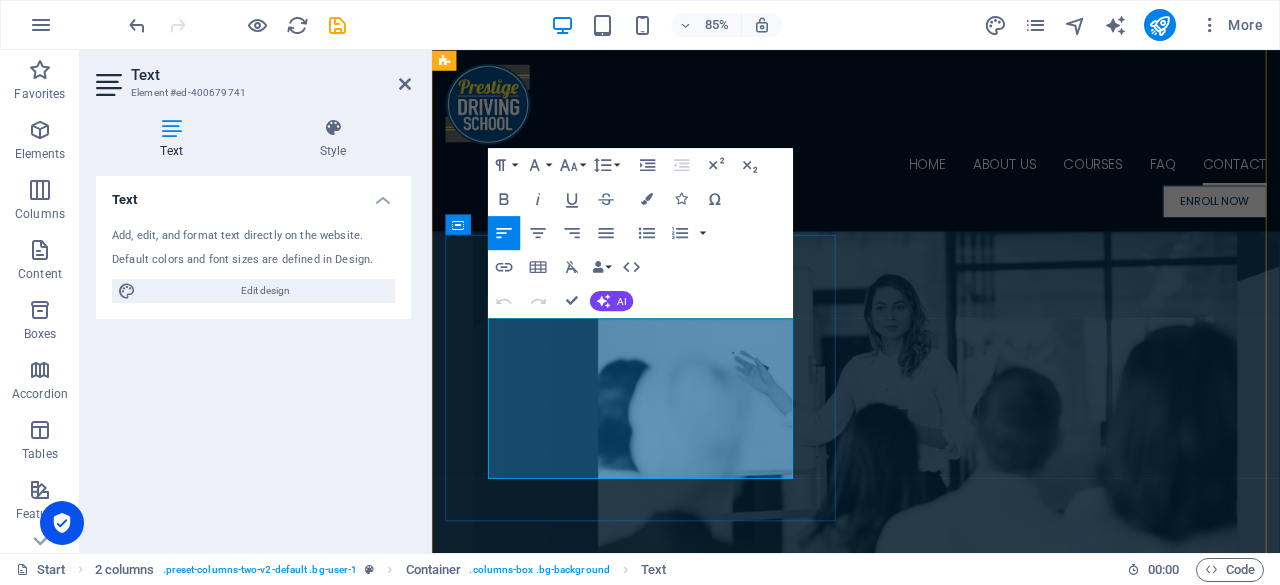 type 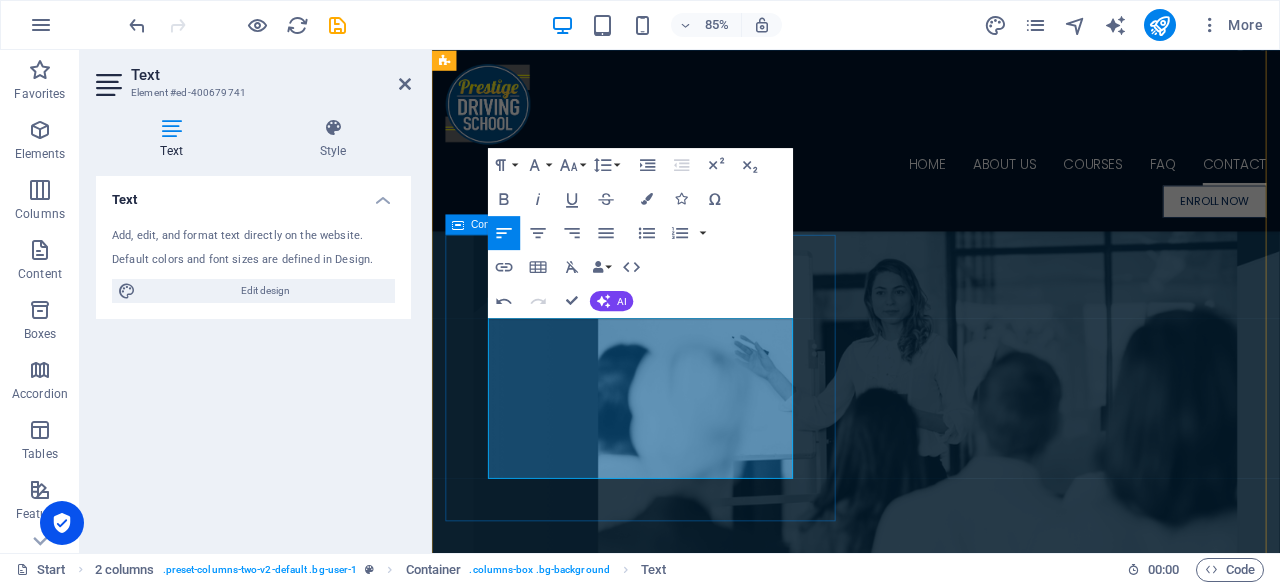 click on "ANONAS BRANCH  (LRT 2 ANONAS STATION) Location:   3rd Floor J & F Divino Arcade Aurora Blvd QC Office Hours:   Mon-Sat 9 AM to 6  PM Contact Number:  09300523860" at bounding box center (681, 18947) 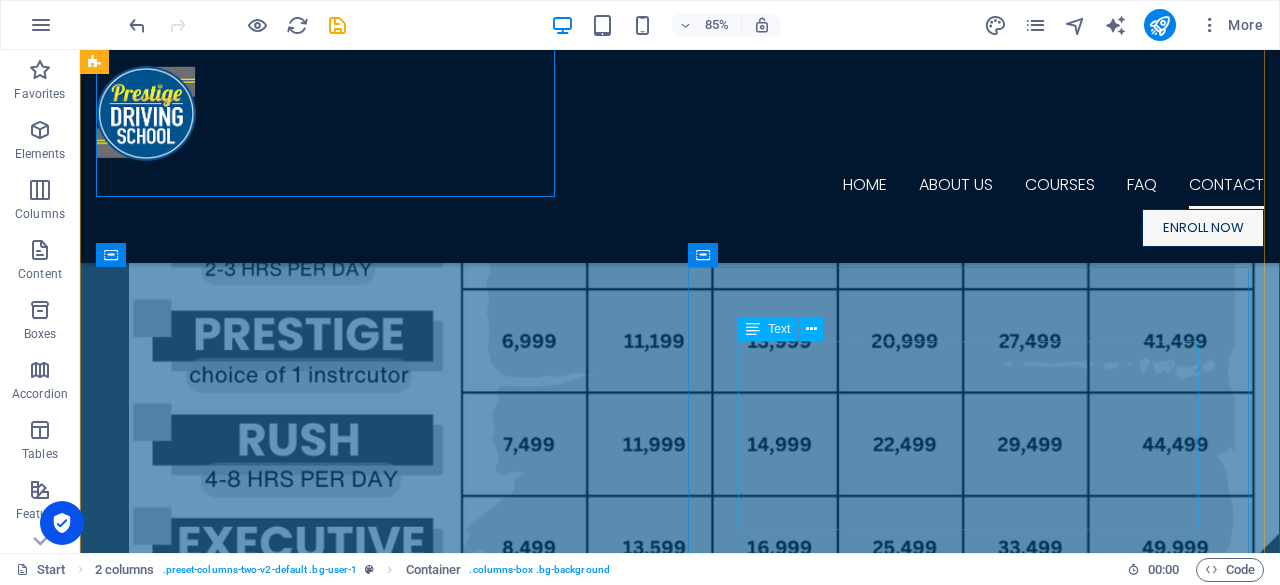 scroll, scrollTop: 18382, scrollLeft: 0, axis: vertical 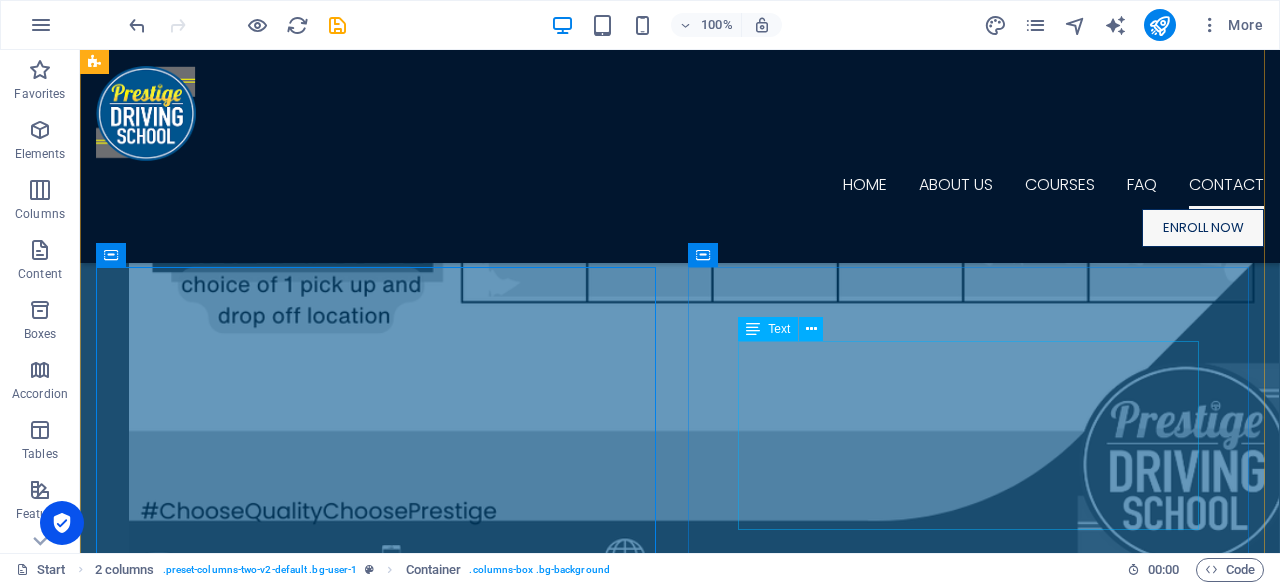 click on "Location:   4334 Dayap St., Palanan Makati (besides Cash and Carry Mall Office Hours:   Mon-Sat 9AM to 6PM Contact Number: 09950721014" at bounding box center (380, 22031) 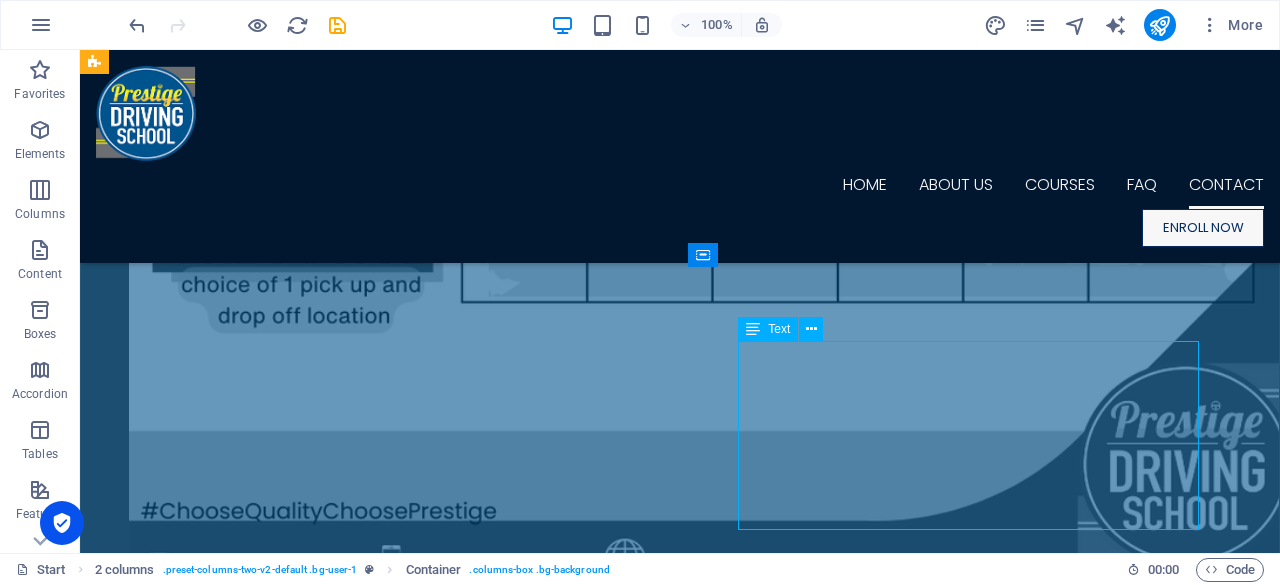 click on "Location:   4334 Dayap St., Palanan Makati (besides Cash and Carry Mall Office Hours:   Mon-Sat 9AM to 6PM Contact Number: 09950721014" at bounding box center (380, 22031) 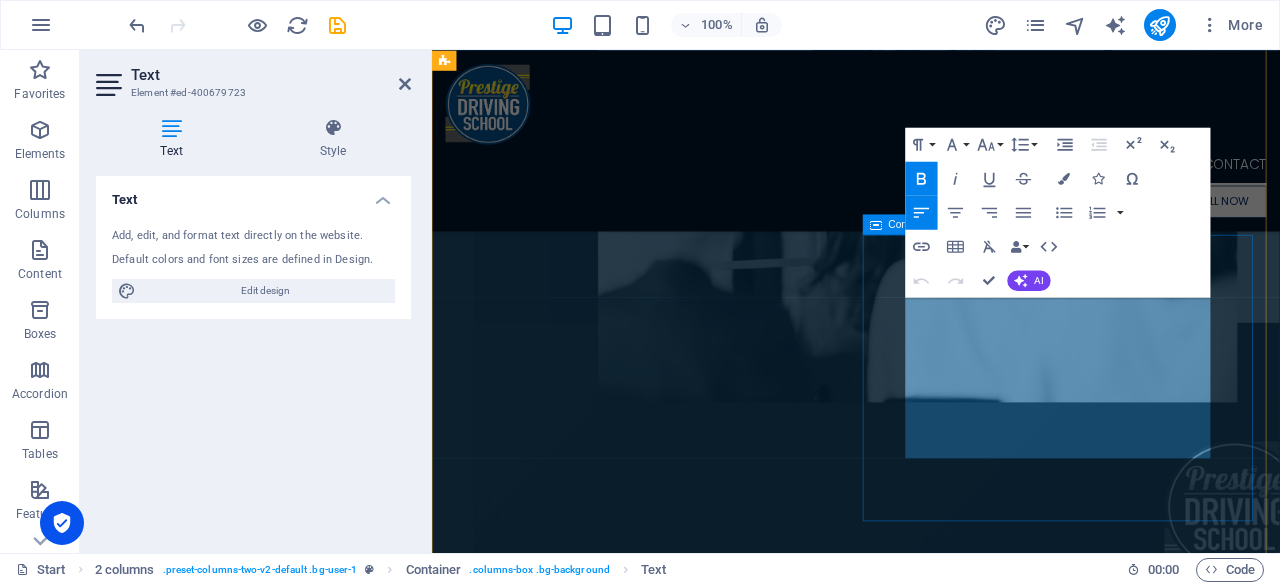 scroll, scrollTop: 17974, scrollLeft: 0, axis: vertical 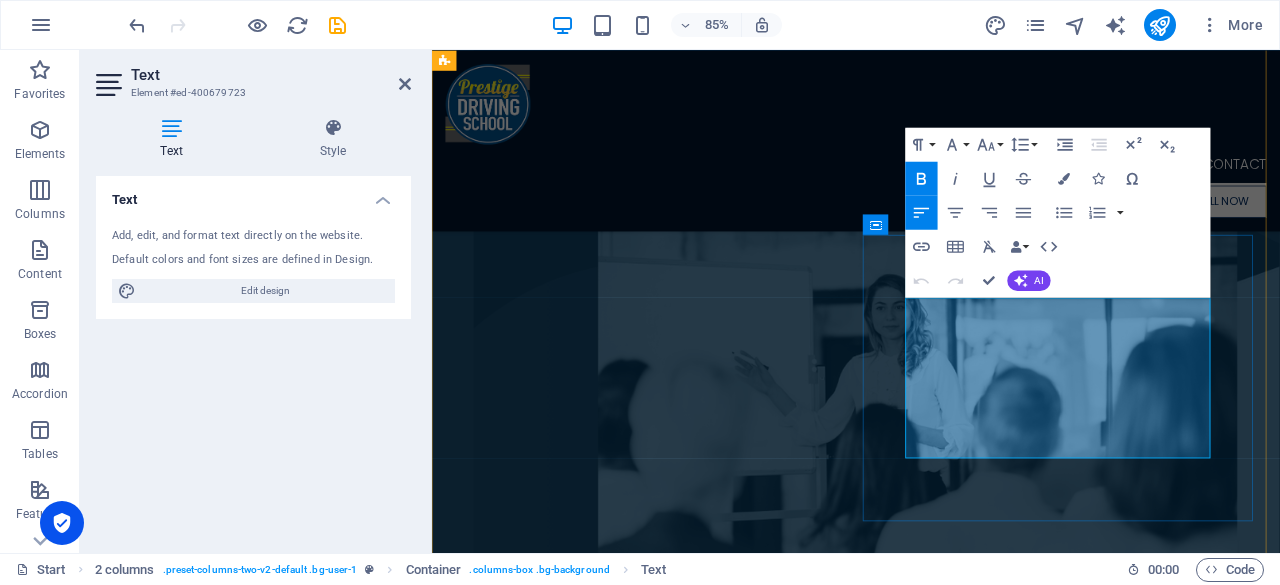 click on "Mon-Sat 9AM to 6PM" at bounding box center (592, 19331) 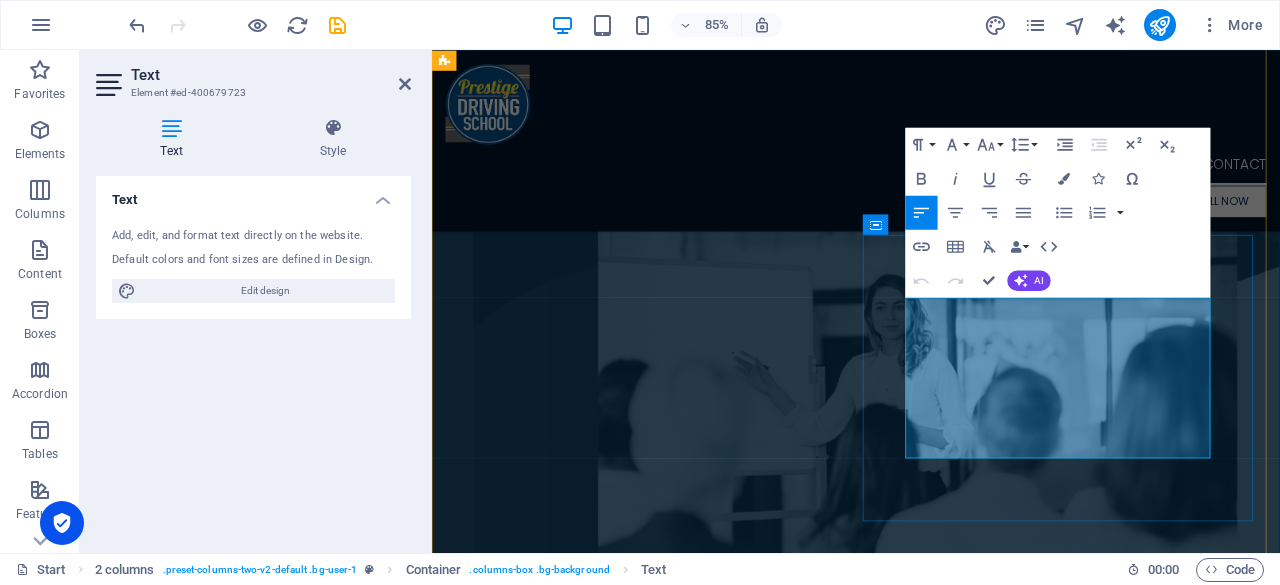 type 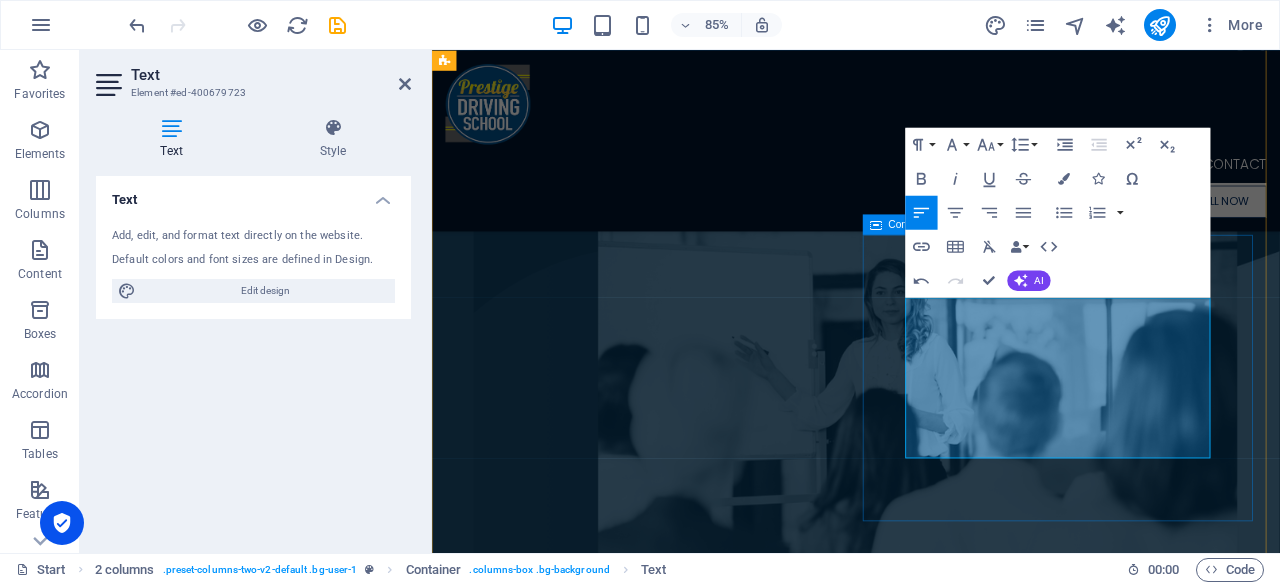 click on "MAKATI FILMORE BRANCH Location:   4334 Dayap St., Palanan Makati (besides Cash and Carry Mall Office Hours:   Mon-Sat 9 AM to 6  PM Contact Number: 09950721014" at bounding box center (681, 19274) 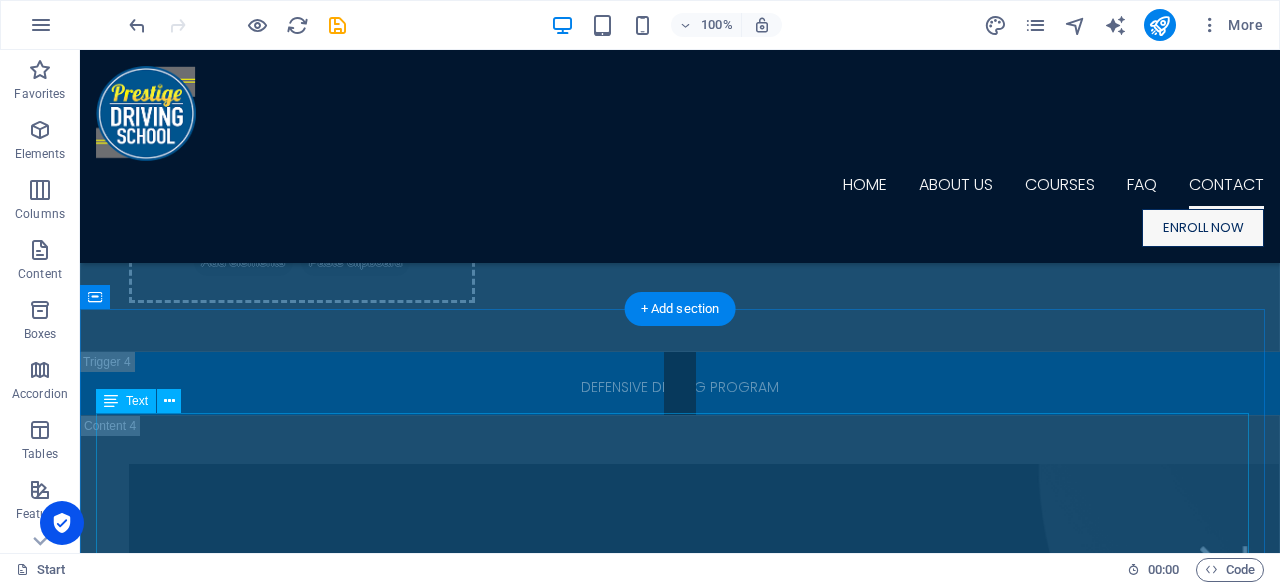 scroll, scrollTop: 19182, scrollLeft: 0, axis: vertical 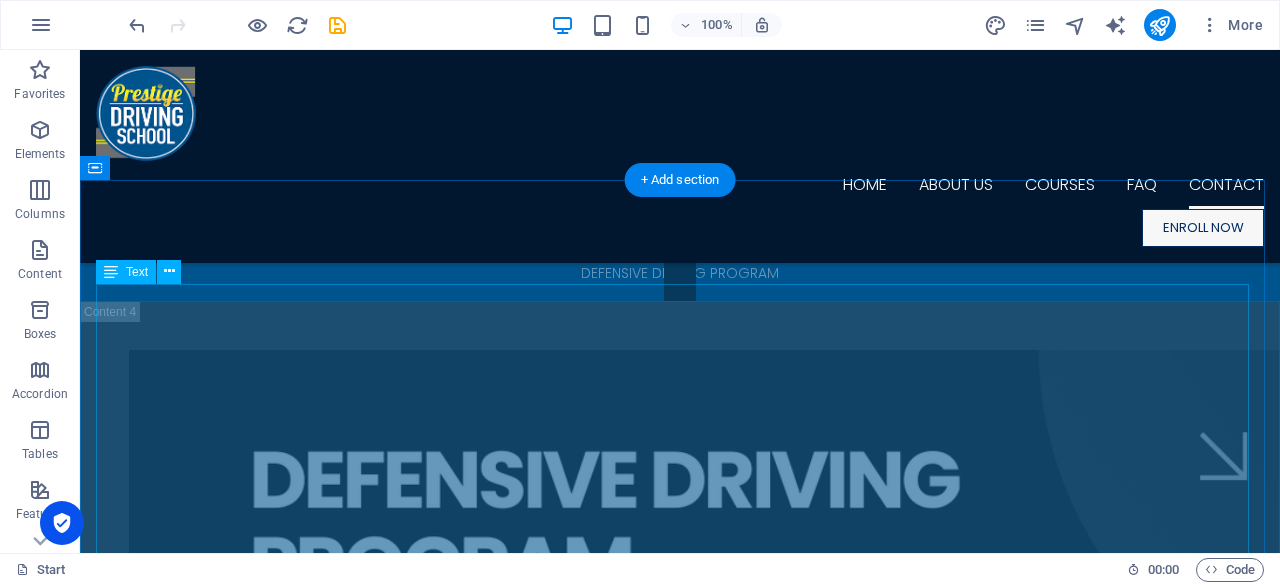 click on "Hotline  -  09173012132  /  (02)72189496 Espana Branch  -  09088106684  /  (02)83765046 Tayuman Branch  -  09088106695 /  (02)70915189 Ali Mall Branch  –  09088106704 Legarda Branch  –  09273707473 Makati-Branch  –  09088106687 Pasig-Ligaya Branch  -   09088106682 Tutuban Branch  –  09088106702 Anonas QC Branch  -  09300523860" at bounding box center (680, 22016) 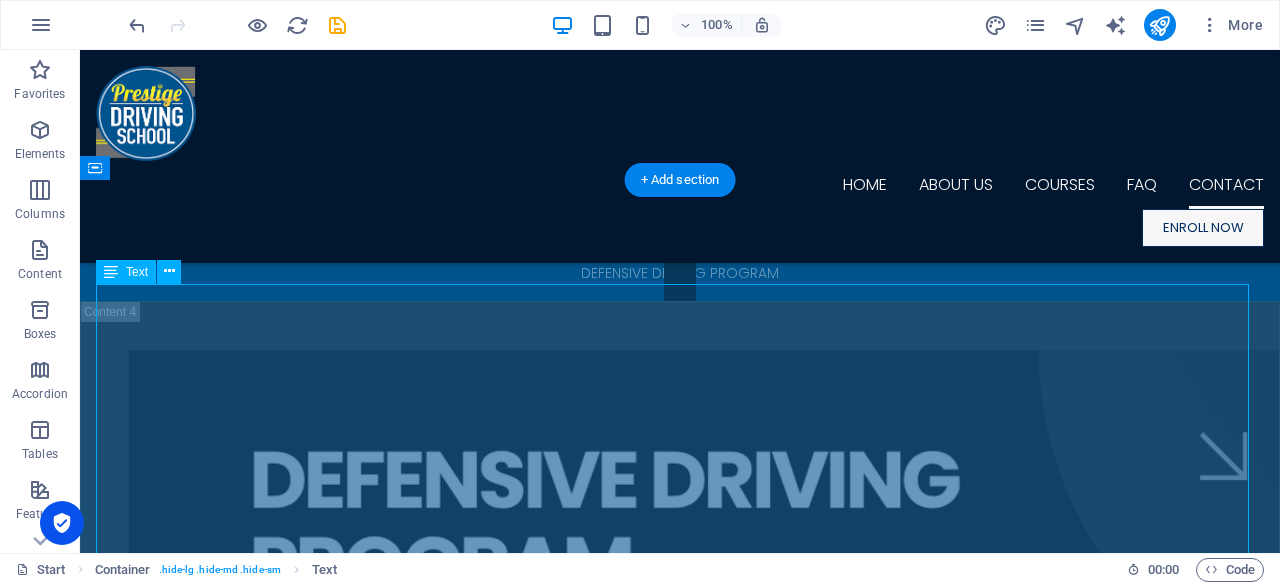 click on "Hotline  -  09173012132  /  (02)72189496 Espana Branch  -  09088106684  /  (02)83765046 Tayuman Branch  -  09088106695 /  (02)70915189 Ali Mall Branch  –  09088106704 Legarda Branch  –  09273707473 Makati-Branch  –  09088106687 Pasig-Ligaya Branch  -   09088106682 Tutuban Branch  –  09088106702 Anonas QC Branch  -  09300523860" at bounding box center [680, 22016] 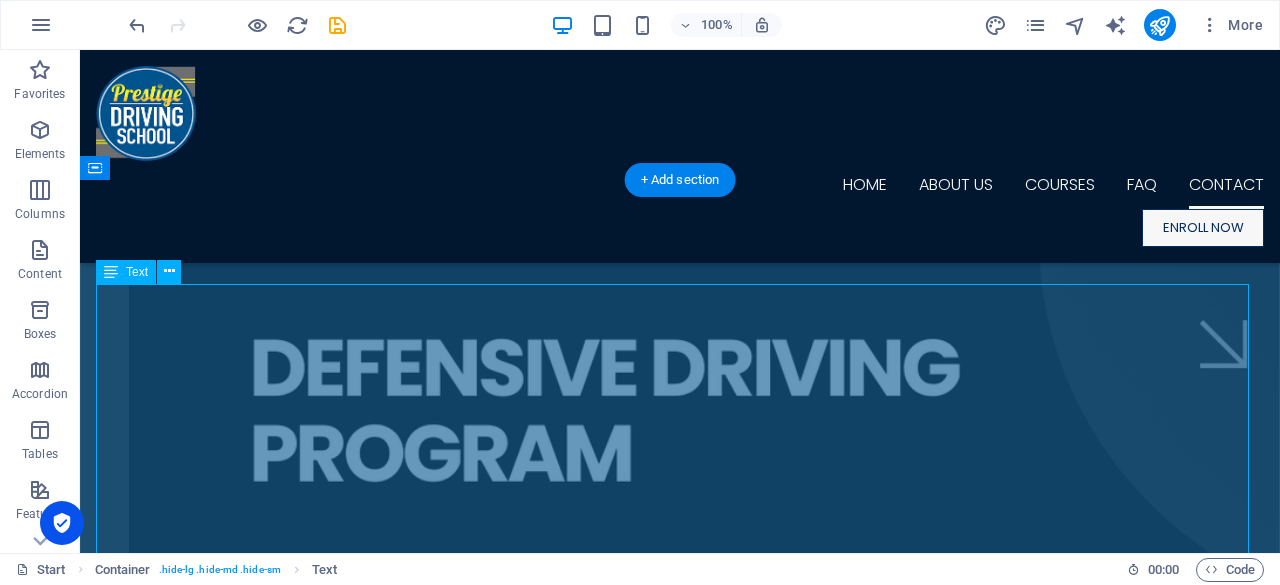 scroll, scrollTop: 18798, scrollLeft: 0, axis: vertical 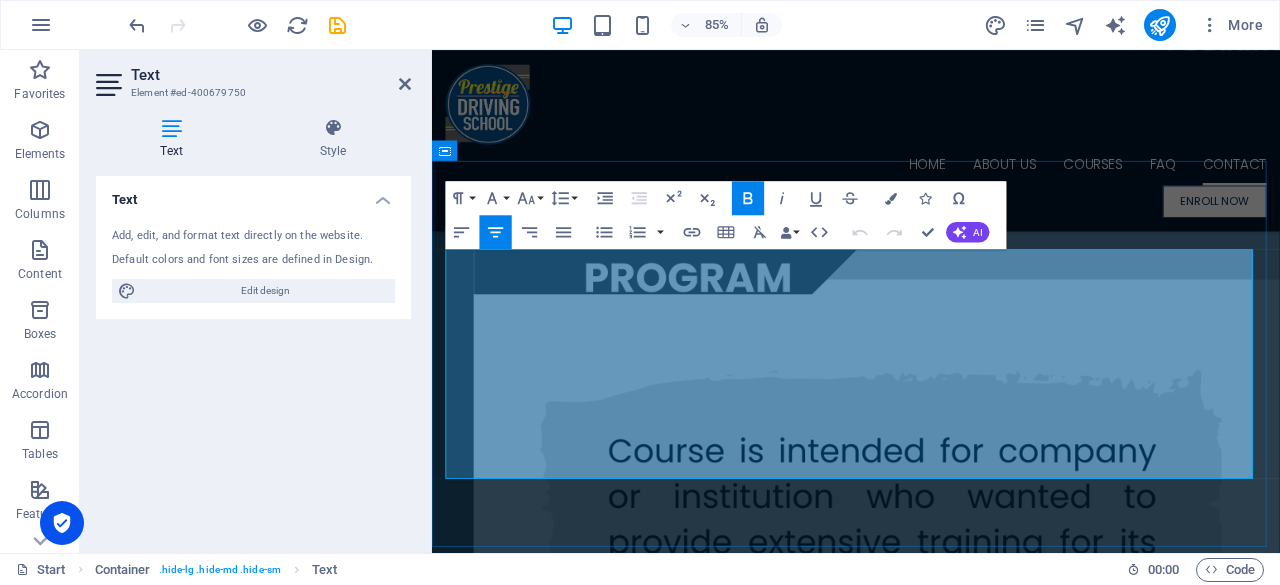 click at bounding box center (931, 19153) 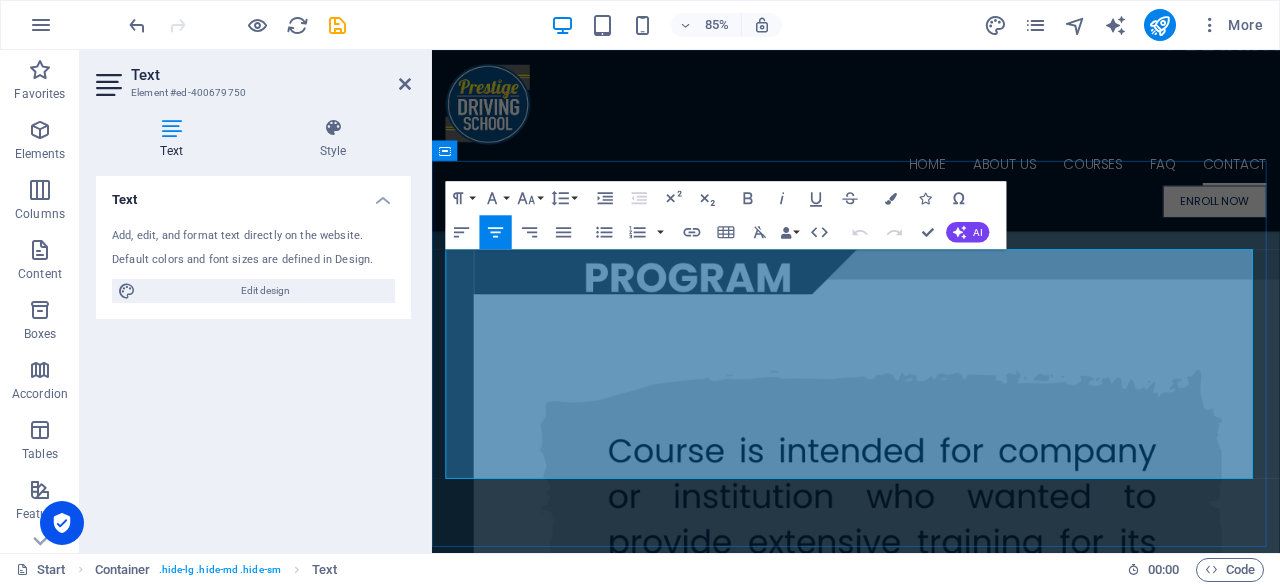 click on "Hotline  -  09173012132  /  (02)72189496" at bounding box center (931, 19126) 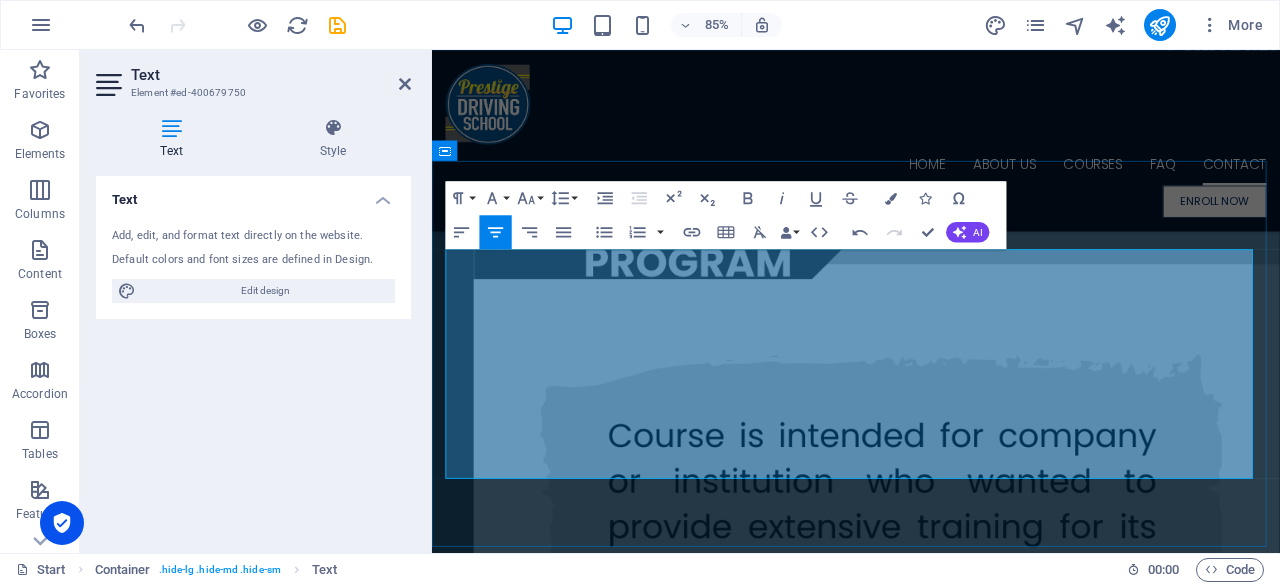 type 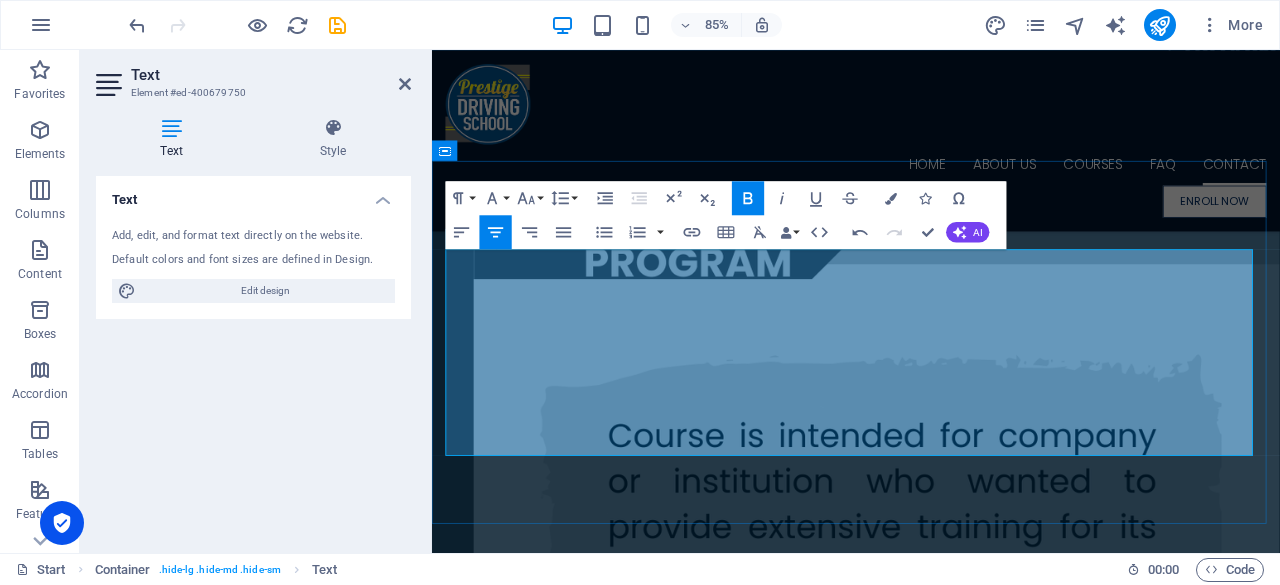 drag, startPoint x: 1072, startPoint y: 403, endPoint x: 734, endPoint y: 407, distance: 338.02368 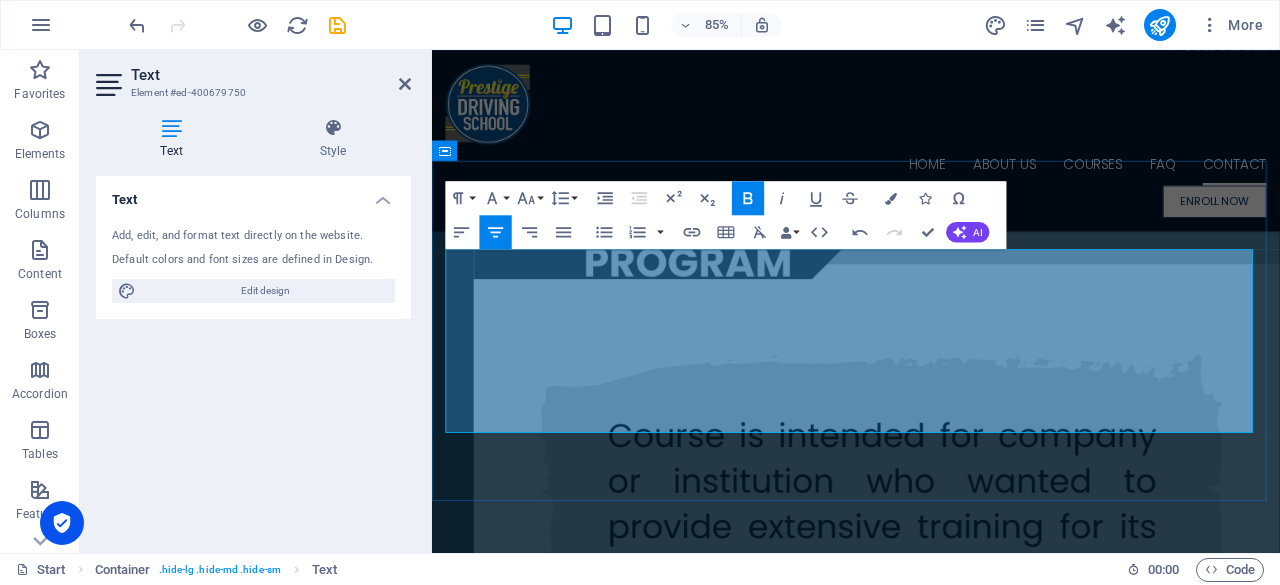 drag, startPoint x: 1093, startPoint y: 426, endPoint x: 707, endPoint y: 426, distance: 386 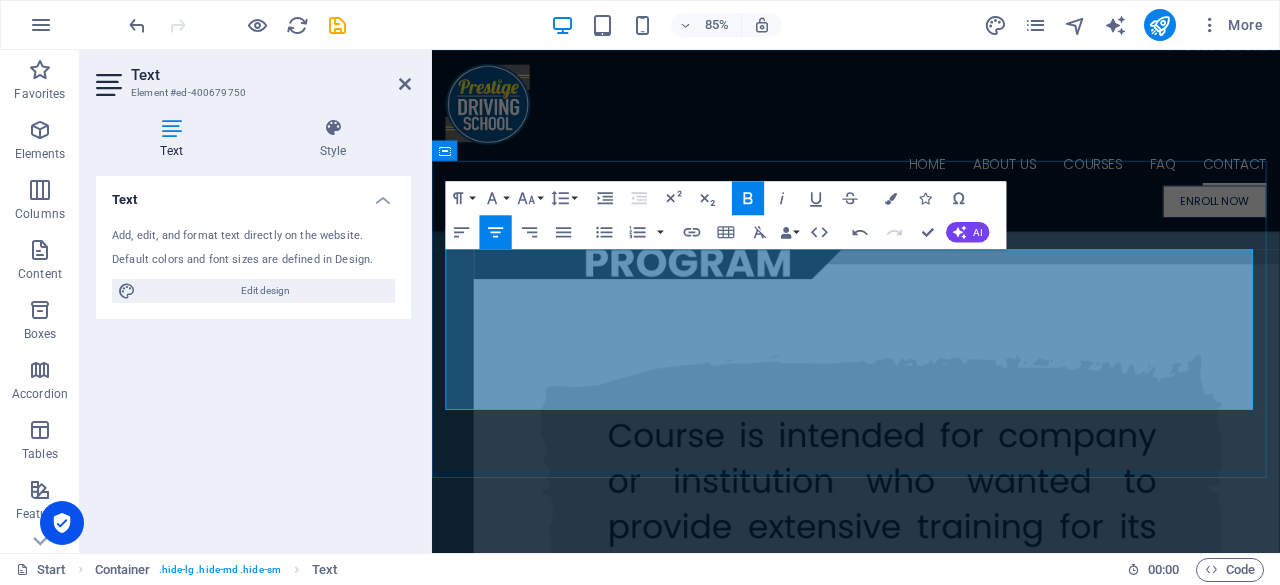 drag, startPoint x: 1079, startPoint y: 426, endPoint x: 755, endPoint y: 434, distance: 324.09875 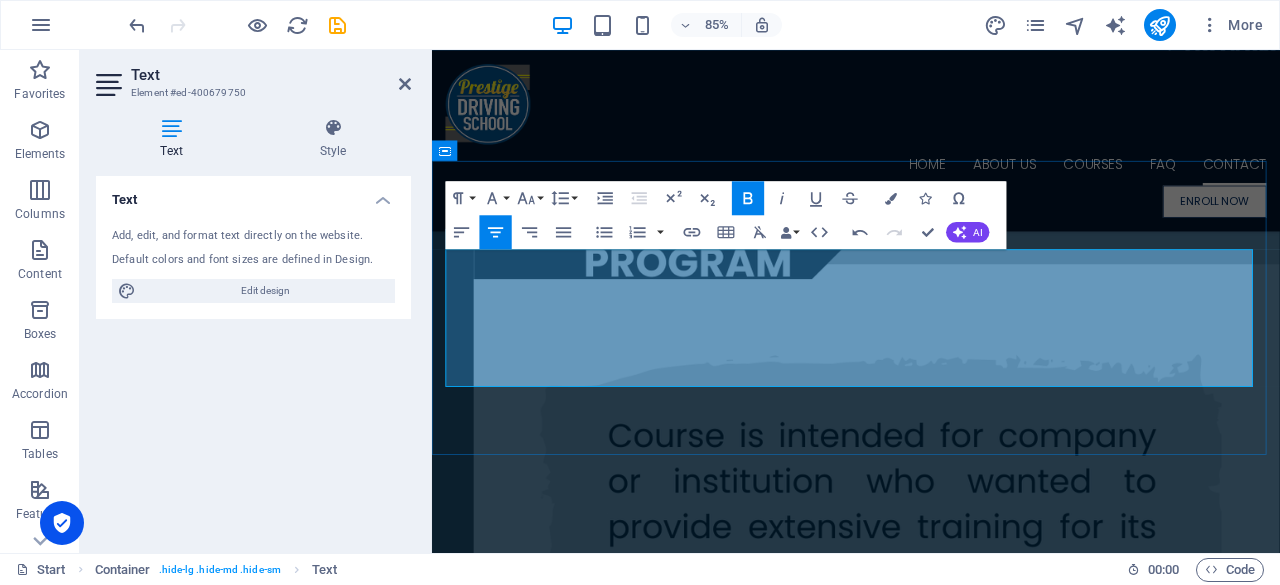 click on "Espana Branch  -  09088106684  /  (02)83765046" at bounding box center [931, 19162] 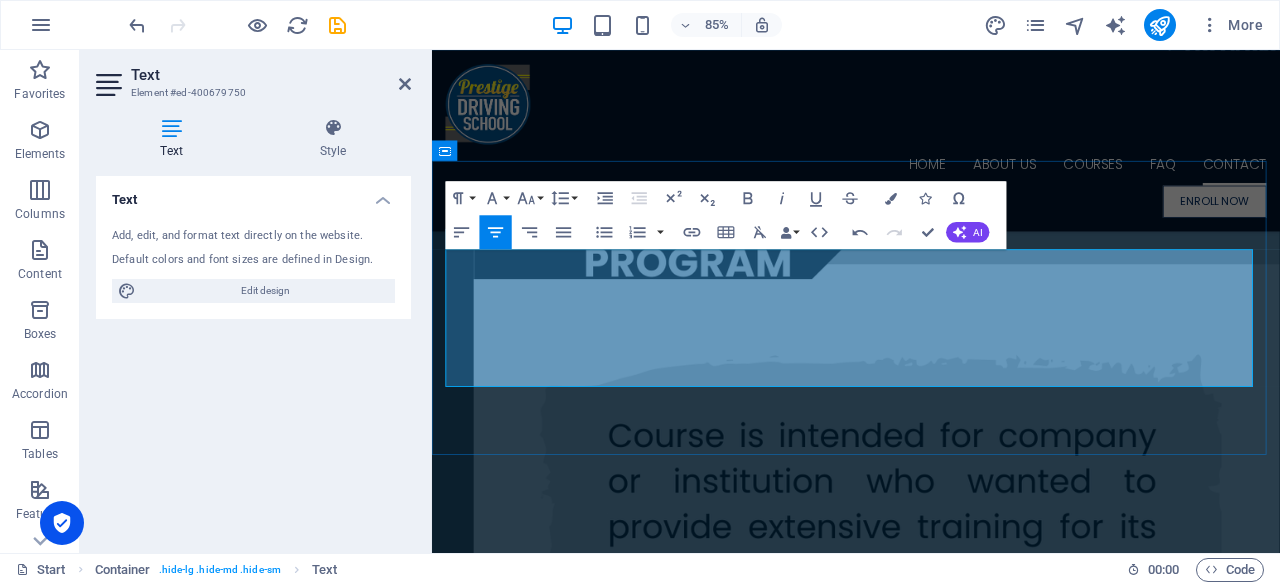 click on "Tayuman Branch  -  09088106695 /  (02)70915189" at bounding box center (931, 19189) 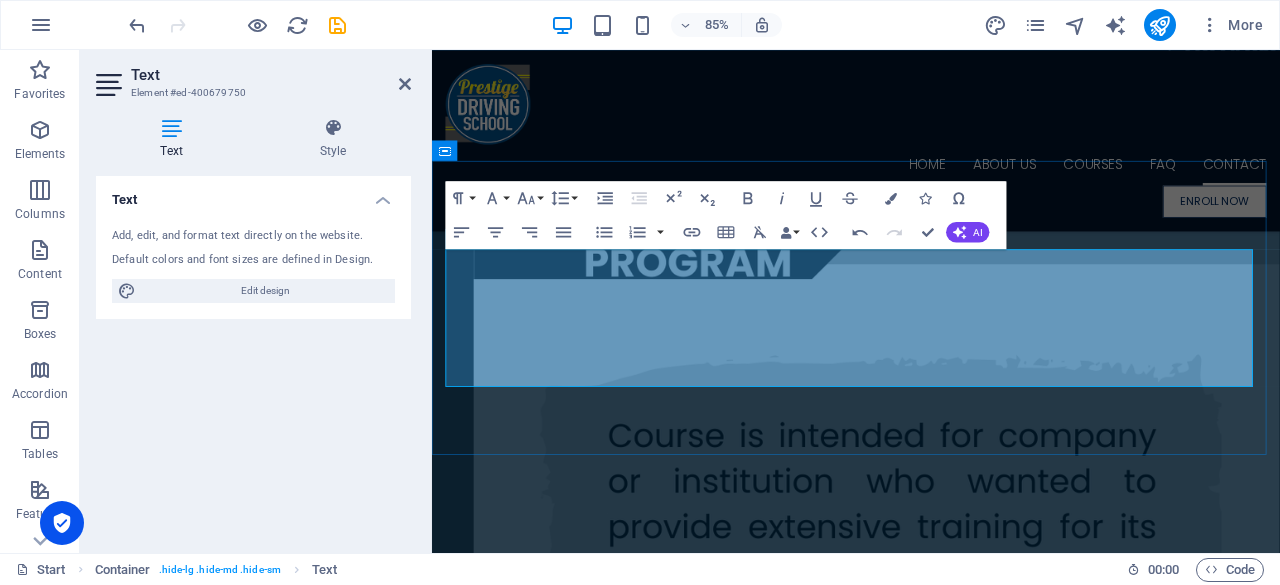 click on "Tayuman Branch  -  09088106695 /  (02)70915189" at bounding box center (931, 19189) 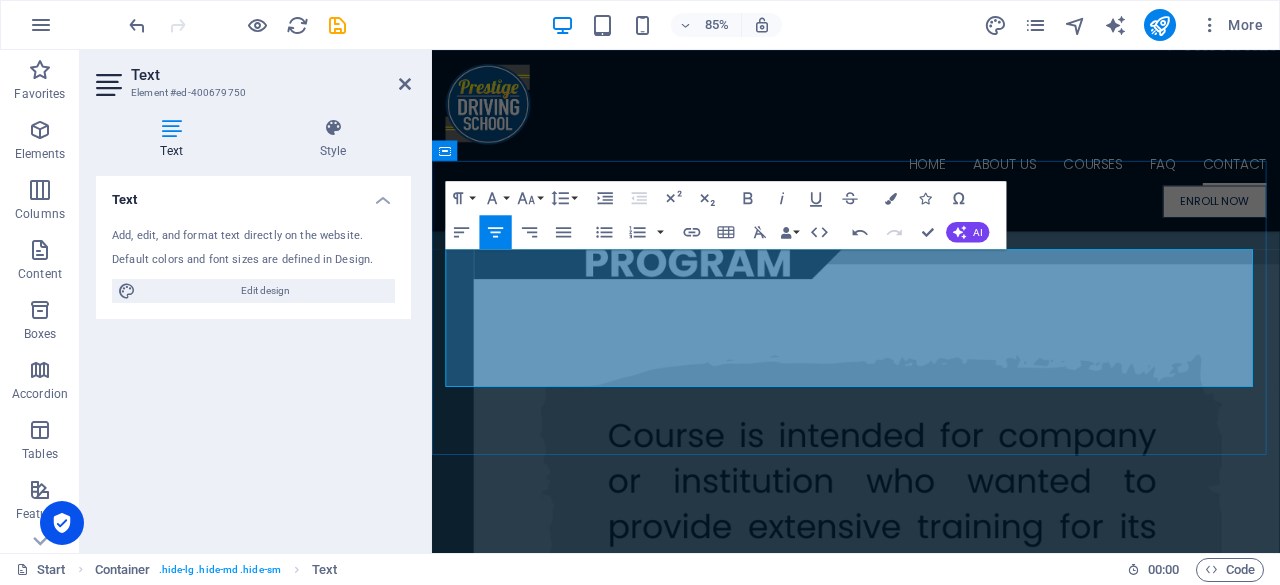 click on "Makati-Branch  –  09088106687" at bounding box center (931, 19216) 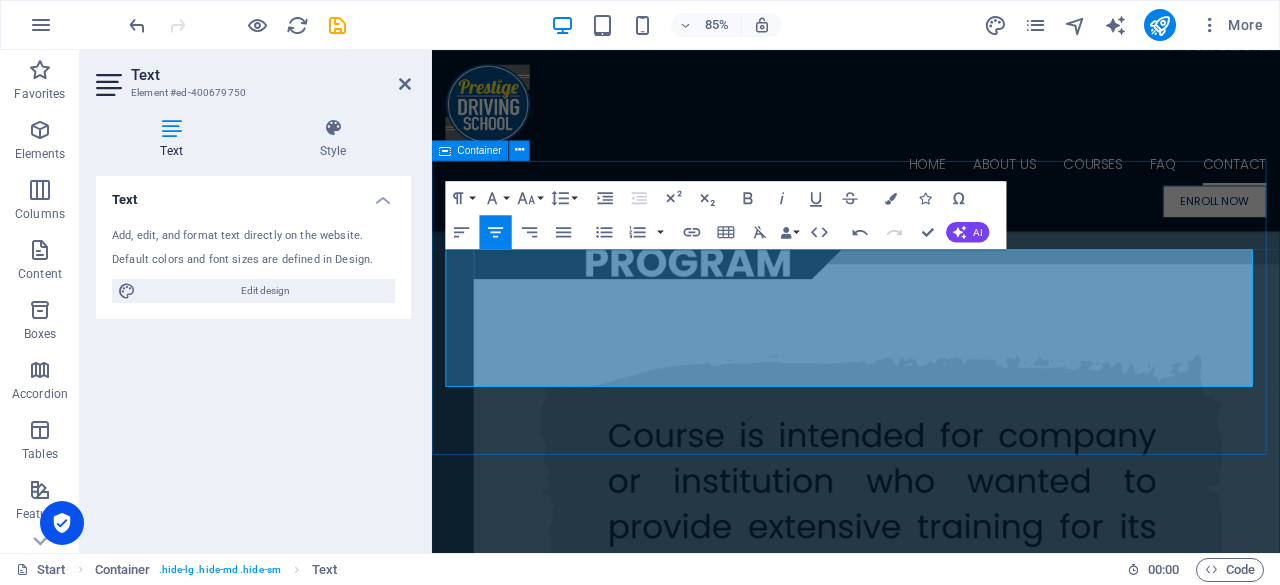 click on "CONTACT NUMBER Hotline  -  09173012132   / (02) 83765056 / (02) 70915189 Espana Branch  -  09 166809076 /  (02)83765046 Tayuman Branch  -  09 166809757/  (02)70915189 Makati-Branch  –  09 950721014 Anonas QC Branch  -  09300523860" at bounding box center [931, 19164] 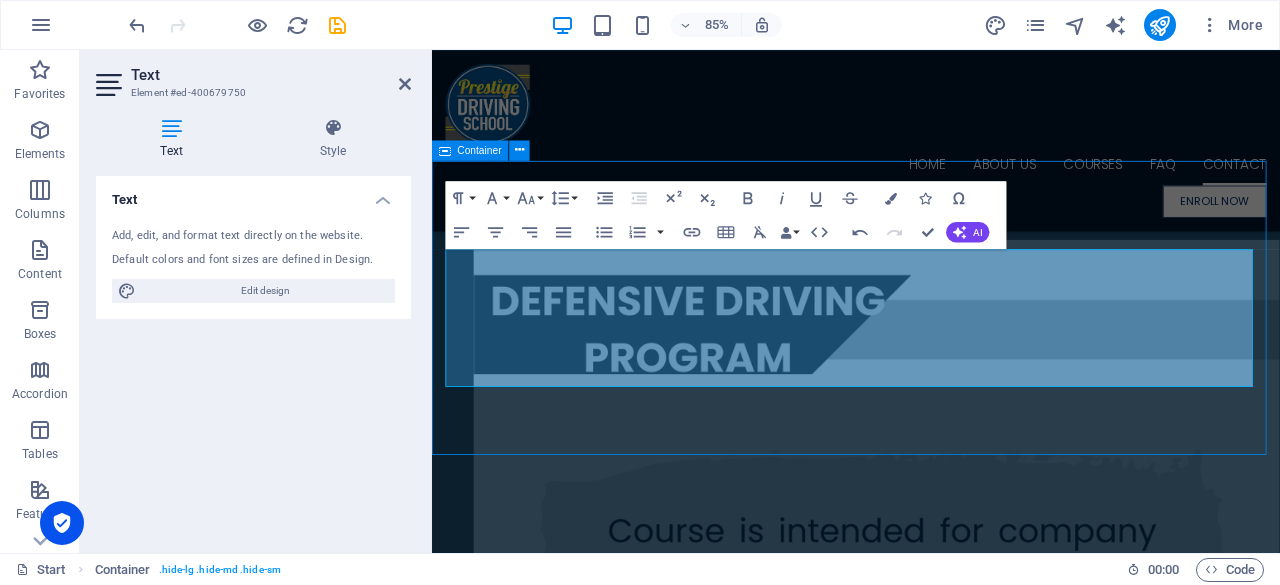 scroll, scrollTop: 19182, scrollLeft: 0, axis: vertical 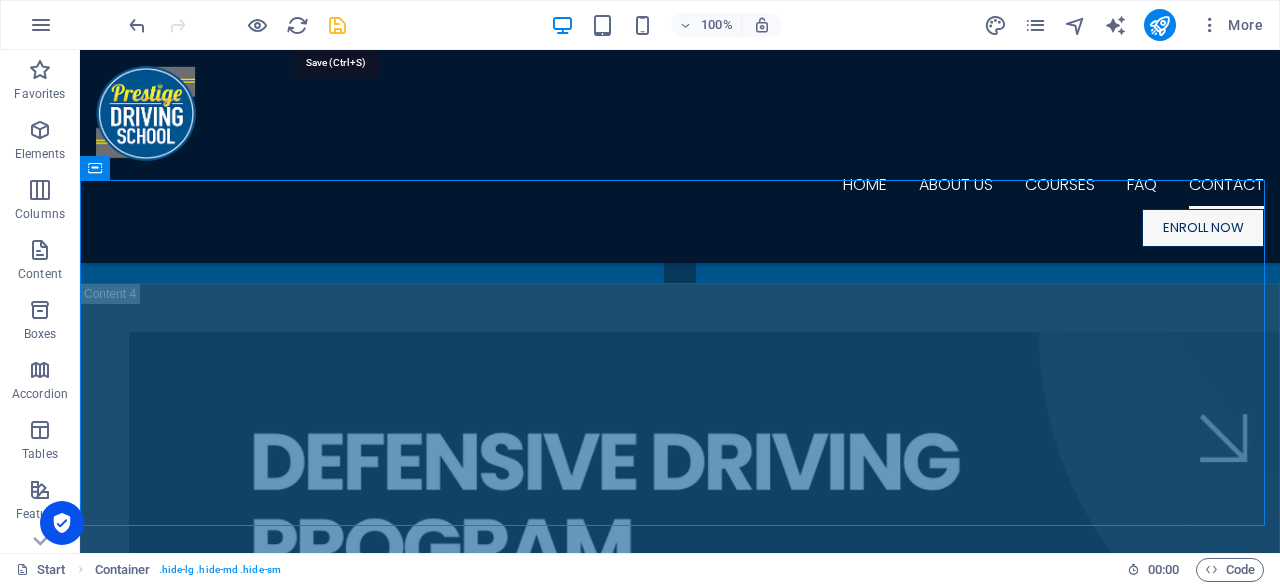click at bounding box center (337, 25) 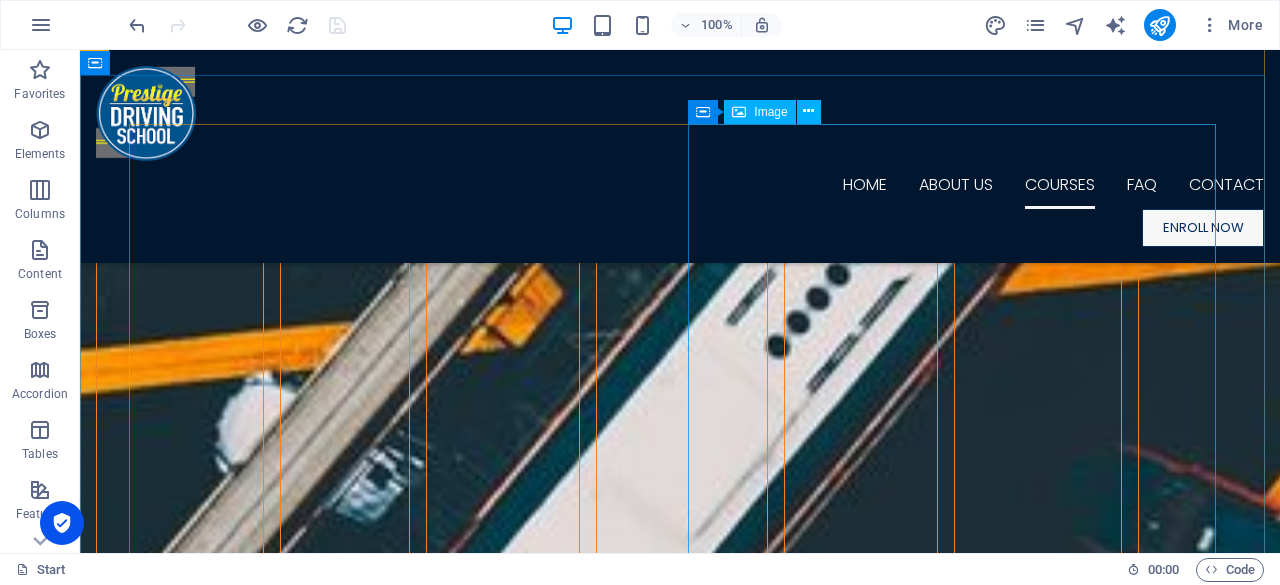 scroll, scrollTop: 8310, scrollLeft: 0, axis: vertical 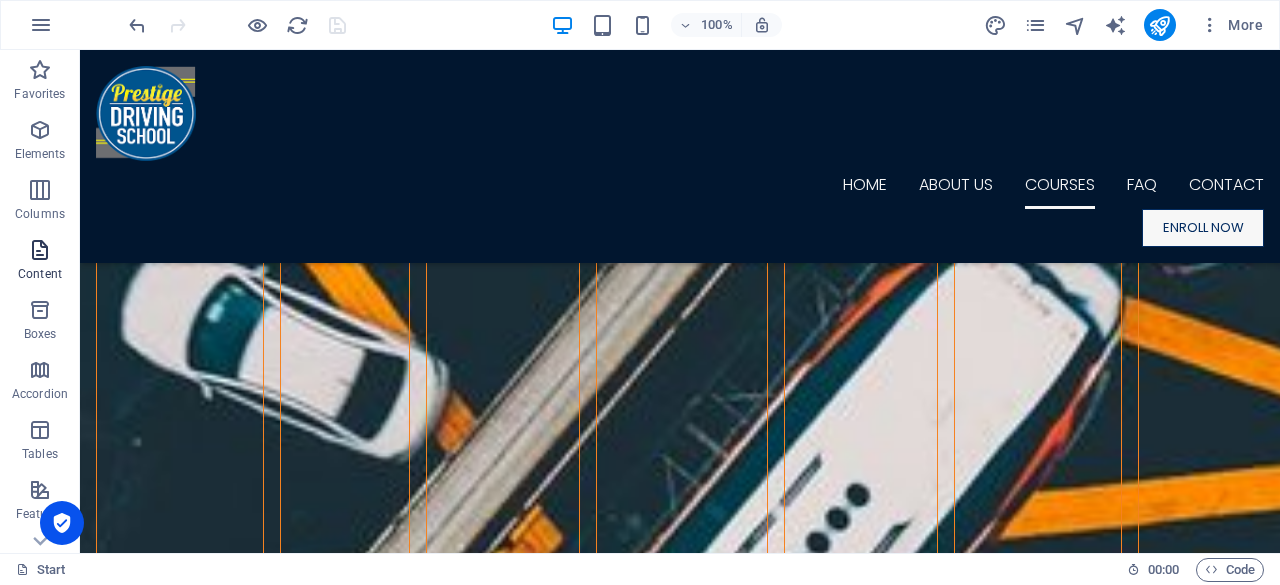 click at bounding box center [40, 250] 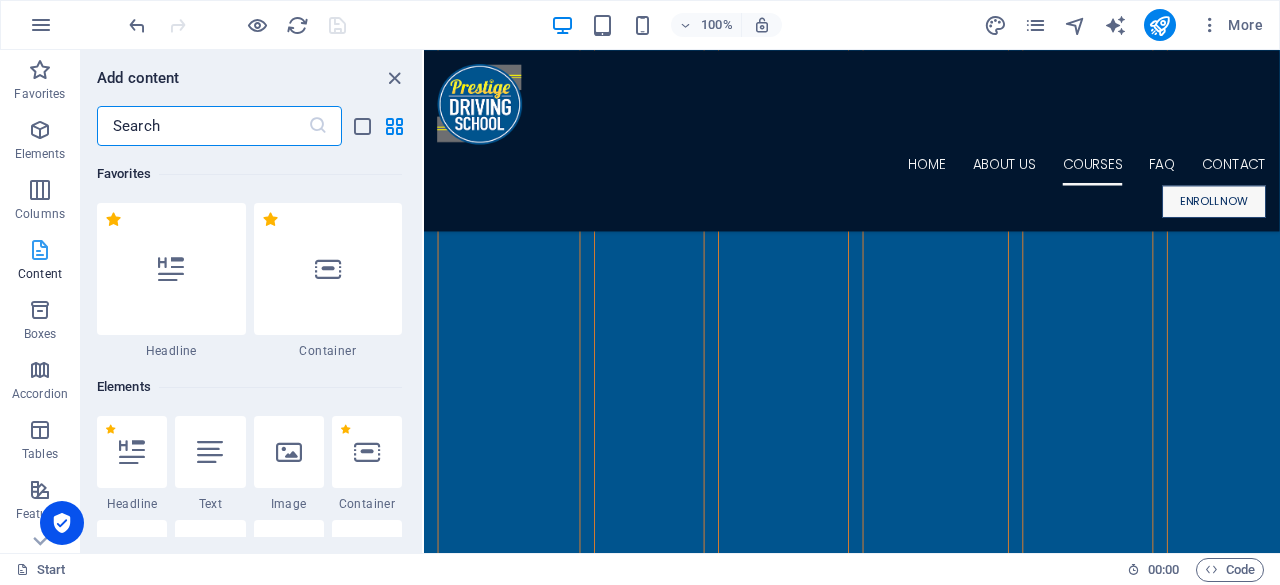 scroll, scrollTop: 9468, scrollLeft: 0, axis: vertical 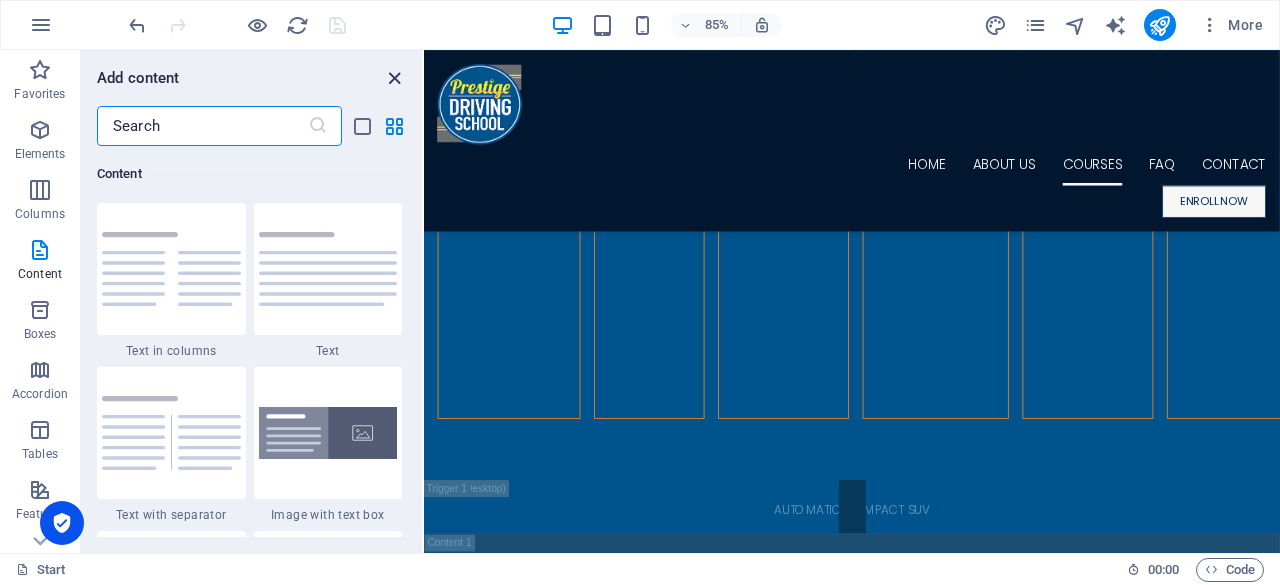 click at bounding box center [394, 78] 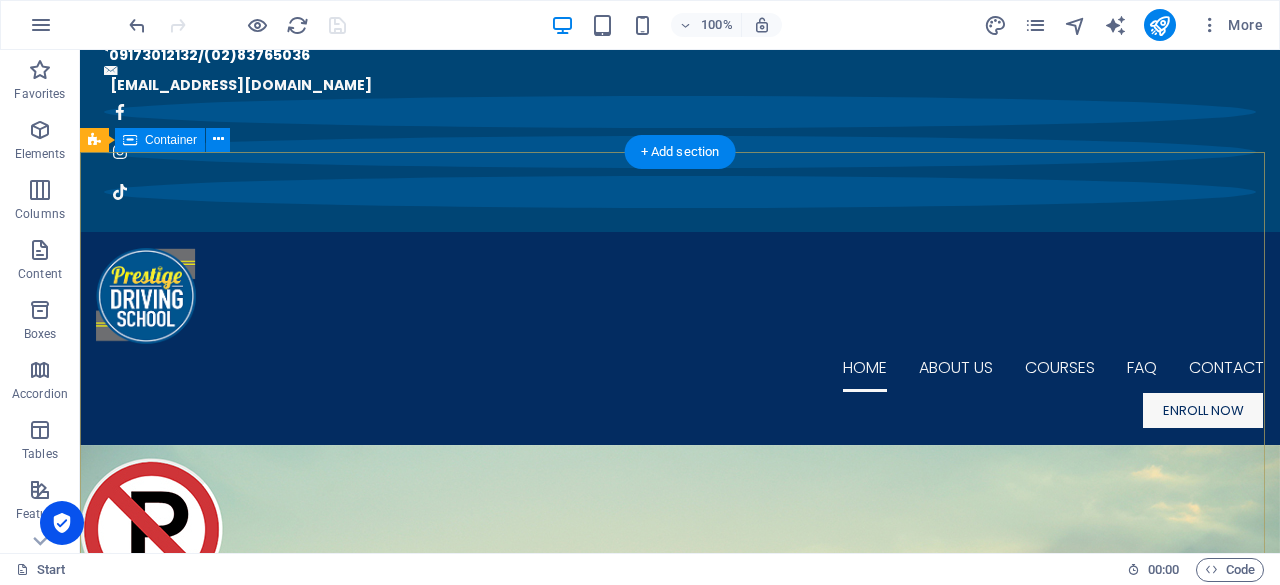 scroll, scrollTop: 0, scrollLeft: 0, axis: both 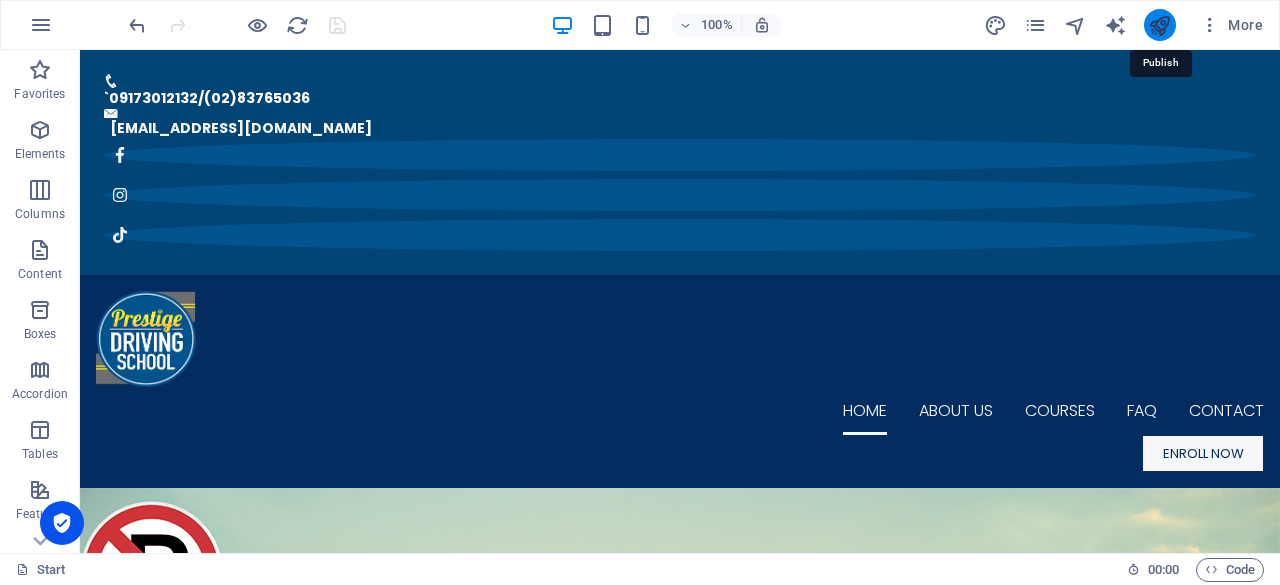 click at bounding box center [1159, 25] 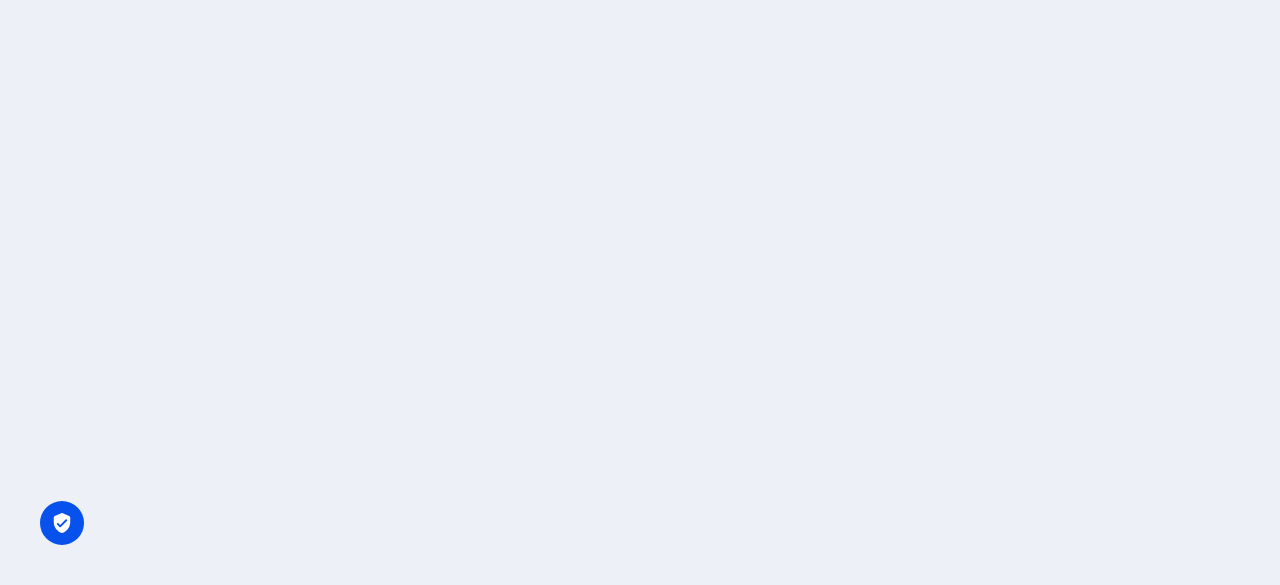 scroll, scrollTop: 0, scrollLeft: 0, axis: both 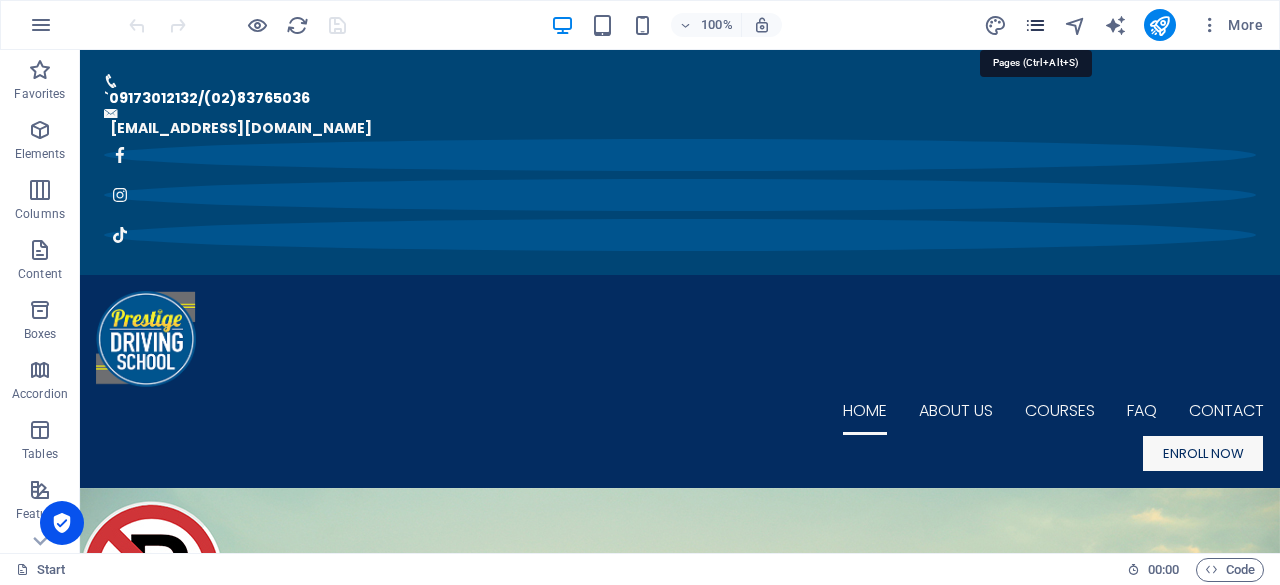 click at bounding box center (1035, 25) 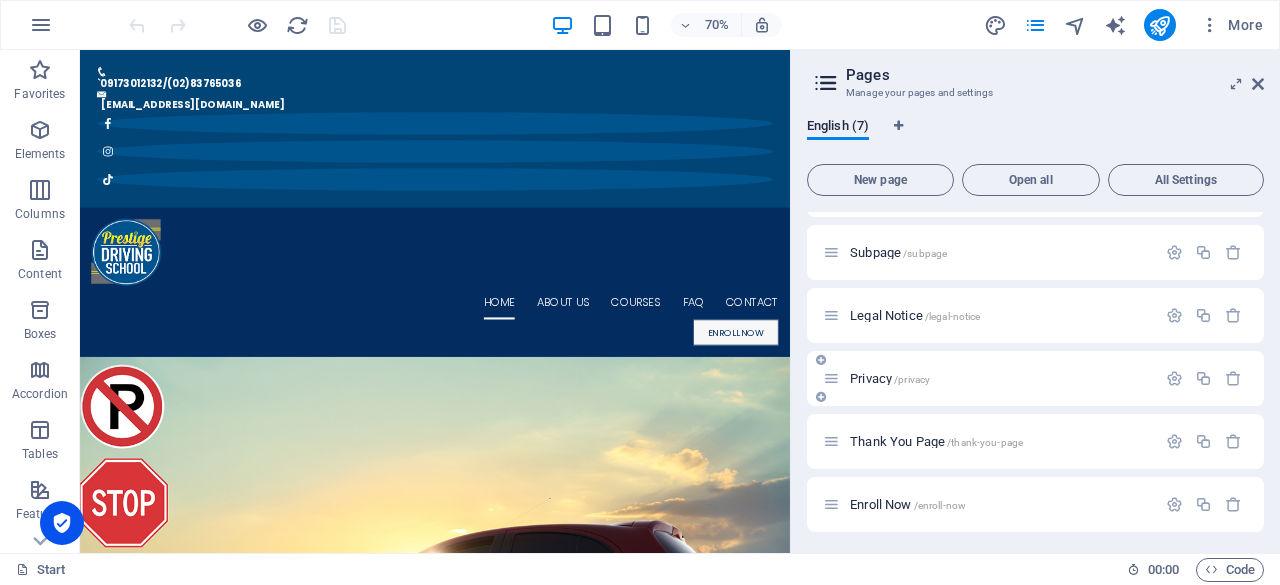 scroll, scrollTop: 0, scrollLeft: 0, axis: both 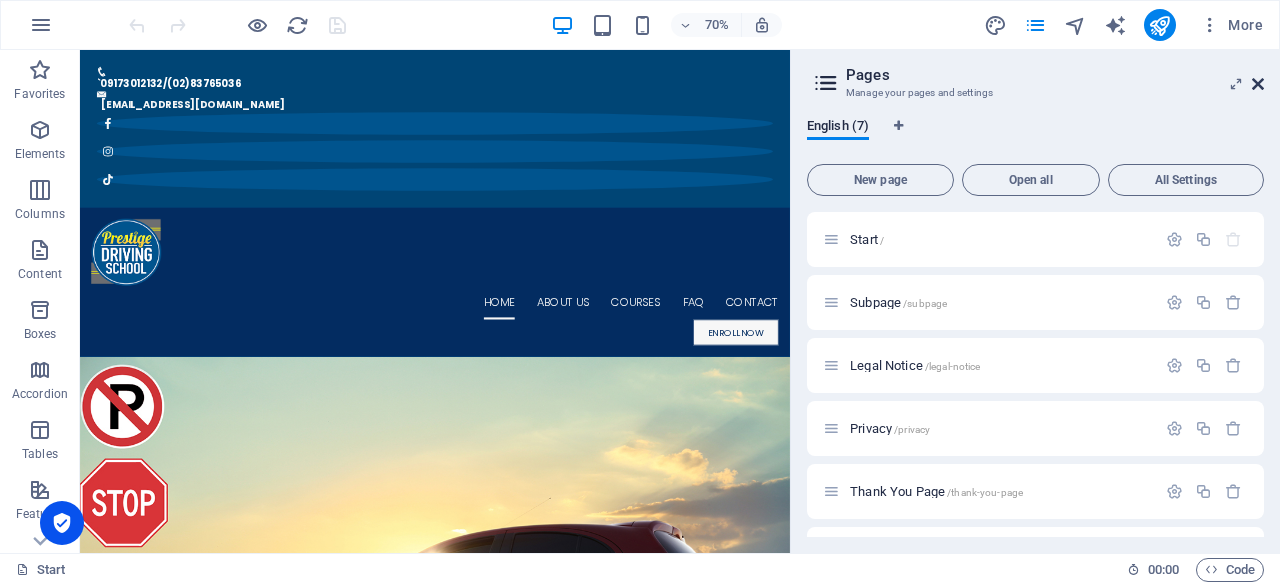 click at bounding box center (1258, 84) 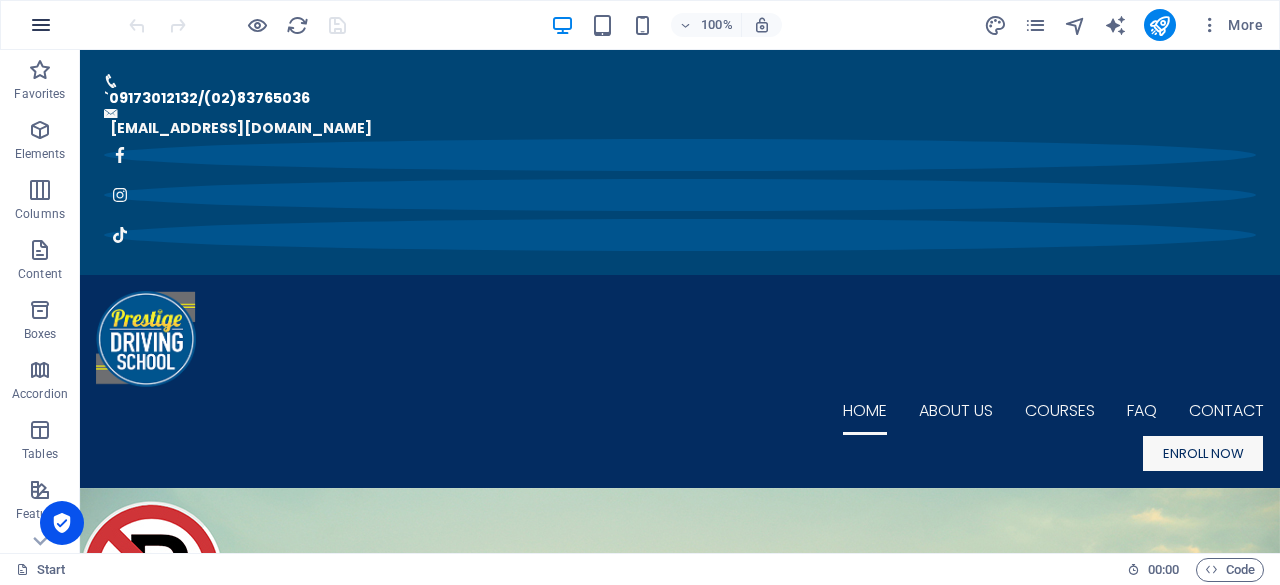 click at bounding box center [41, 25] 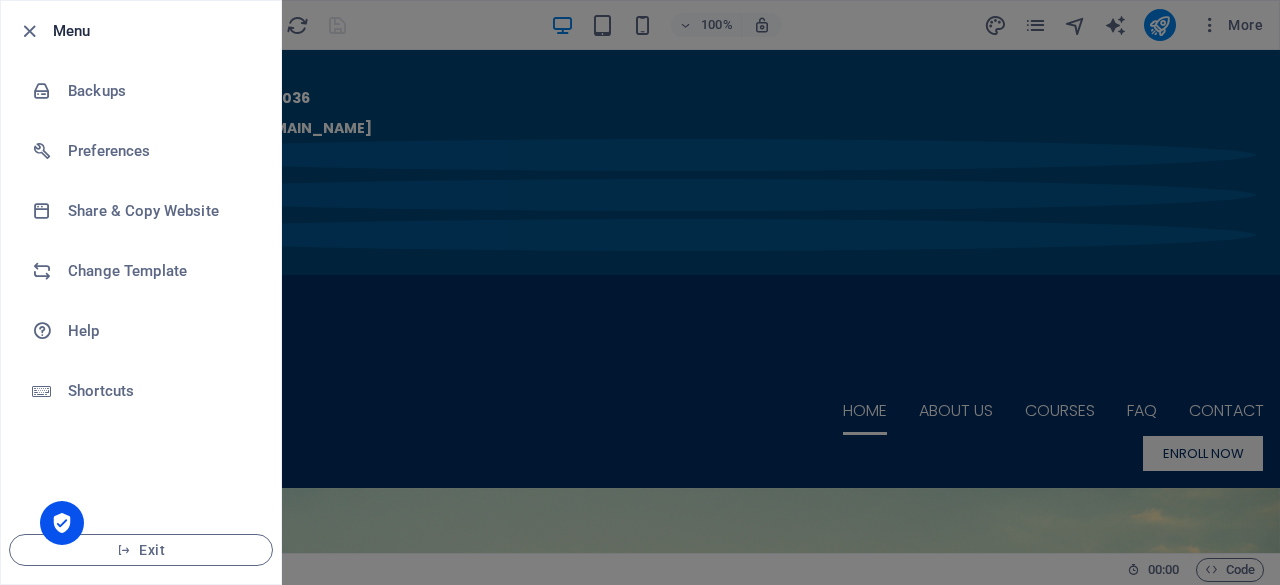 click on "Menu" at bounding box center [159, 31] 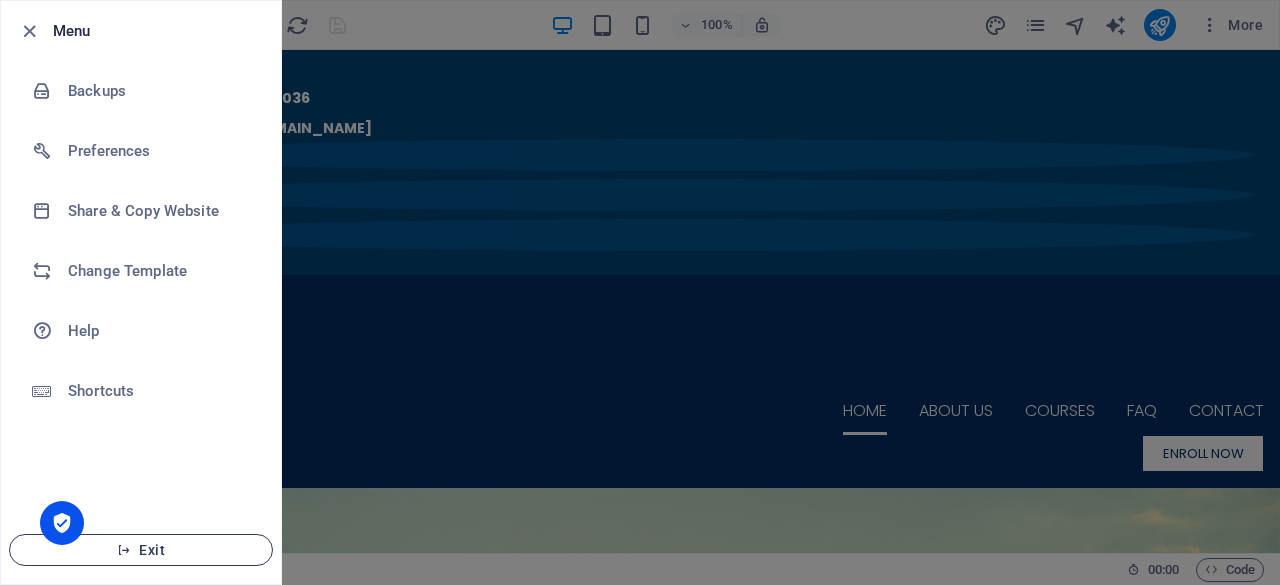 click on "Exit" at bounding box center [141, 550] 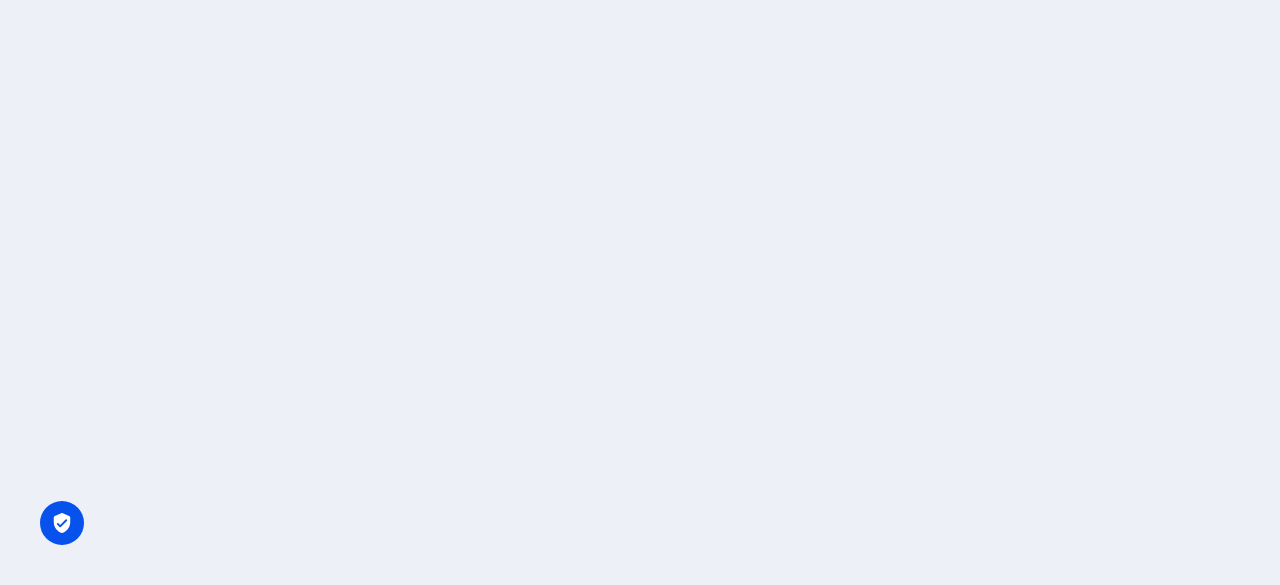 scroll, scrollTop: 0, scrollLeft: 0, axis: both 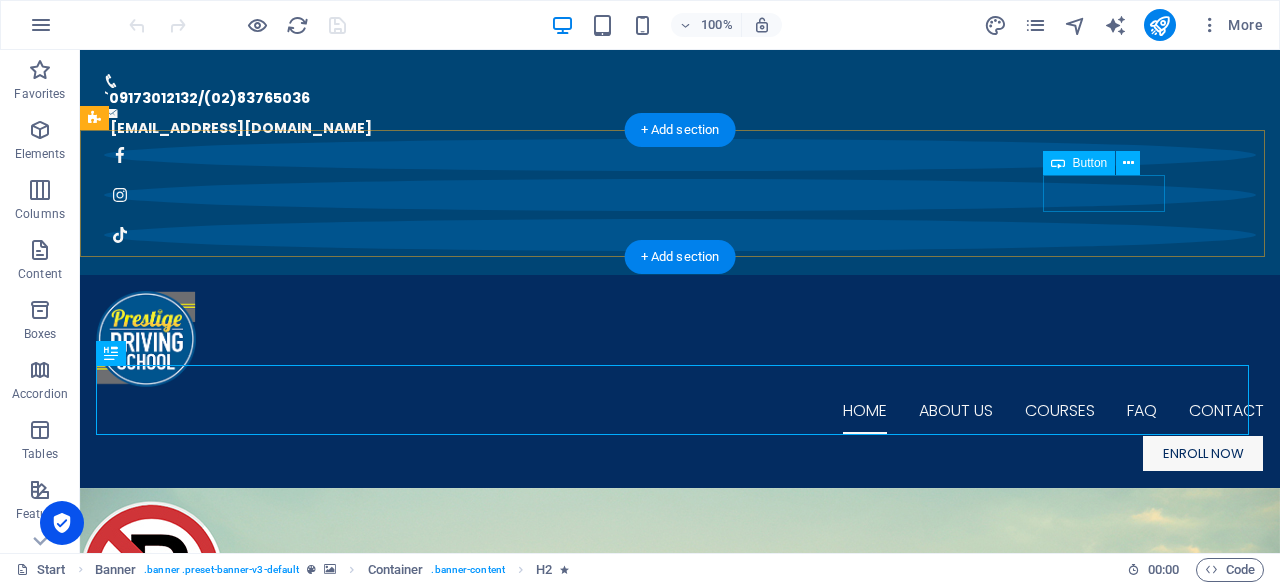 click on "Enroll Now" at bounding box center (680, 454) 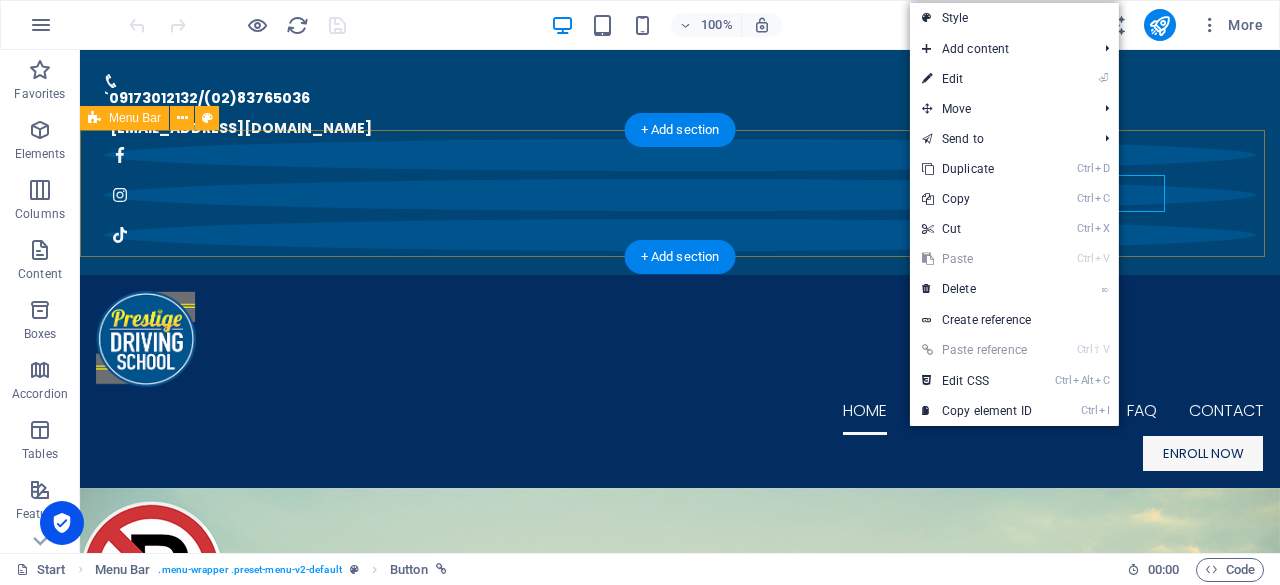 click on "Home About us Courses FAQ Contact Enroll Now" at bounding box center [680, 381] 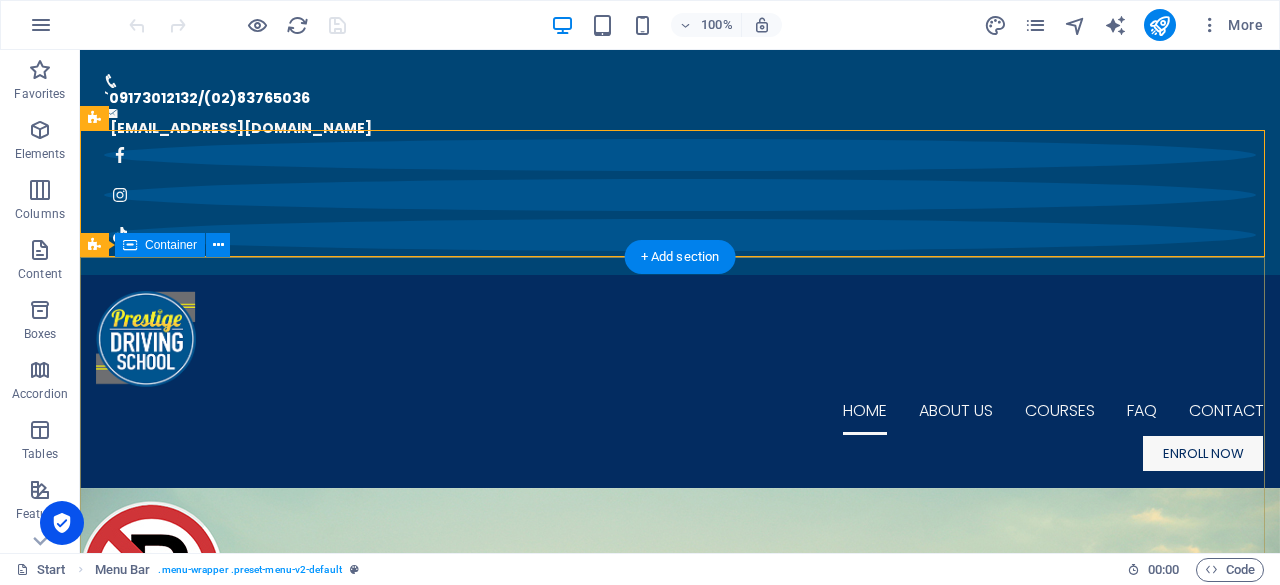 click on "Prestige Driving School Where Safety Meets Expertise Find out More" at bounding box center [680, 1110] 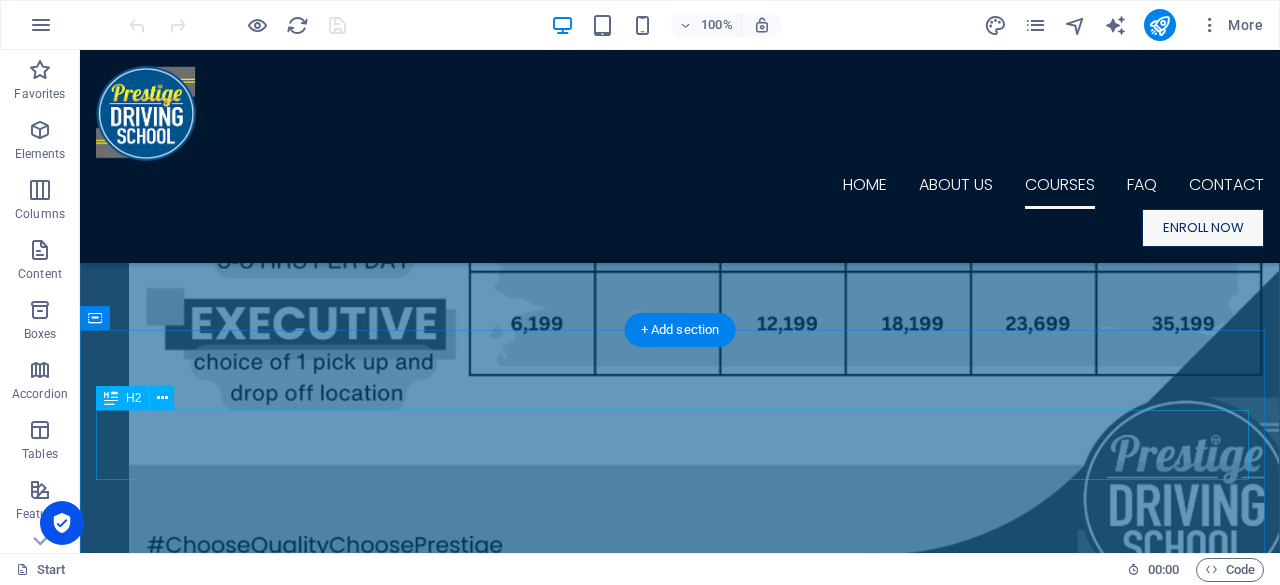 scroll, scrollTop: 15010, scrollLeft: 0, axis: vertical 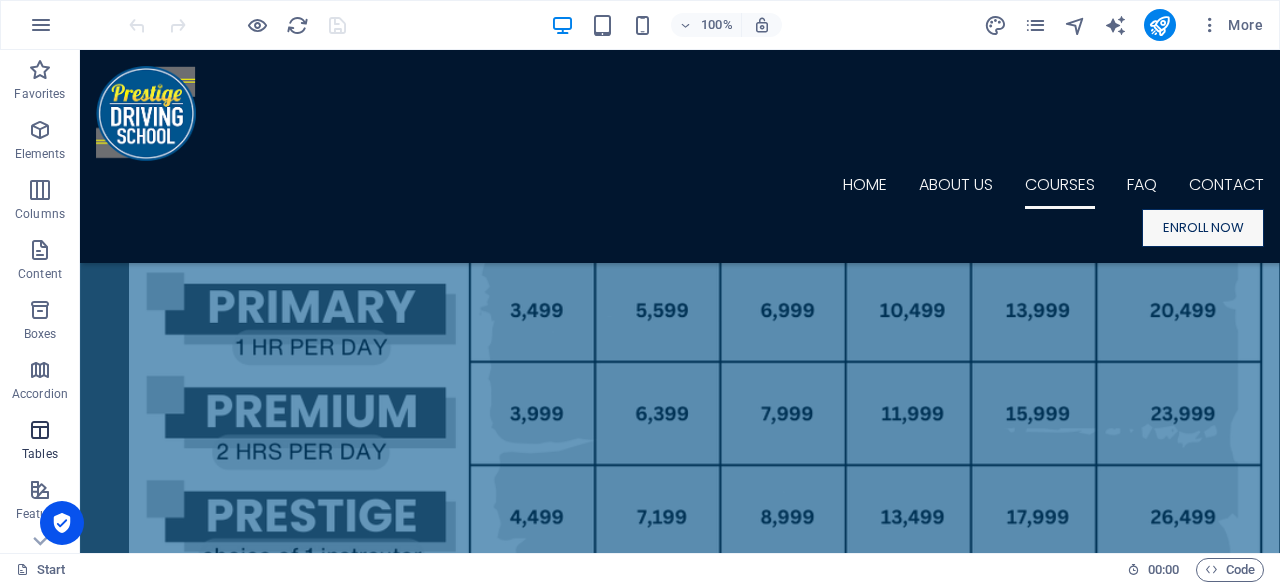 click on "Tables" at bounding box center (40, 442) 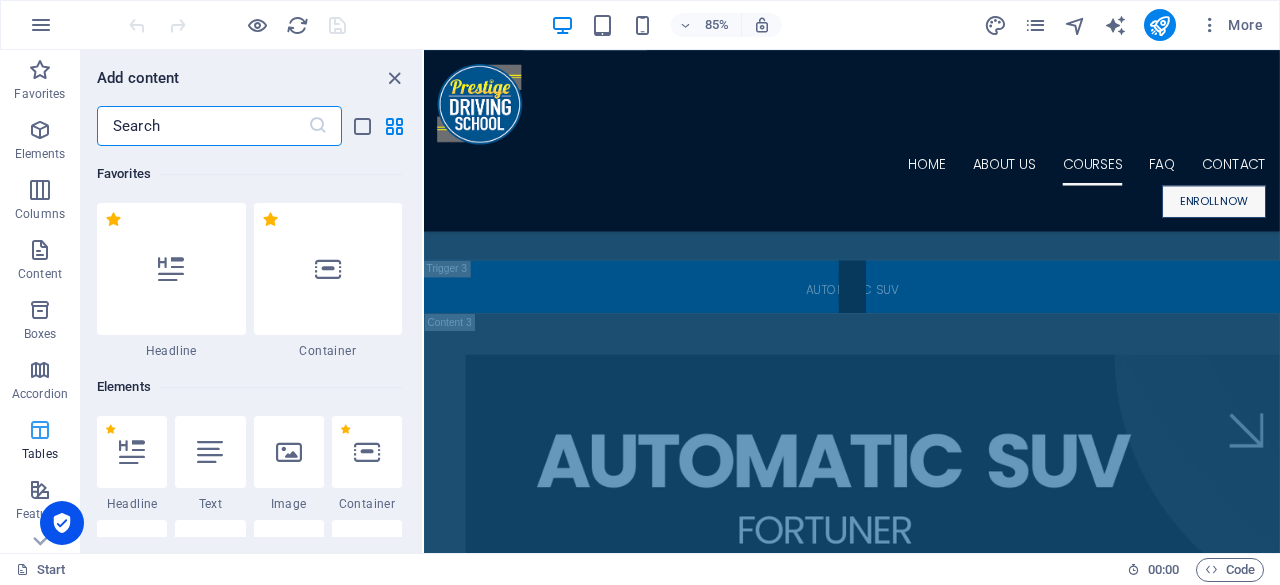scroll, scrollTop: 14664, scrollLeft: 0, axis: vertical 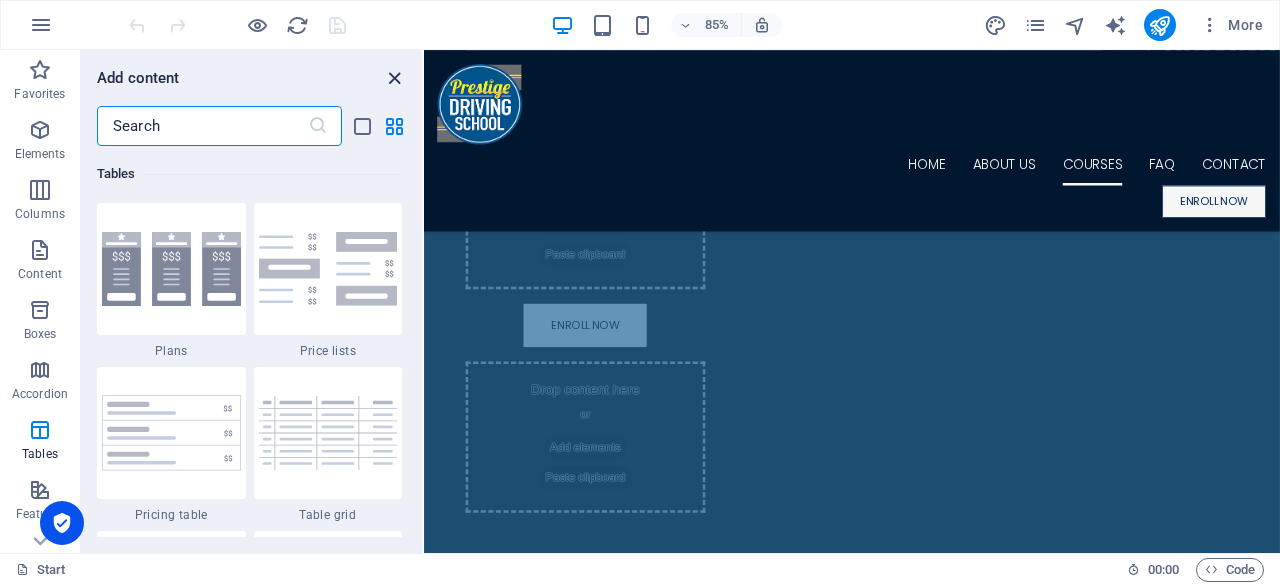 click at bounding box center [394, 78] 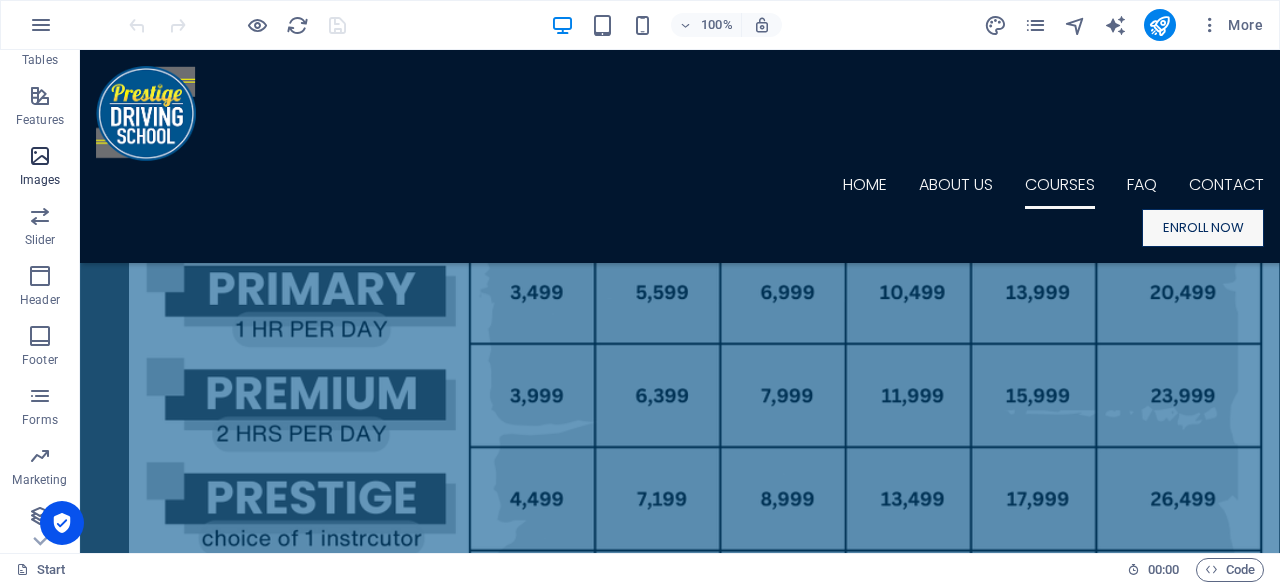 scroll, scrollTop: 396, scrollLeft: 0, axis: vertical 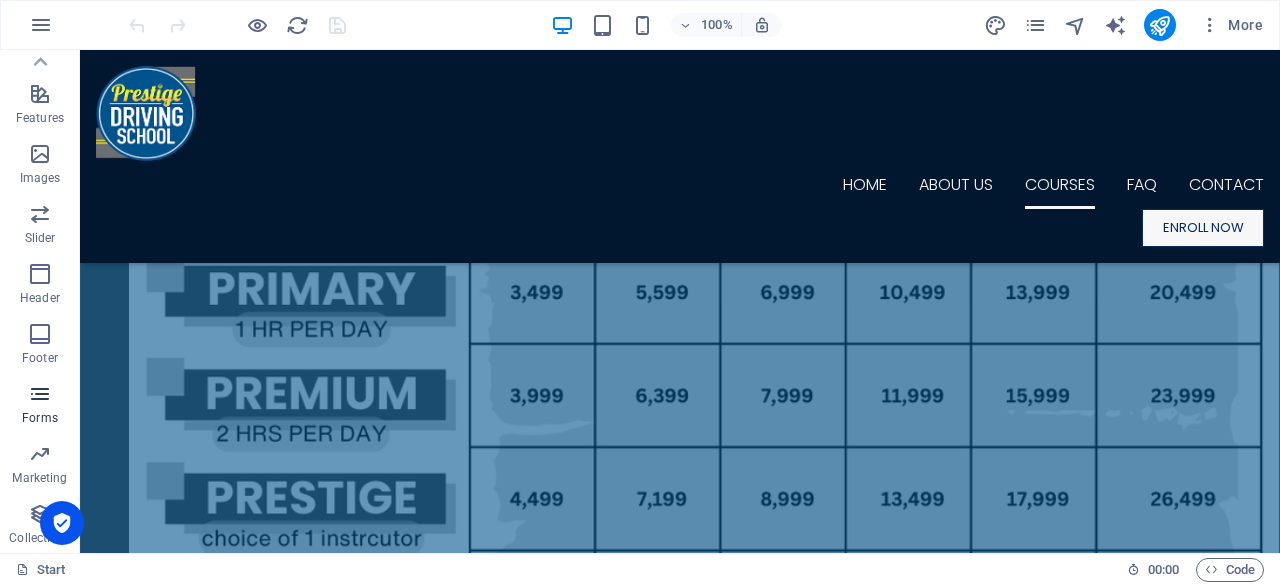 click at bounding box center (40, 394) 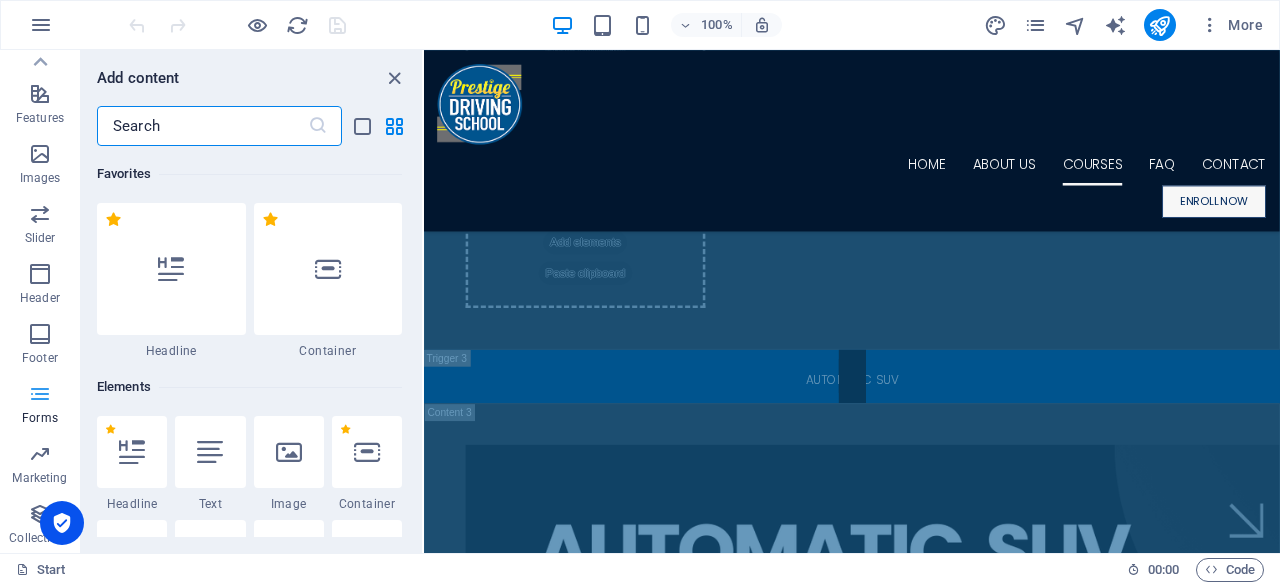 scroll, scrollTop: 14664, scrollLeft: 0, axis: vertical 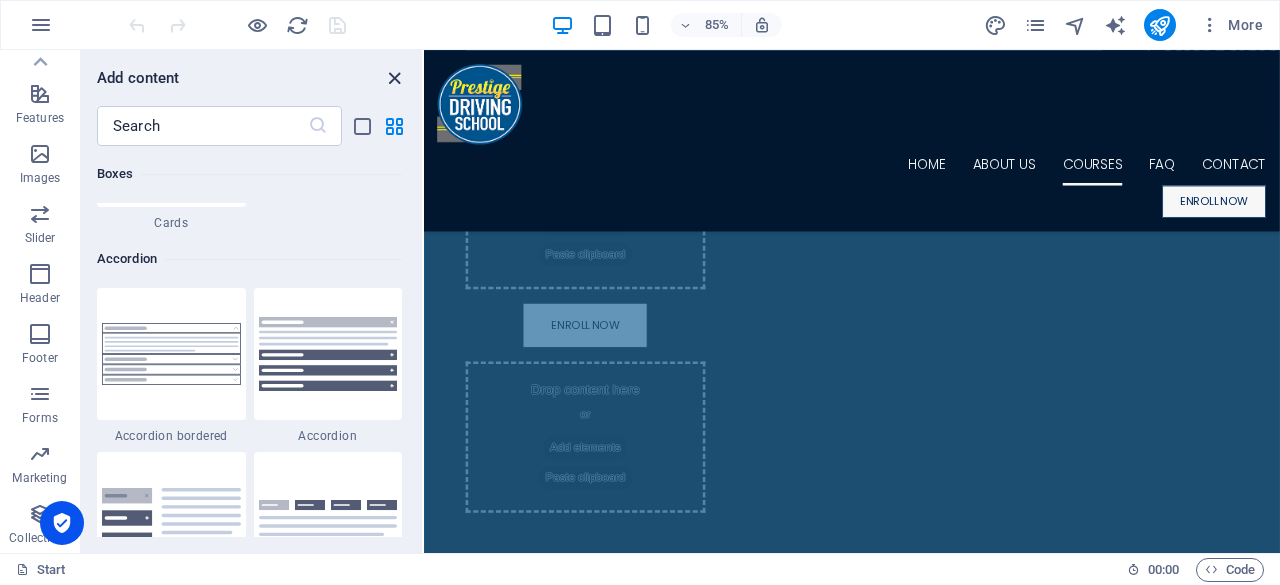 click at bounding box center (394, 78) 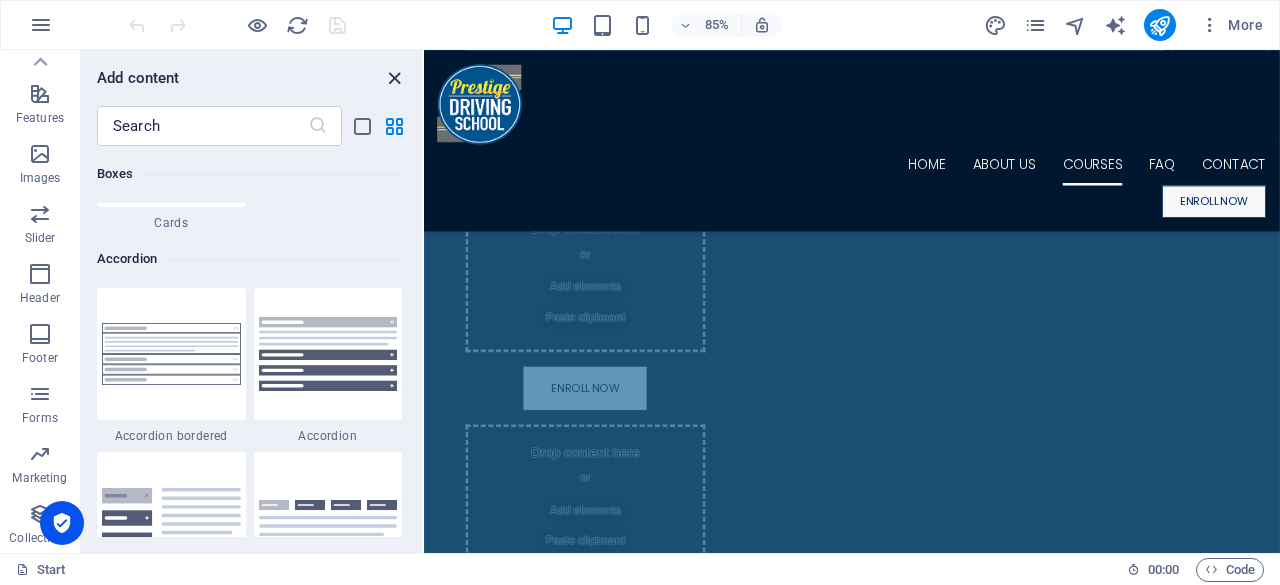 scroll, scrollTop: 15010, scrollLeft: 0, axis: vertical 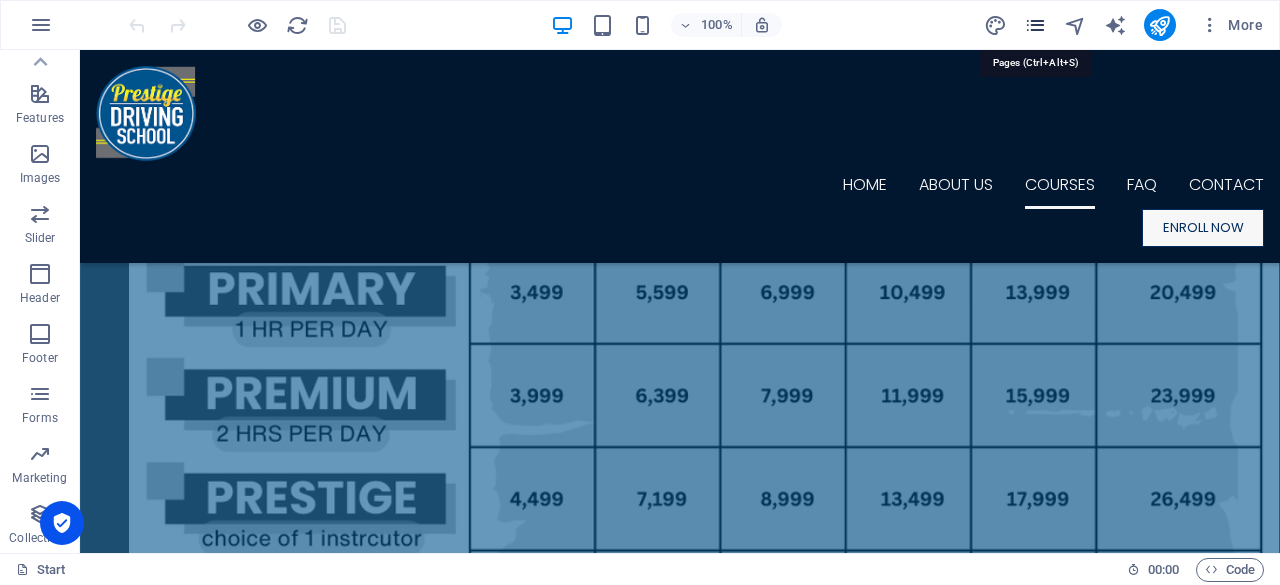 click at bounding box center [1035, 25] 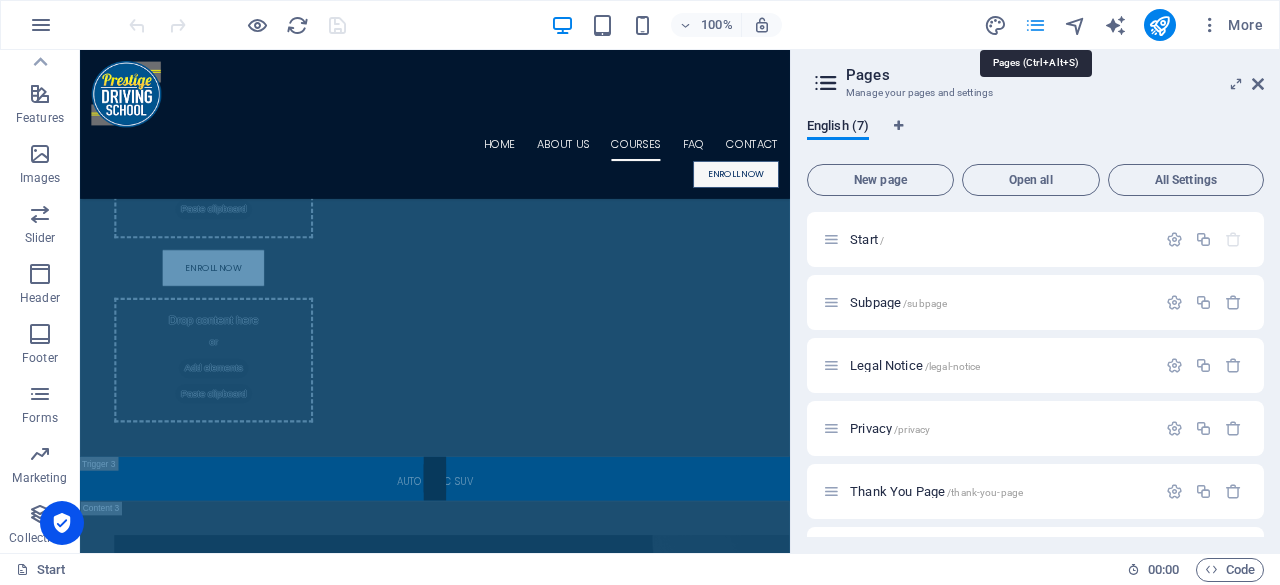 scroll, scrollTop: 14727, scrollLeft: 0, axis: vertical 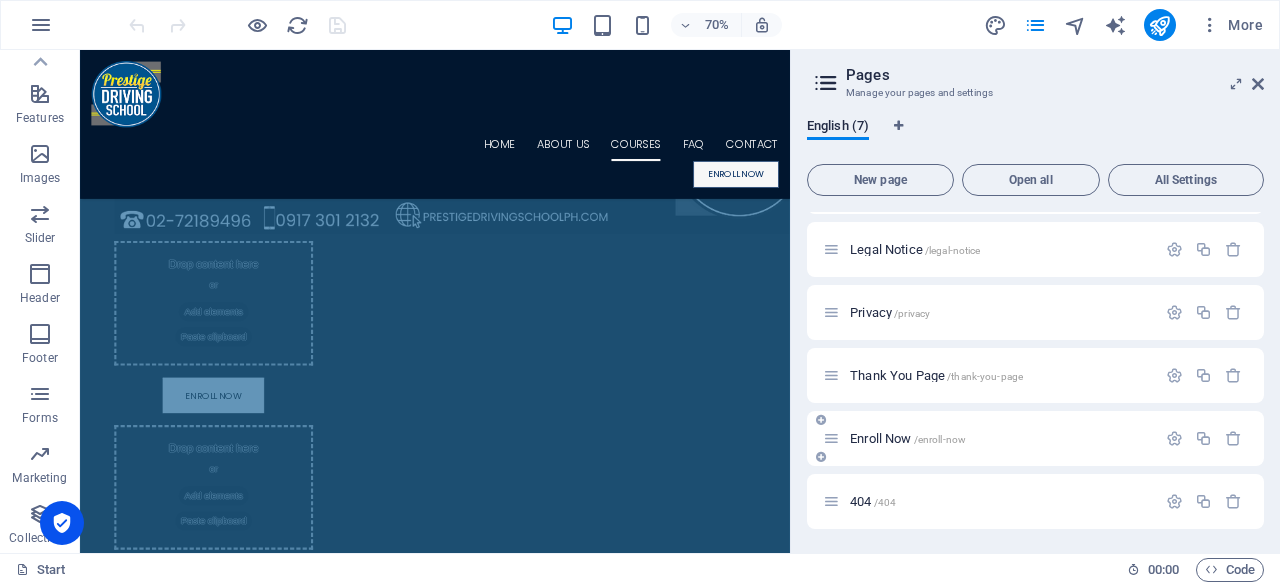 click on "Enroll Now /enroll-now" at bounding box center [989, 438] 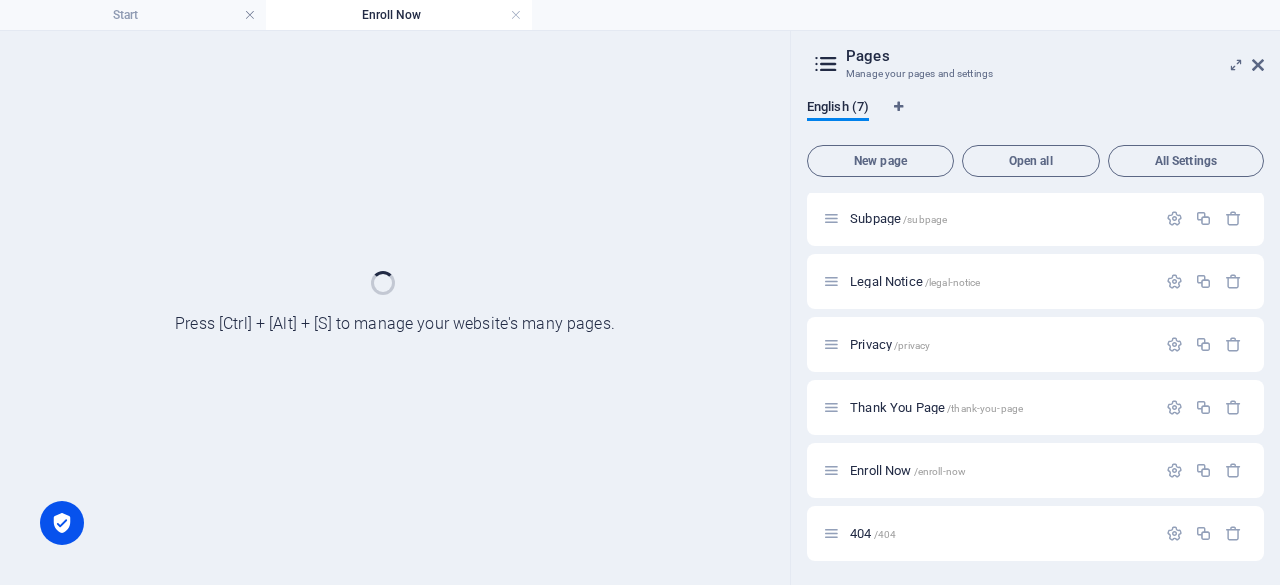 scroll, scrollTop: 64, scrollLeft: 0, axis: vertical 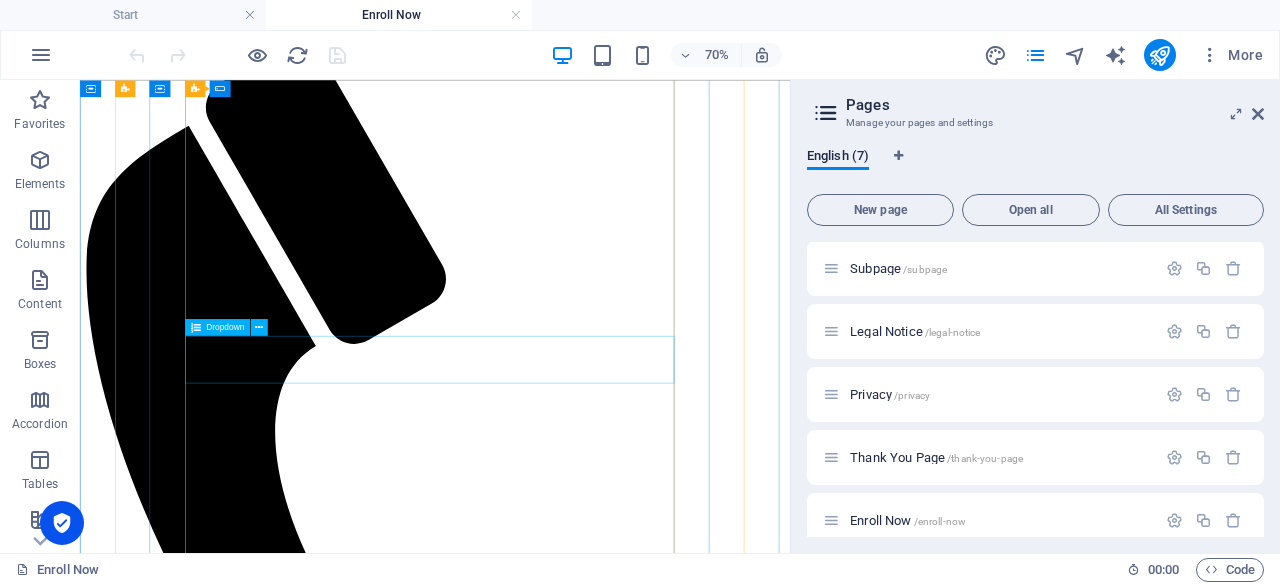 click on "Branch to enroll * España Legarda (near LRT 2 Legarda Station) Tayuman (Sta. Cruz, Manila) Tutuban Mall (Tondo, Manila) Makati (Filmore - infront of Cash and Carry Mall) Pasig (South Super Market) Ali Mall (Cubao, QC) Anonas (near LRT 2 Anonas Station)" at bounding box center [538, 1564] 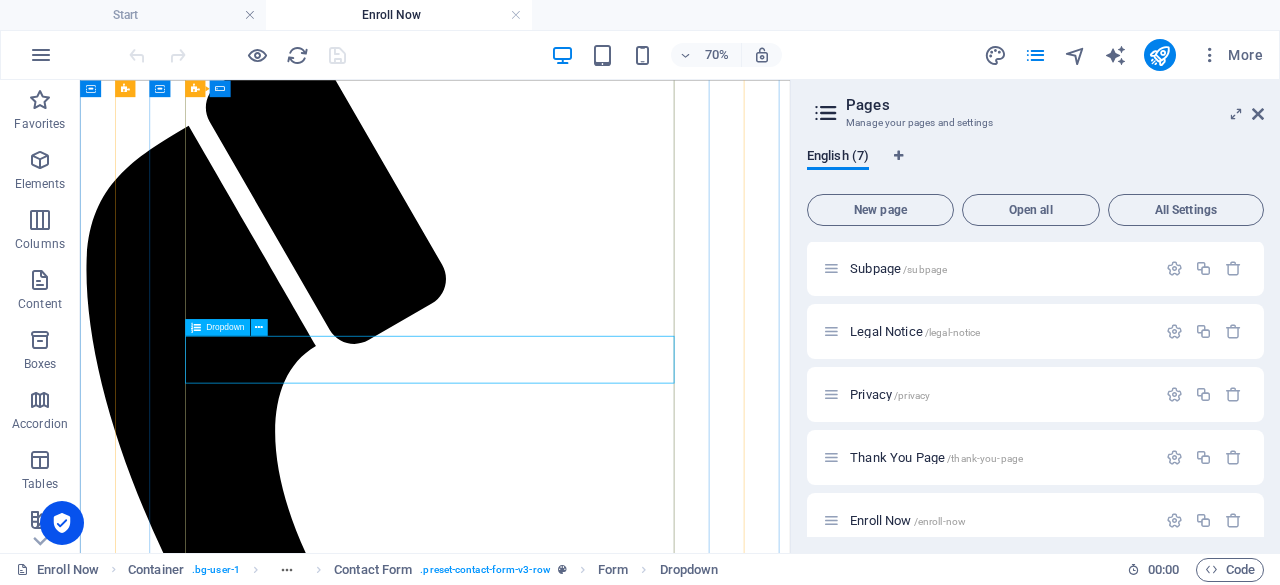 click on "Dropdown" at bounding box center (225, 327) 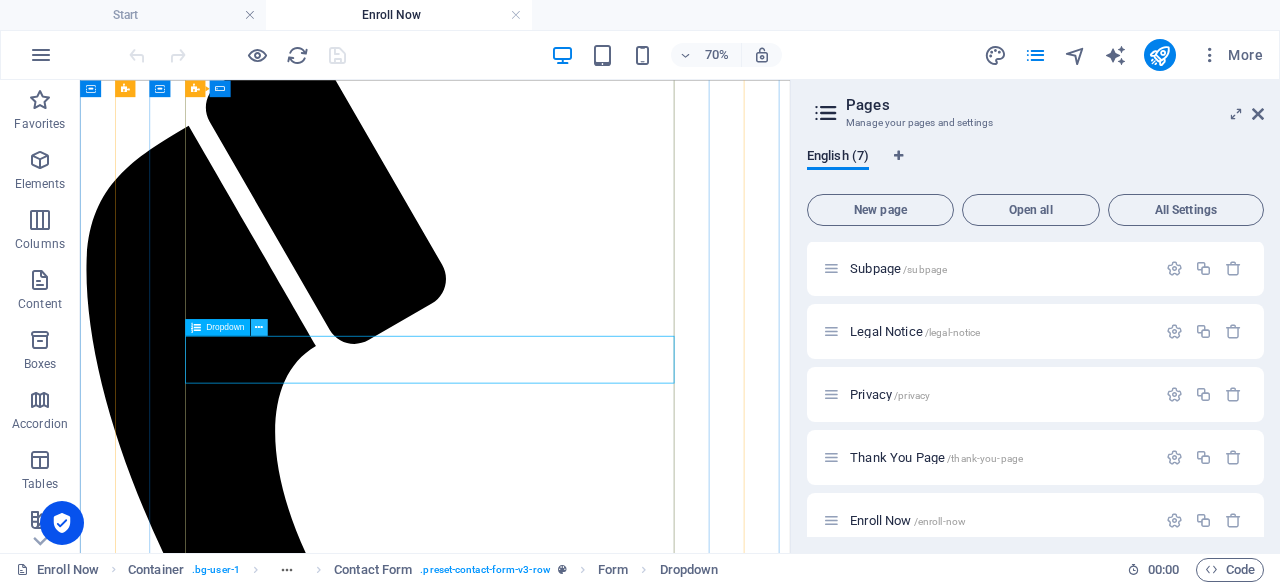 click at bounding box center (259, 327) 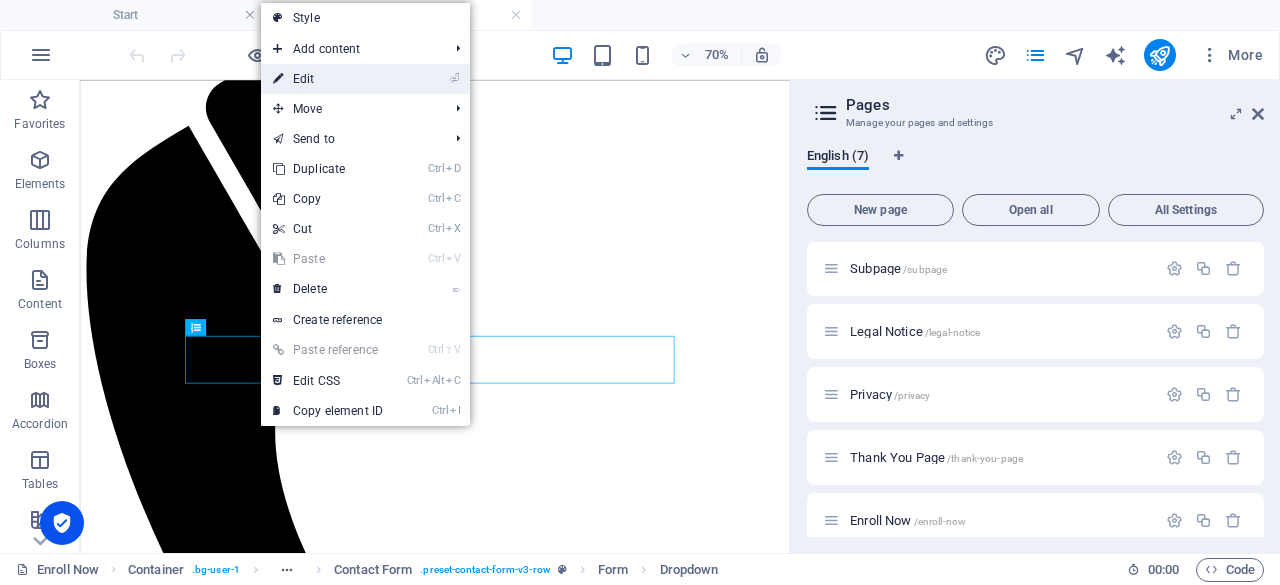 click on "⏎  Edit" at bounding box center [328, 79] 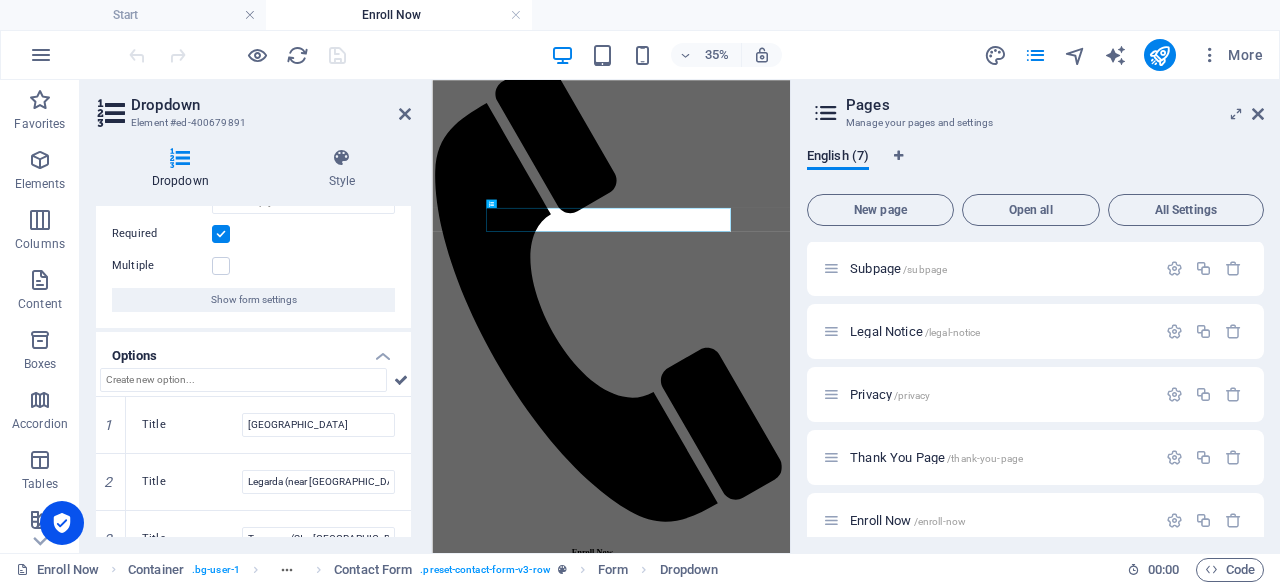 scroll, scrollTop: 200, scrollLeft: 0, axis: vertical 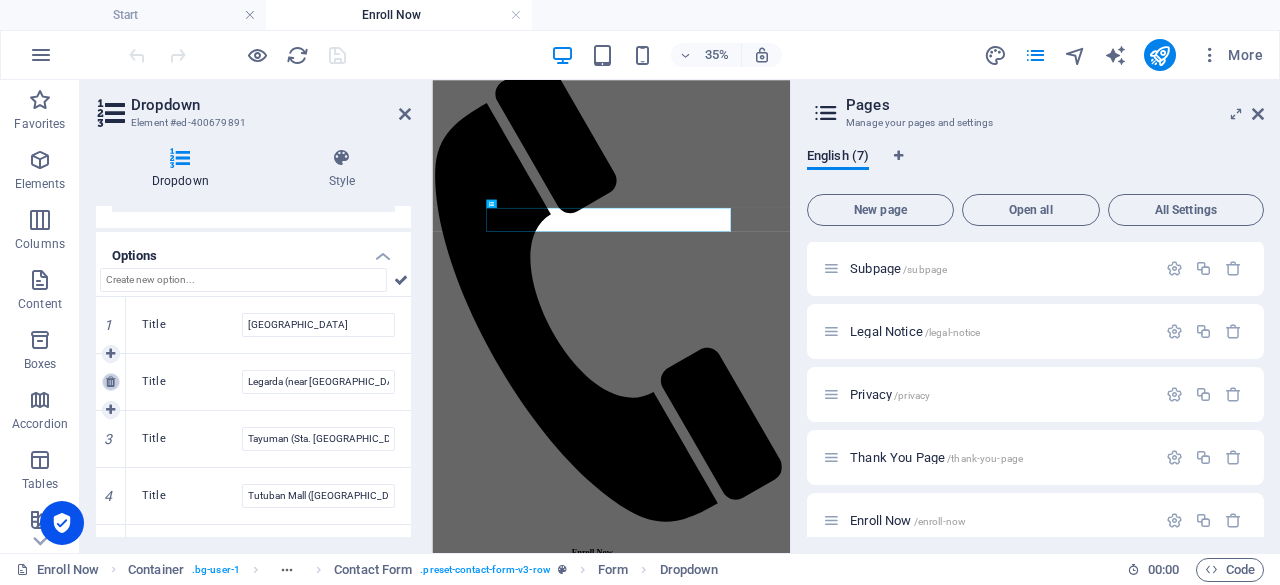 click at bounding box center (110, 382) 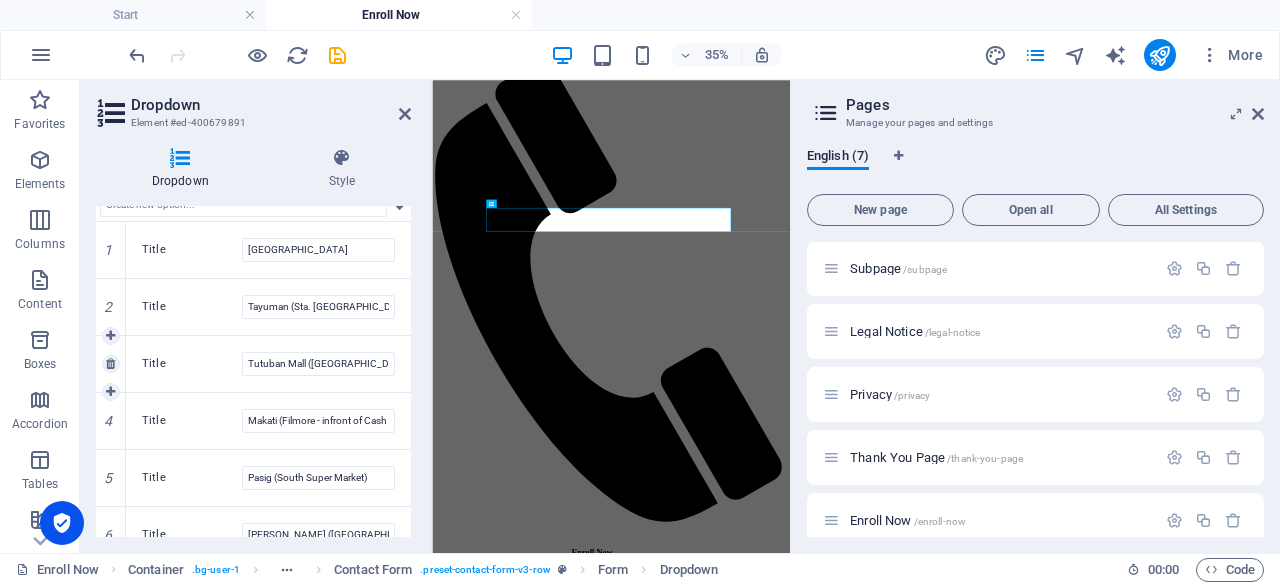 scroll, scrollTop: 300, scrollLeft: 0, axis: vertical 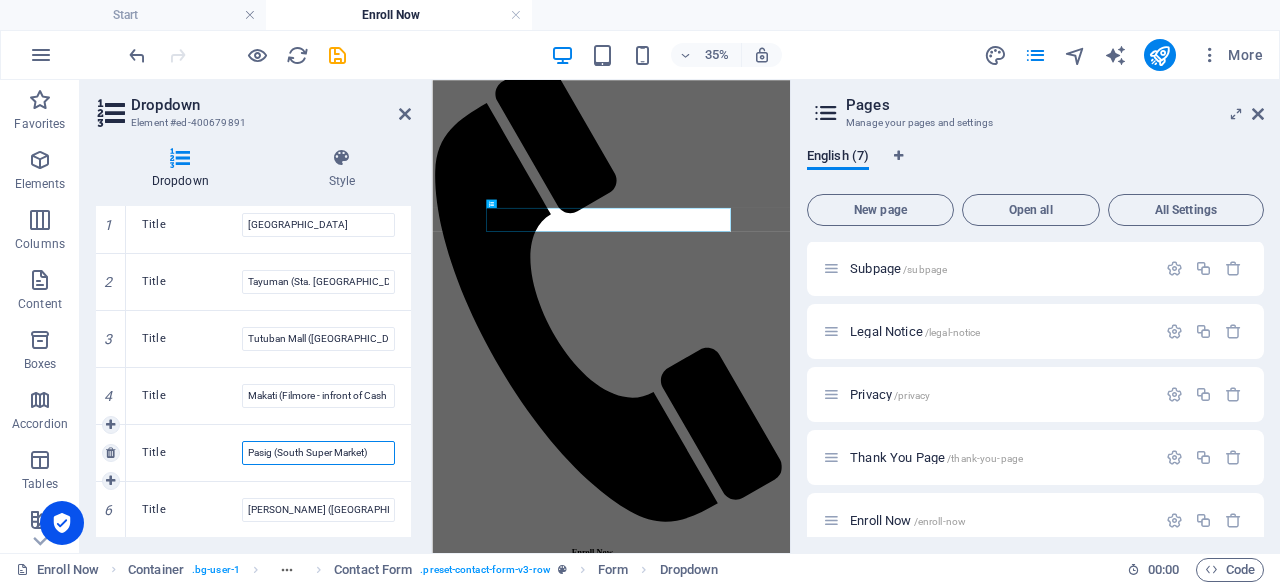 click on "Pasig (South Super Market)" at bounding box center (318, 453) 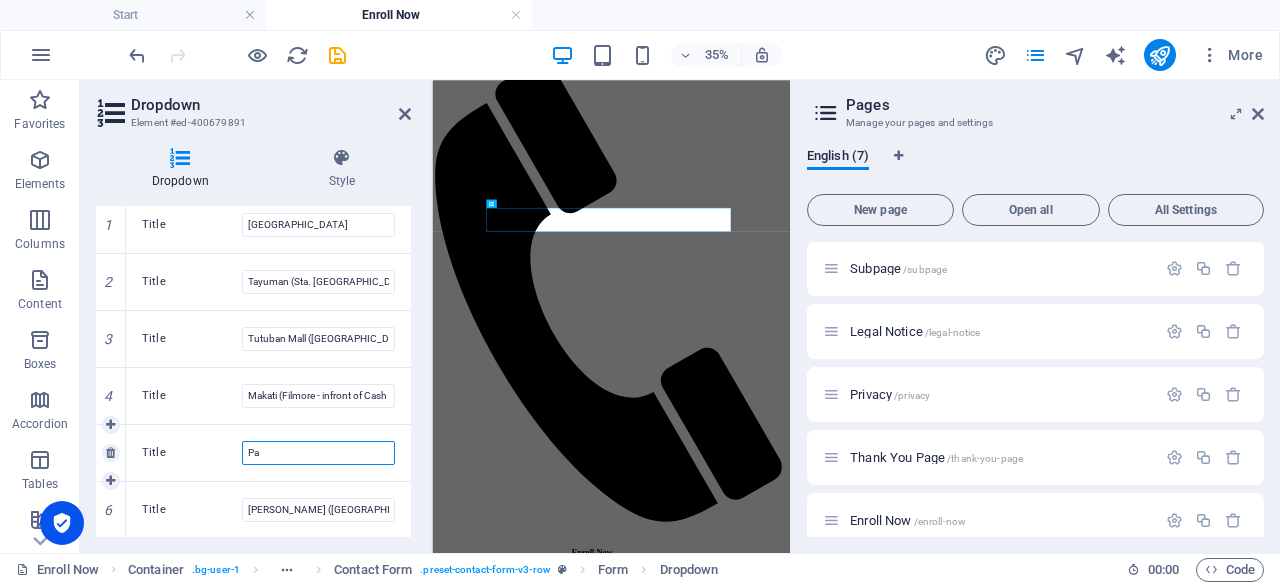 type on "P" 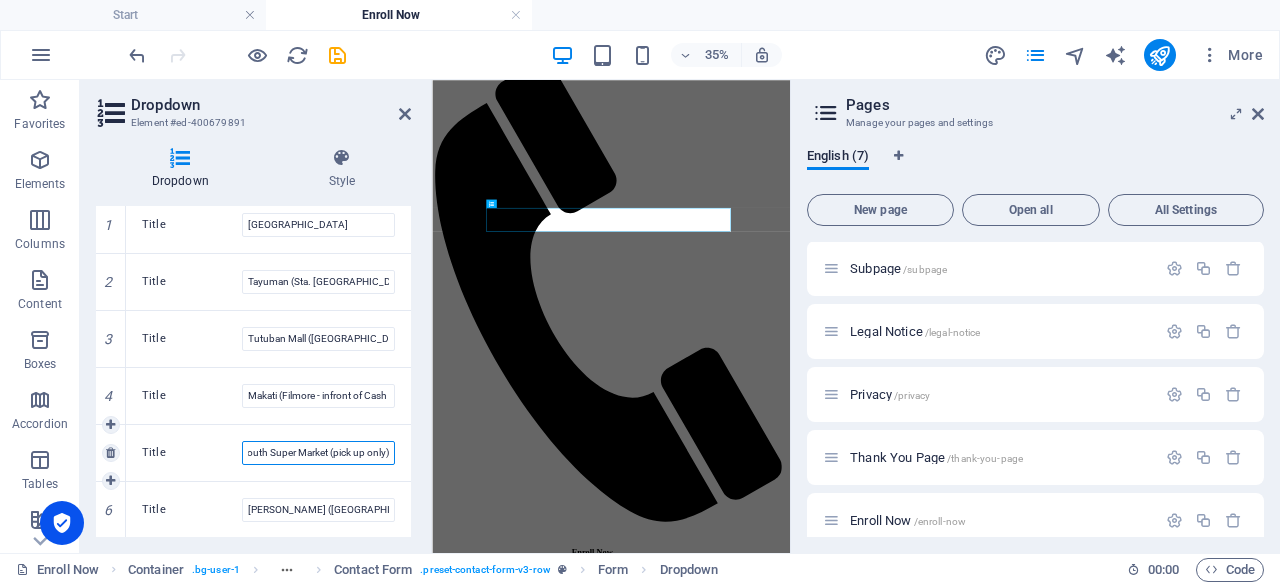 scroll, scrollTop: 0, scrollLeft: 12, axis: horizontal 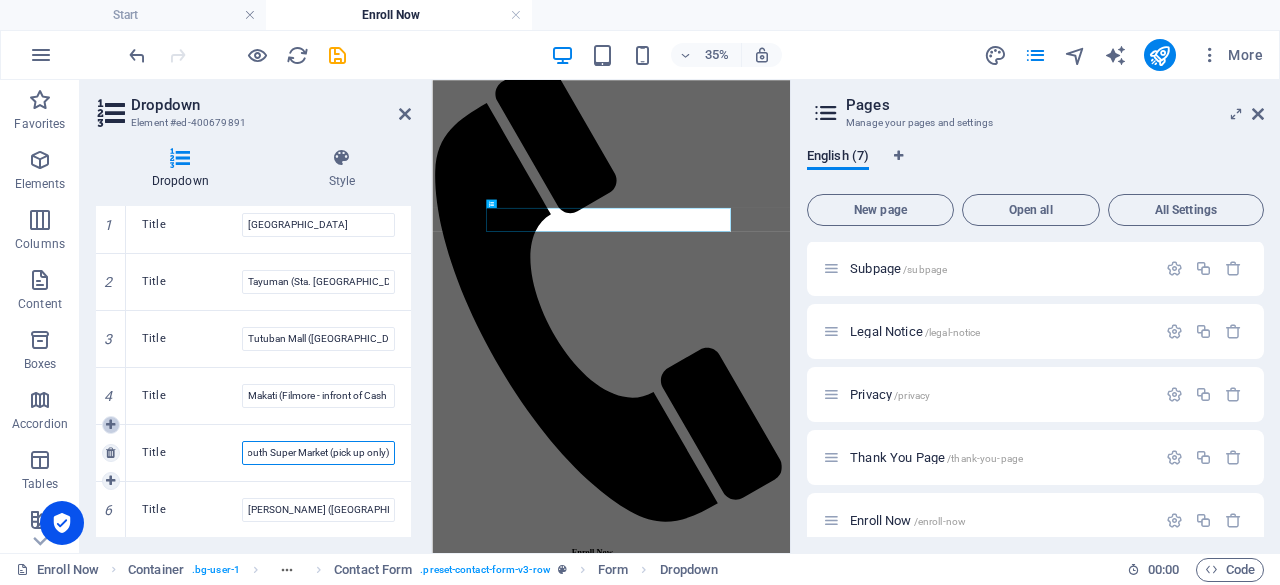 click at bounding box center [110, 425] 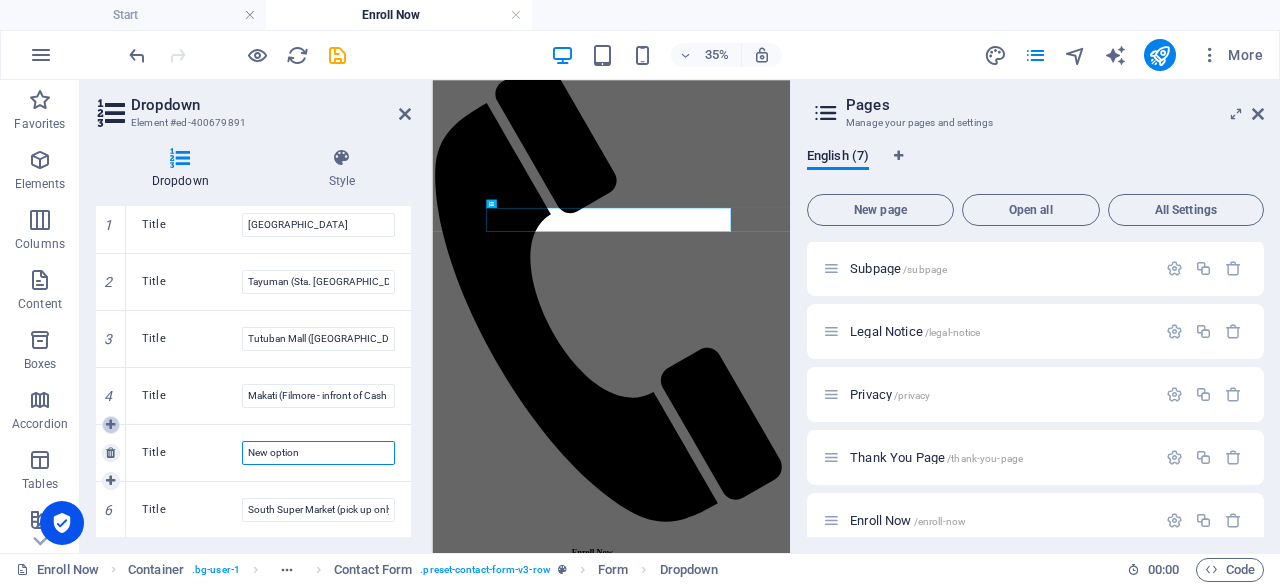 scroll, scrollTop: 0, scrollLeft: 0, axis: both 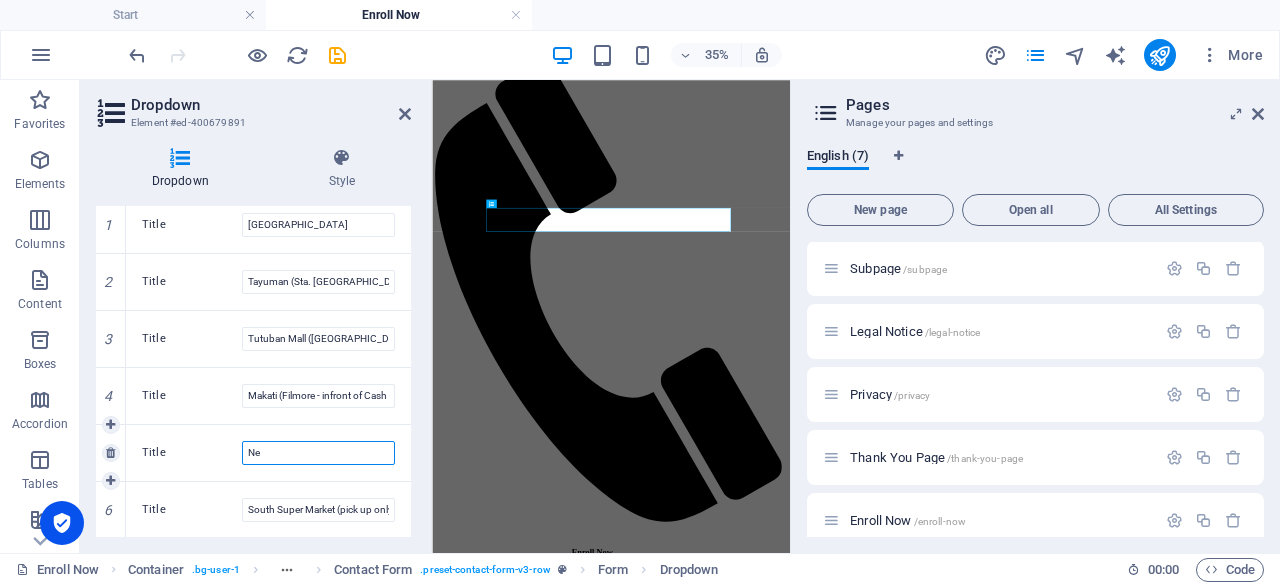 type on "N" 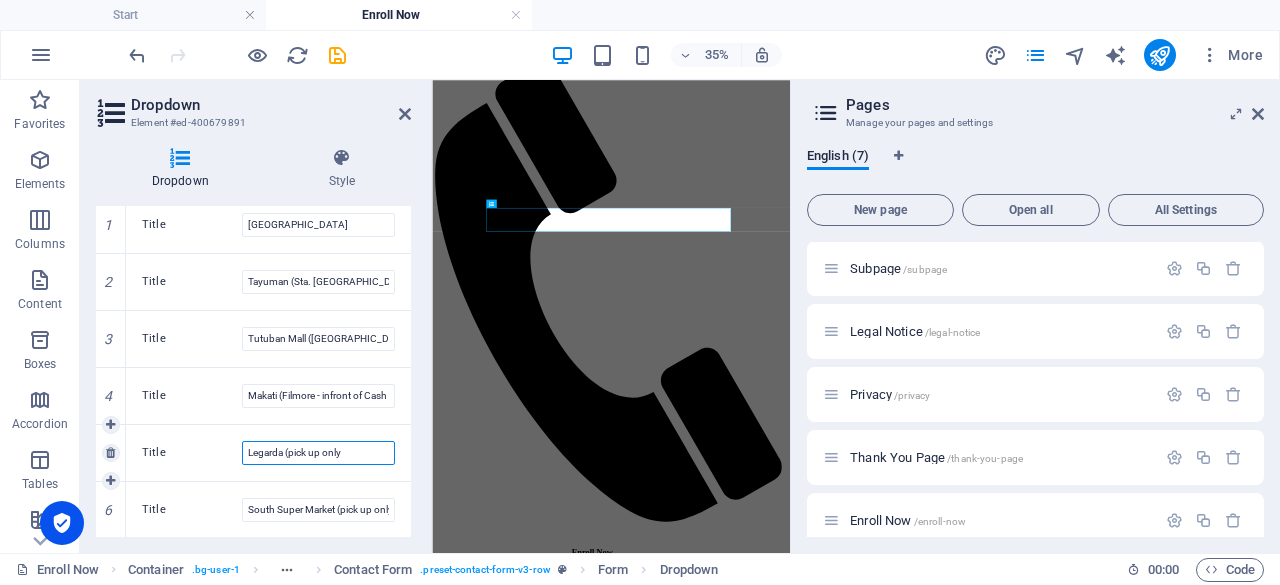 type on "Legarda (pick up only)" 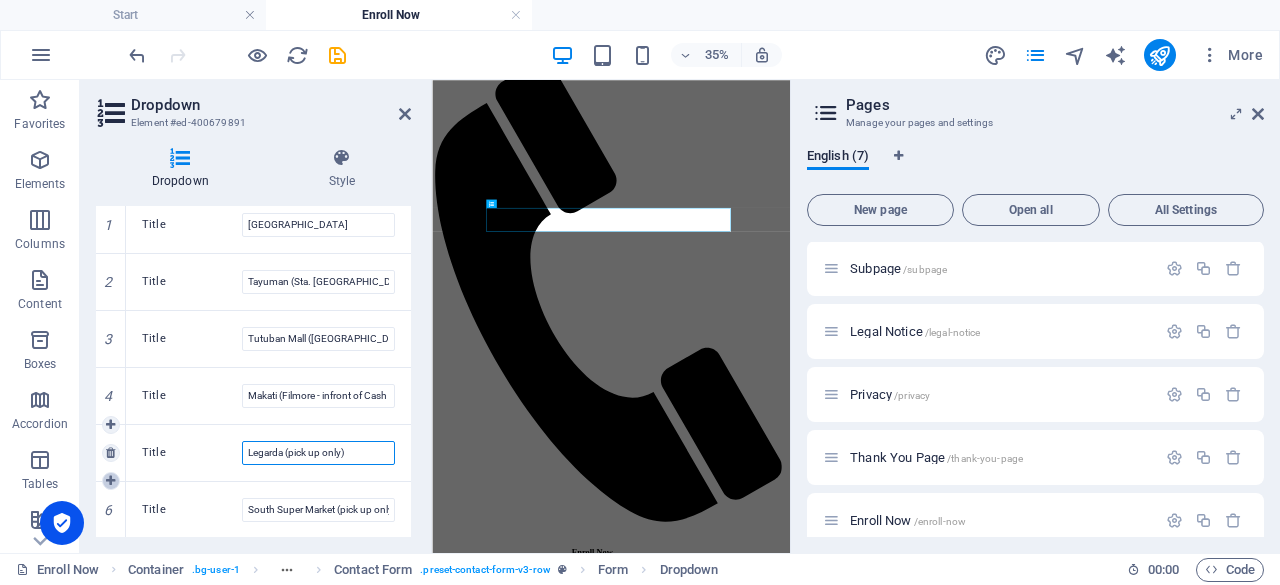 click at bounding box center [110, 481] 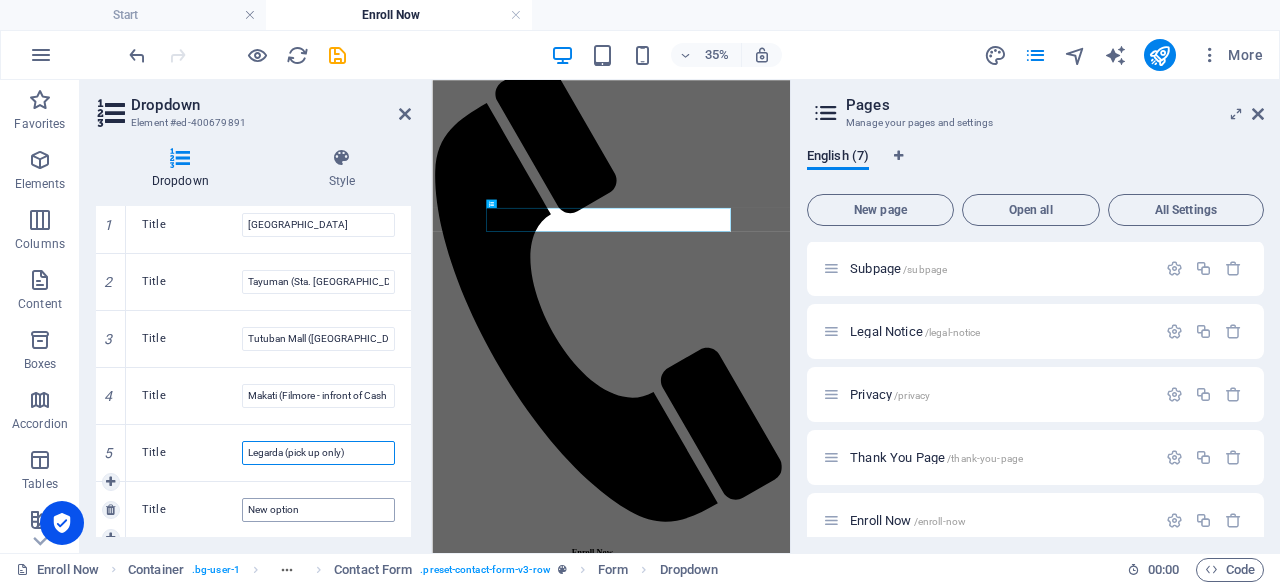type on "Legarda (pick up only)" 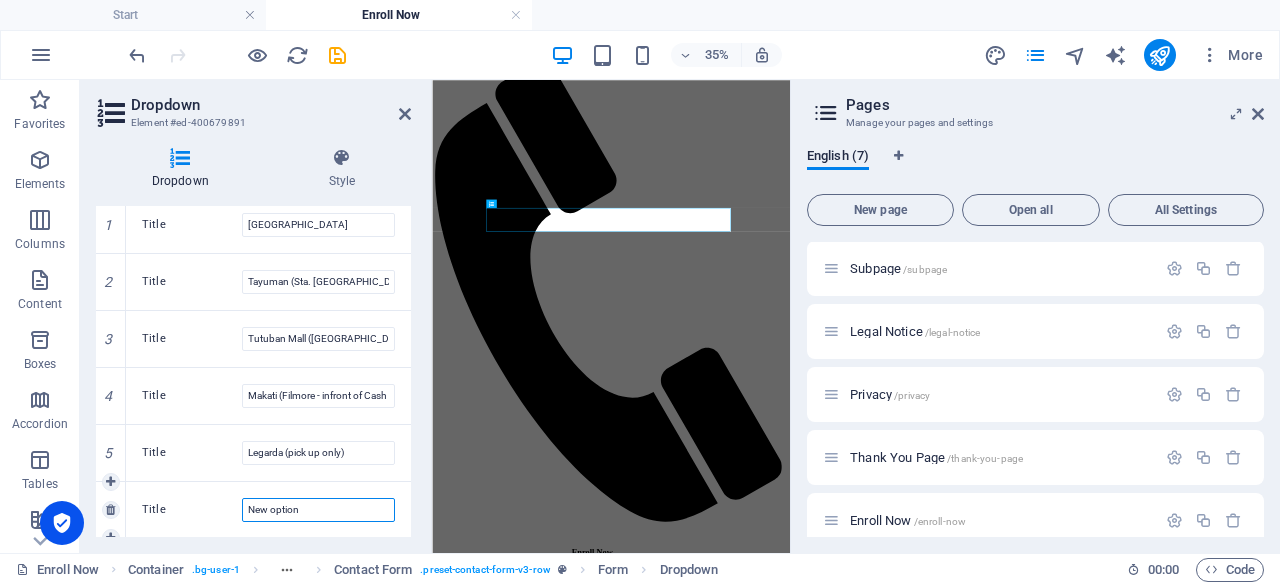 click on "New option" at bounding box center [318, 510] 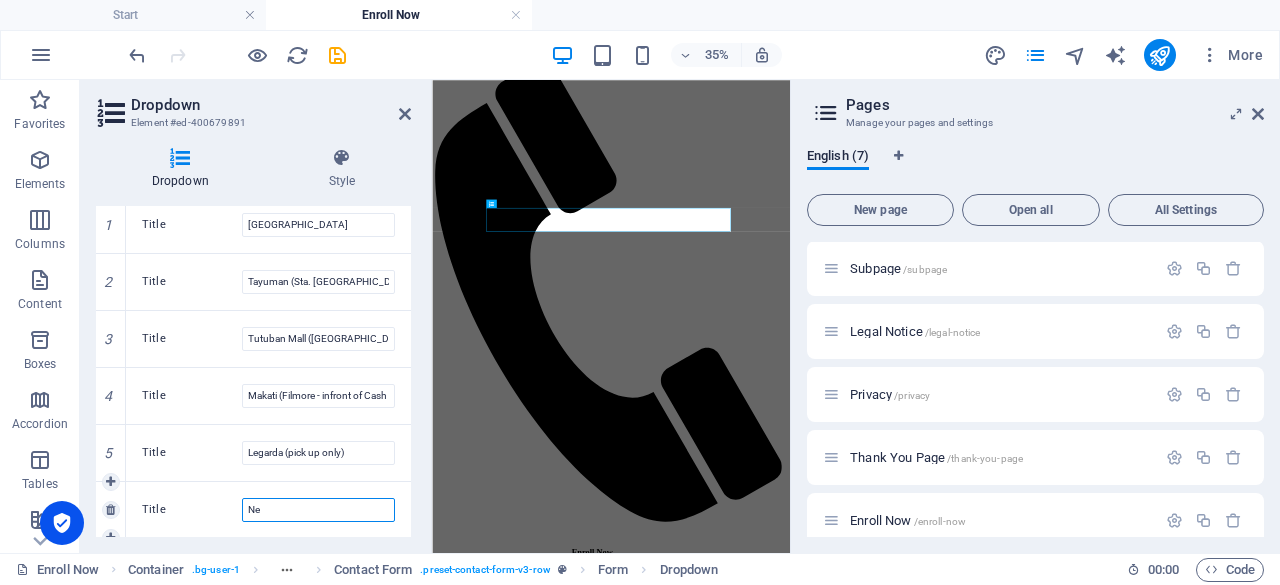 type on "N" 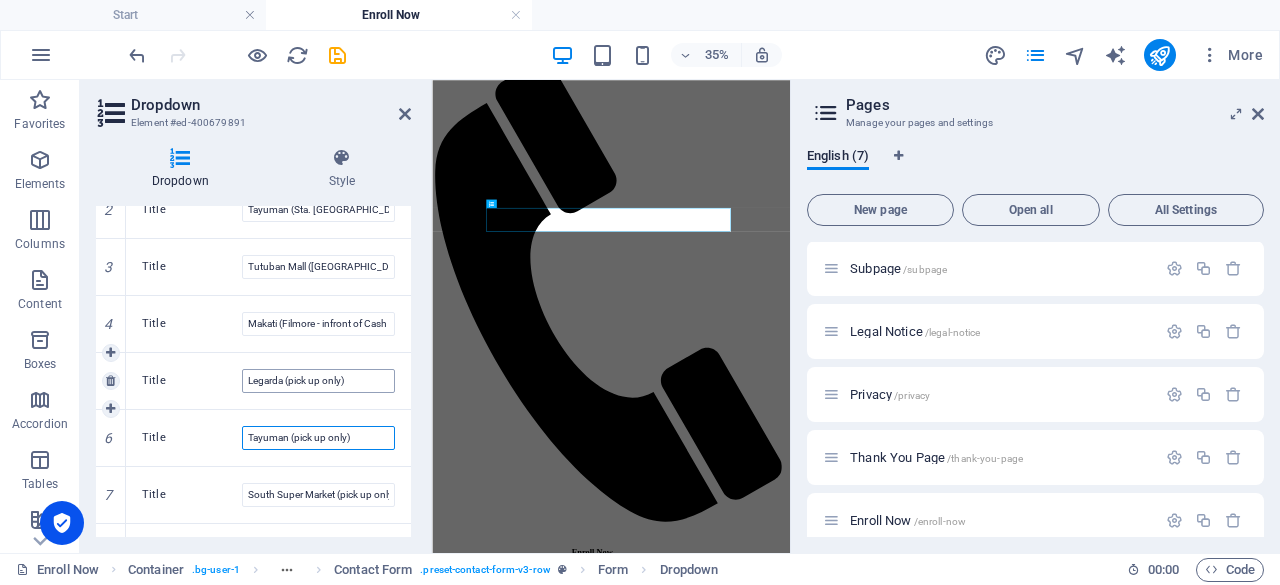 scroll, scrollTop: 400, scrollLeft: 0, axis: vertical 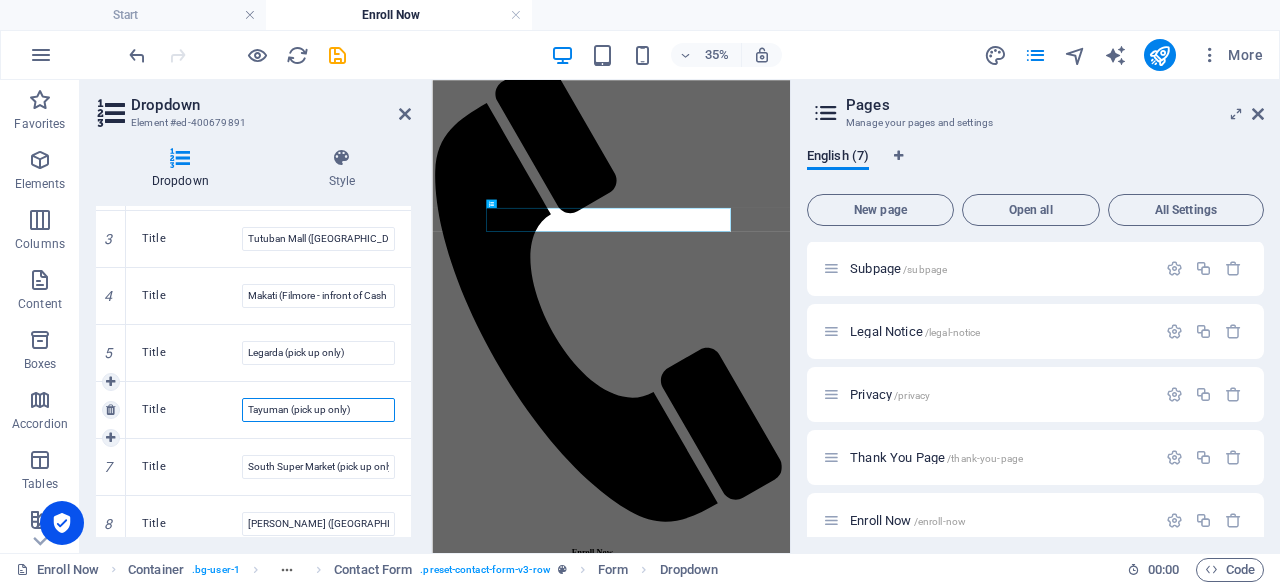 click on "Tayuman (pick up only)" at bounding box center [318, 410] 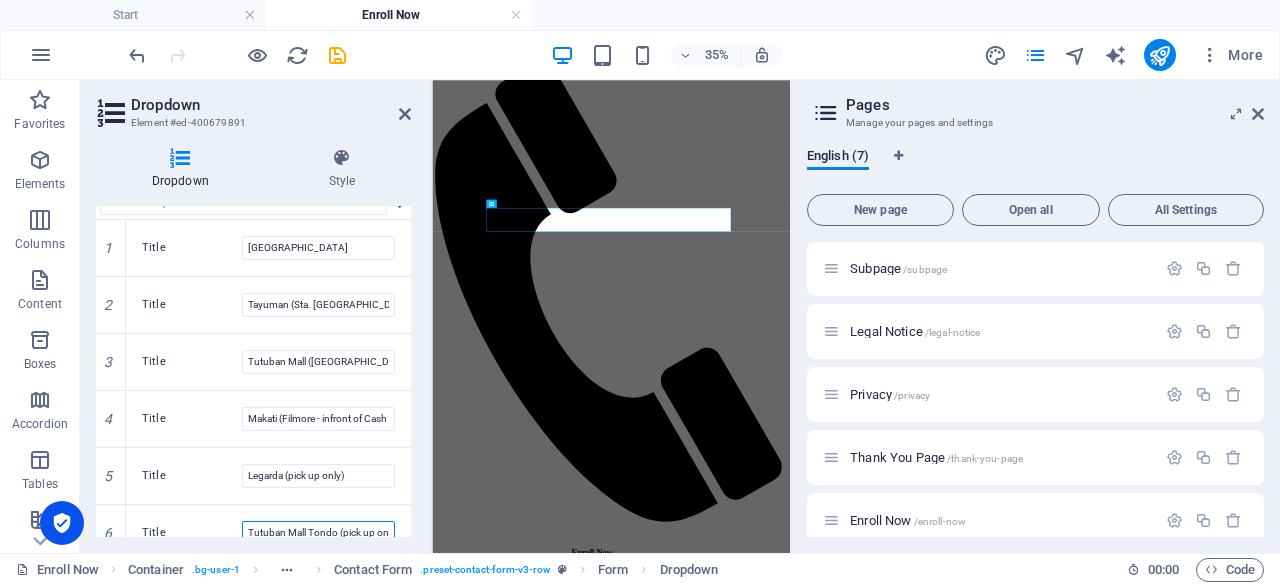scroll, scrollTop: 468, scrollLeft: 0, axis: vertical 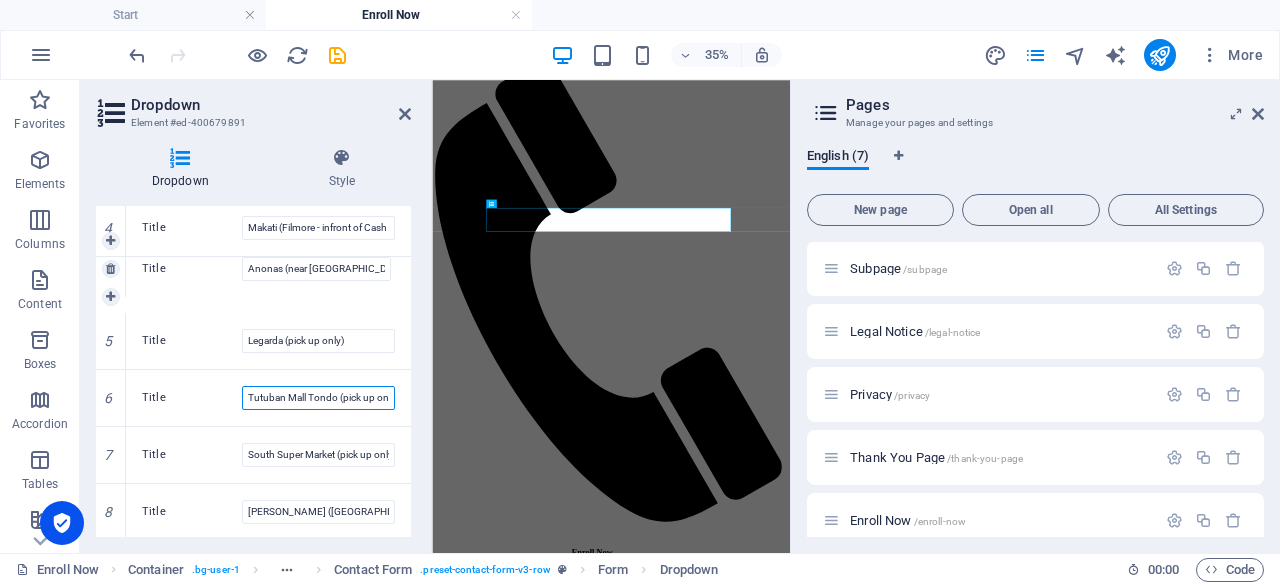 drag, startPoint x: 119, startPoint y: 500, endPoint x: 182, endPoint y: 259, distance: 249.09837 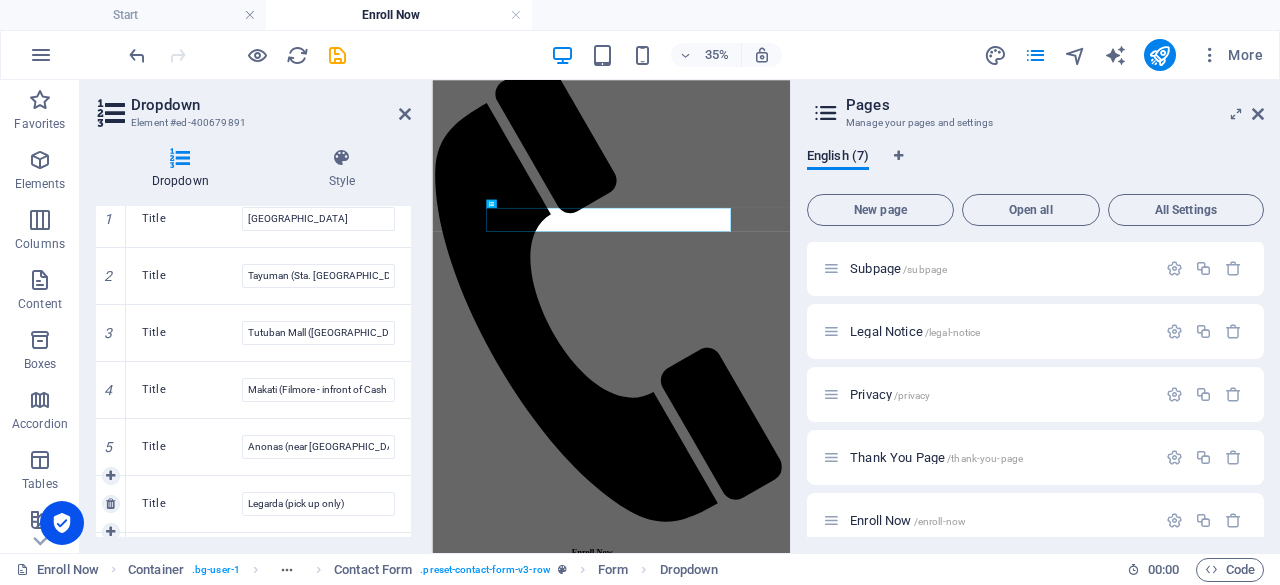 scroll, scrollTop: 268, scrollLeft: 0, axis: vertical 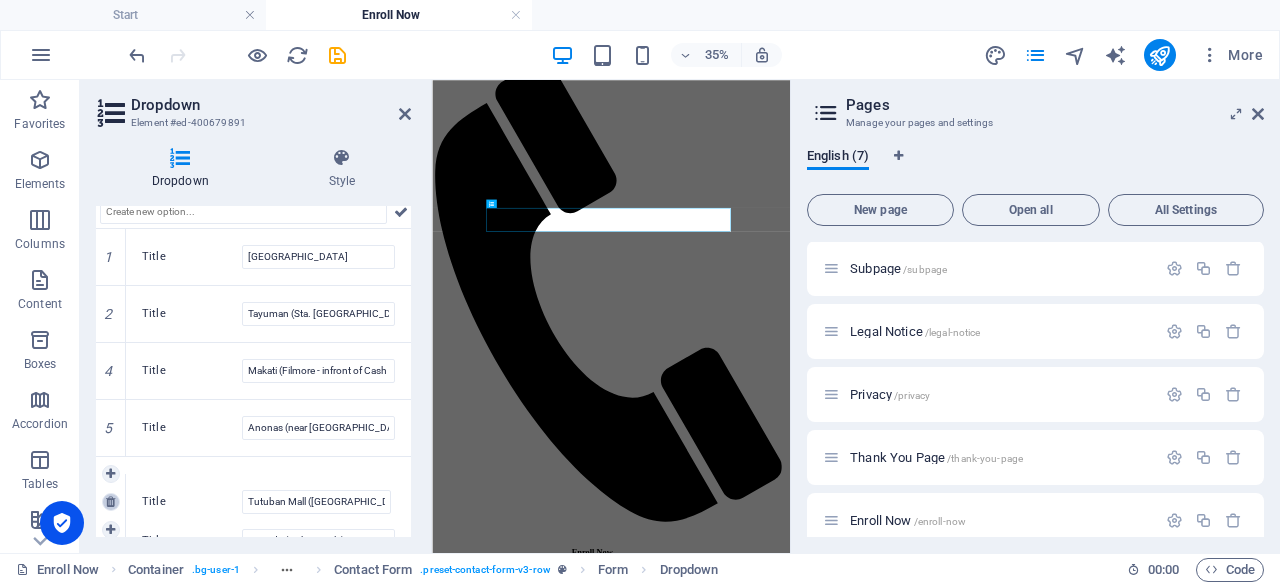 drag, startPoint x: 104, startPoint y: 361, endPoint x: 106, endPoint y: 490, distance: 129.0155 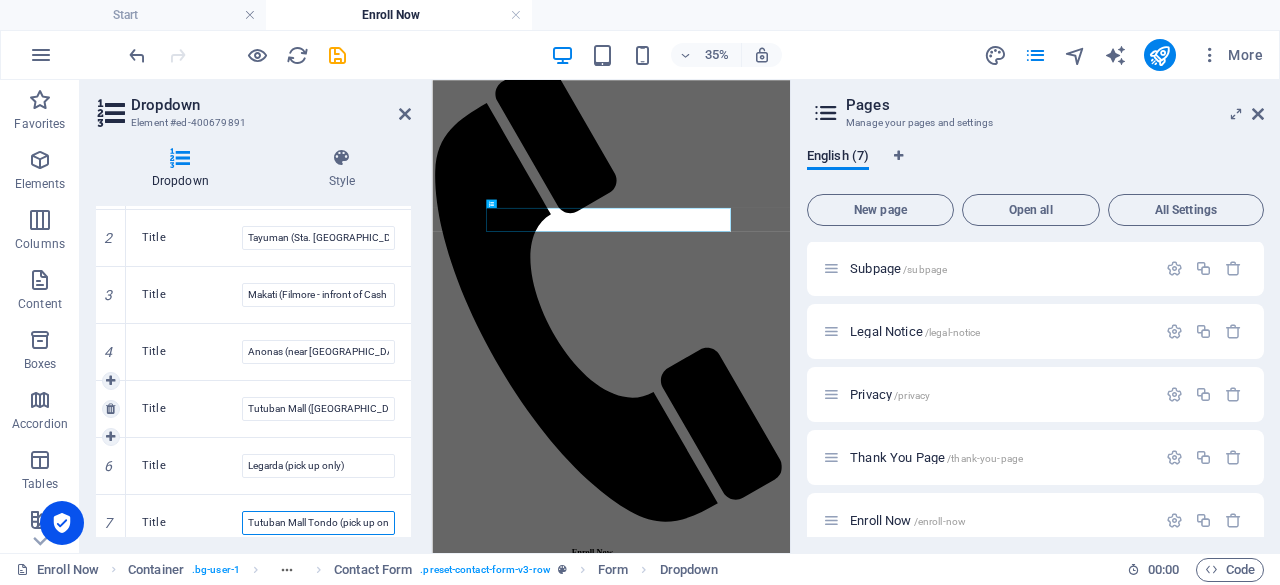 scroll, scrollTop: 368, scrollLeft: 0, axis: vertical 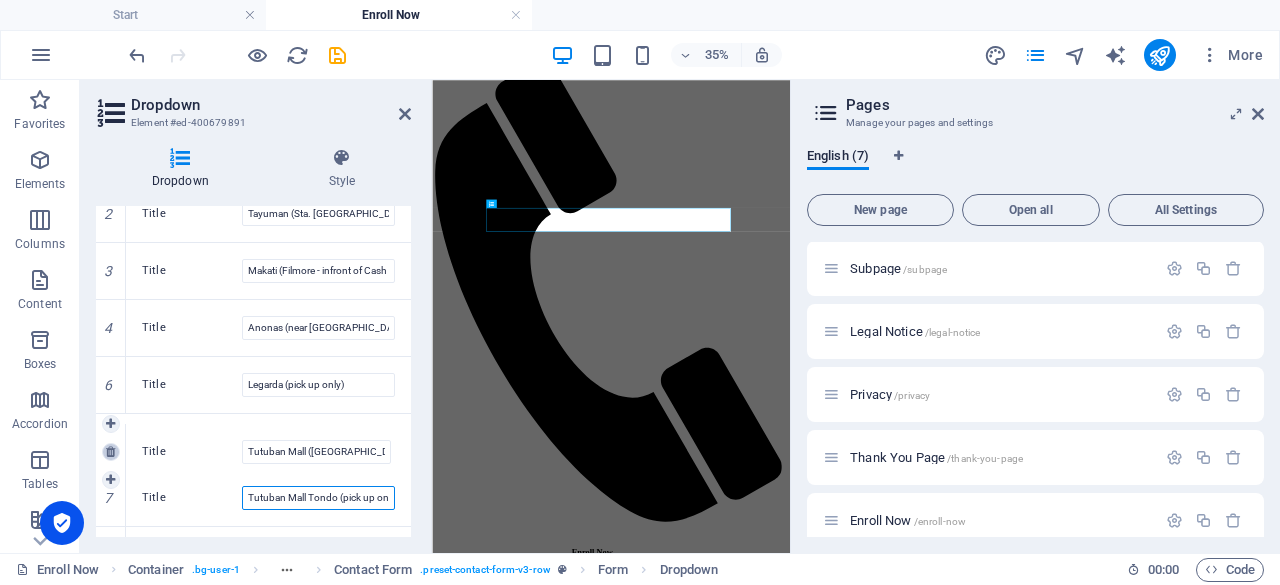 drag, startPoint x: 120, startPoint y: 380, endPoint x: 113, endPoint y: 449, distance: 69.354164 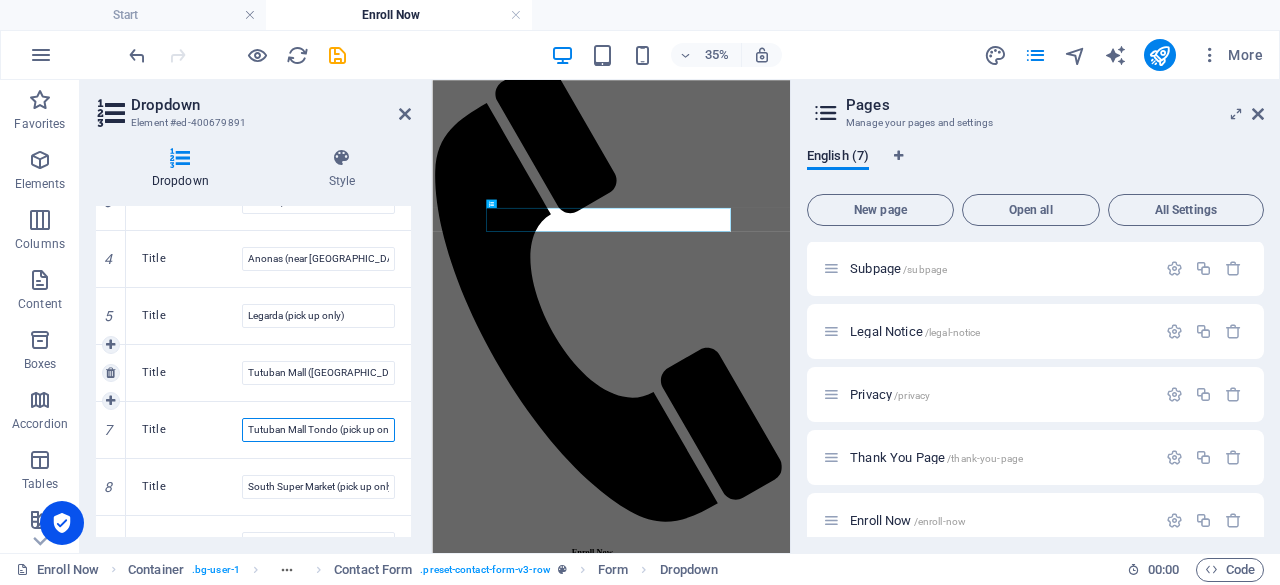 scroll, scrollTop: 468, scrollLeft: 0, axis: vertical 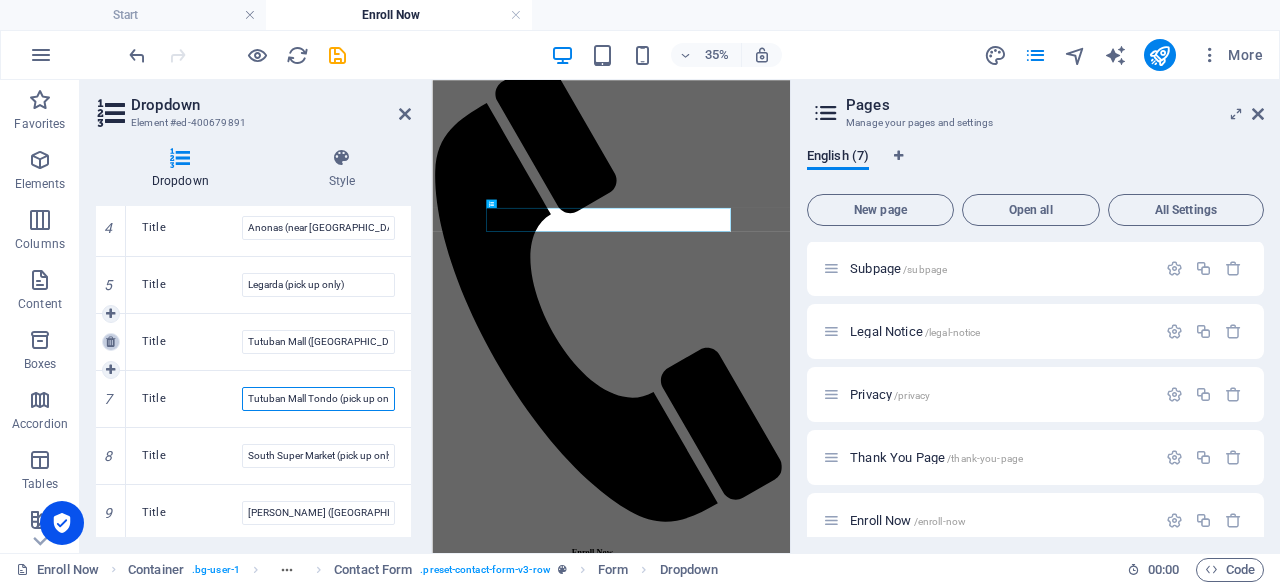 click at bounding box center [110, 342] 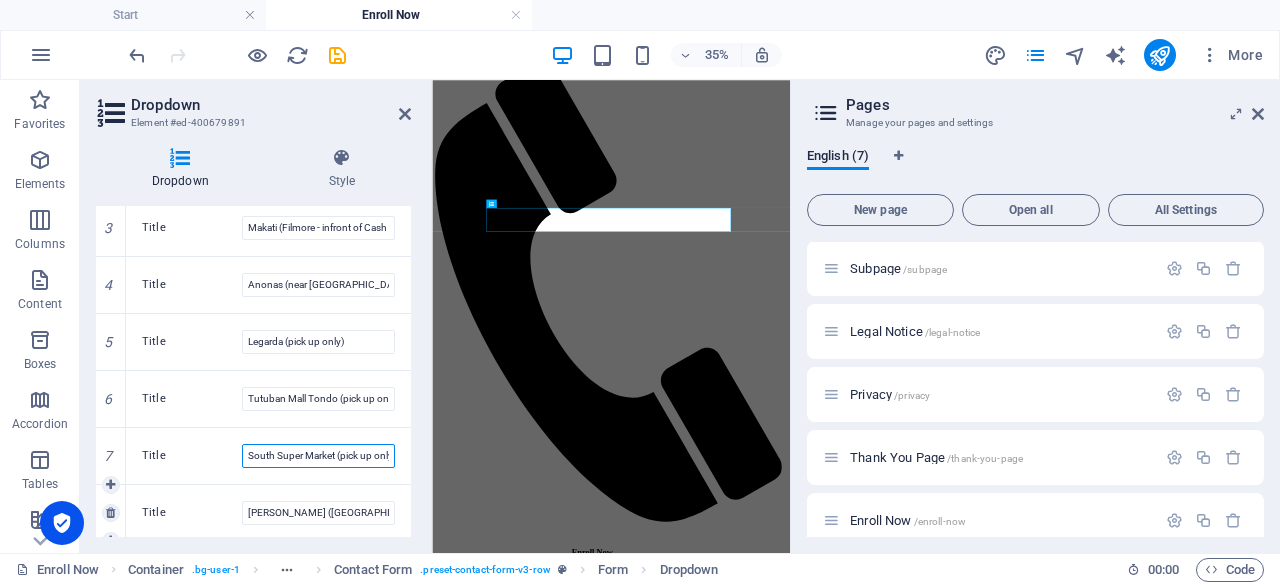 scroll, scrollTop: 420, scrollLeft: 0, axis: vertical 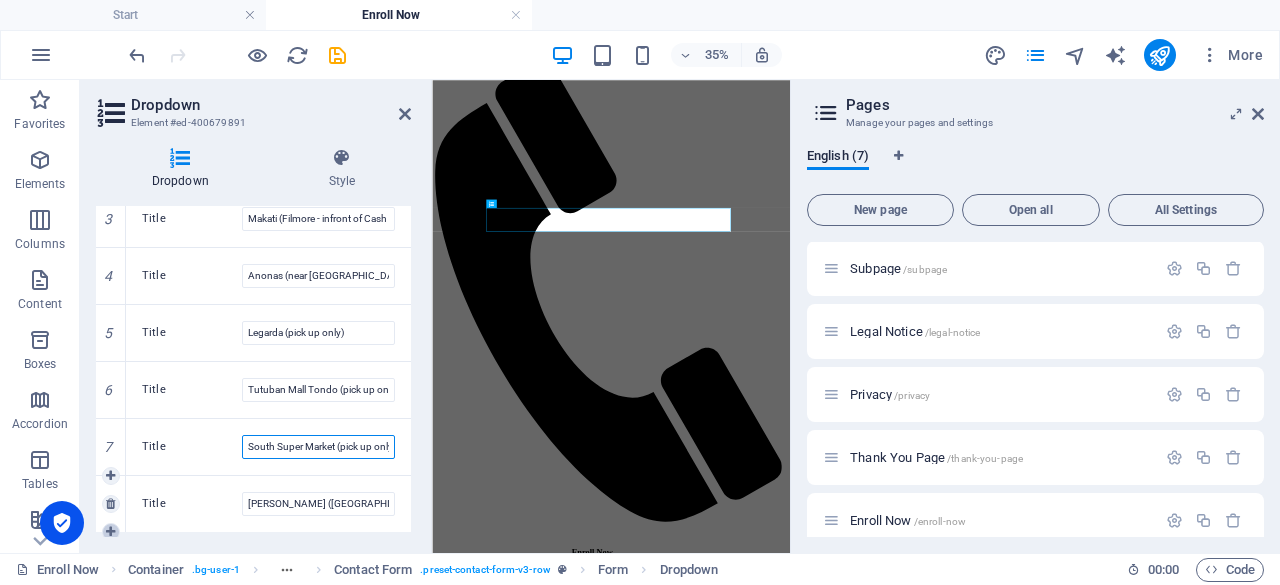 click at bounding box center (110, 532) 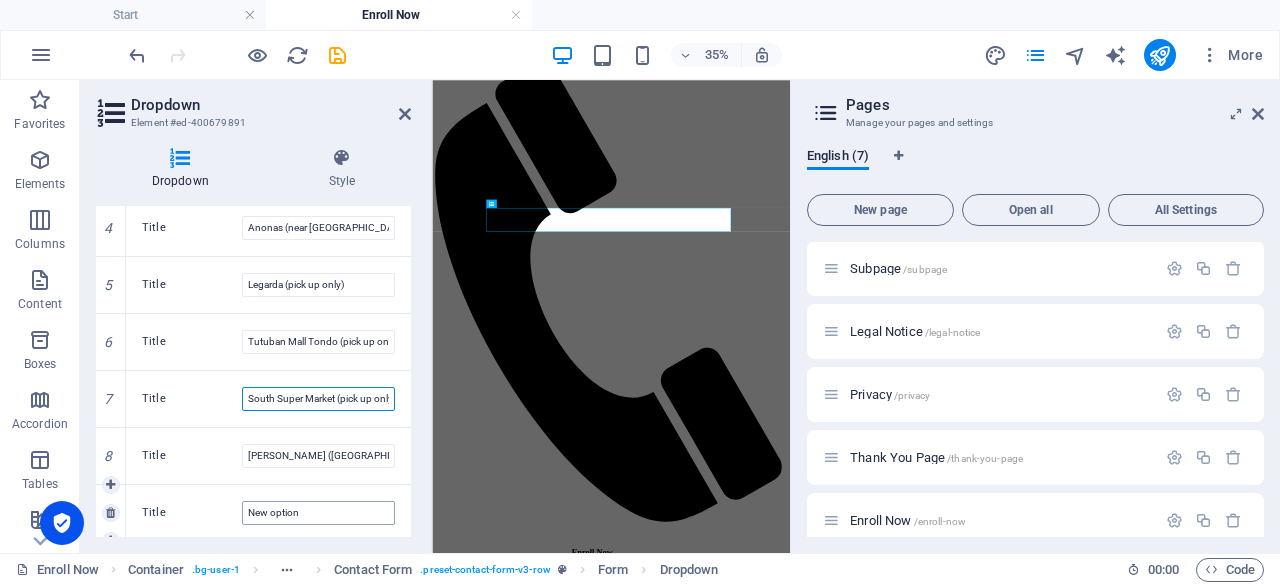 type on "South Super Market (pick up only)" 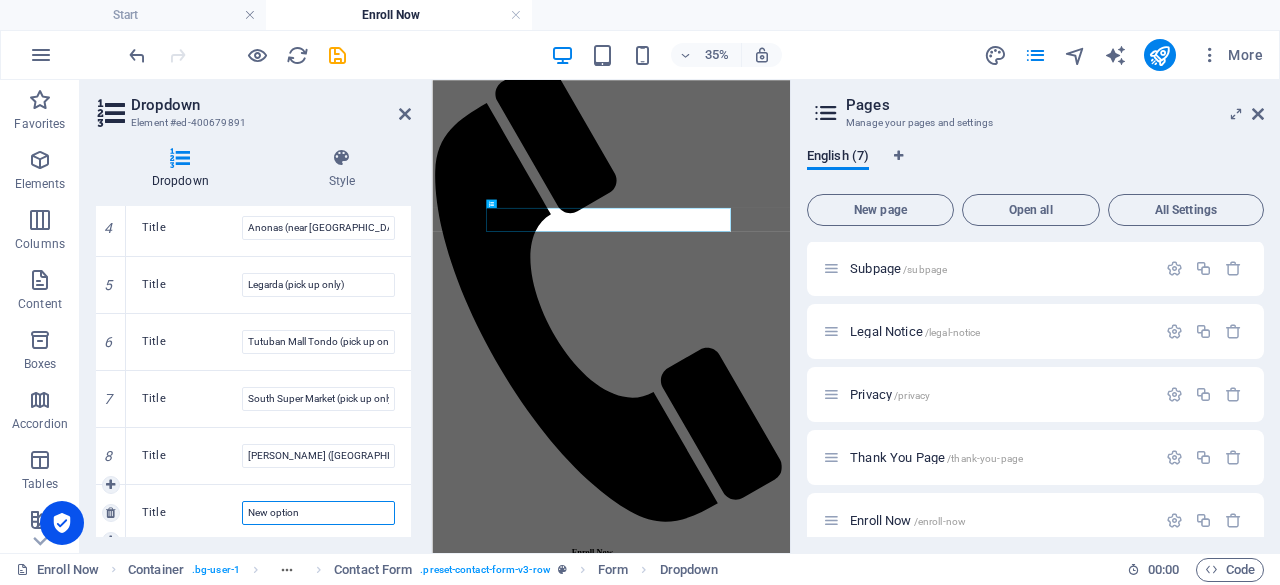 click on "New option" at bounding box center [318, 513] 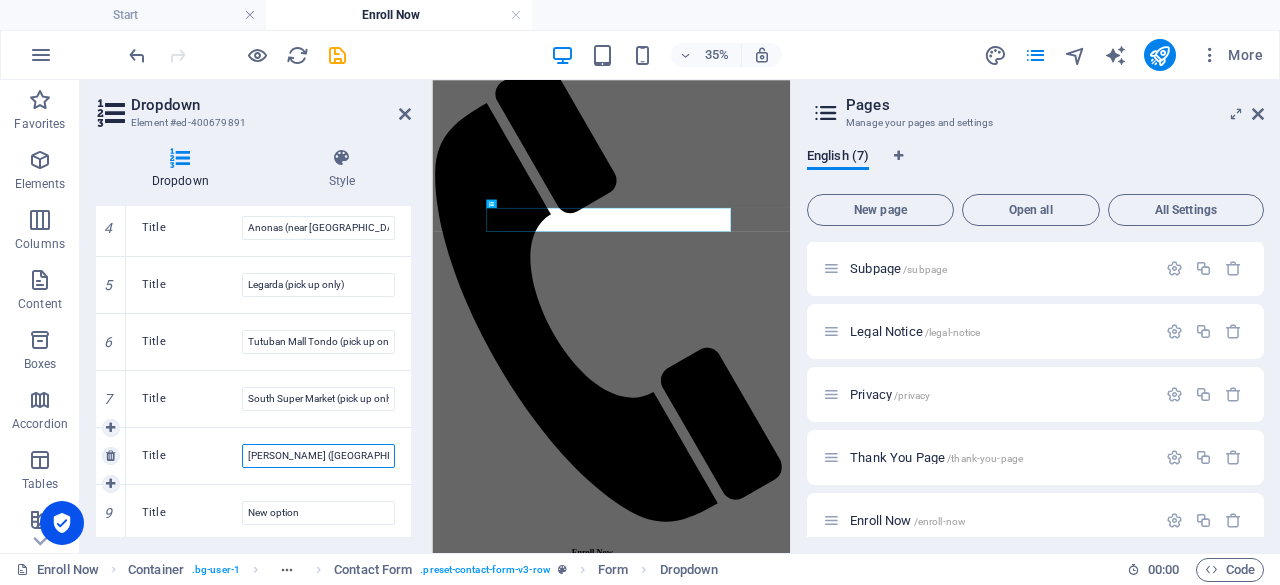 click on "Ali Mall (Cubao, QC)" at bounding box center (318, 456) 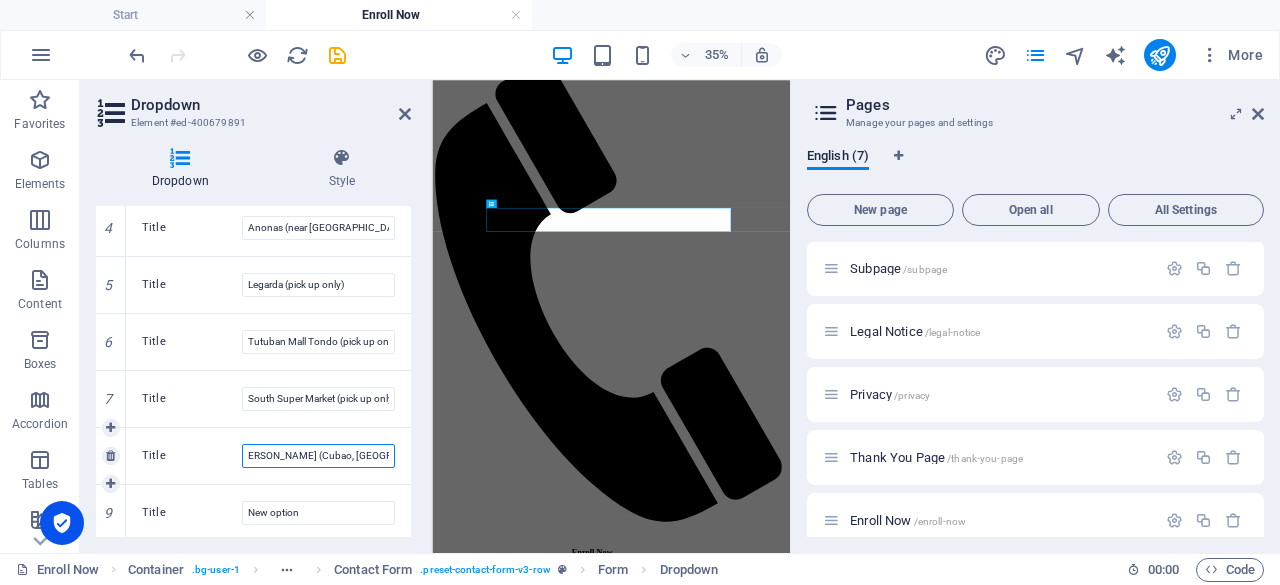 scroll, scrollTop: 0, scrollLeft: 12, axis: horizontal 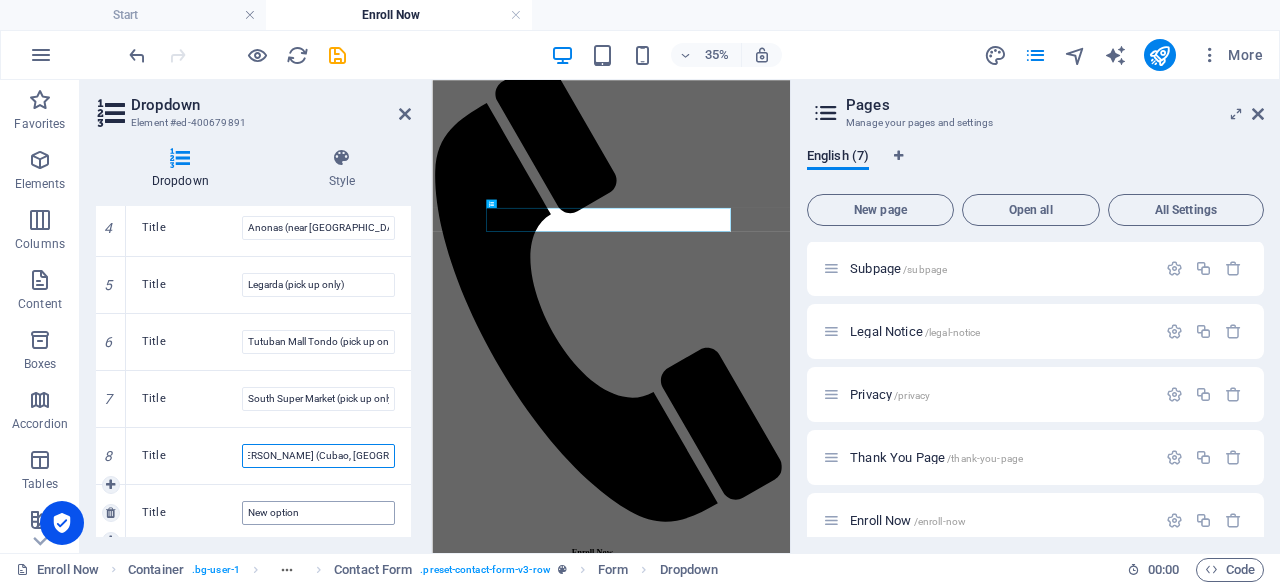 type on "Ali Mall (Cubao, QC) (pick up only)" 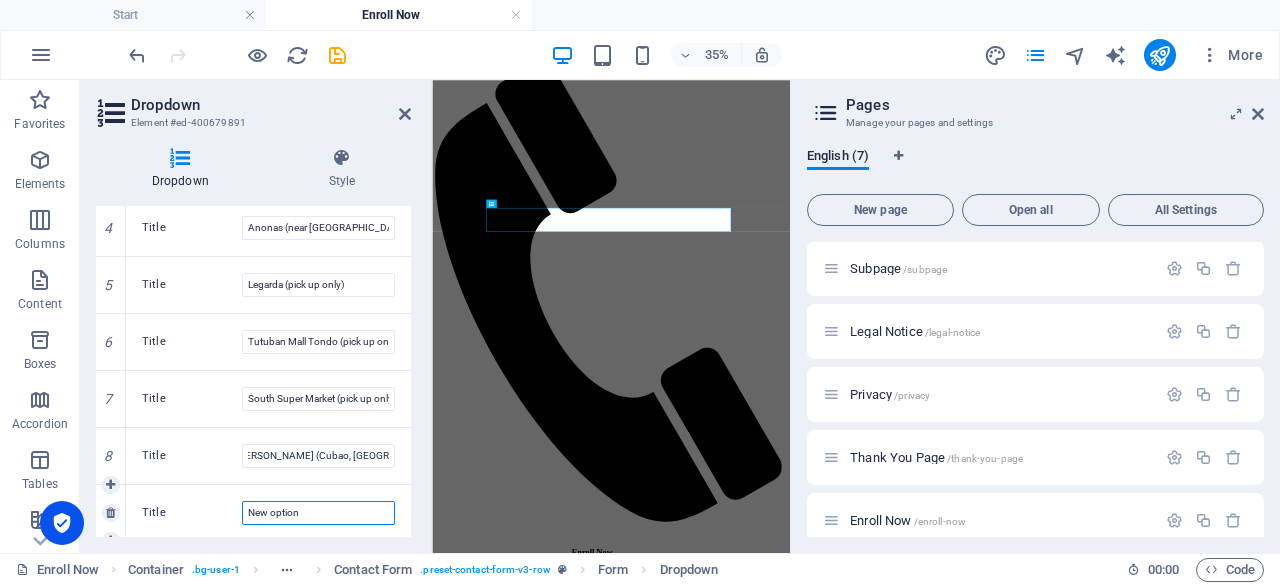 scroll, scrollTop: 0, scrollLeft: 0, axis: both 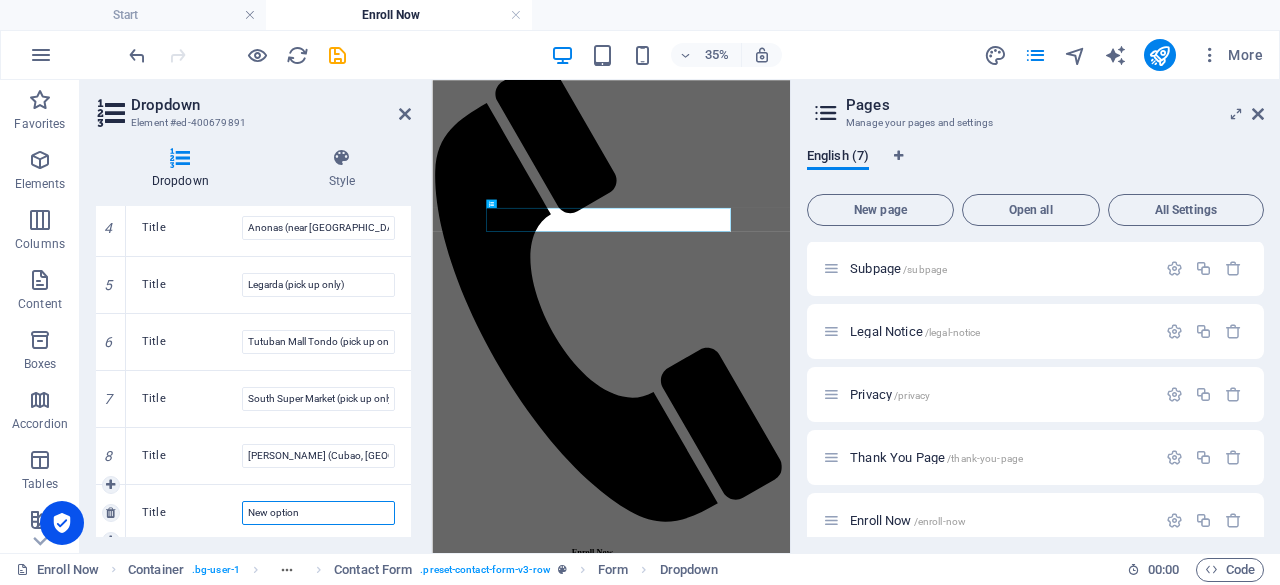 click on "New option" at bounding box center (318, 513) 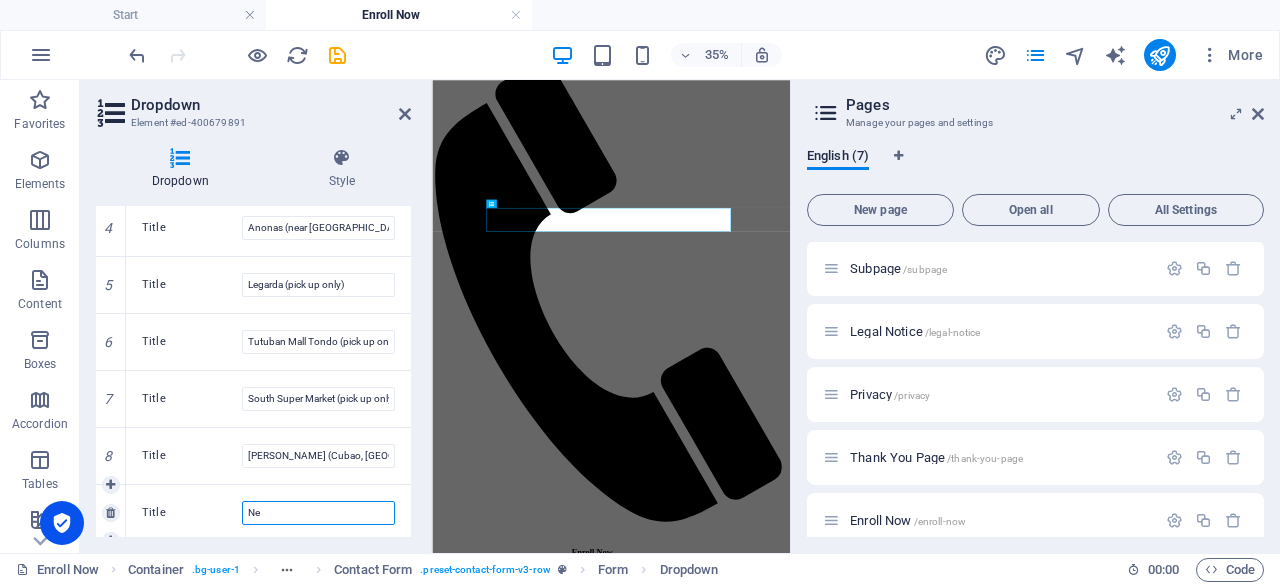 type on "N" 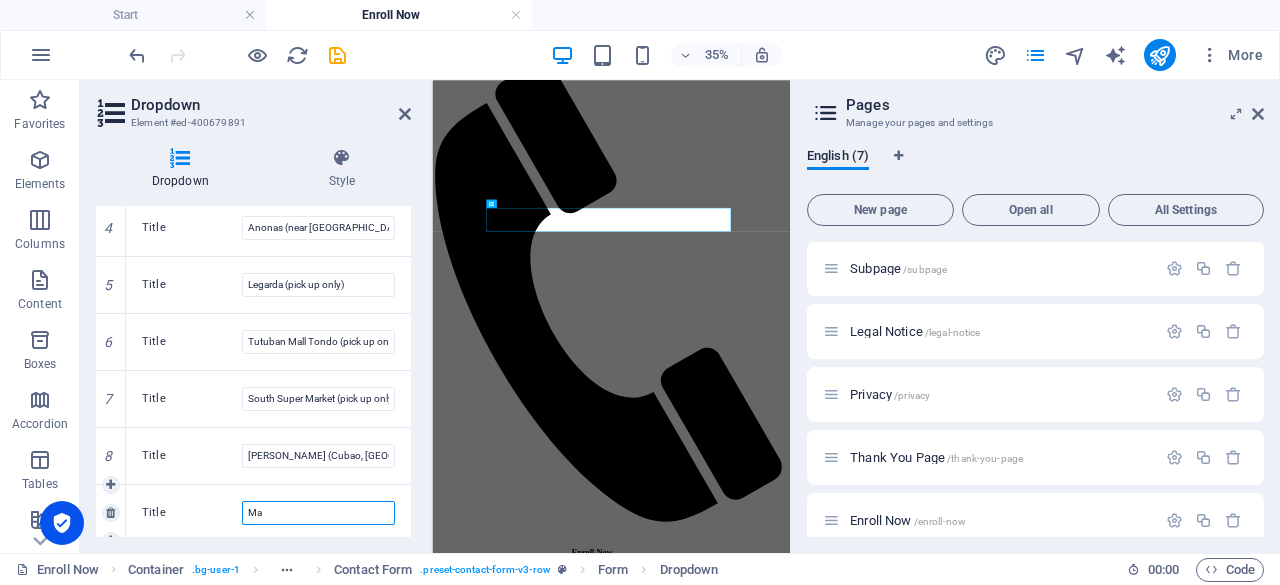 type on "M" 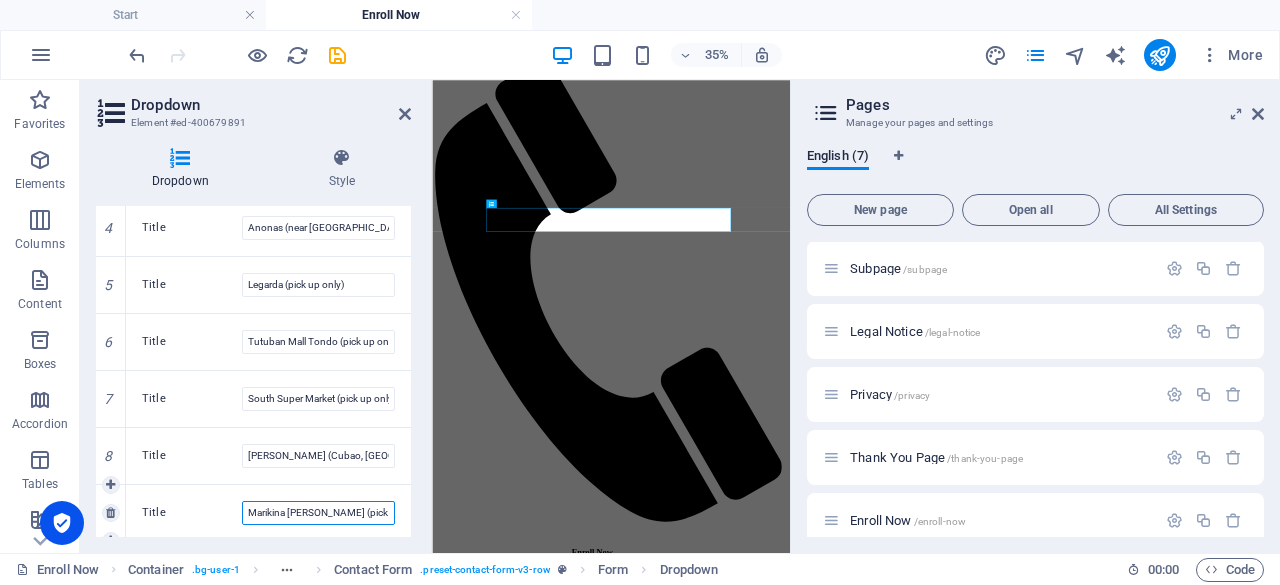 scroll, scrollTop: 0, scrollLeft: 0, axis: both 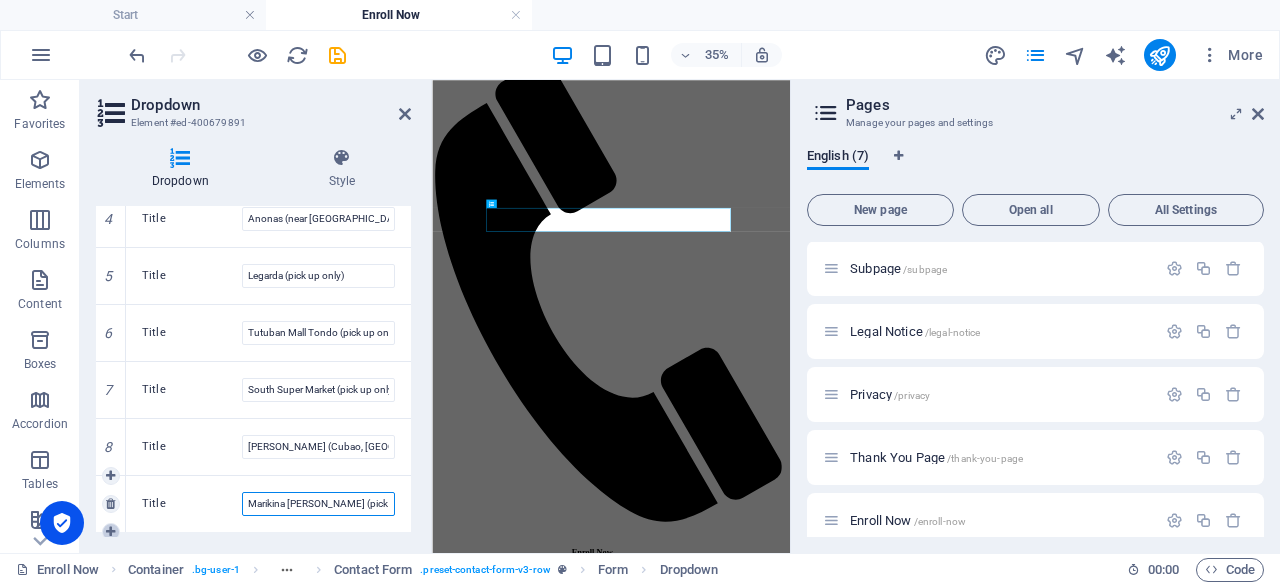 click at bounding box center (110, 532) 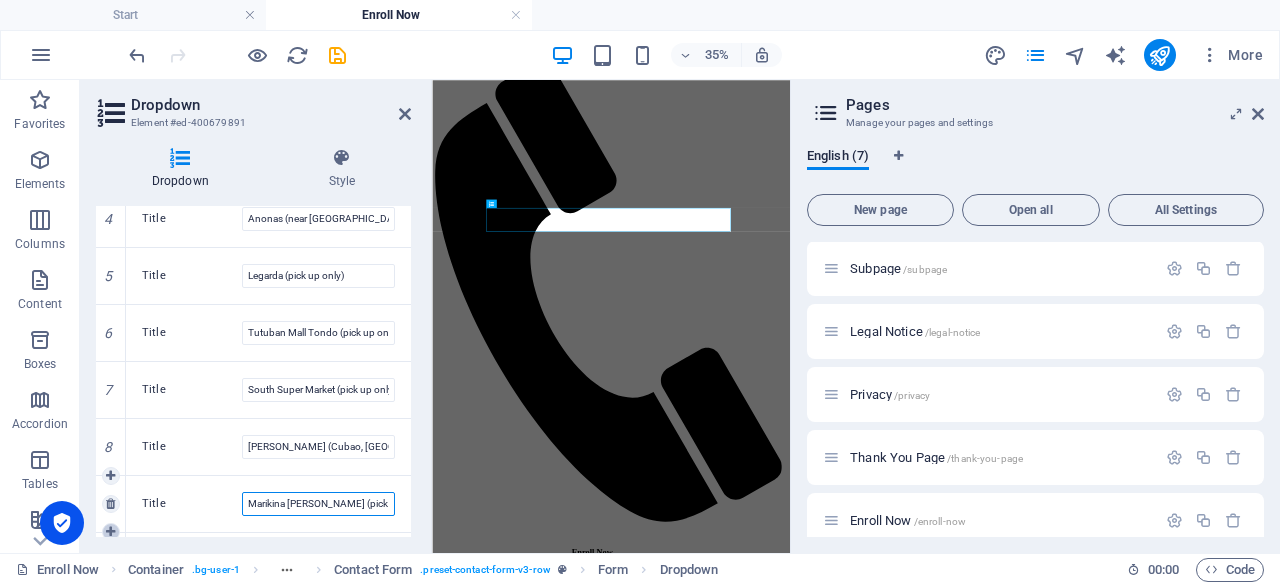 click at bounding box center (110, 532) 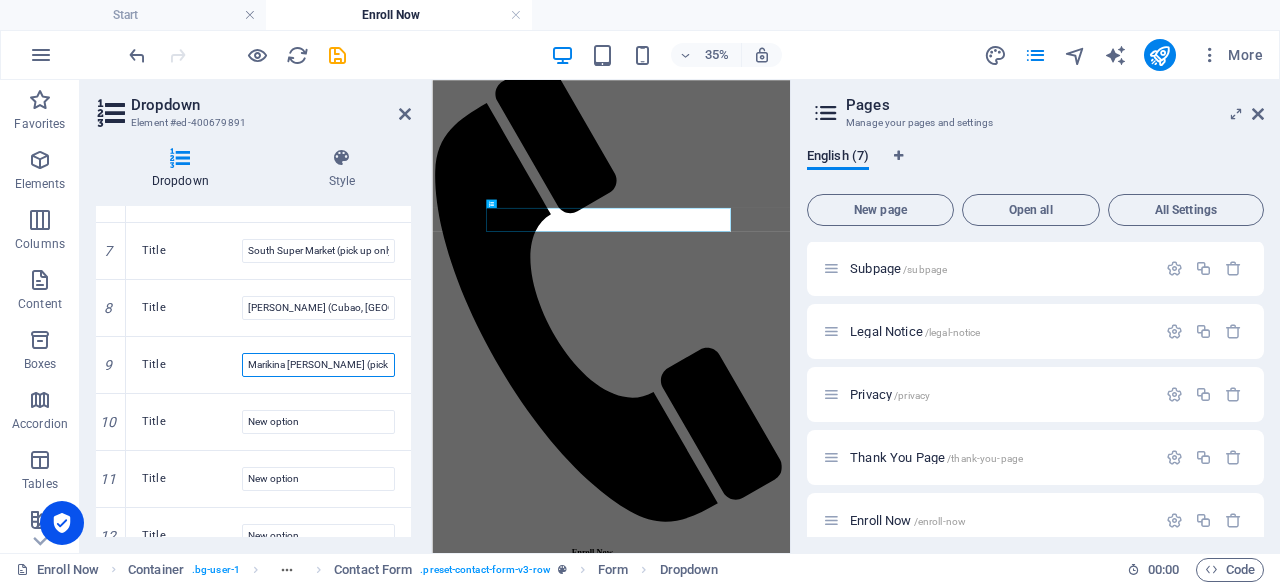 scroll, scrollTop: 638, scrollLeft: 0, axis: vertical 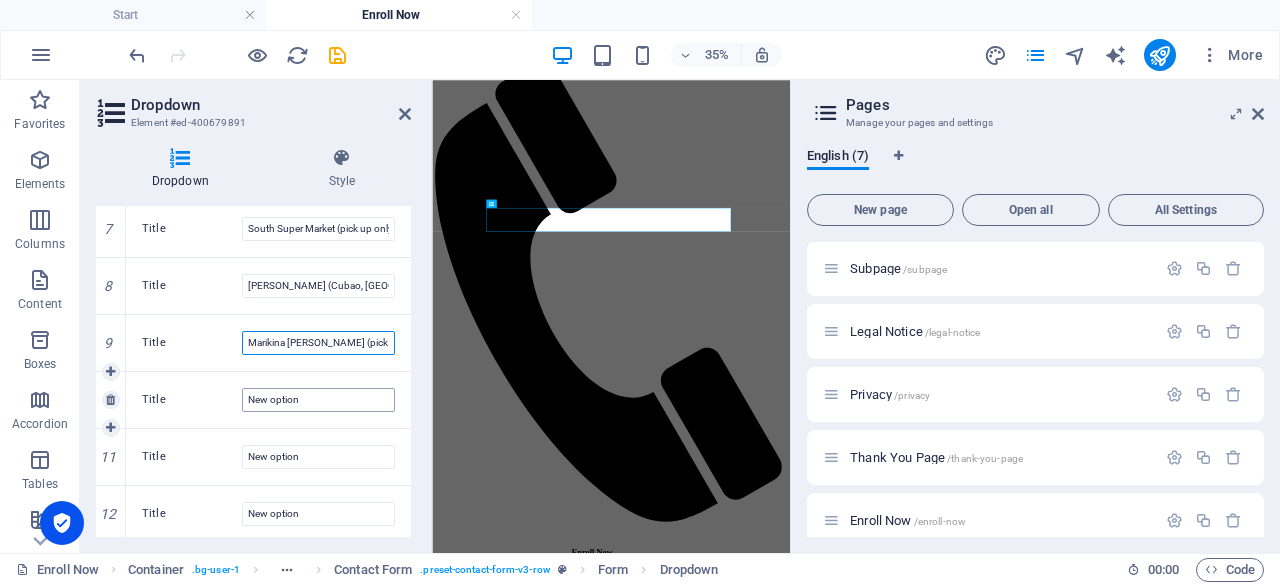 type on "Marikina JP Rizal (pick up only)" 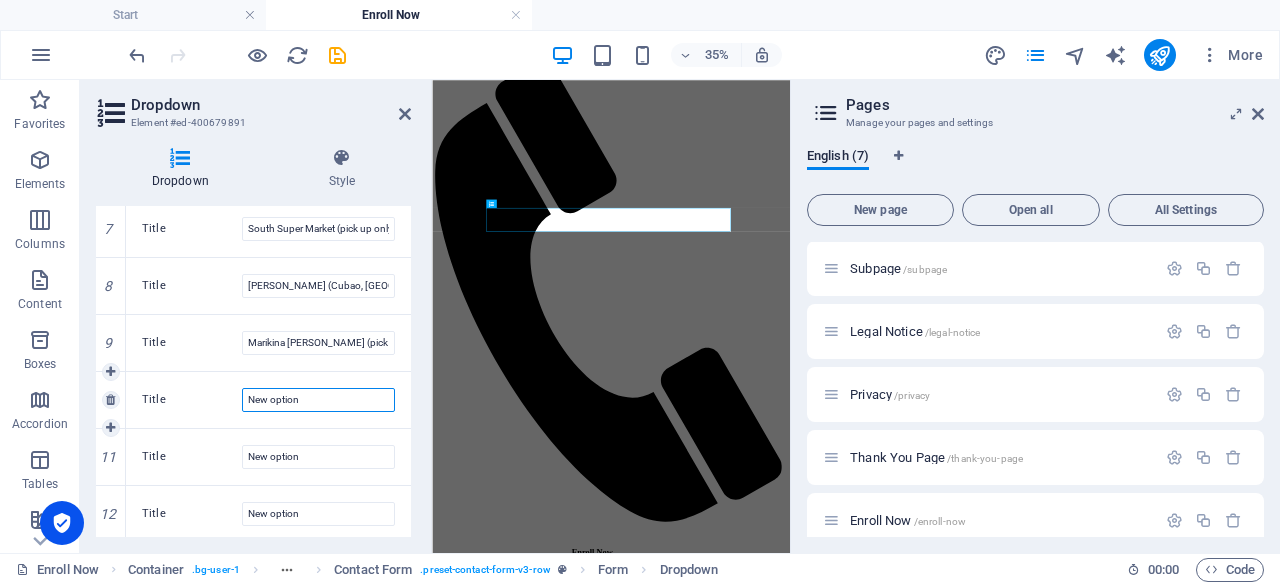 scroll, scrollTop: 0, scrollLeft: 0, axis: both 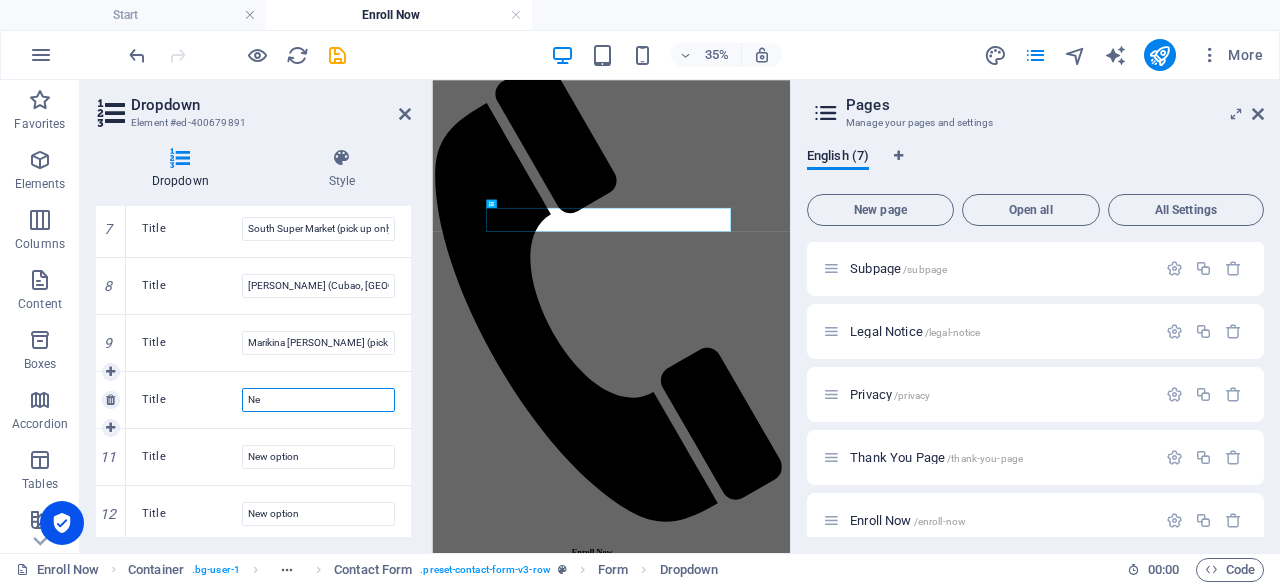 type on "N" 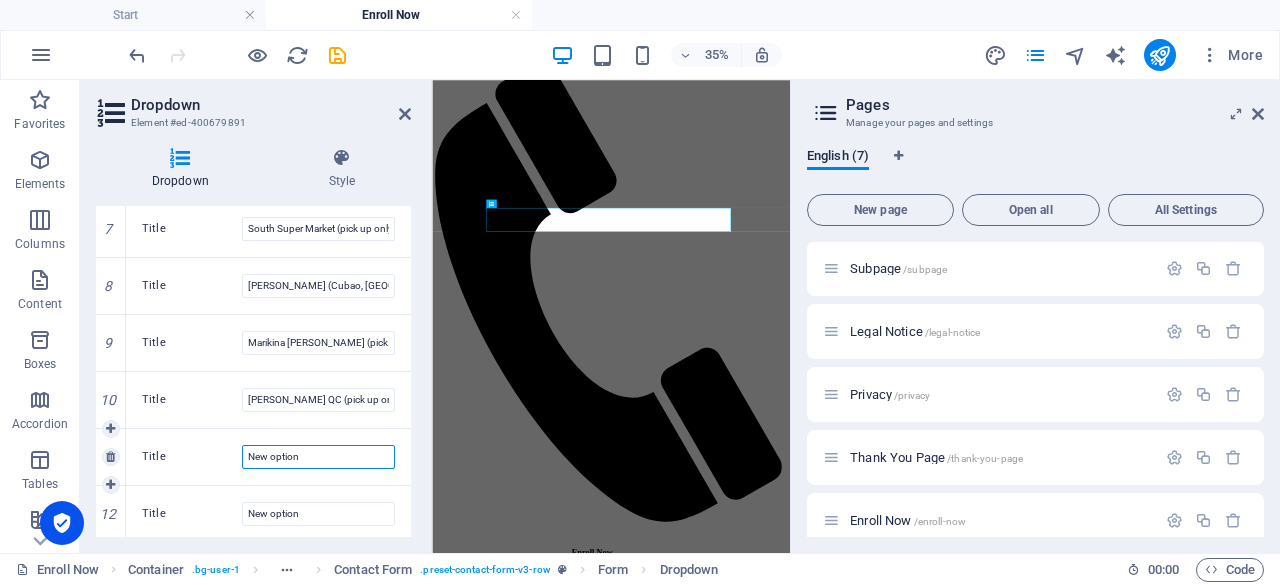 click on "New option" at bounding box center (318, 457) 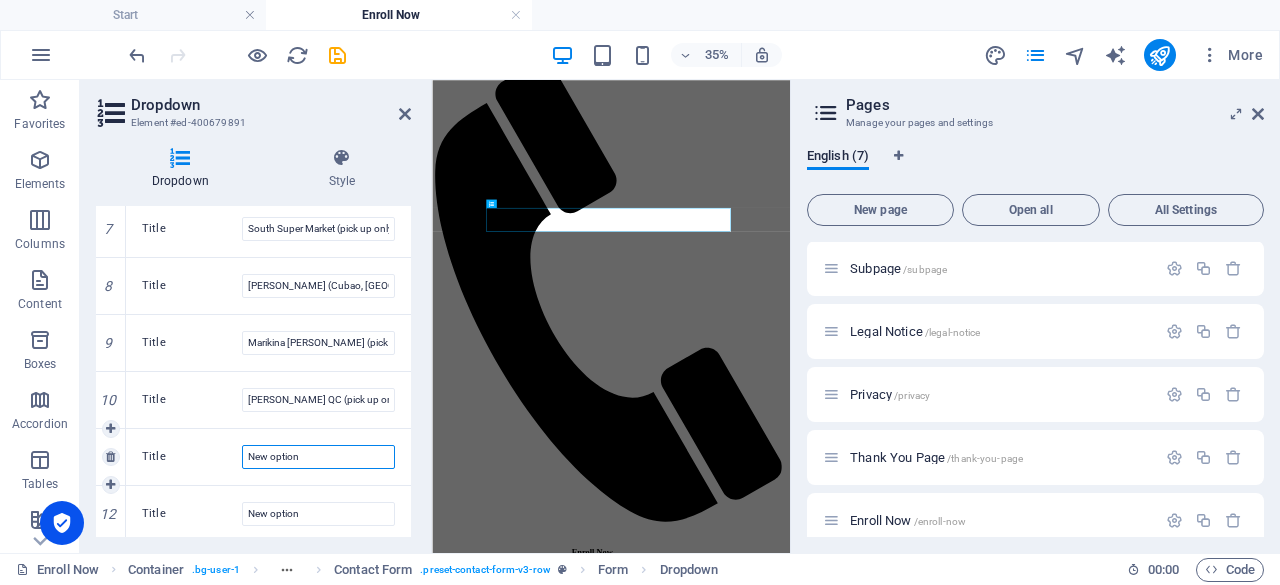 click on "New option" at bounding box center (318, 457) 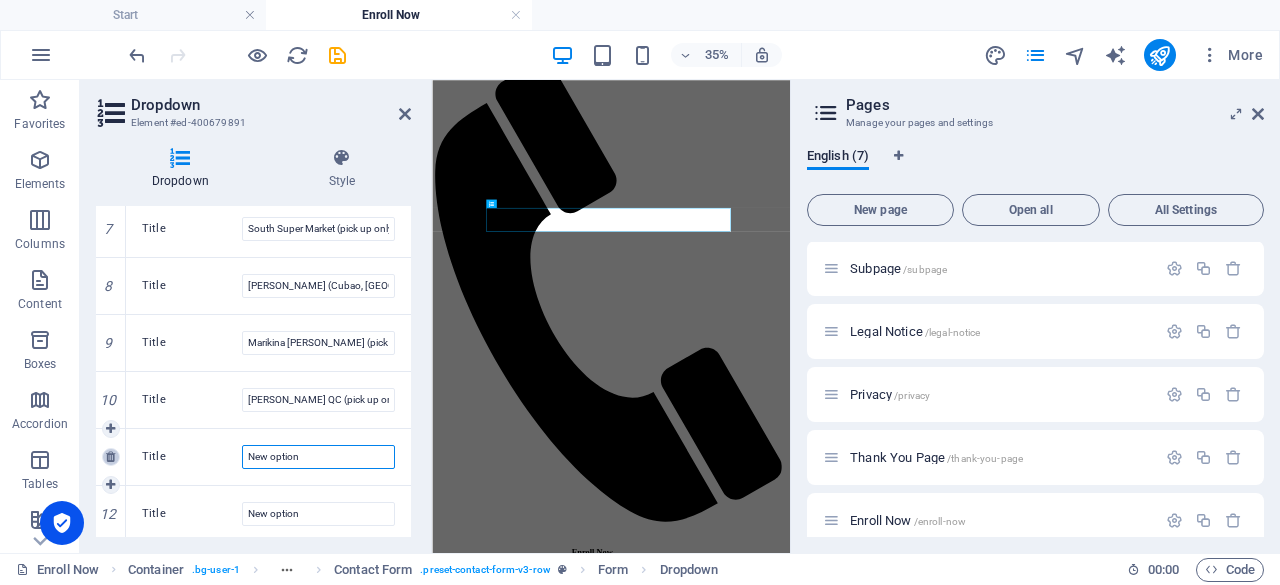 click at bounding box center [110, 457] 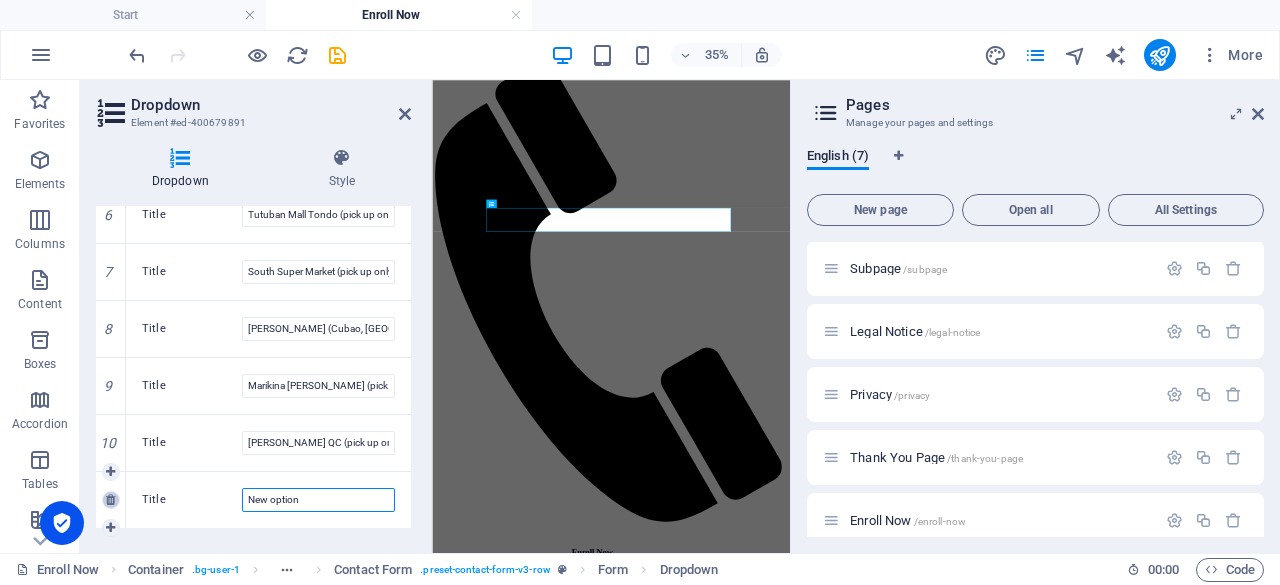 scroll, scrollTop: 581, scrollLeft: 0, axis: vertical 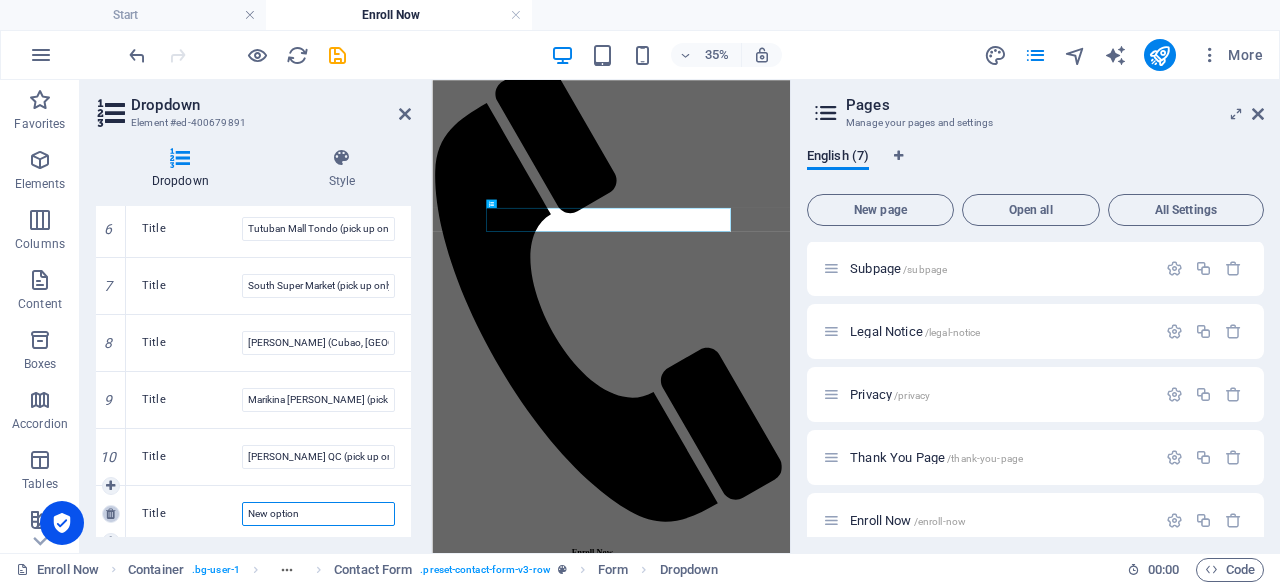click at bounding box center [0, 0] 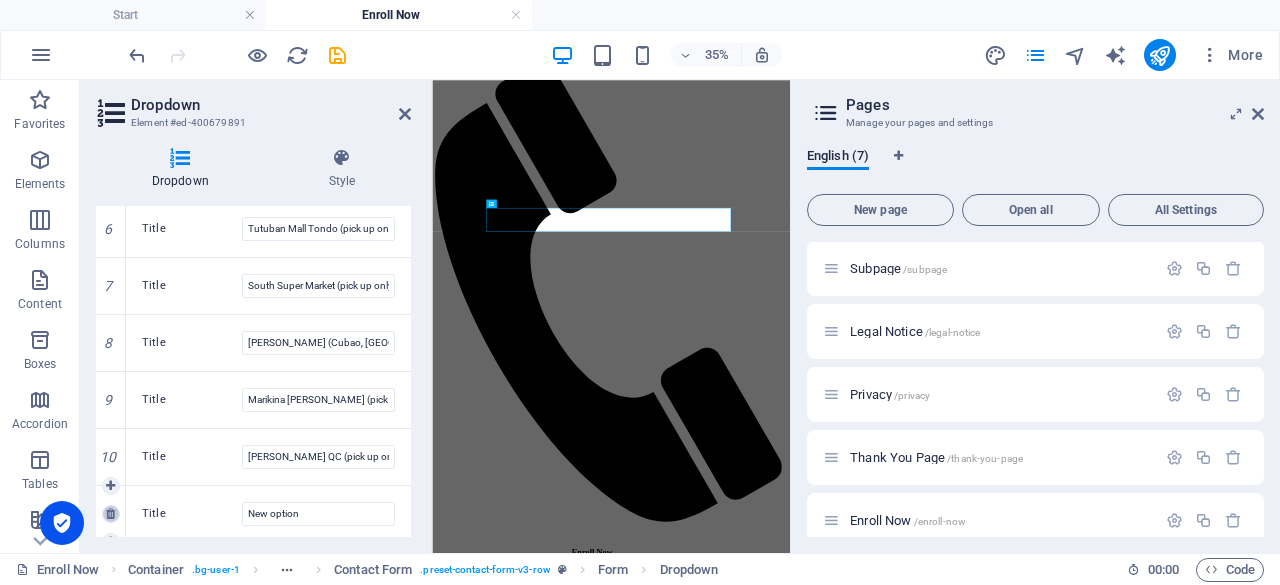 type on "New option" 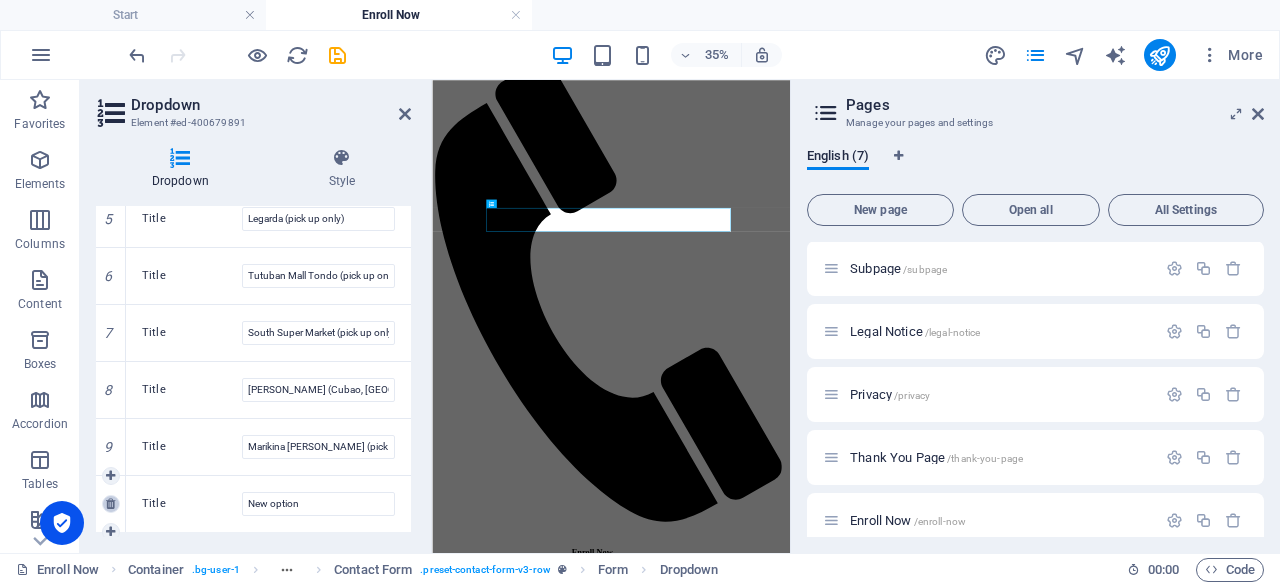 click at bounding box center [110, 504] 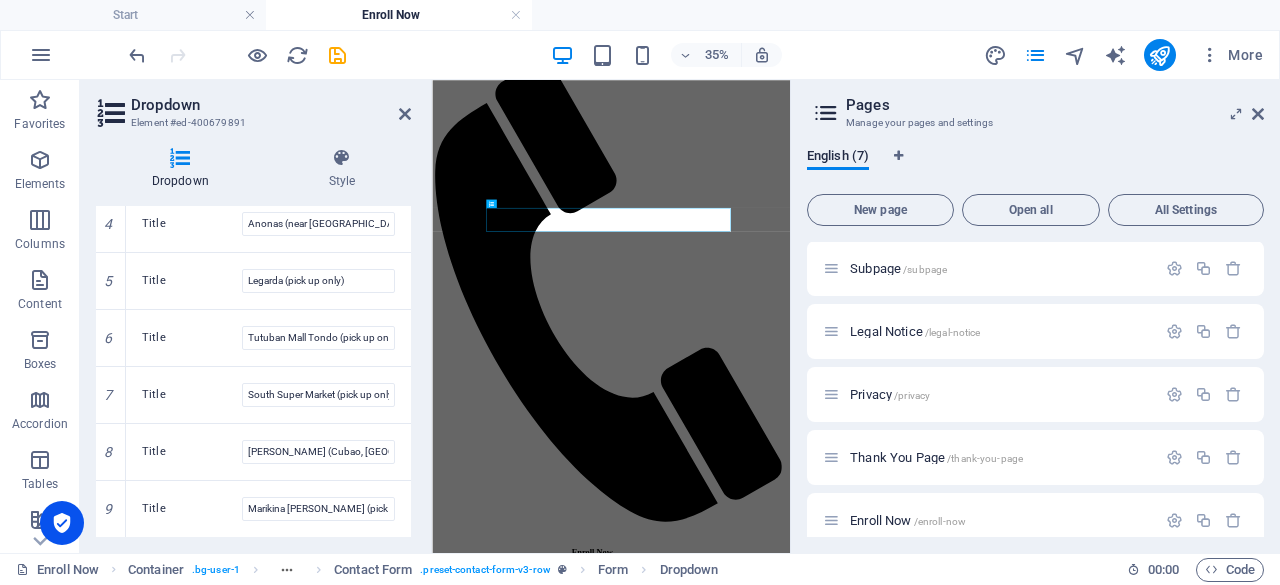 click at bounding box center (0, 0) 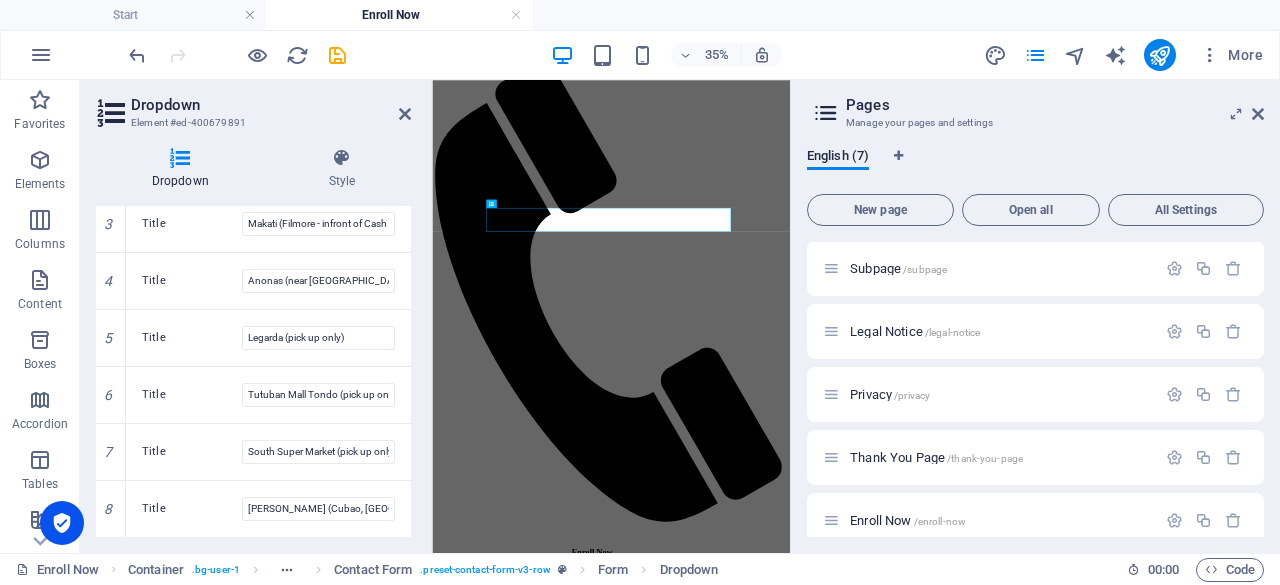 scroll, scrollTop: 420, scrollLeft: 0, axis: vertical 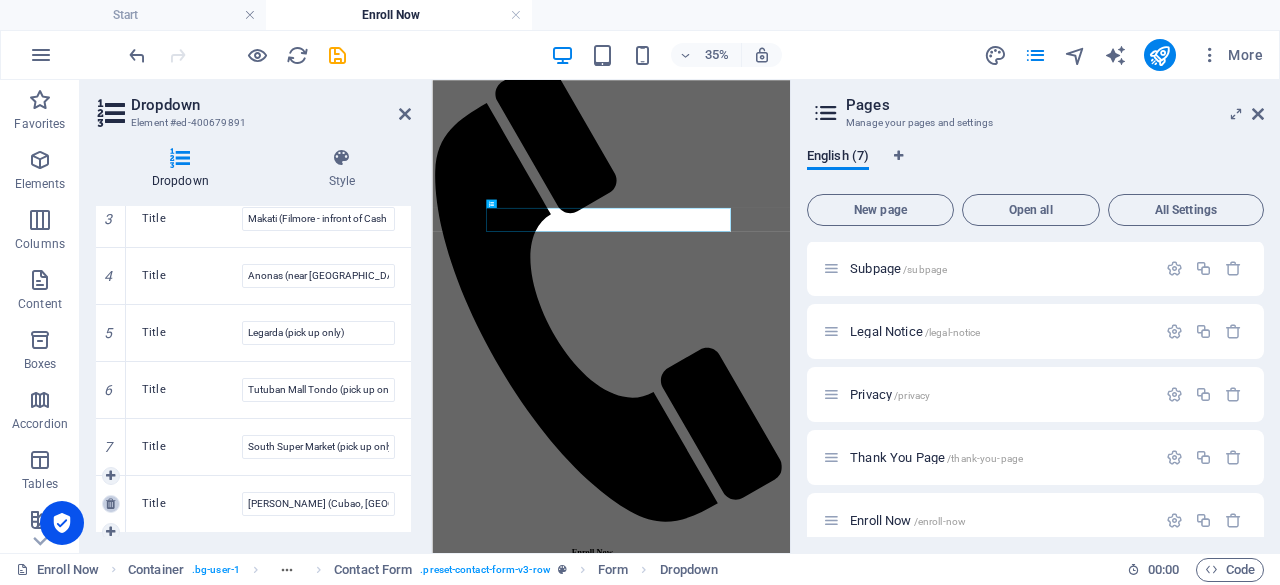 click at bounding box center (110, 504) 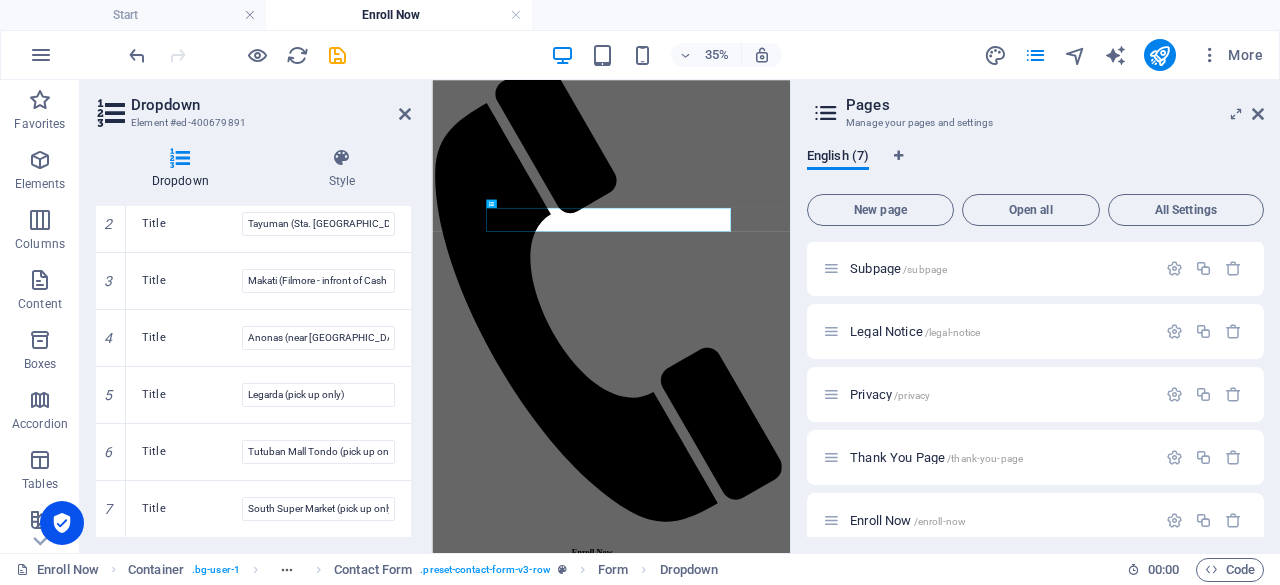 scroll, scrollTop: 364, scrollLeft: 0, axis: vertical 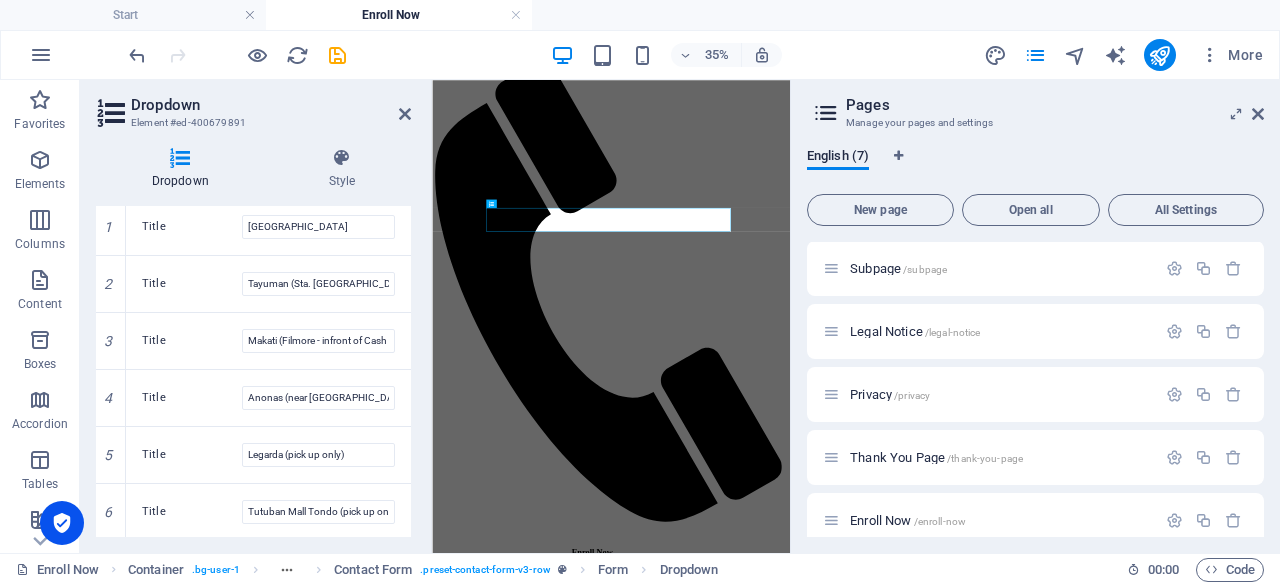click at bounding box center (0, 0) 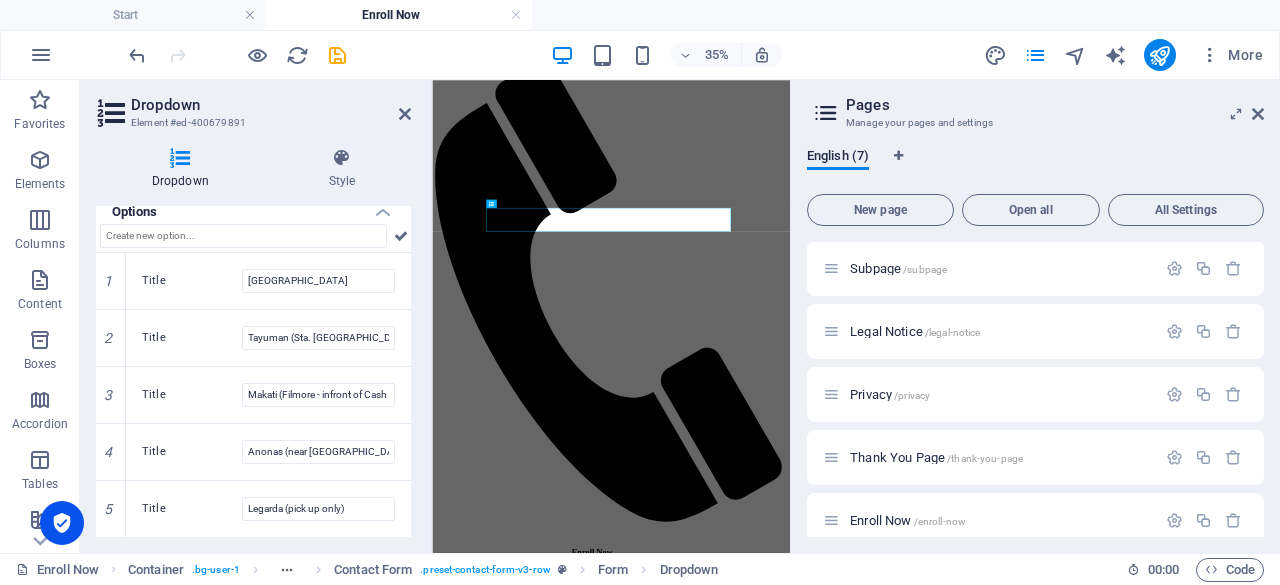 scroll, scrollTop: 250, scrollLeft: 0, axis: vertical 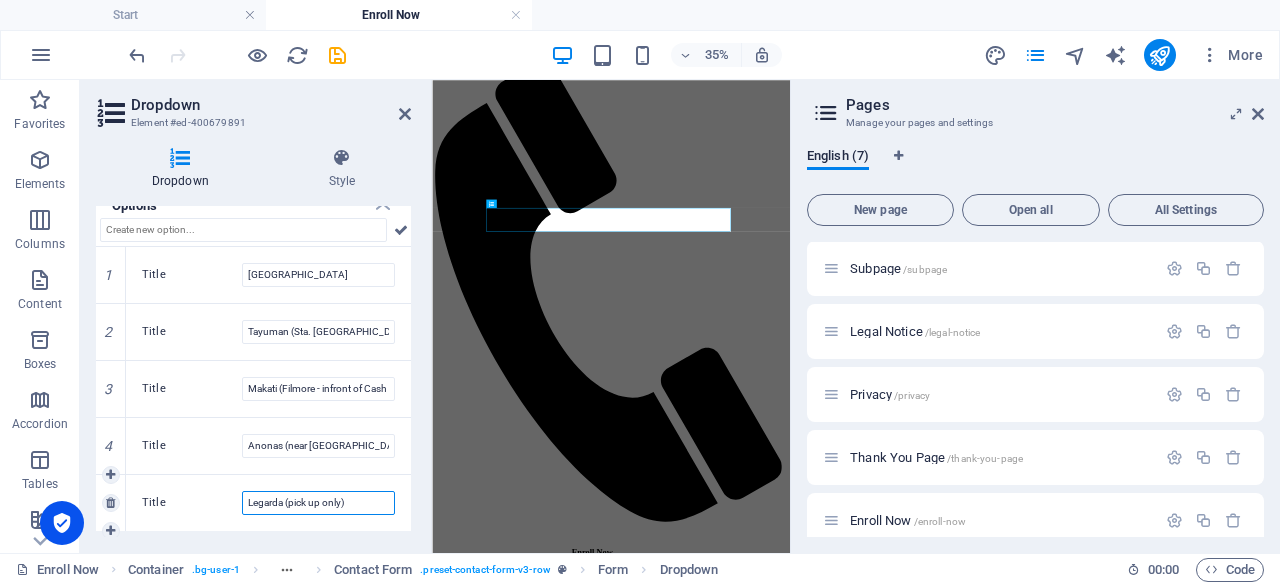 drag, startPoint x: 354, startPoint y: 496, endPoint x: 239, endPoint y: 497, distance: 115.00435 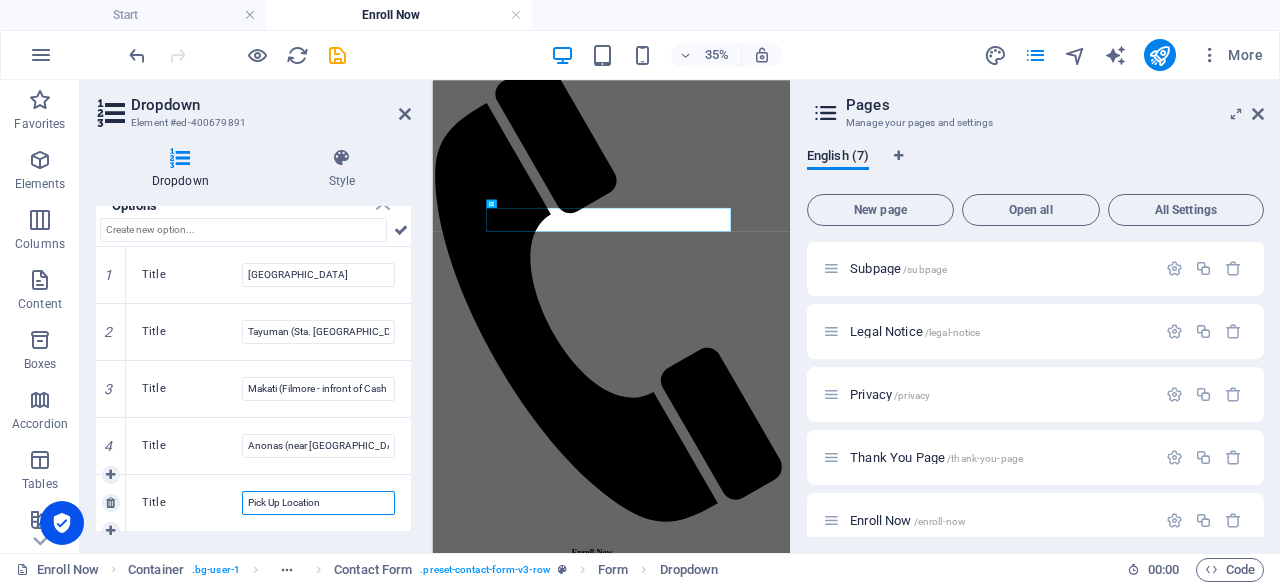 type on "Pick Up Location" 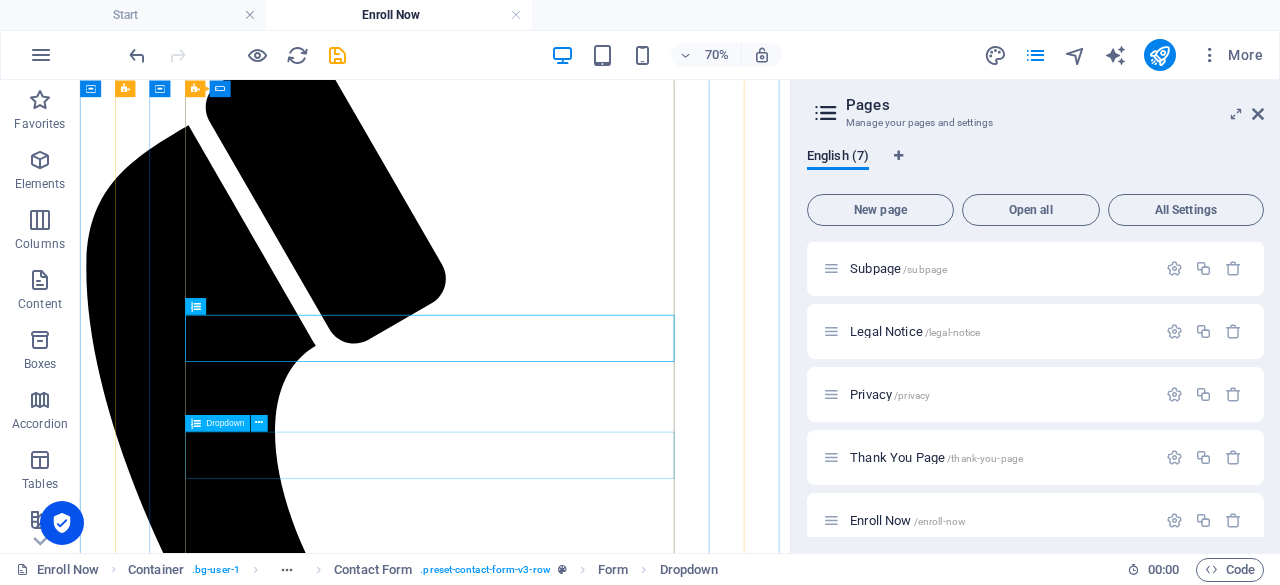 scroll, scrollTop: 400, scrollLeft: 0, axis: vertical 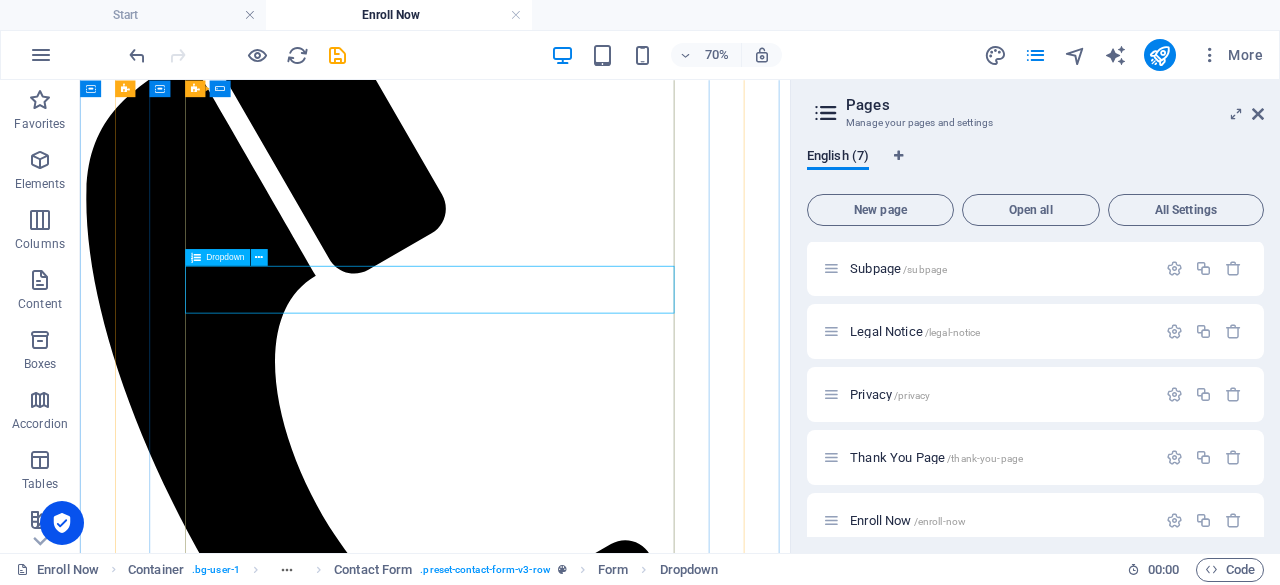 click on "Branch to enroll * España Tayuman (Sta. Cruz, Manila) Makati (Filmore - infront of Cash and Carry Mall) Anonas (near LRT 2 Anonas Station) Pick Up Location" at bounding box center [538, 1464] 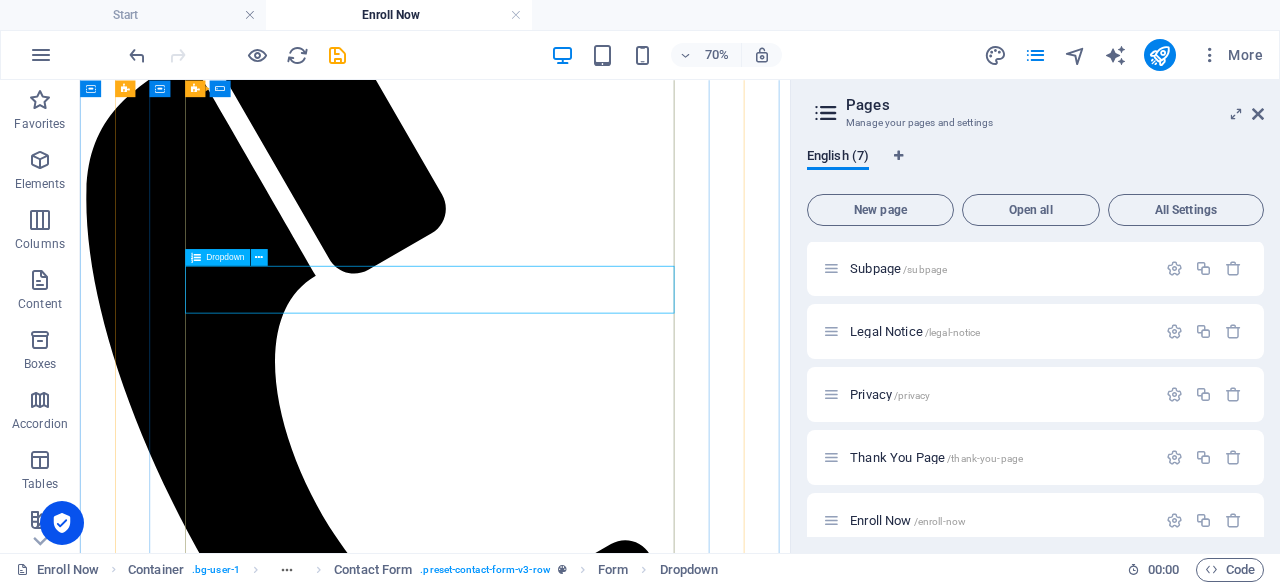 click on "Dropdown" at bounding box center (225, 257) 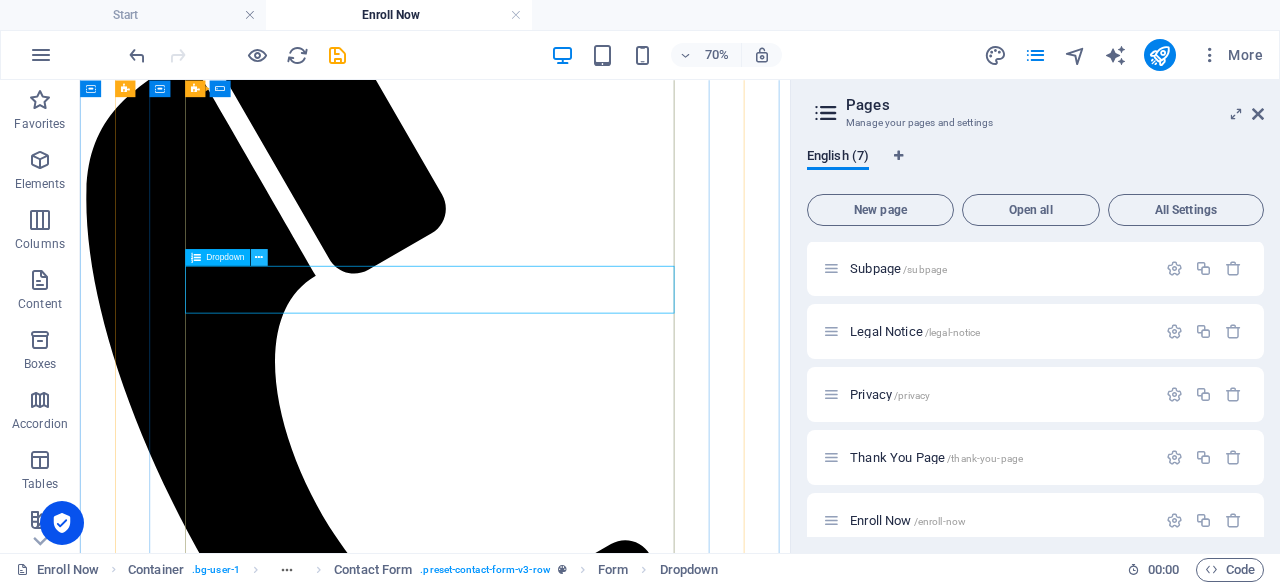 click at bounding box center (259, 257) 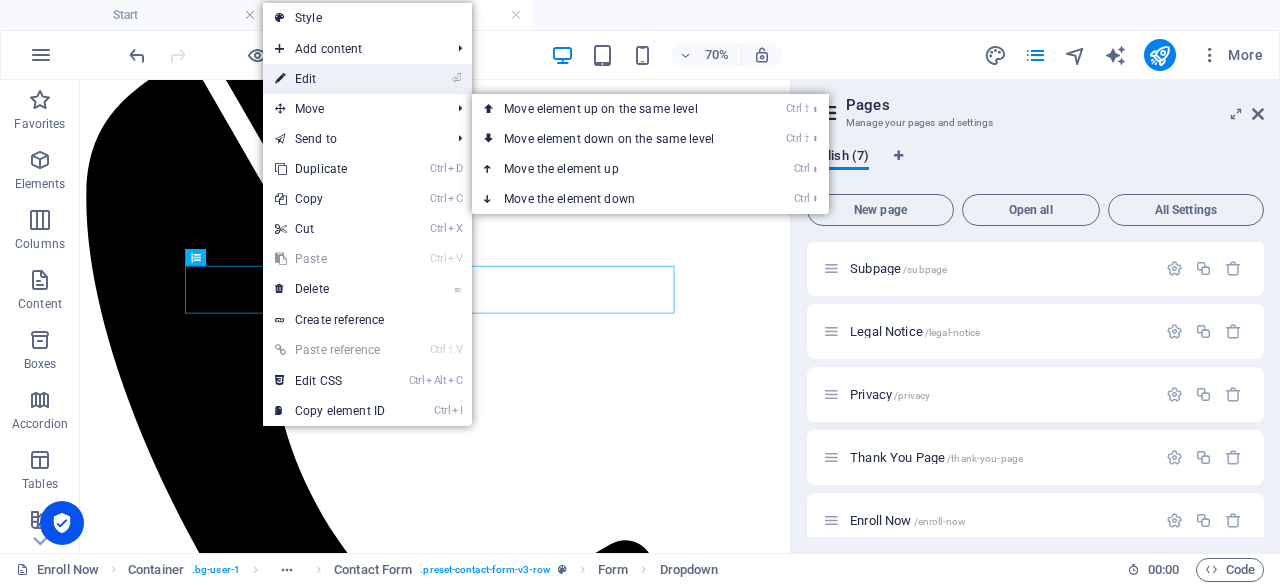 click on "⏎  Edit" at bounding box center (330, 79) 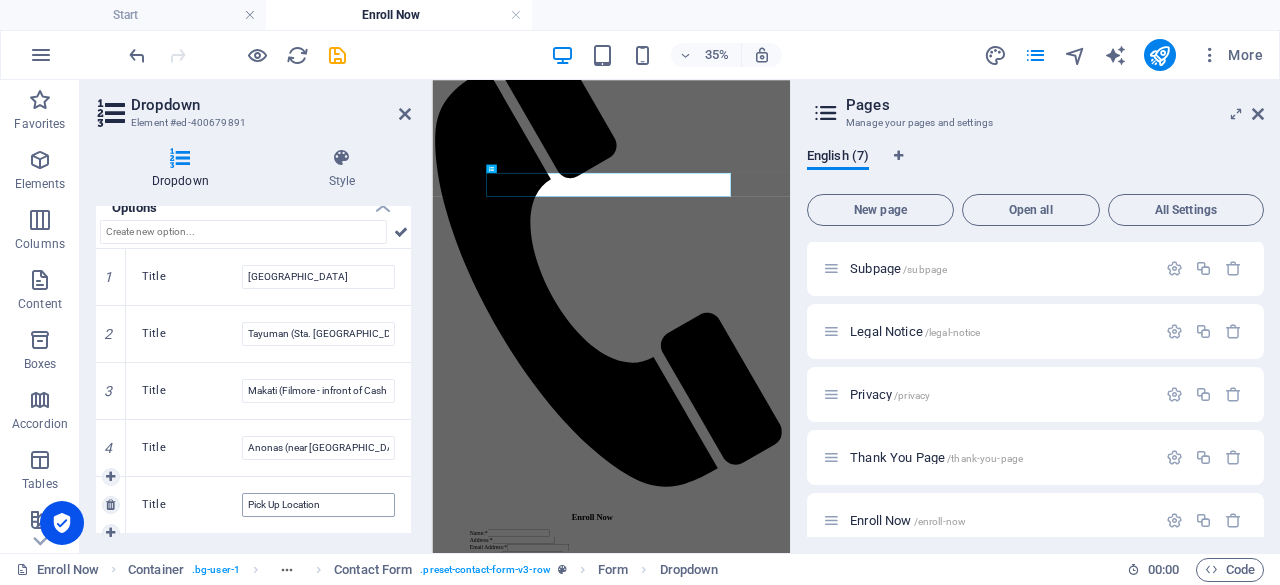 scroll, scrollTop: 250, scrollLeft: 0, axis: vertical 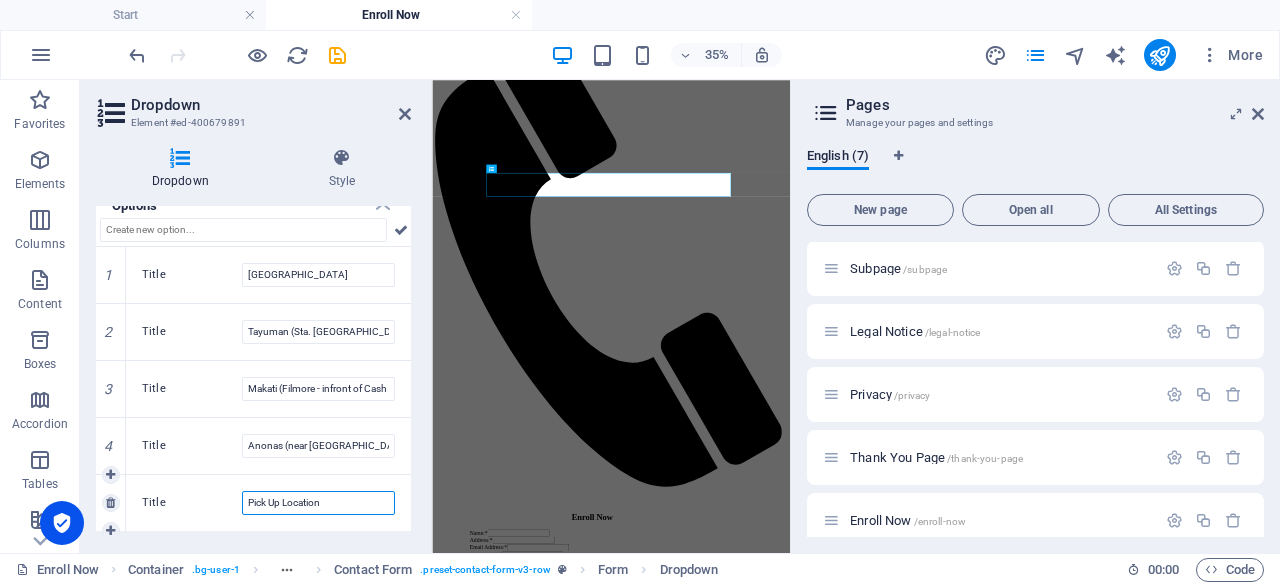click on "Pick Up Location" at bounding box center [318, 503] 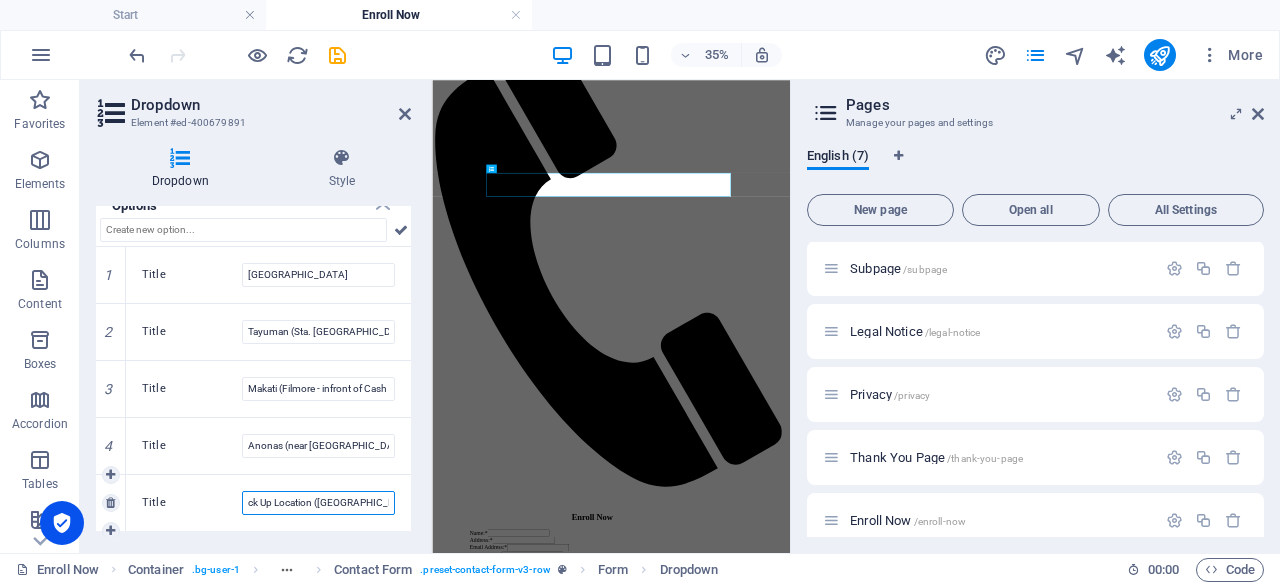 scroll, scrollTop: 0, scrollLeft: 0, axis: both 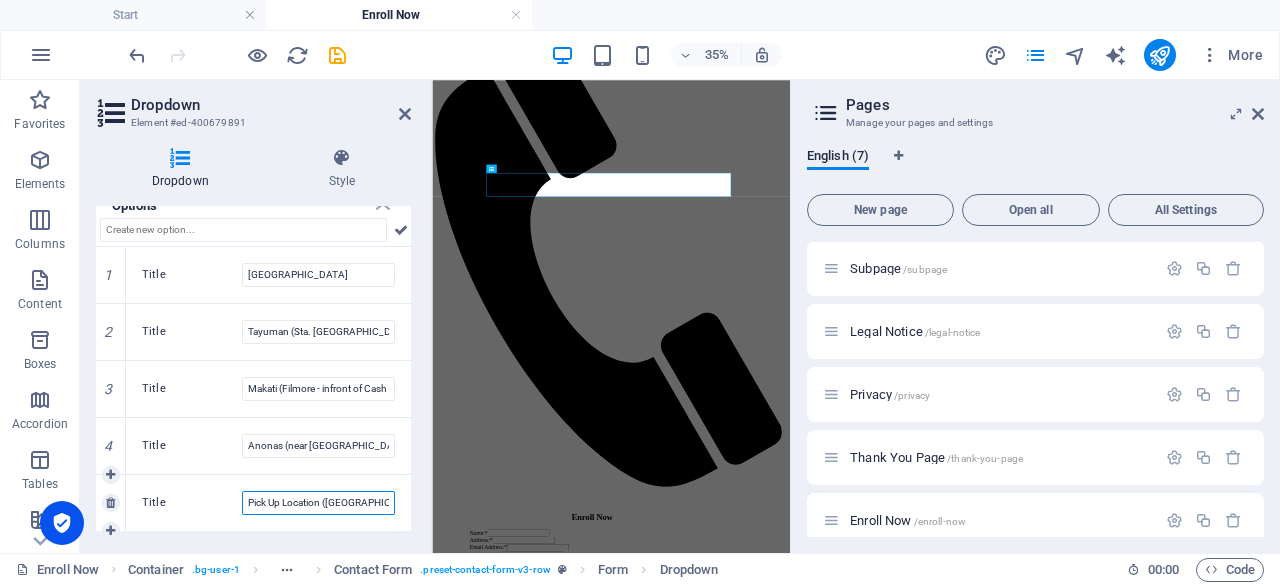 type on "Pick Up Location (Legarda Mla, Tutuban Tondo Mla, Del Monte QC, Pasig" 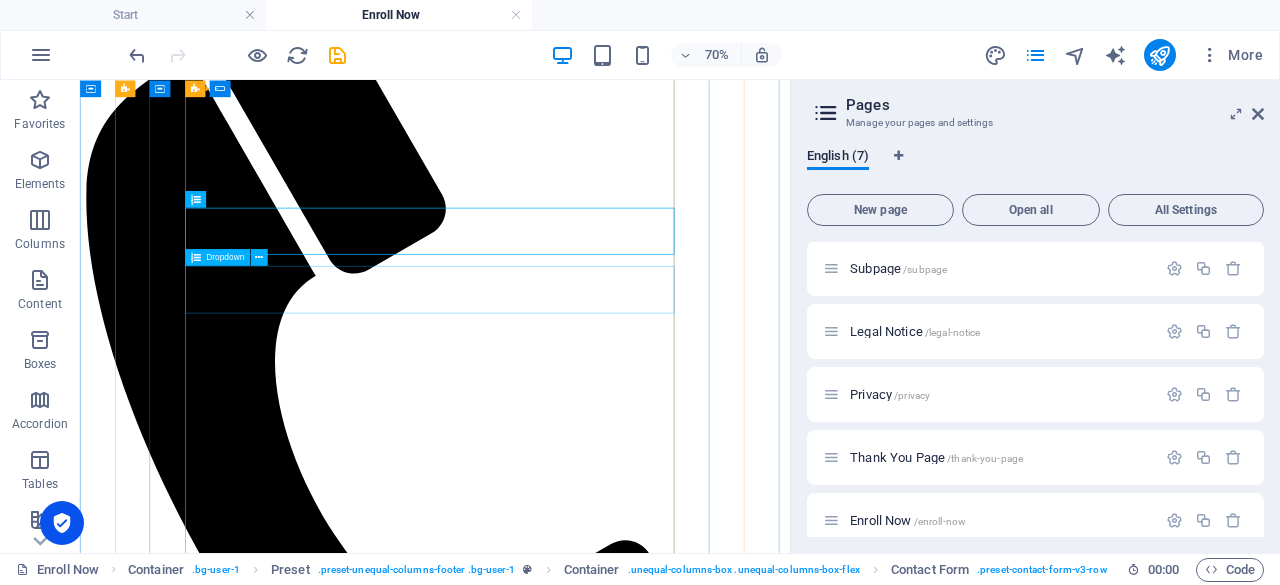 click on "Branch to enroll * España Tayuman (Sta. Cruz, Manila) Makati (Filmore - infront of Cash and Carry Mall) Anonas (near LRT 2 Anonas Station) Pick Up Location (Legarda Mla, Tutuban Tondo Mla, Del Monte QC, Pasig" at bounding box center [538, 1473] 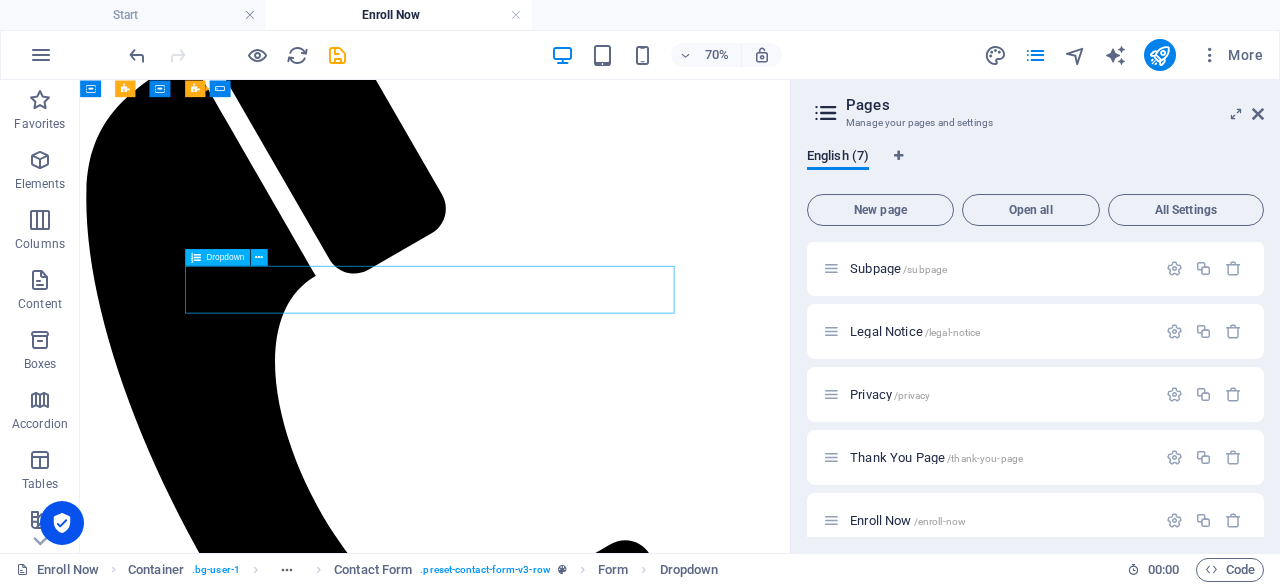 click on "Branch to enroll * España Tayuman (Sta. Cruz, Manila) Makati (Filmore - infront of Cash and Carry Mall) Anonas (near LRT 2 Anonas Station) Pick Up Location (Legarda Mla, Tutuban Tondo Mla, Del Monte QC, Pasig" at bounding box center (538, 1473) 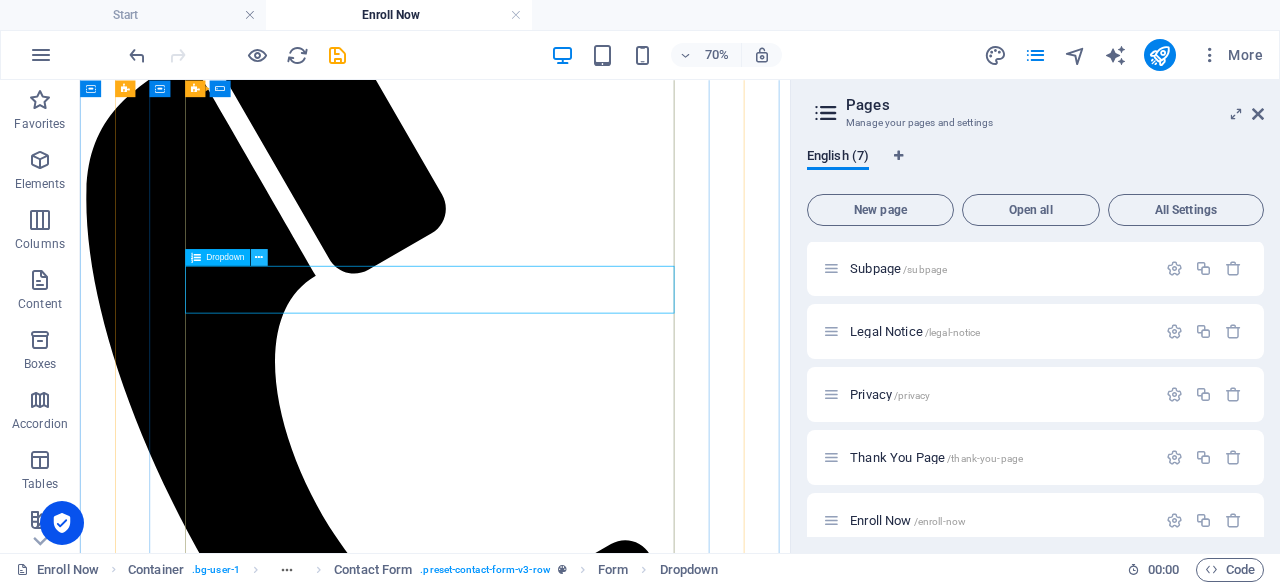 click at bounding box center (259, 257) 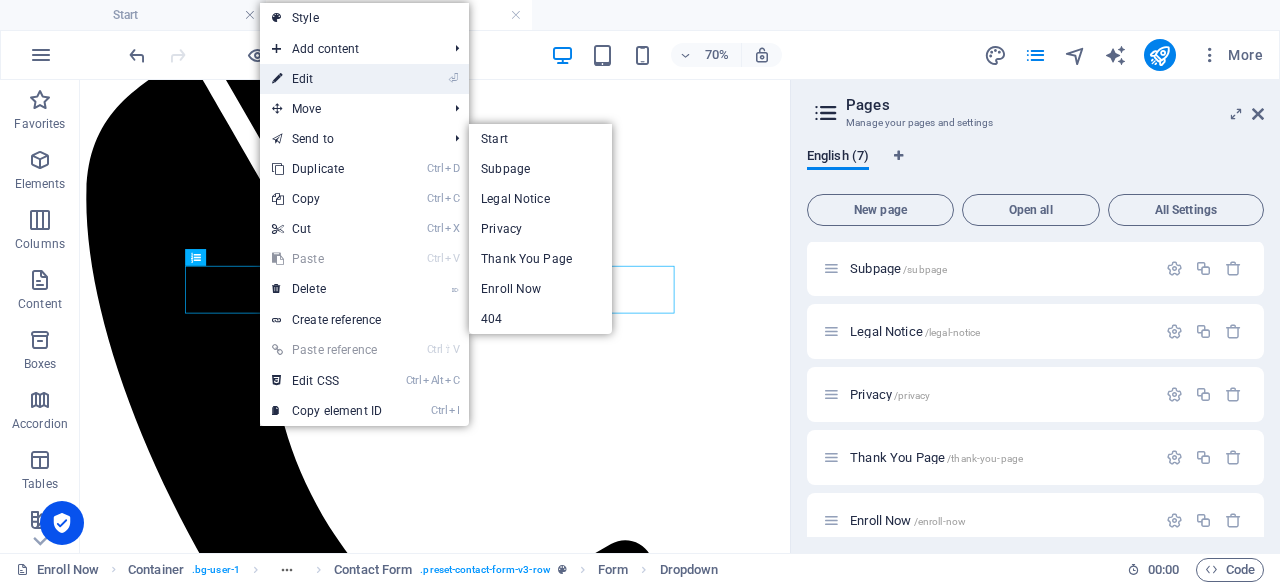 click on "⏎  Edit" at bounding box center (327, 79) 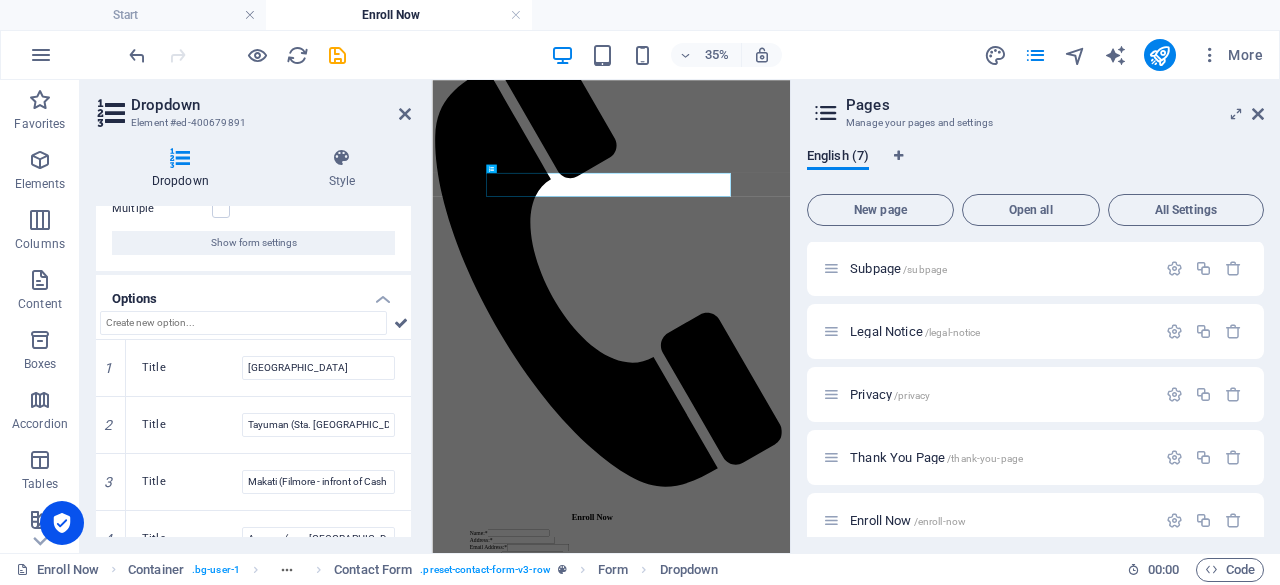 scroll, scrollTop: 241, scrollLeft: 0, axis: vertical 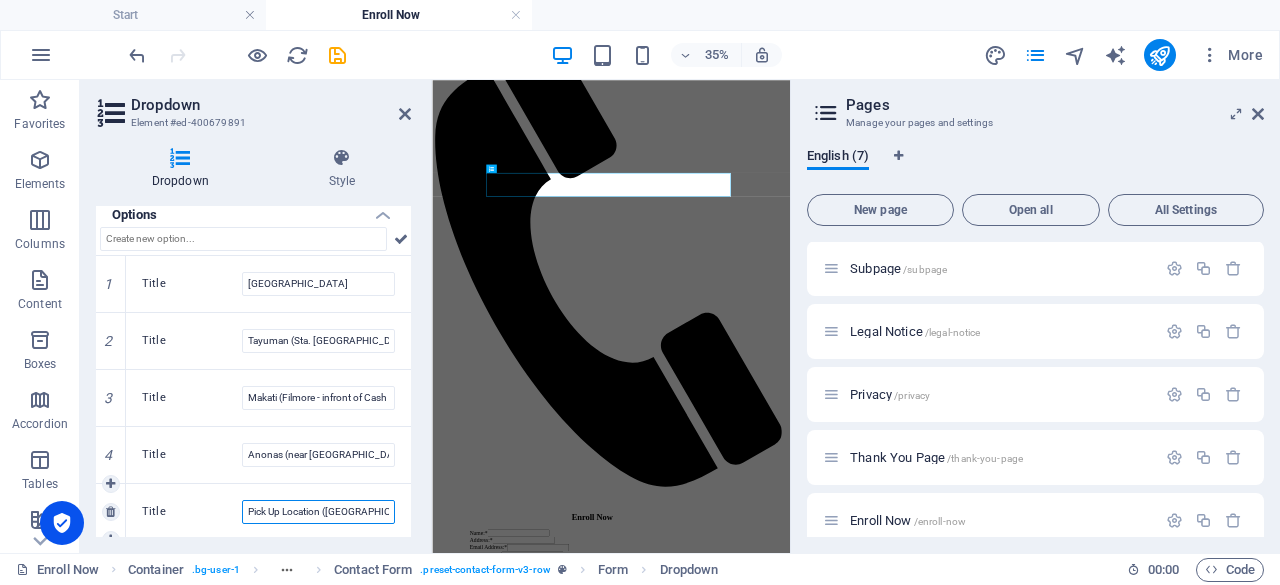 click on "Pick Up Location (Legarda Mla, Tutuban Tondo Mla, Del Monte QC, Pasig" at bounding box center [318, 512] 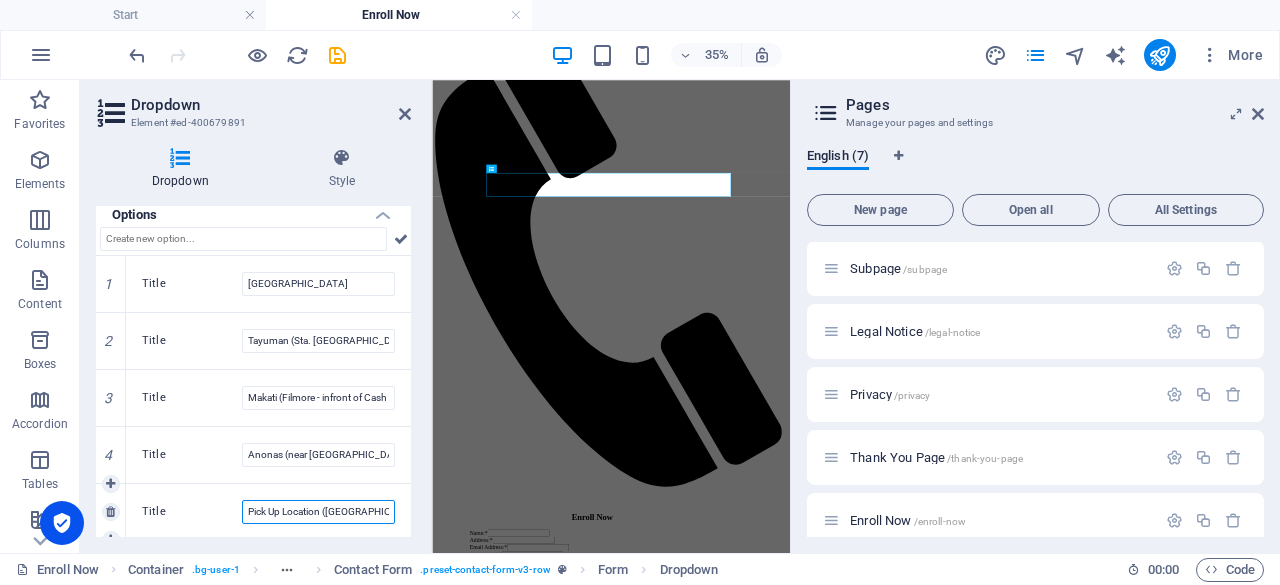 click on "Pick Up Location (Legarda Mla, Tutuban Tondo Mla, Del Monte QC, Pasig" at bounding box center [318, 512] 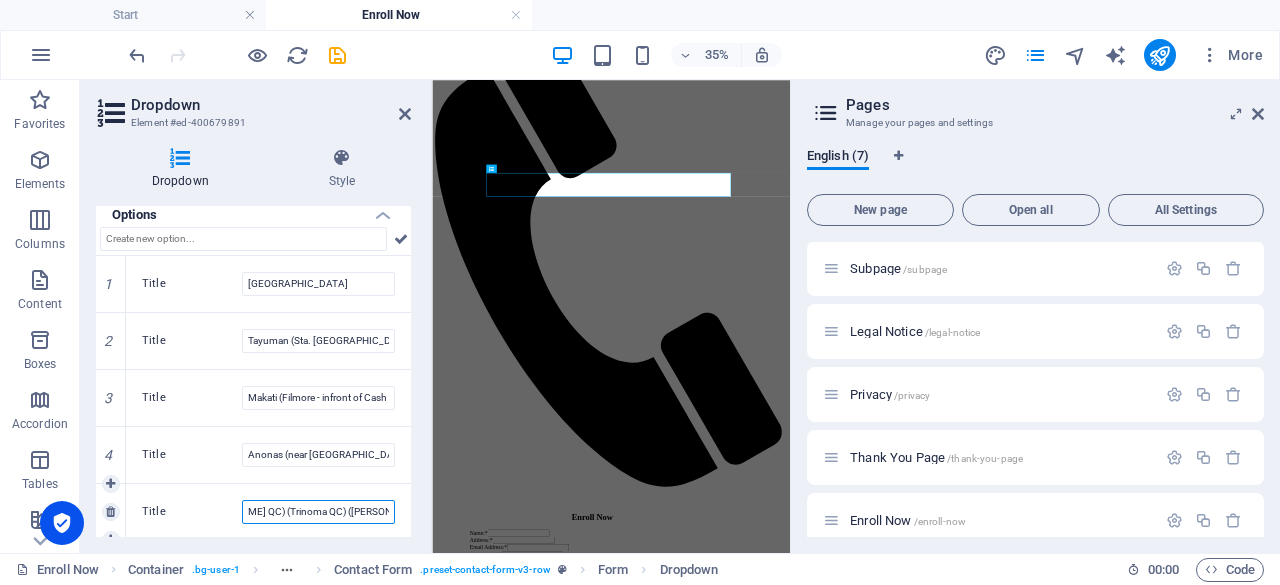 scroll, scrollTop: 0, scrollLeft: 575, axis: horizontal 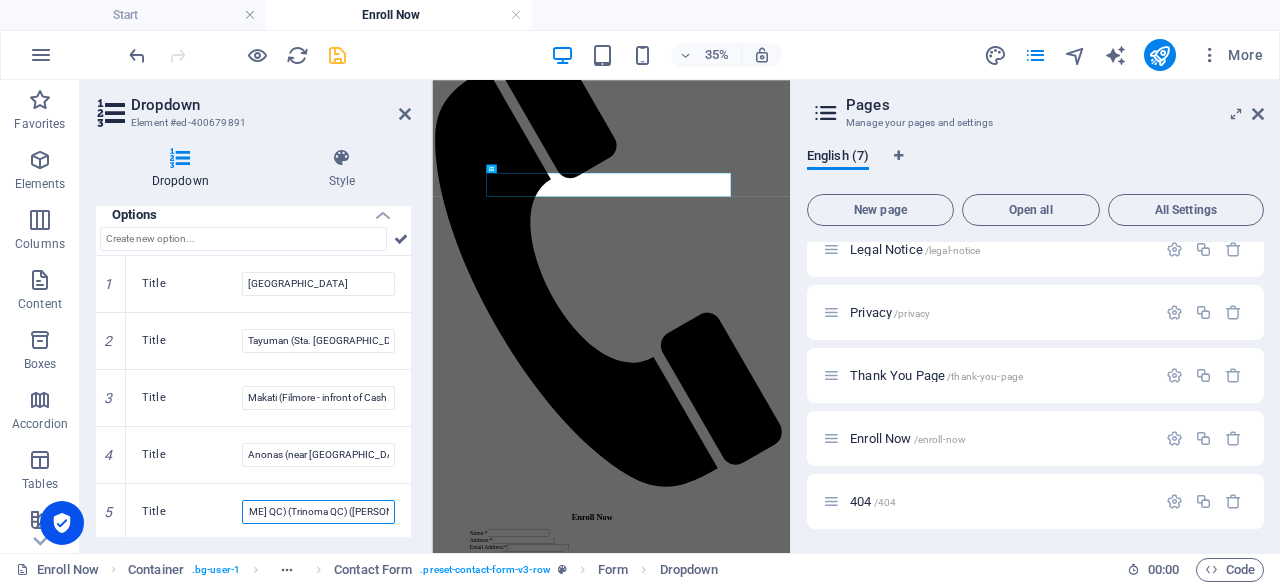 type on "Pick Up Location ([GEOGRAPHIC_DATA]) ([GEOGRAPHIC_DATA]) (South Super Market Pasig) ([PERSON_NAME] QC) ([PERSON_NAME] QC) (Trinoma QC) ([PERSON_NAME]) ([PERSON_NAME])" 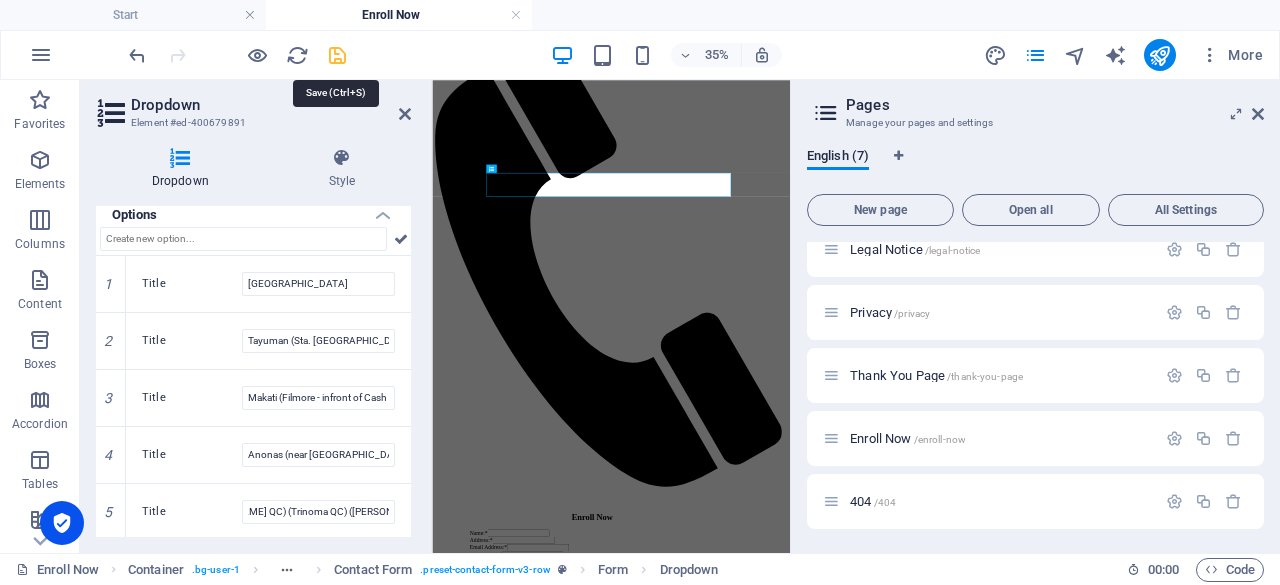 scroll, scrollTop: 0, scrollLeft: 0, axis: both 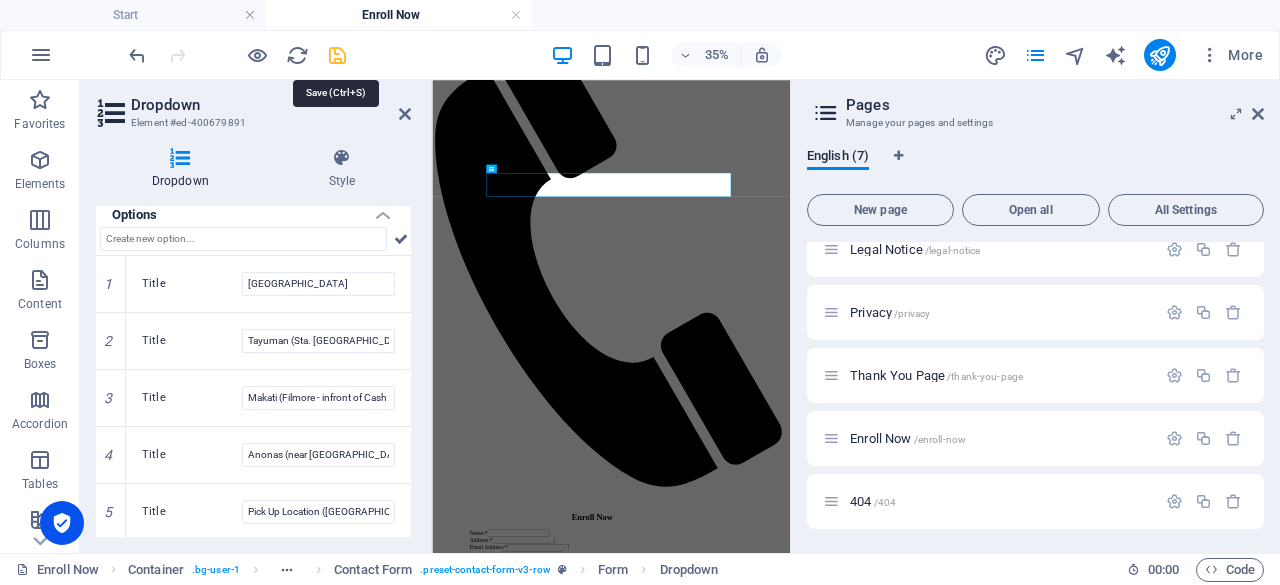 click at bounding box center [337, 55] 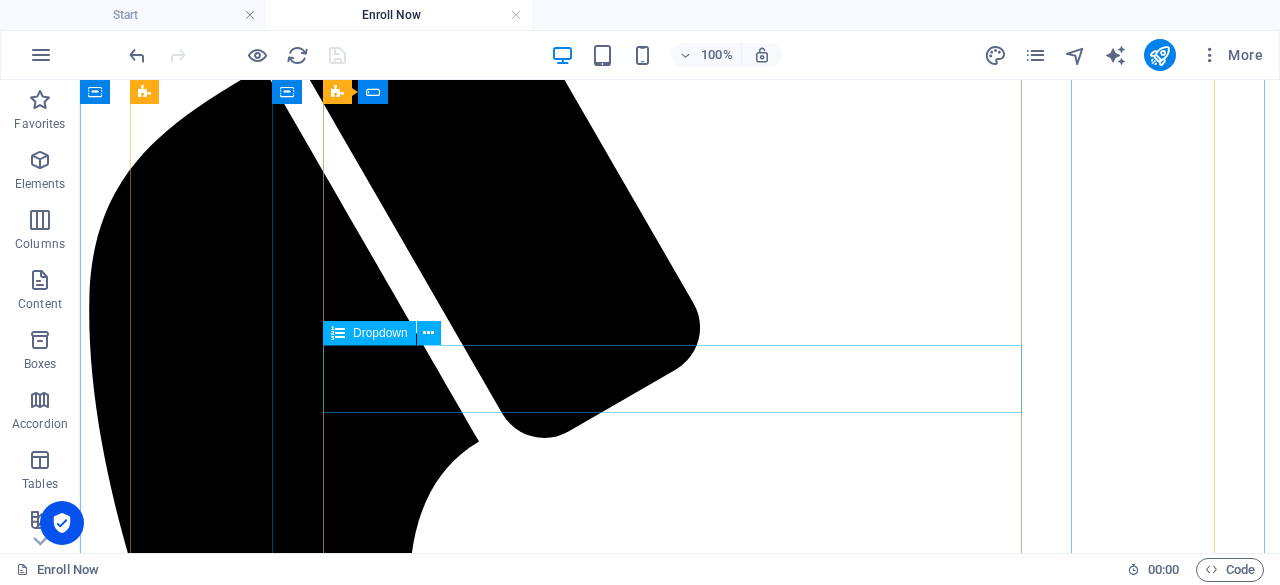 click on "Branch to enroll * España Tayuman (Sta. Cruz, Manila) Makati (Filmore - infront of Cash and Carry Mall) Anonas (near LRT 2 Anonas Station) Pick Up Location (Legarda) (Tutuban) (South Super Market Pasig) (Ali Mall QC) (Don Antonio QC) (Trinoma QC) (Marikina JP Rizal) (Don Antonio Commonwealth)" at bounding box center [538, 1720] 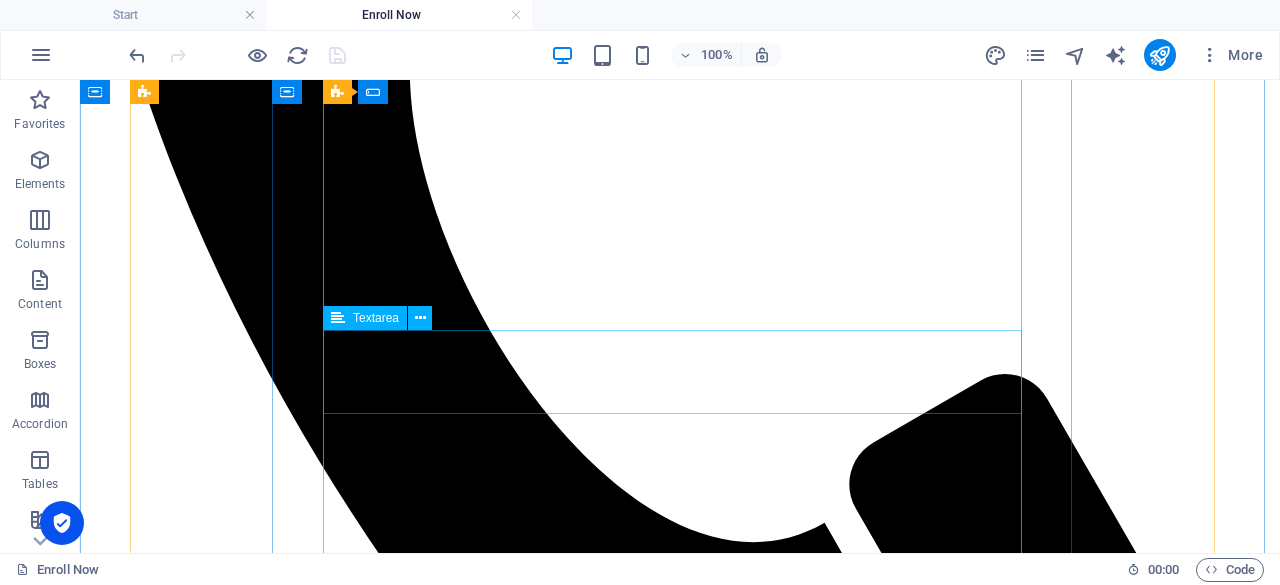 scroll, scrollTop: 700, scrollLeft: 0, axis: vertical 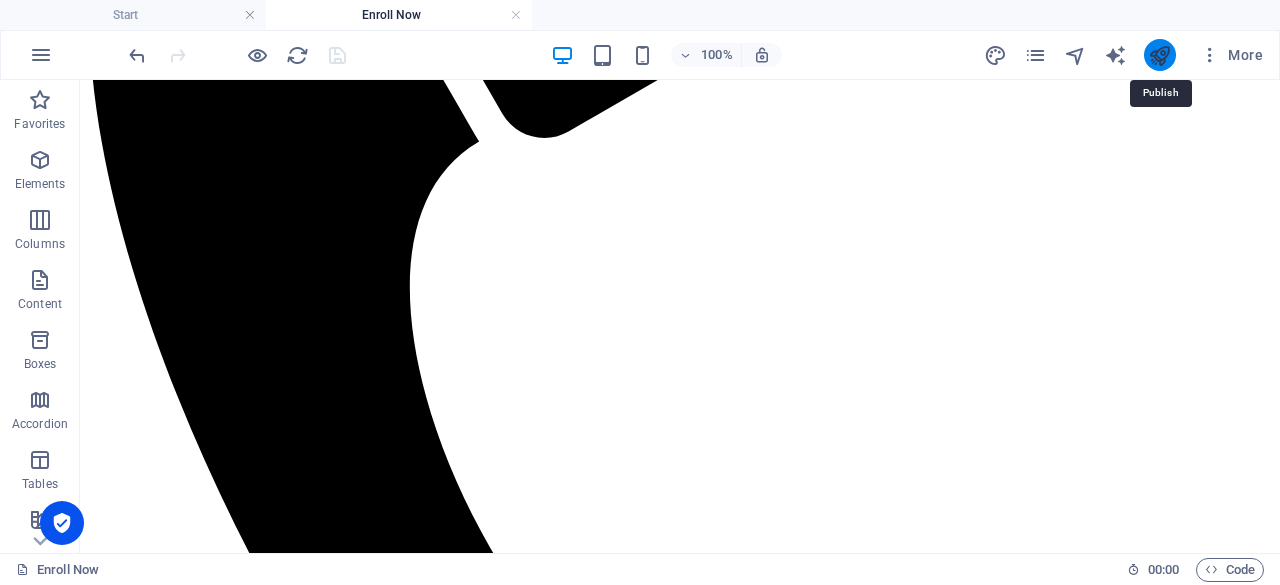 click at bounding box center (1159, 55) 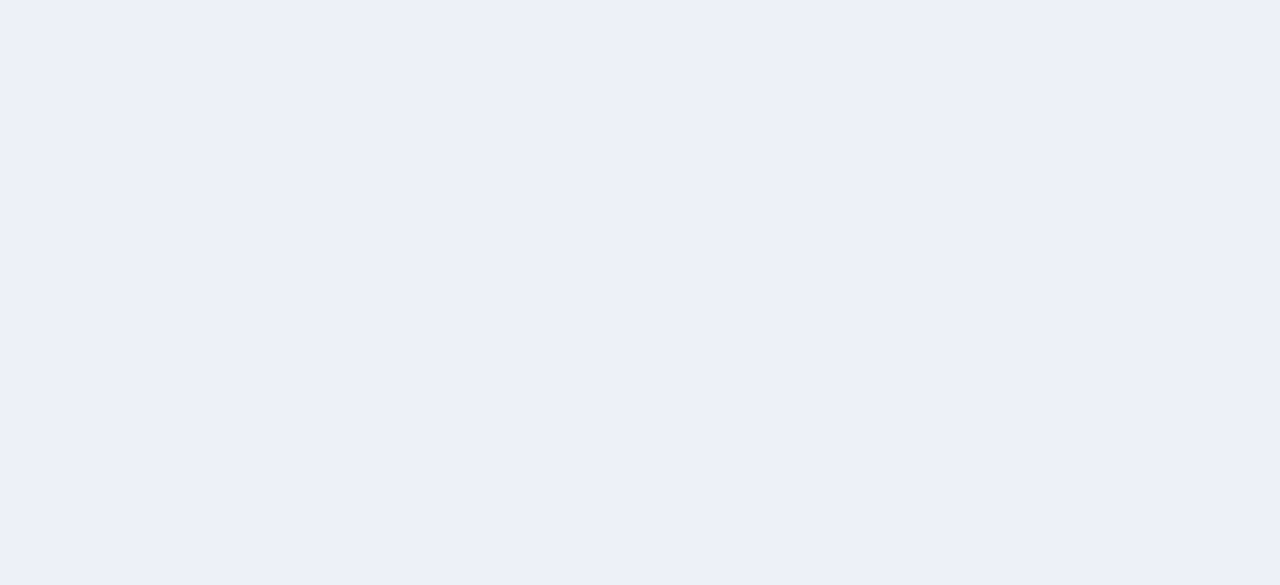scroll, scrollTop: 0, scrollLeft: 0, axis: both 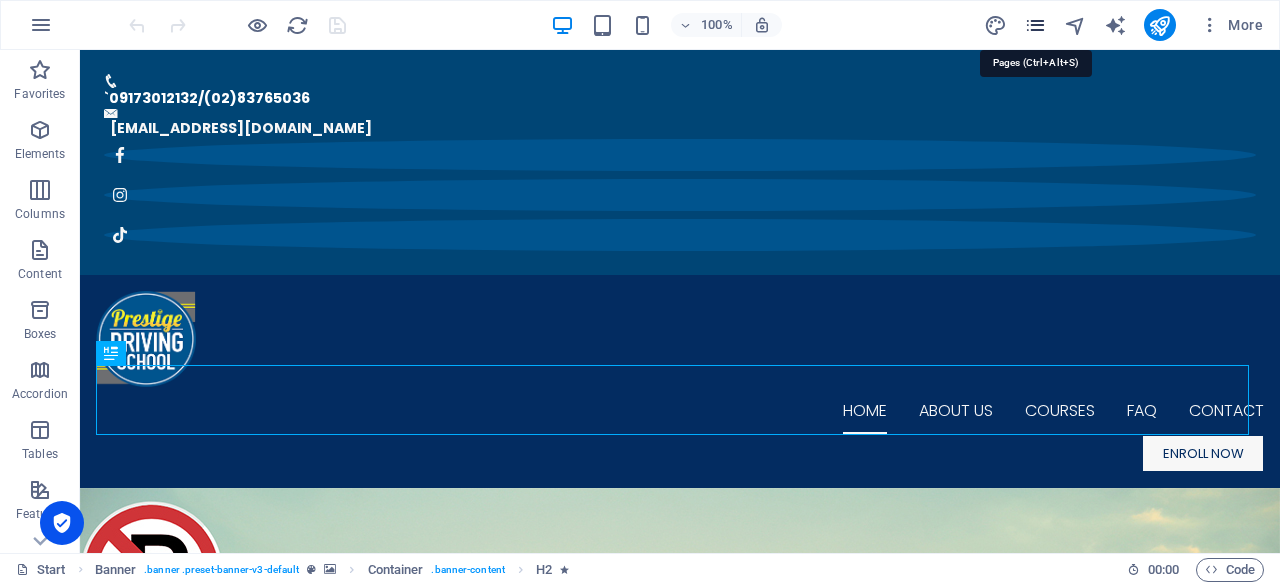 click at bounding box center (1035, 25) 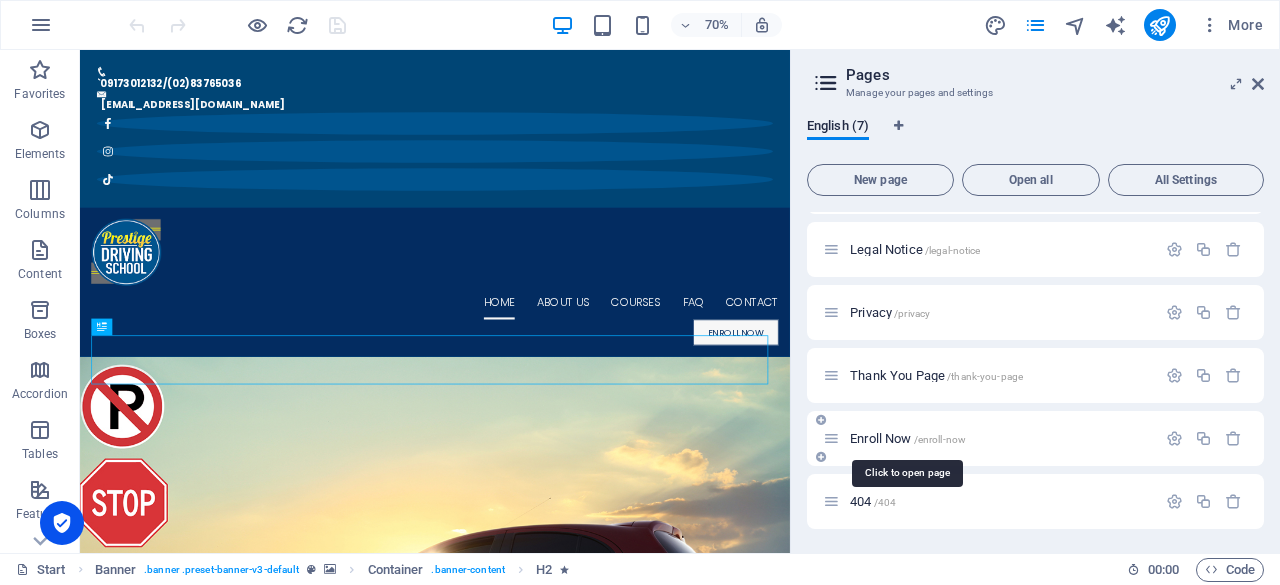 click on "/enroll-now" at bounding box center [940, 439] 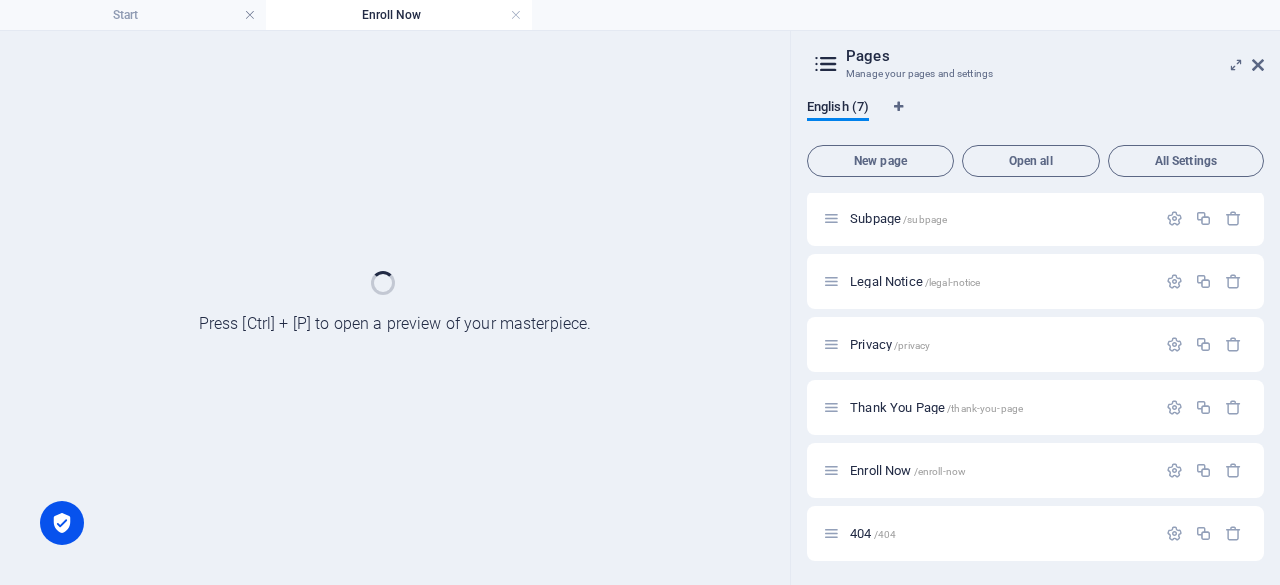 scroll, scrollTop: 64, scrollLeft: 0, axis: vertical 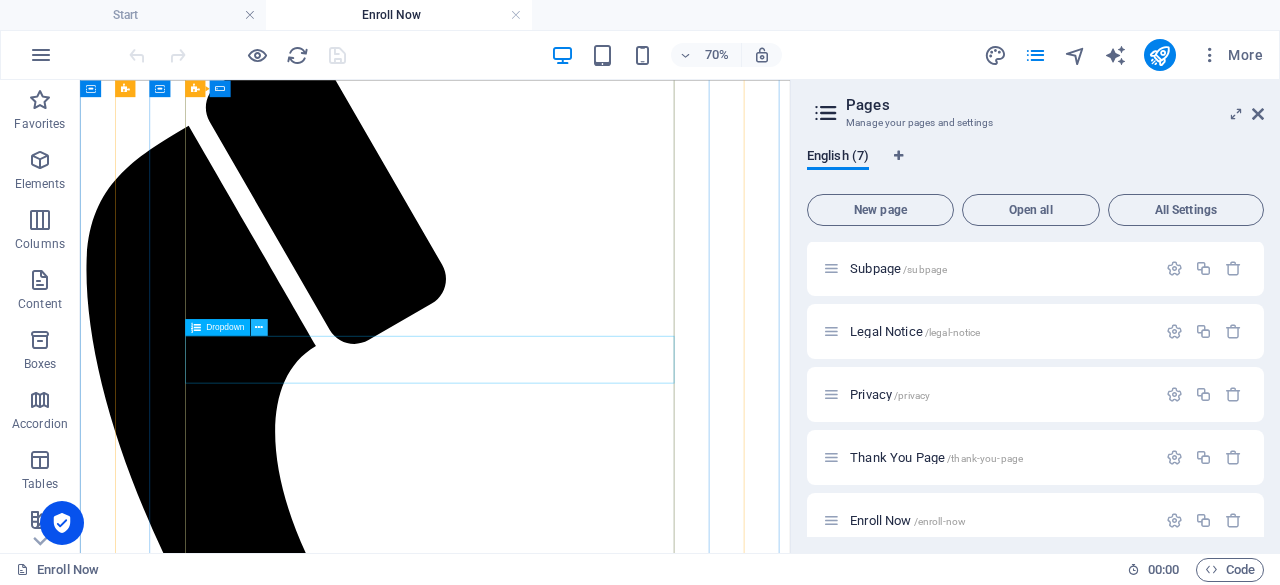 click at bounding box center (259, 327) 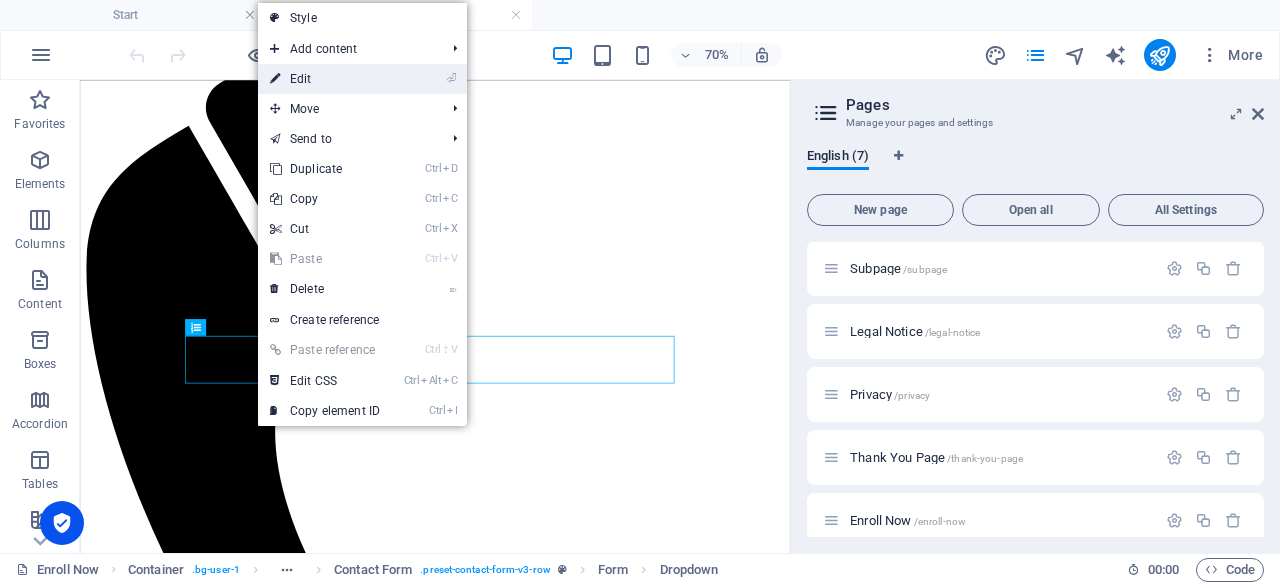 click on "⏎  Edit" at bounding box center [325, 79] 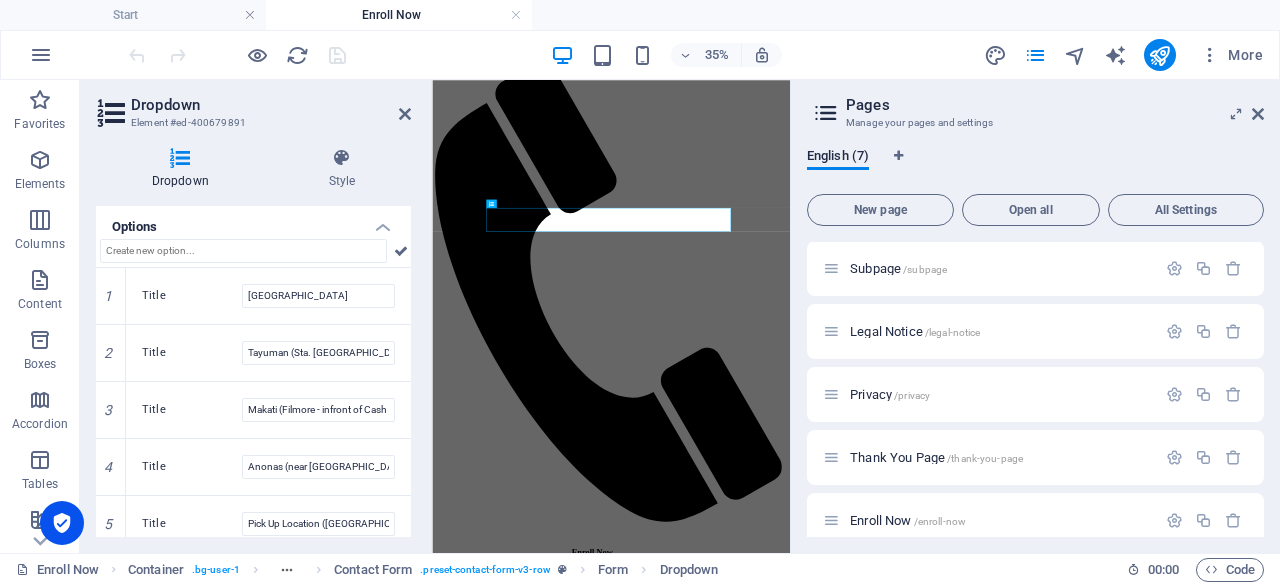 scroll, scrollTop: 241, scrollLeft: 0, axis: vertical 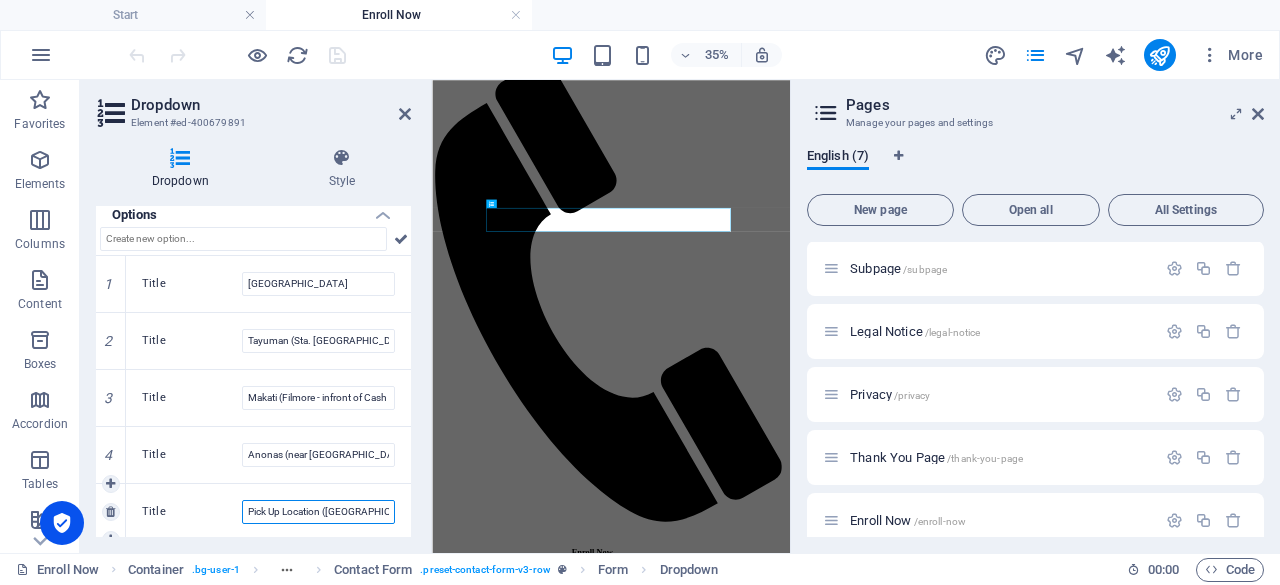click on "Pick Up Location ([GEOGRAPHIC_DATA]) ([GEOGRAPHIC_DATA]) (South Super Market Pasig) ([PERSON_NAME] QC) ([PERSON_NAME] QC) (Trinoma QC) ([PERSON_NAME]) ([PERSON_NAME])" at bounding box center (318, 512) 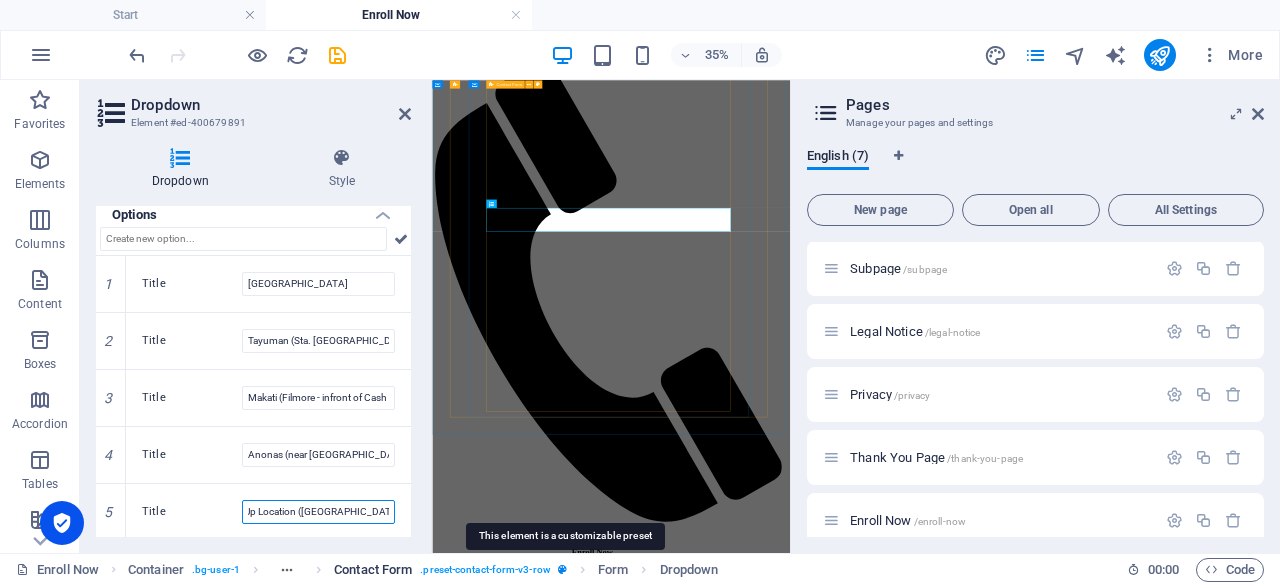 scroll, scrollTop: 0, scrollLeft: 0, axis: both 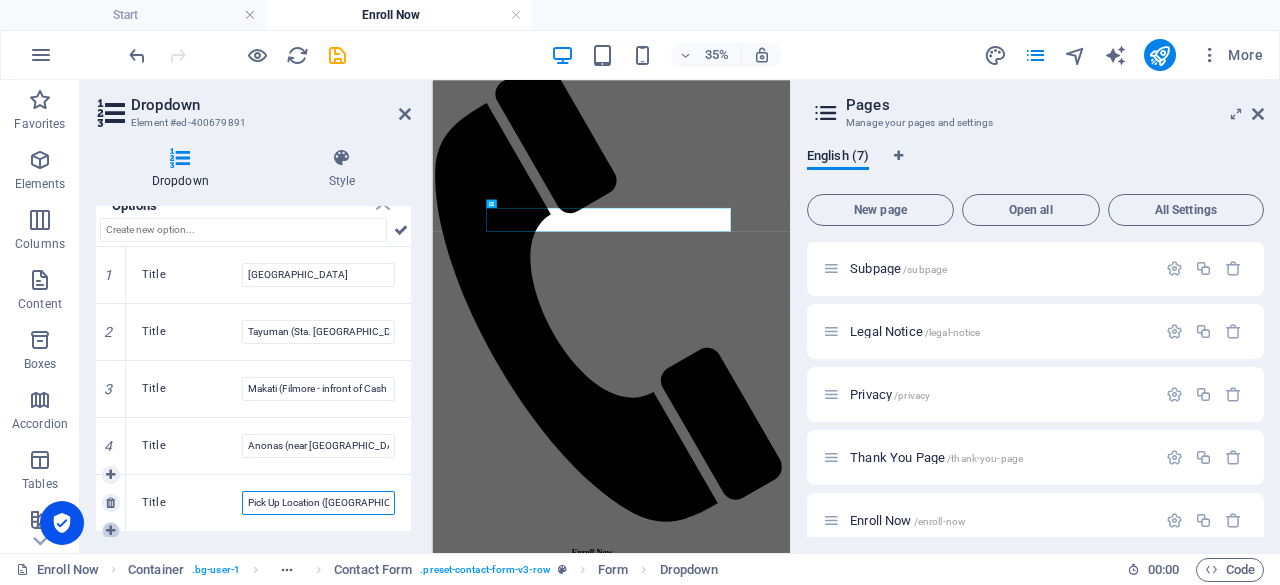 click at bounding box center (111, 531) 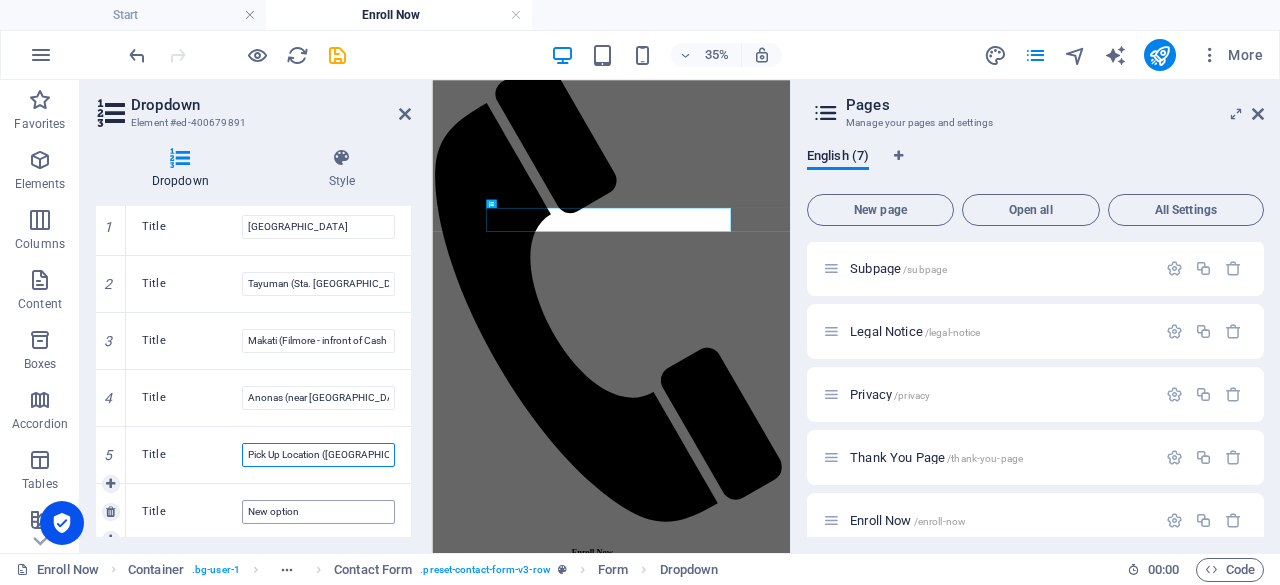 scroll, scrollTop: 307, scrollLeft: 0, axis: vertical 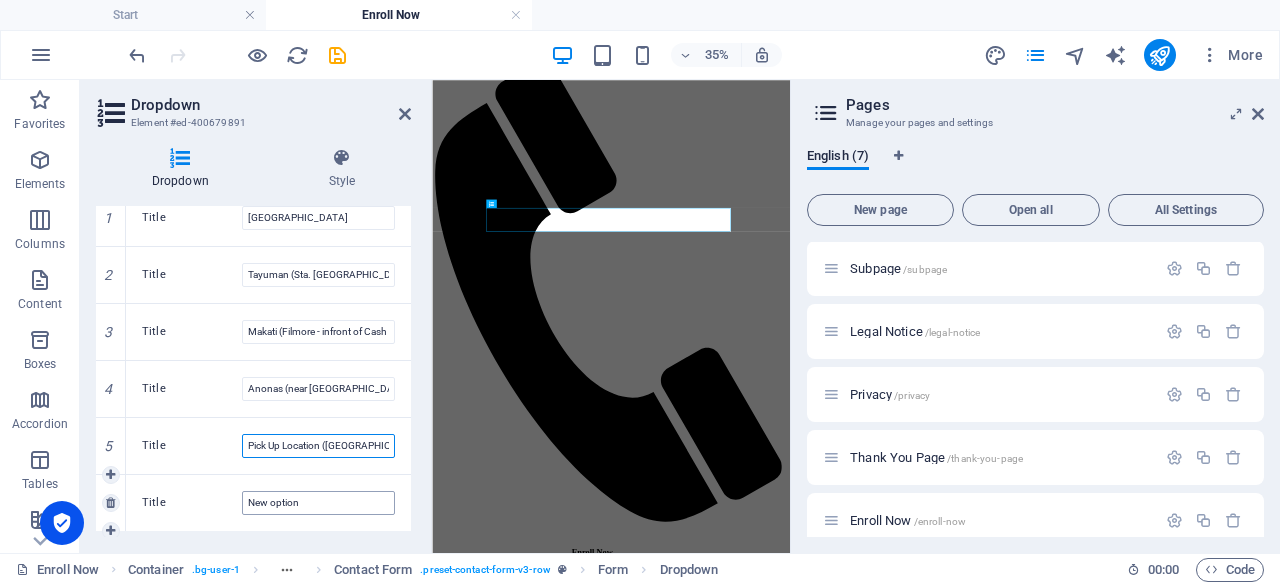 type on "Pick Up Location ([GEOGRAPHIC_DATA])" 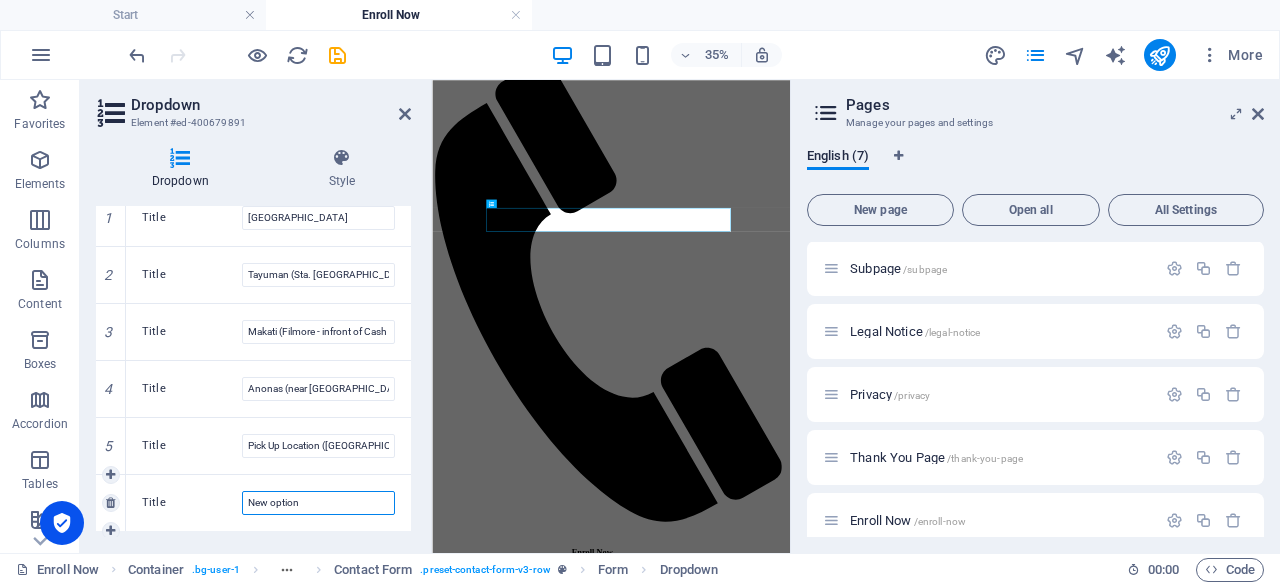 click on "New option" at bounding box center (318, 503) 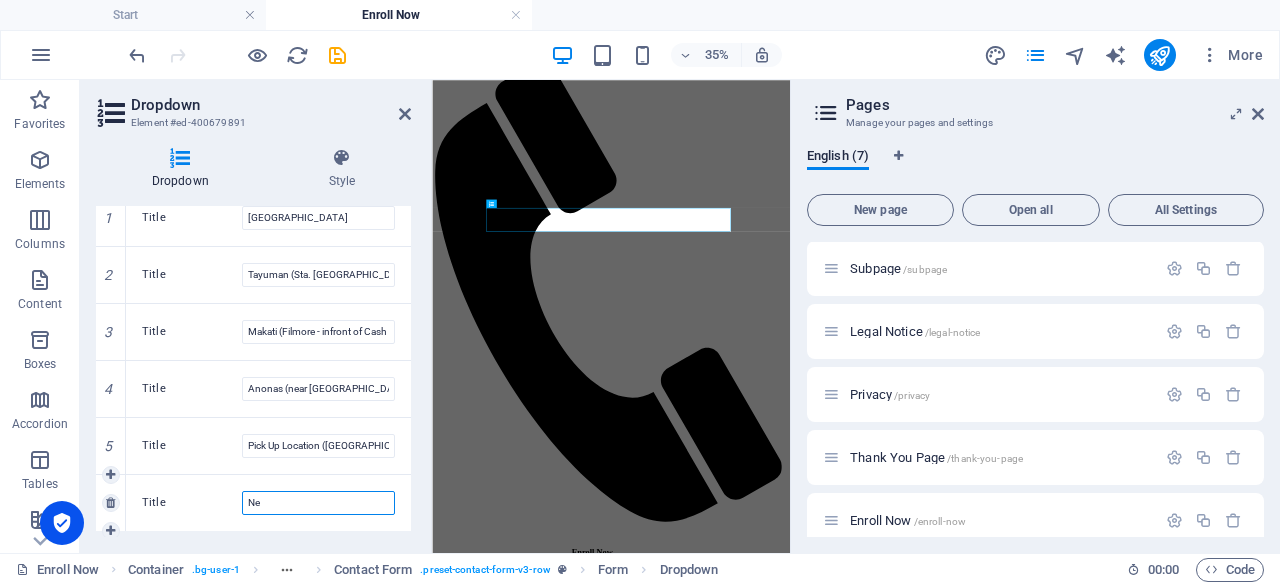 type on "N" 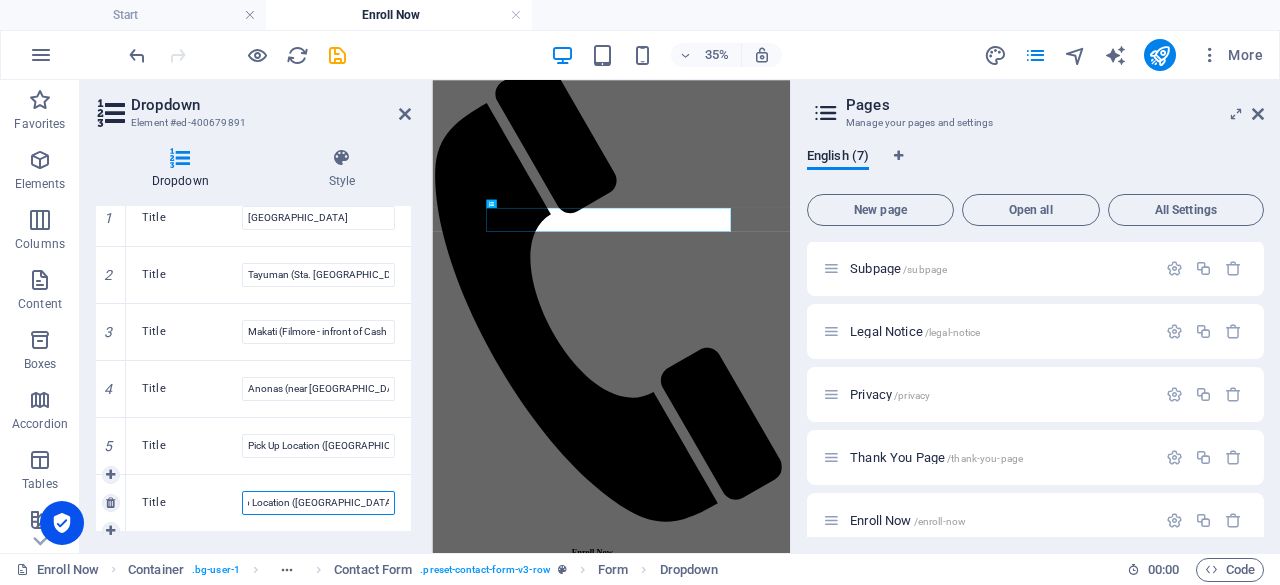 scroll, scrollTop: 0, scrollLeft: 34, axis: horizontal 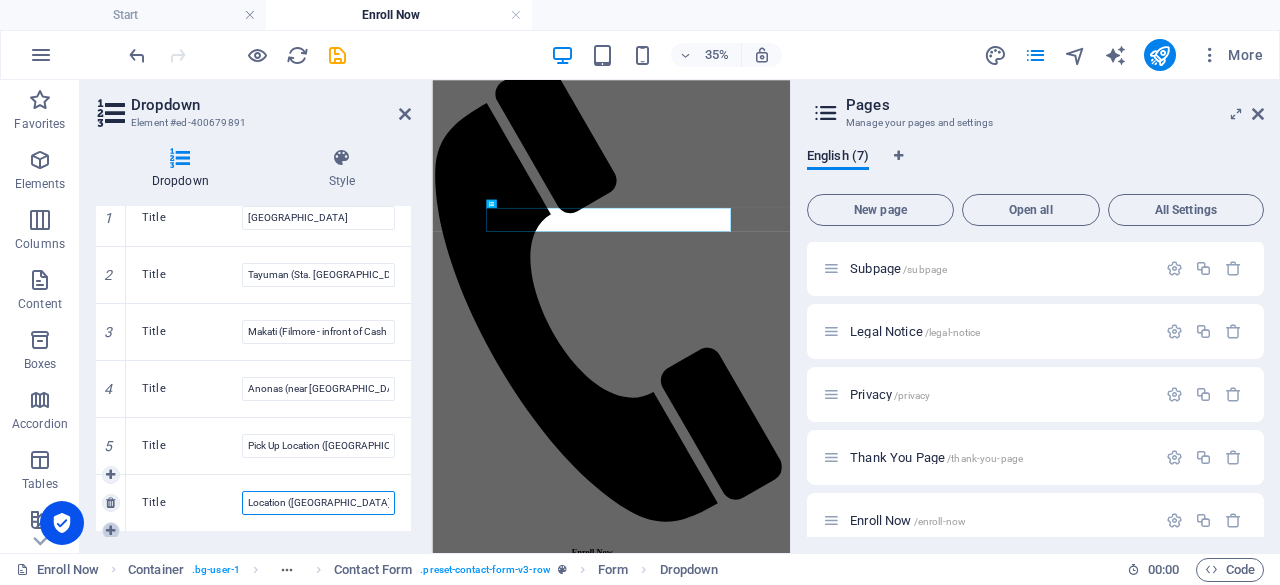 click at bounding box center [110, 531] 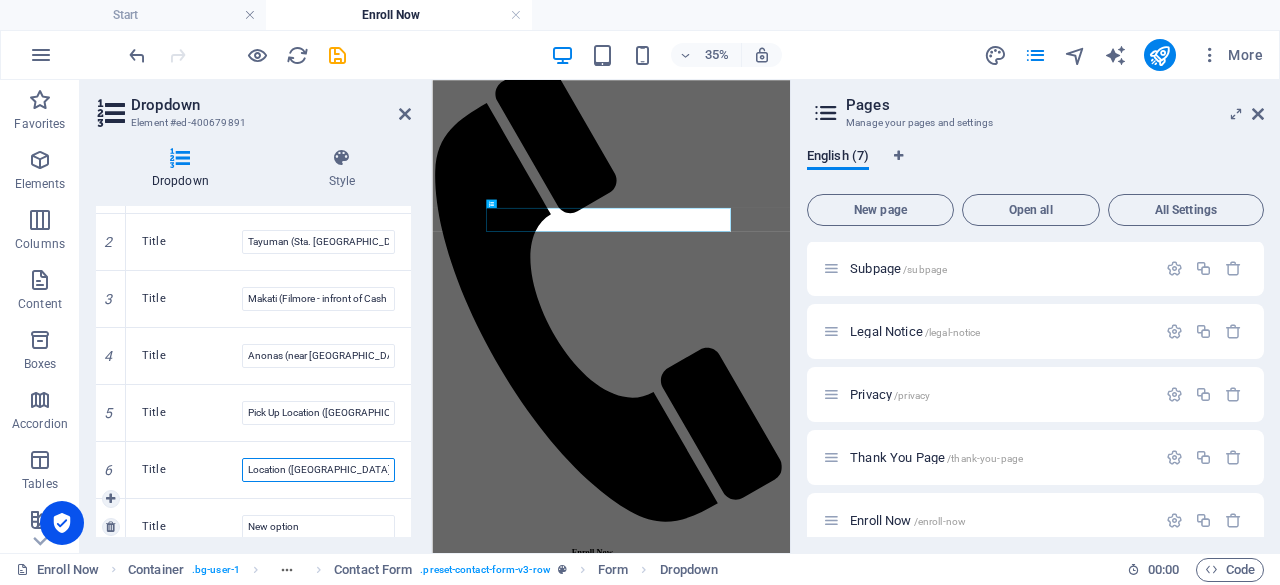 scroll, scrollTop: 354, scrollLeft: 0, axis: vertical 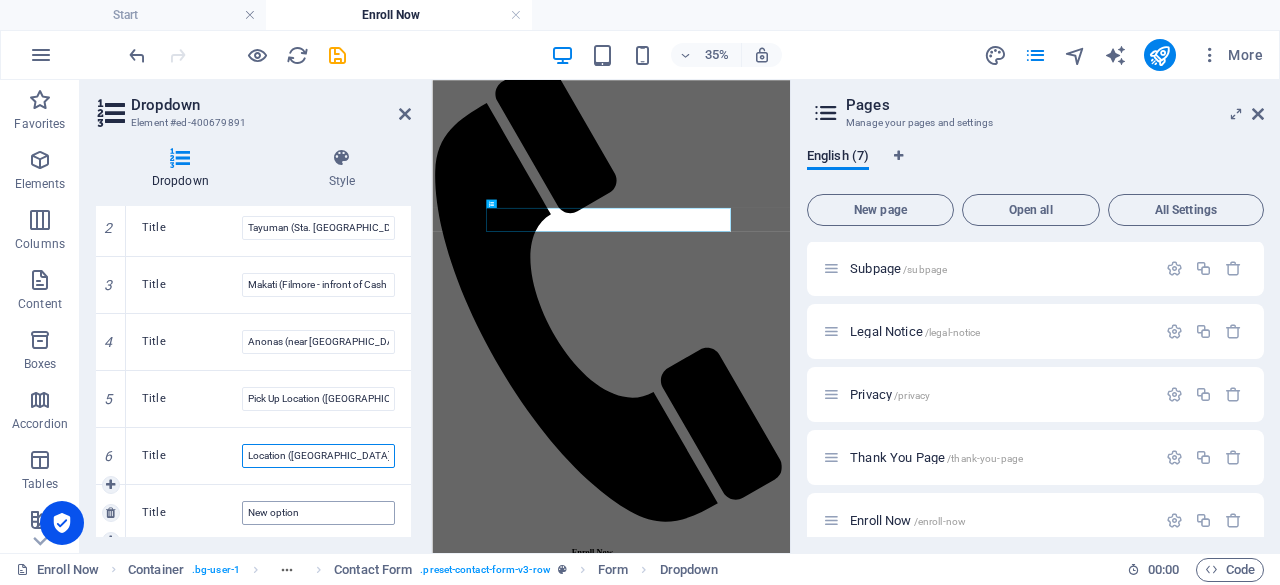 type on "Pick Up Location ([GEOGRAPHIC_DATA])" 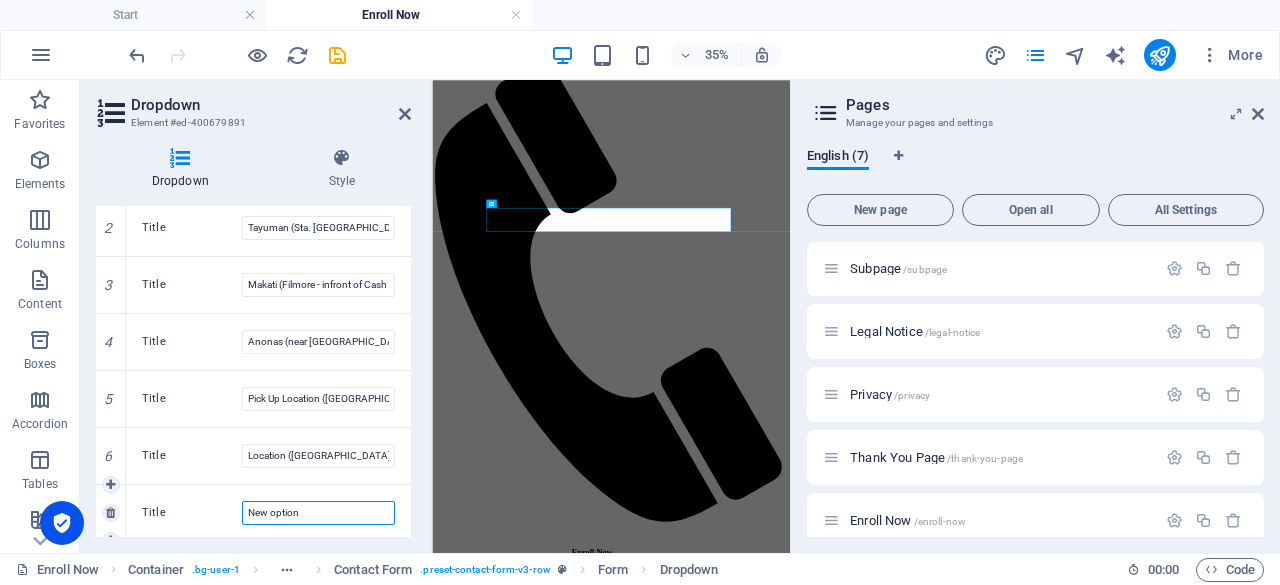 click on "New option" at bounding box center [318, 513] 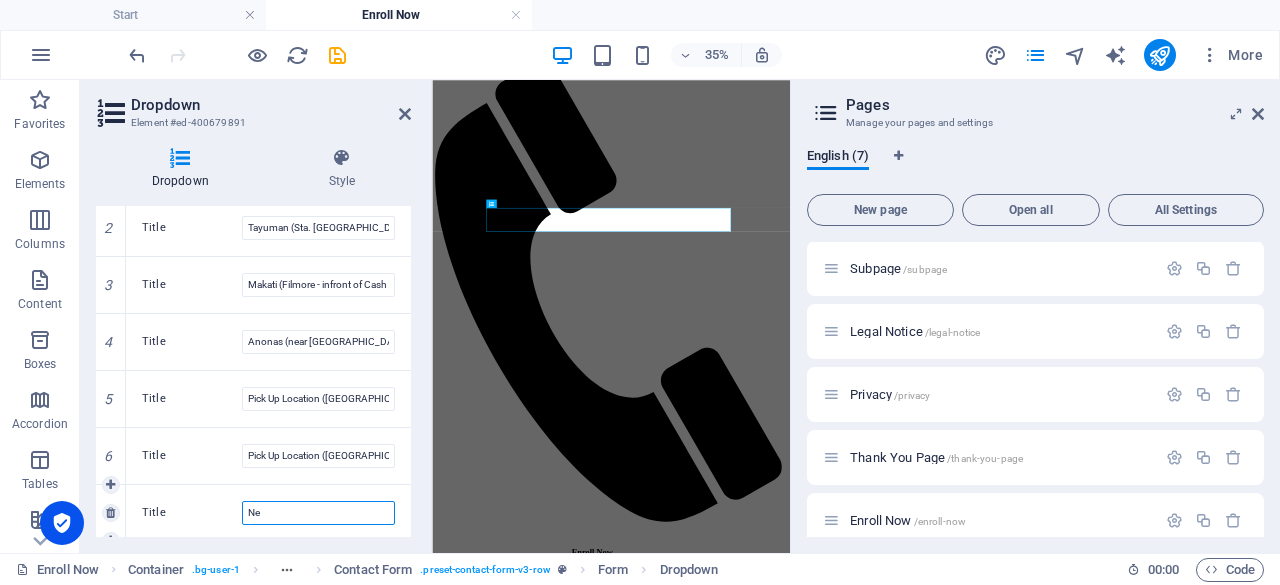 type on "N" 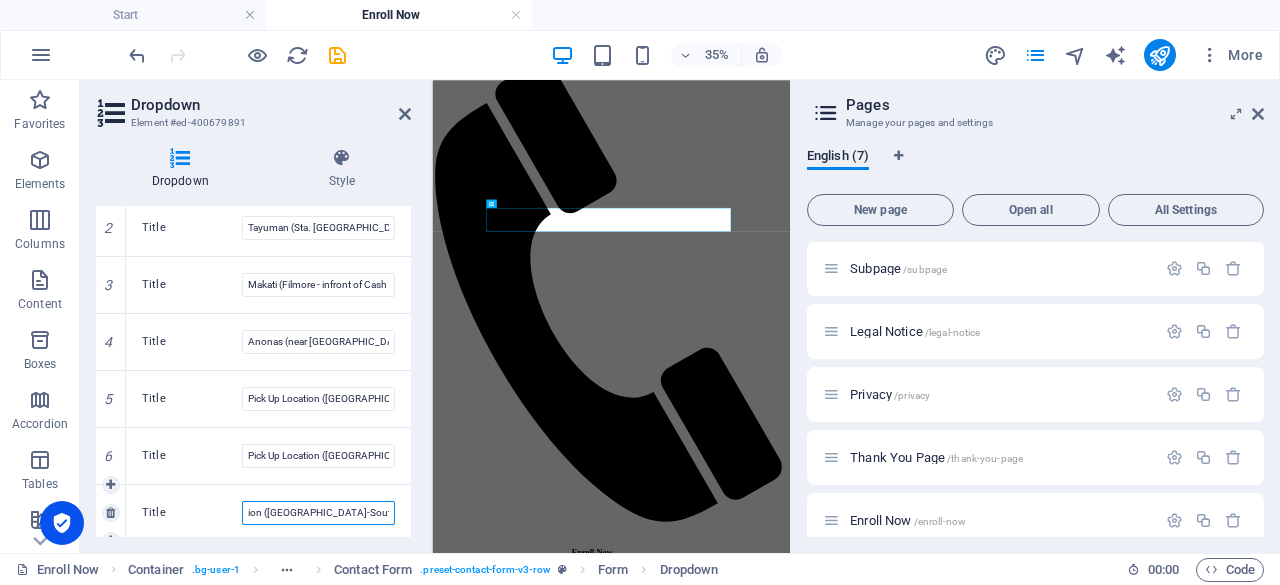 scroll, scrollTop: 0, scrollLeft: 62, axis: horizontal 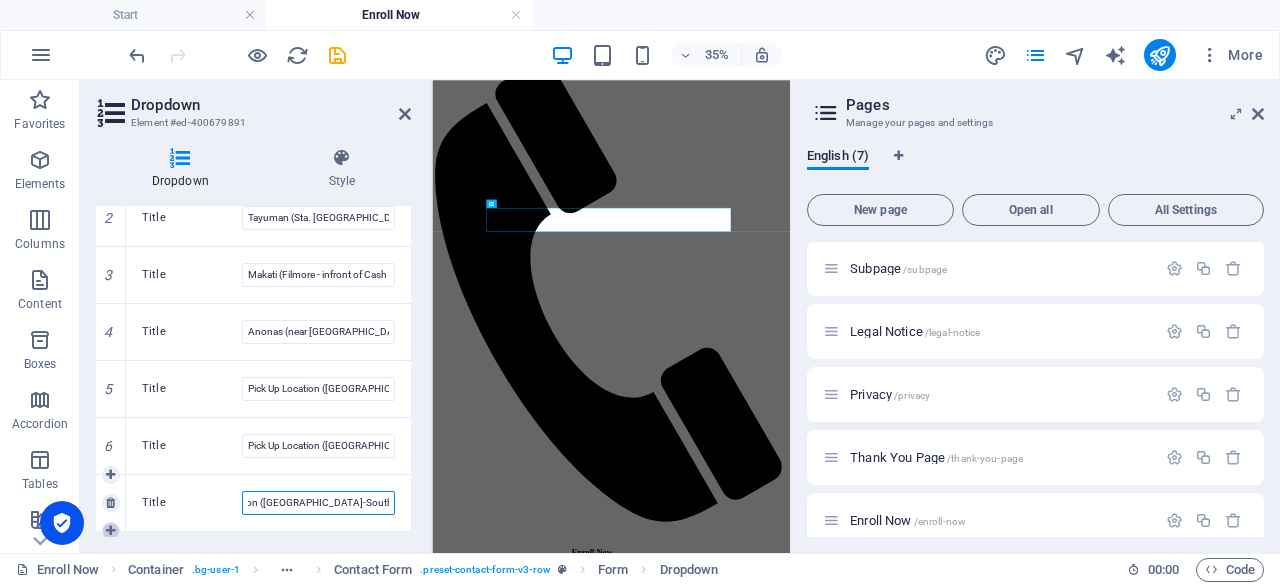 click at bounding box center [110, 531] 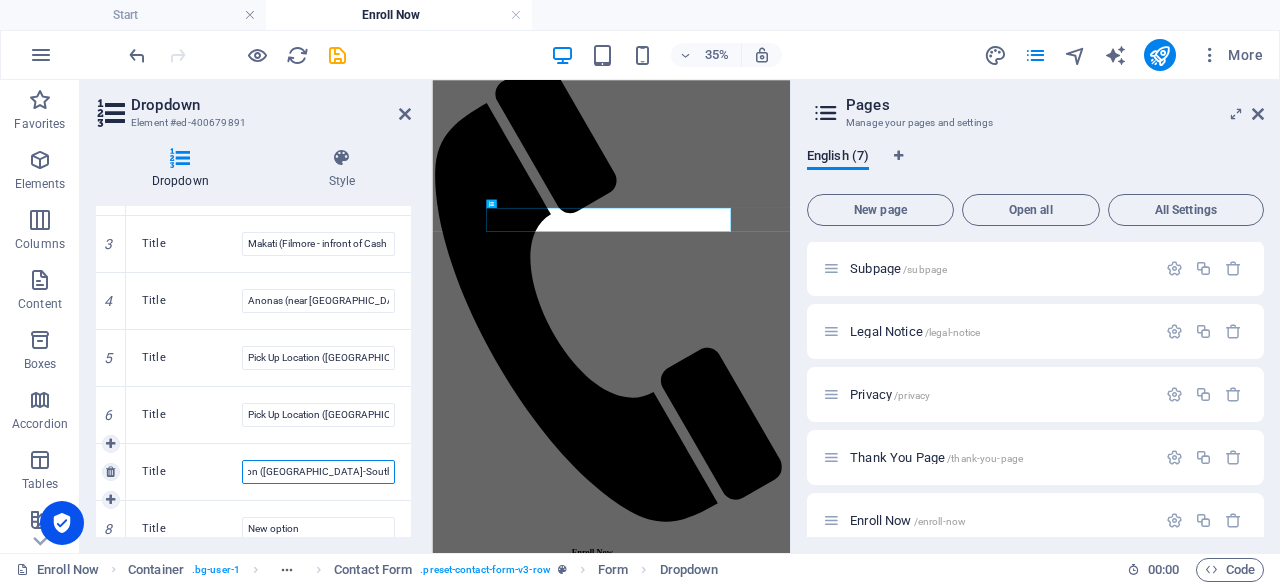 scroll, scrollTop: 411, scrollLeft: 0, axis: vertical 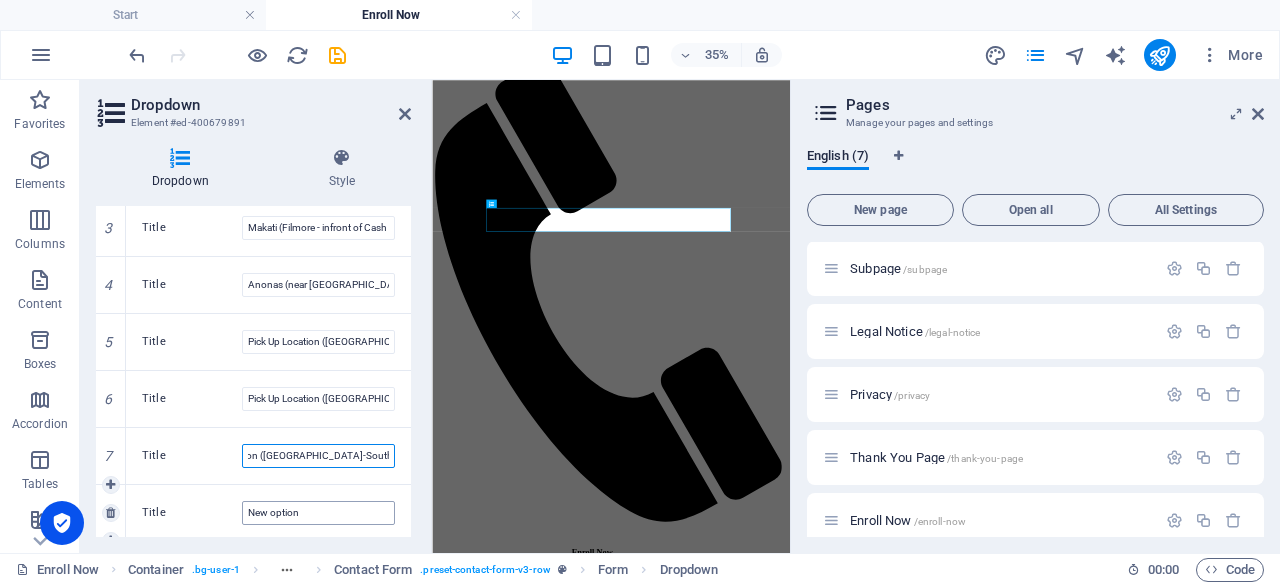 type on "Pick Uo Location ([GEOGRAPHIC_DATA]-South Super Market)" 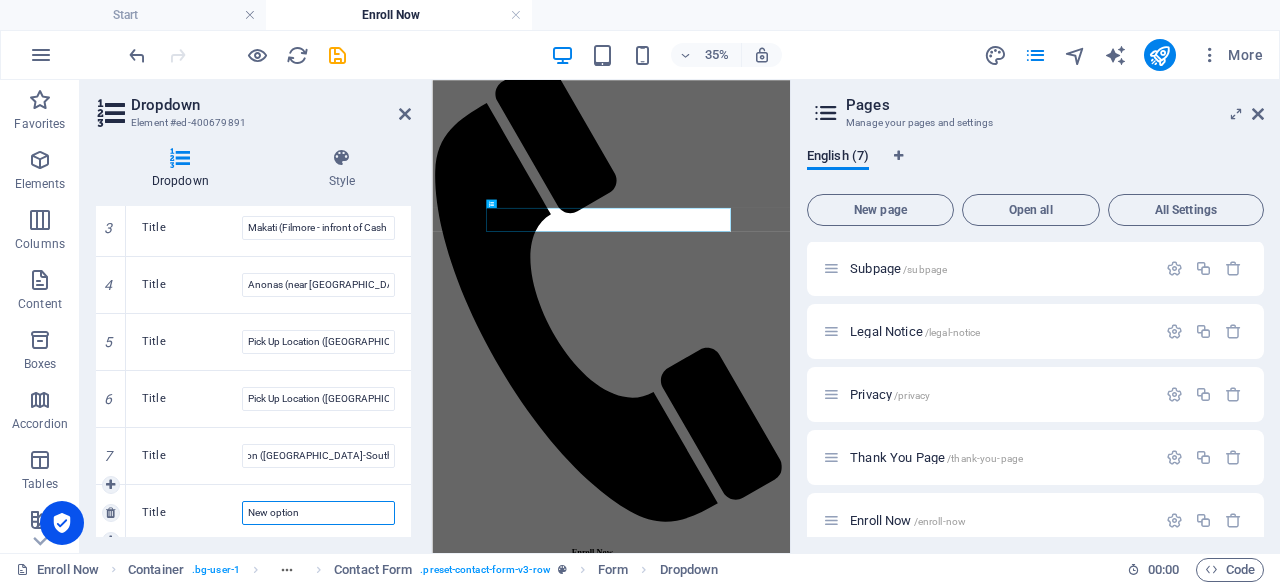 click on "New option" at bounding box center [318, 513] 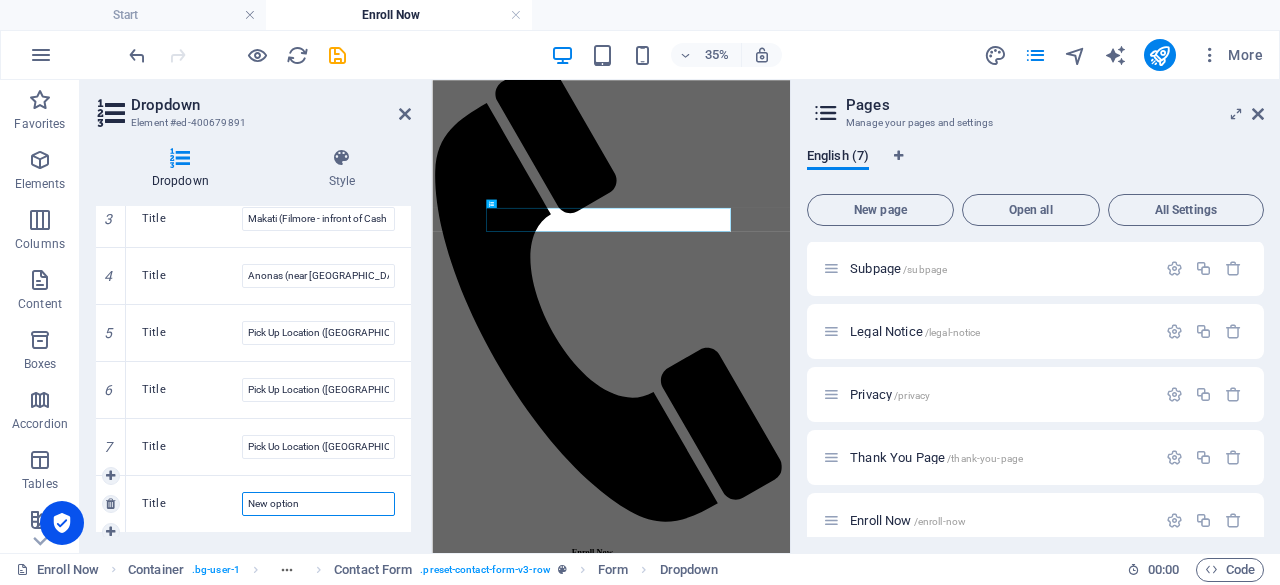 drag, startPoint x: 280, startPoint y: 513, endPoint x: 132, endPoint y: 531, distance: 149.09058 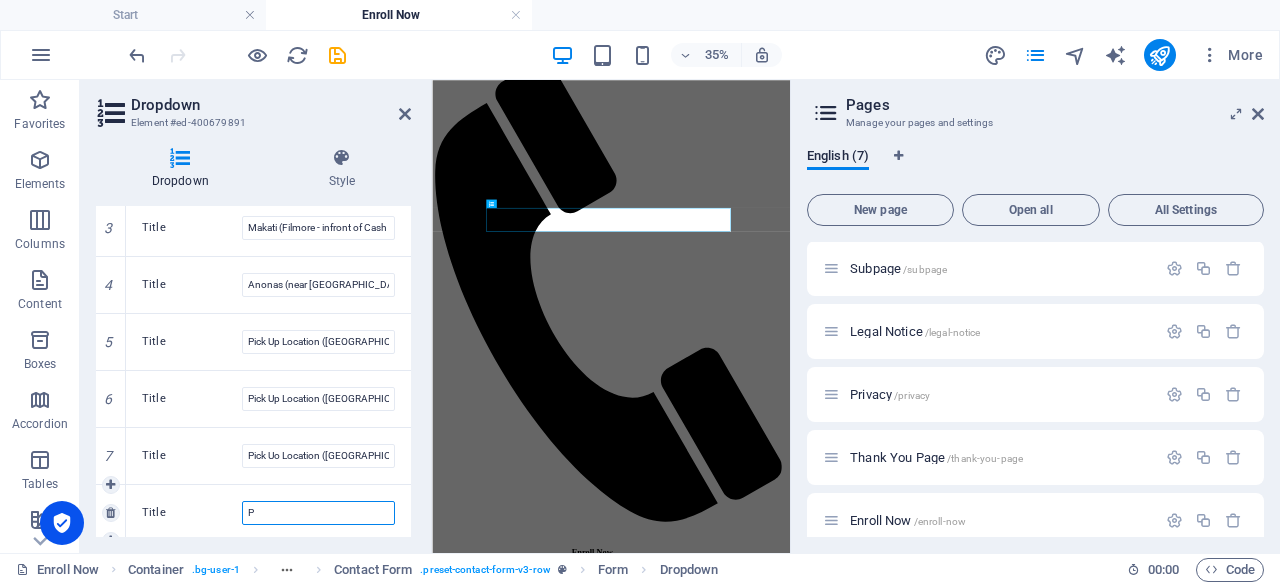 scroll, scrollTop: 411, scrollLeft: 0, axis: vertical 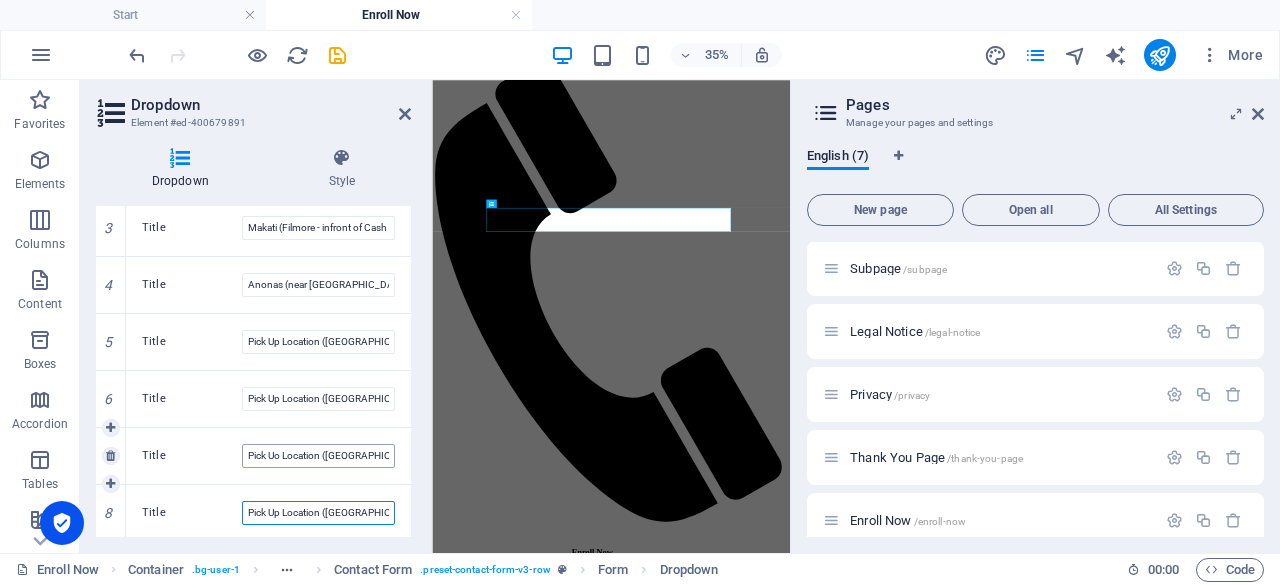 type on "Pick Up Location ([GEOGRAPHIC_DATA]" 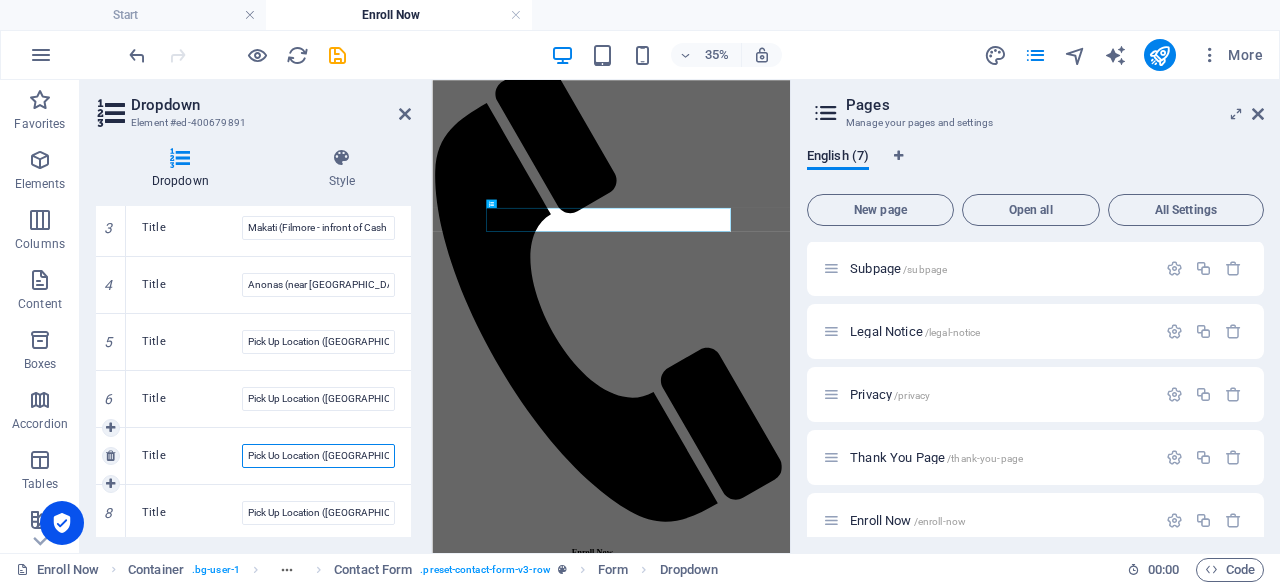 click on "Pick Uo Location ([GEOGRAPHIC_DATA]-South Super Market)" at bounding box center (318, 456) 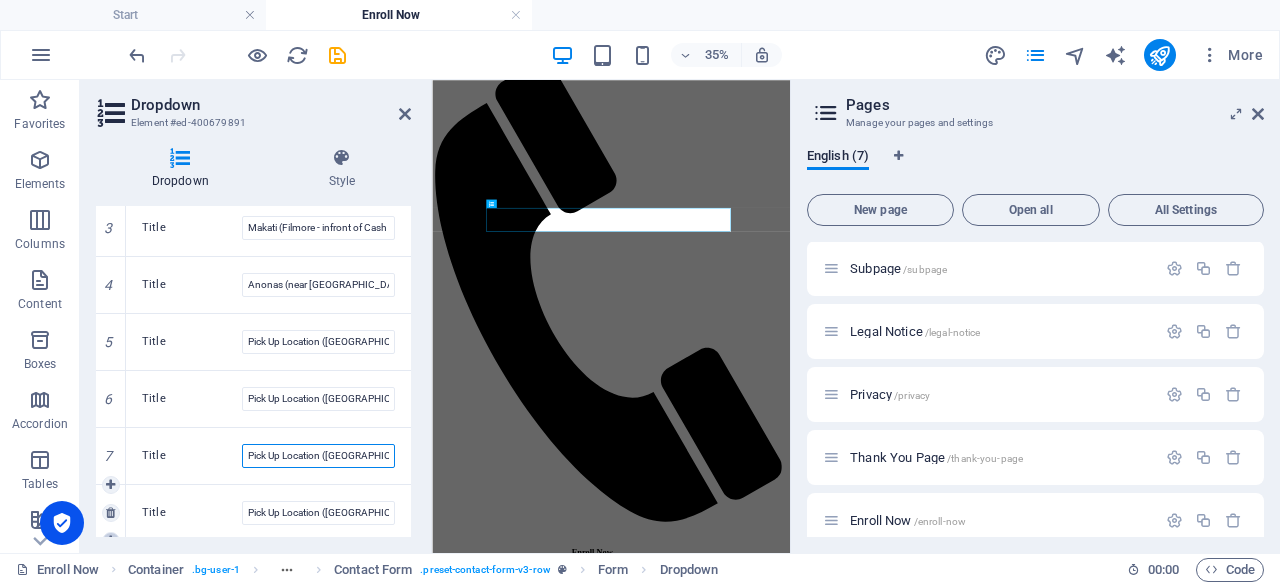 click at bounding box center (110, 541) 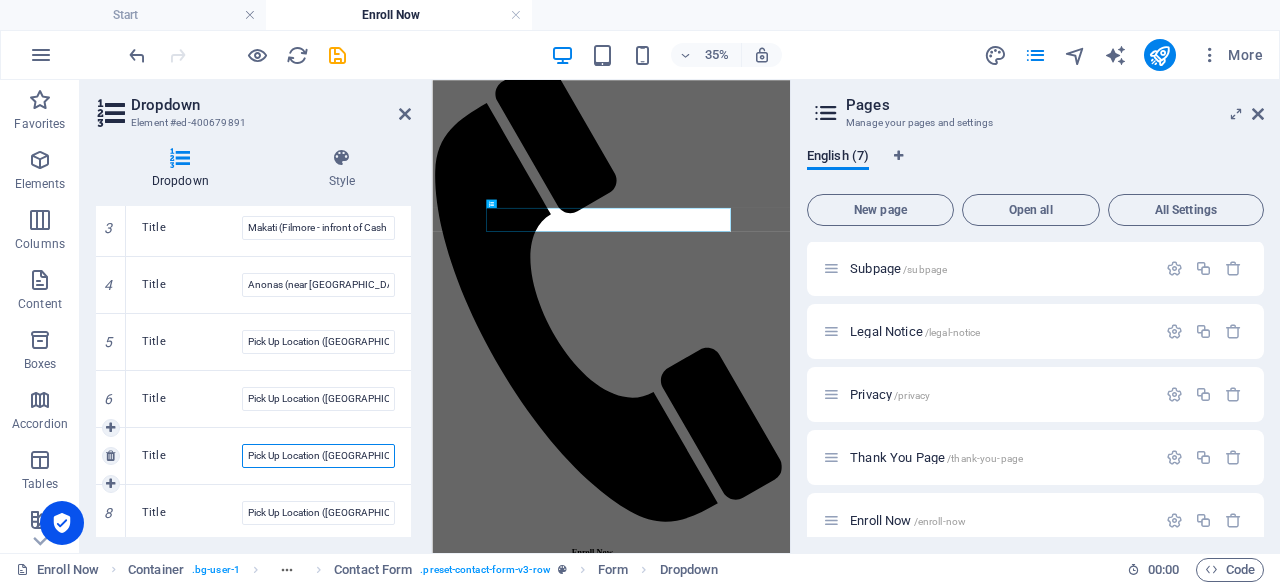 scroll, scrollTop: 468, scrollLeft: 0, axis: vertical 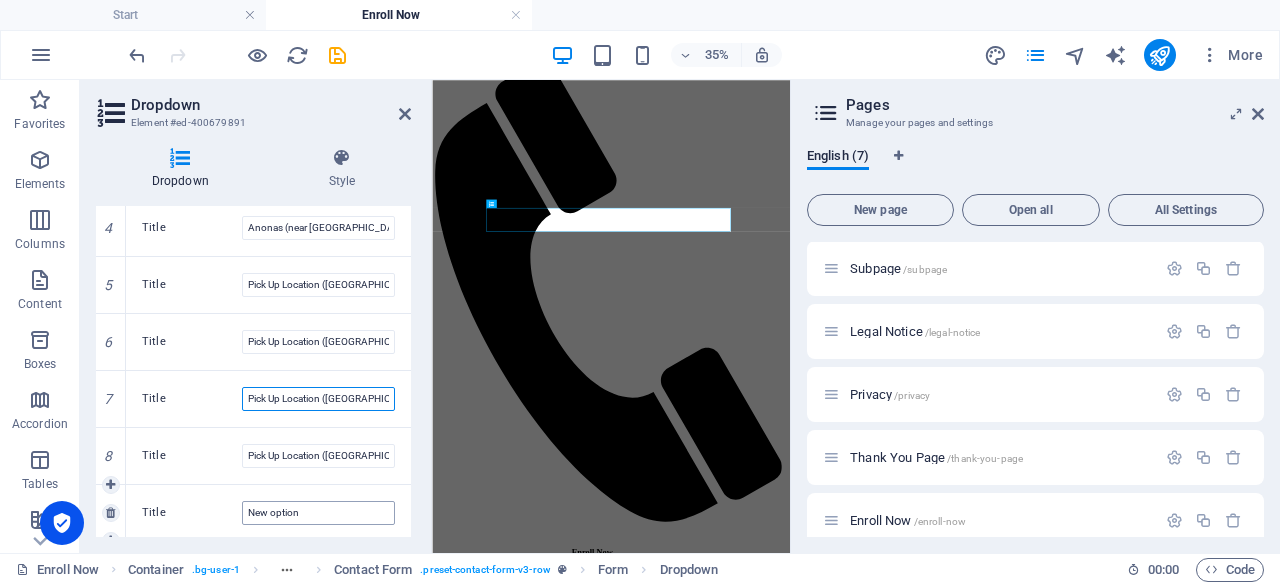 type on "Pick Up Location ([GEOGRAPHIC_DATA]-South Super Market)" 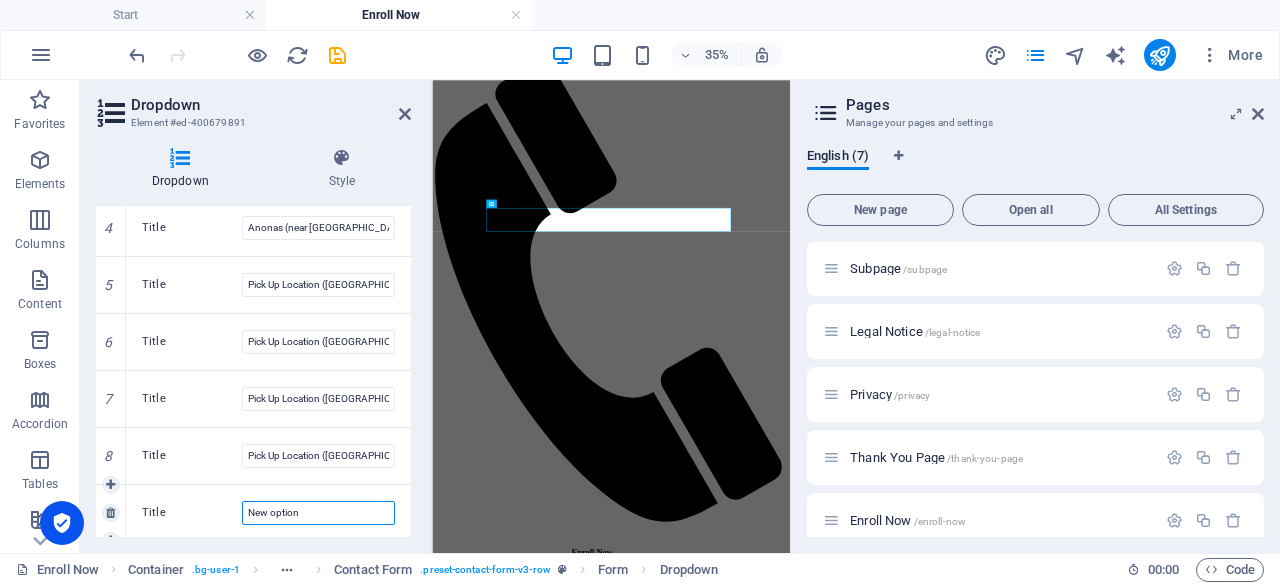 click on "New option" at bounding box center [318, 513] 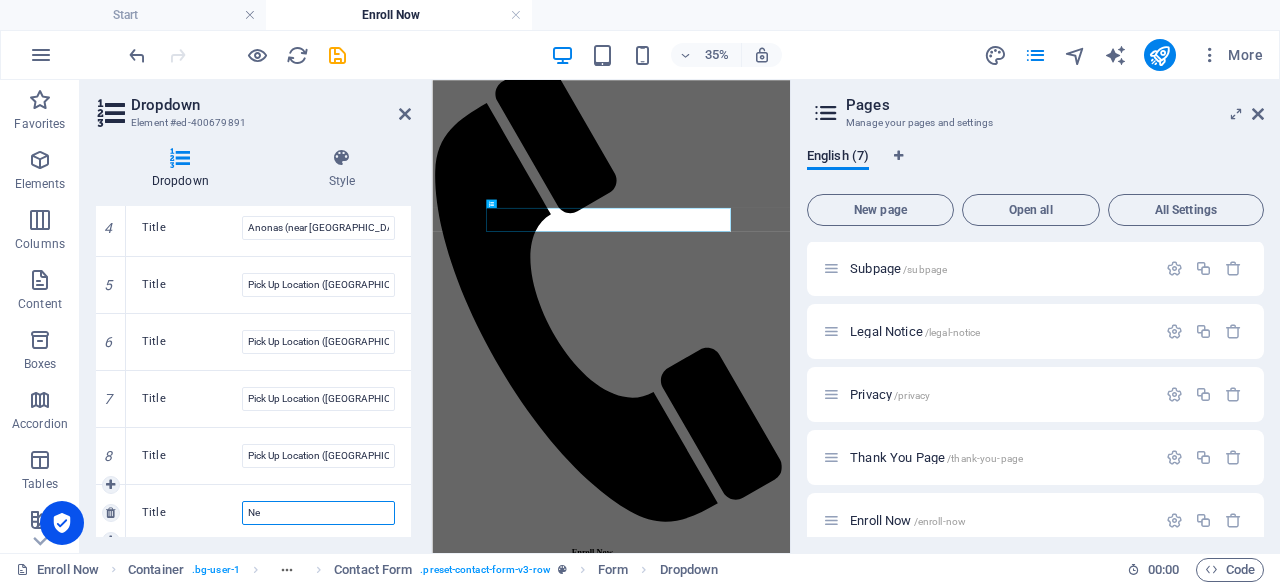 type on "N" 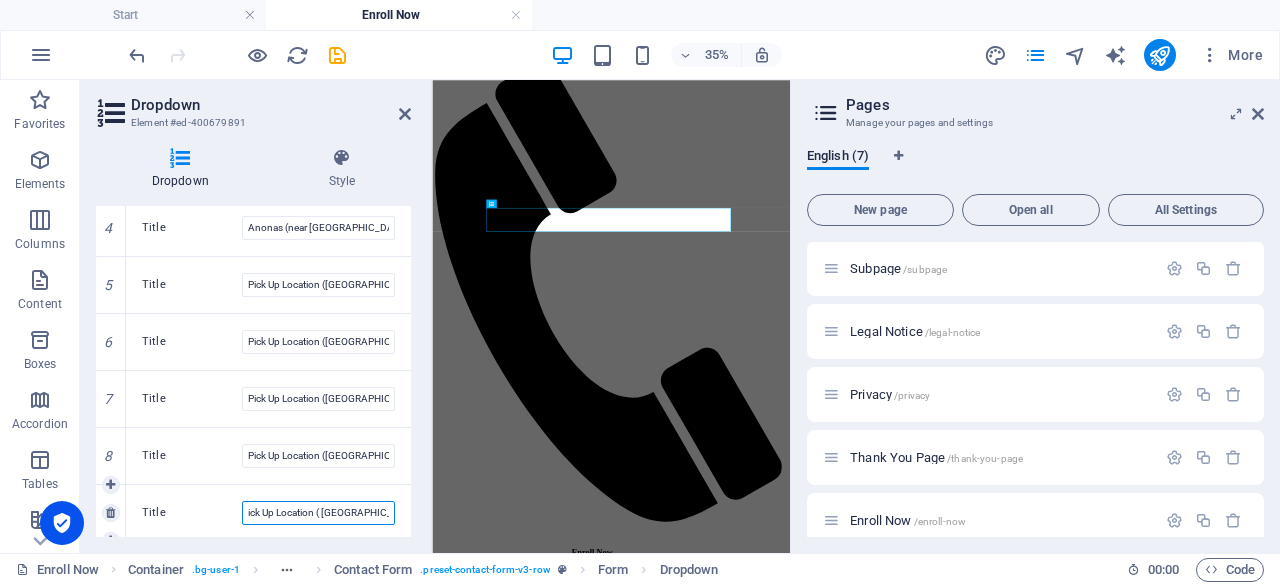 scroll, scrollTop: 0, scrollLeft: 10, axis: horizontal 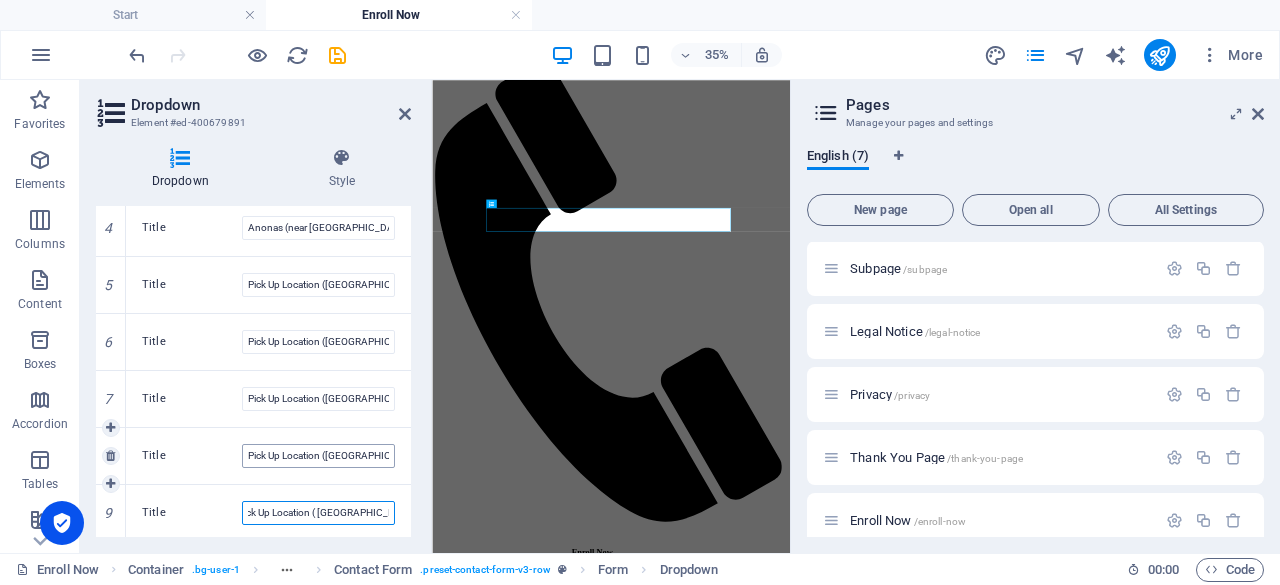 type on "Pick Up Location ( [GEOGRAPHIC_DATA])" 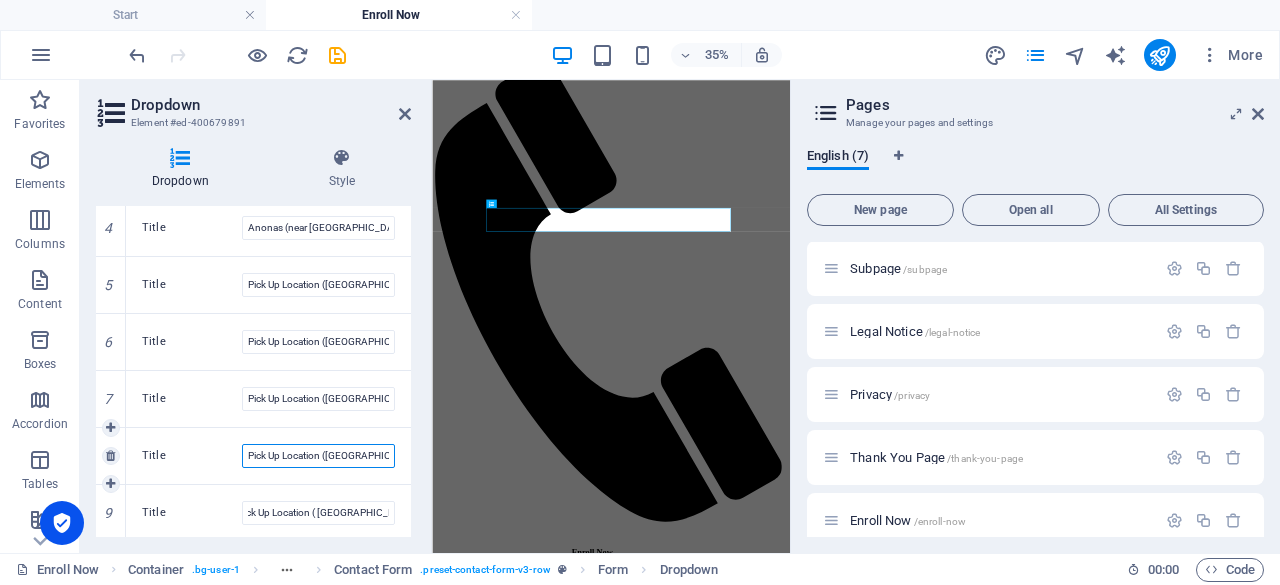 drag, startPoint x: 365, startPoint y: 450, endPoint x: 1020, endPoint y: 1233, distance: 1020.83984 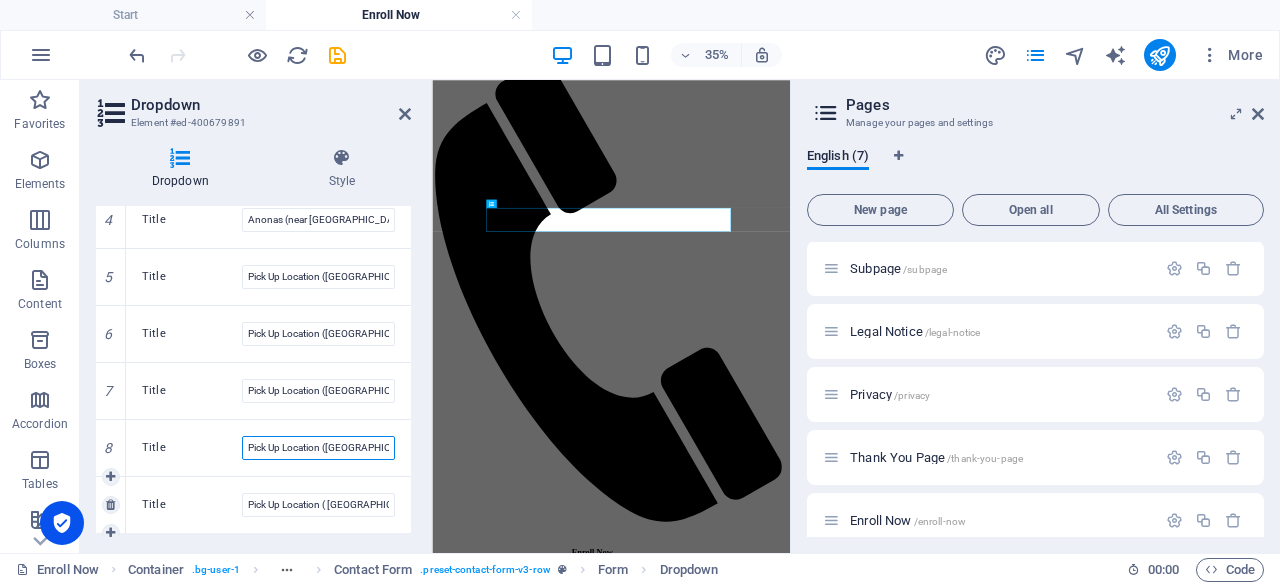 scroll, scrollTop: 477, scrollLeft: 0, axis: vertical 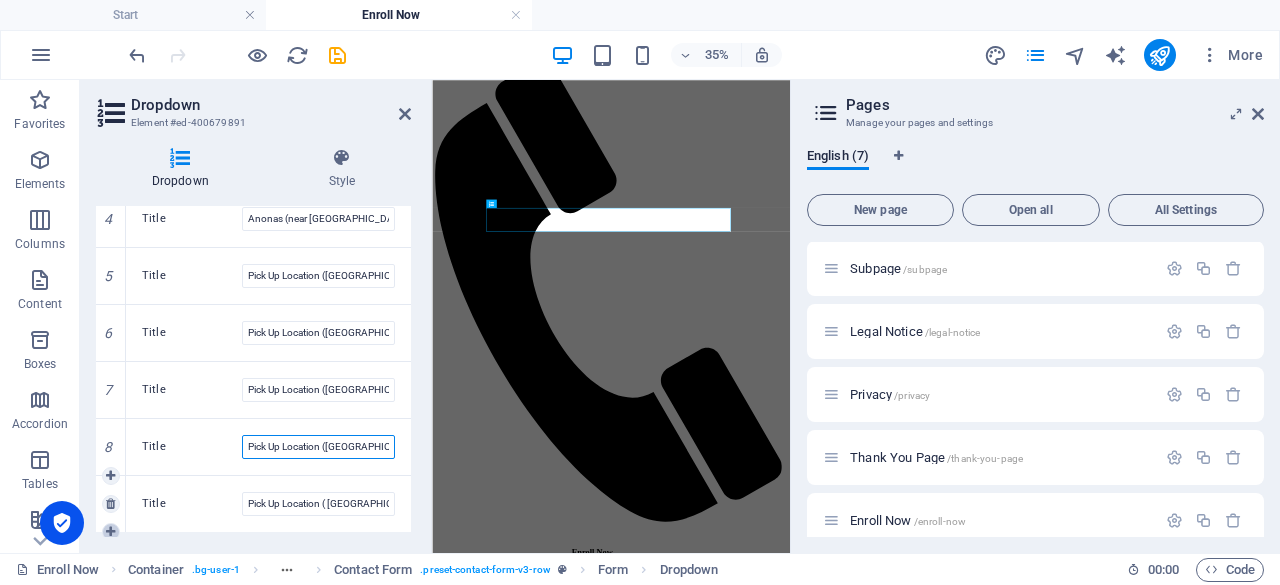 click at bounding box center [111, 532] 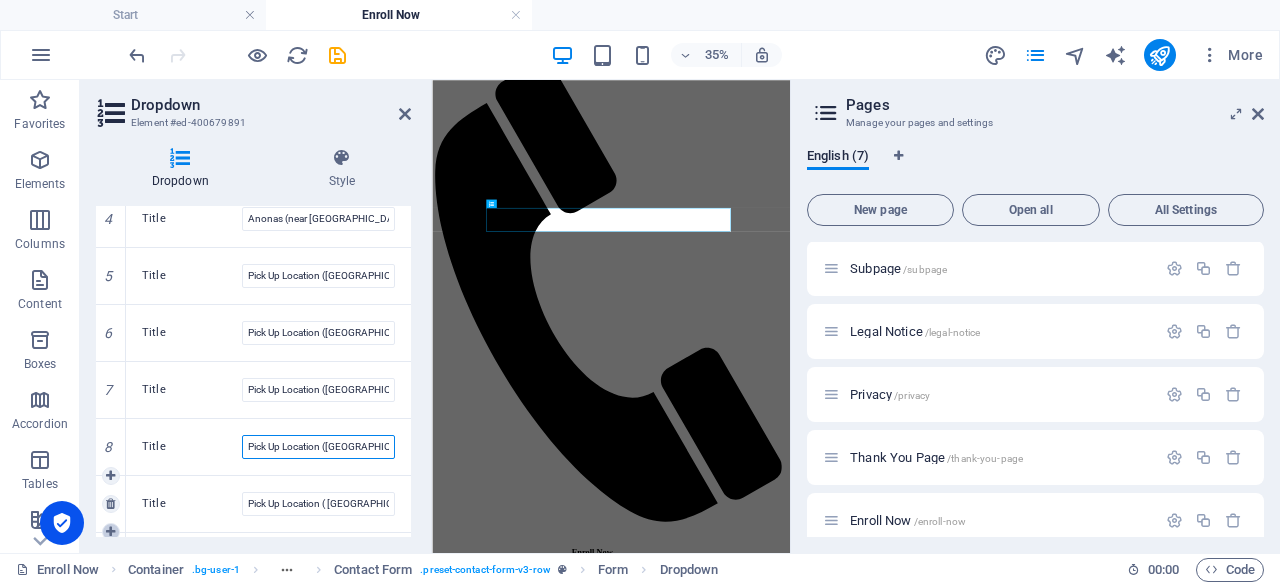 click at bounding box center (110, 532) 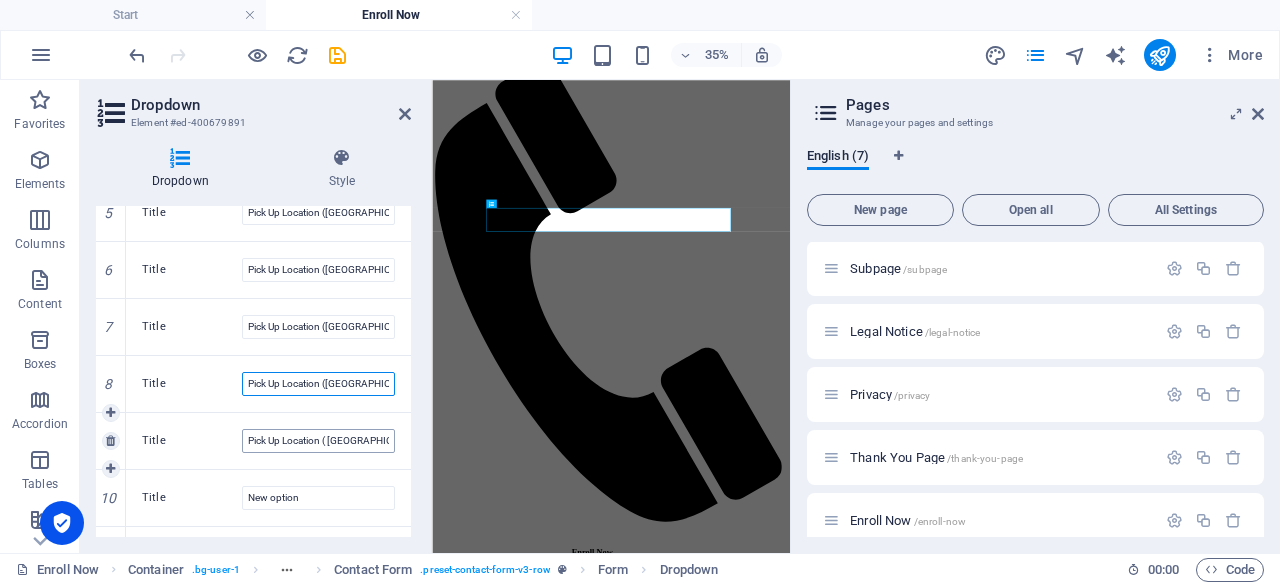 scroll, scrollTop: 581, scrollLeft: 0, axis: vertical 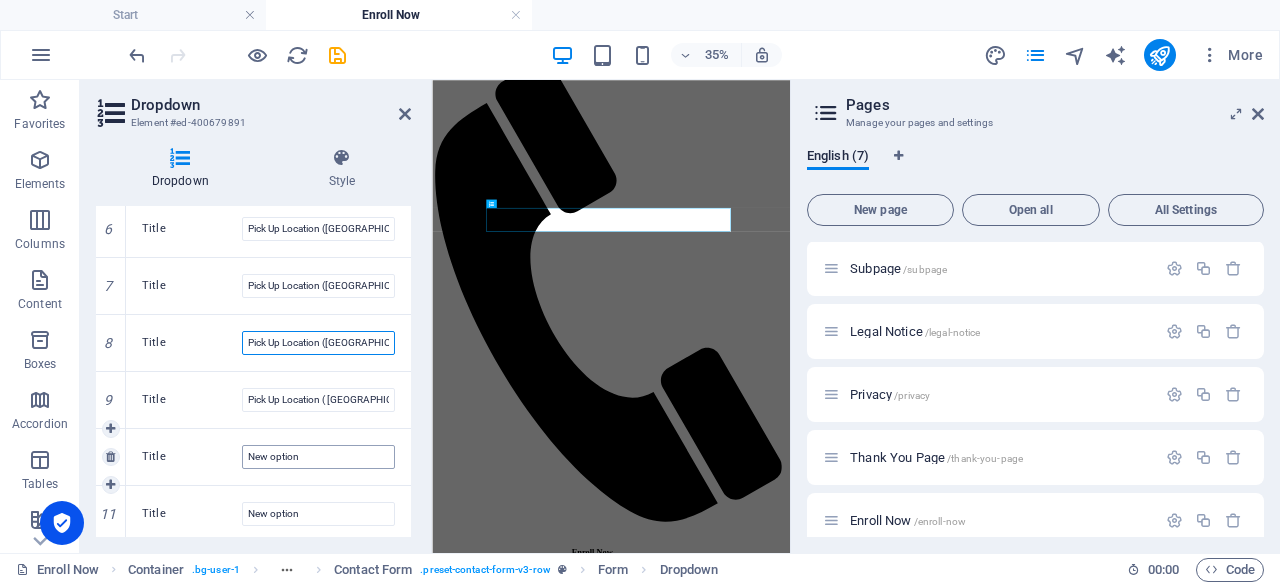 type on "Pick Up Location ([GEOGRAPHIC_DATA])" 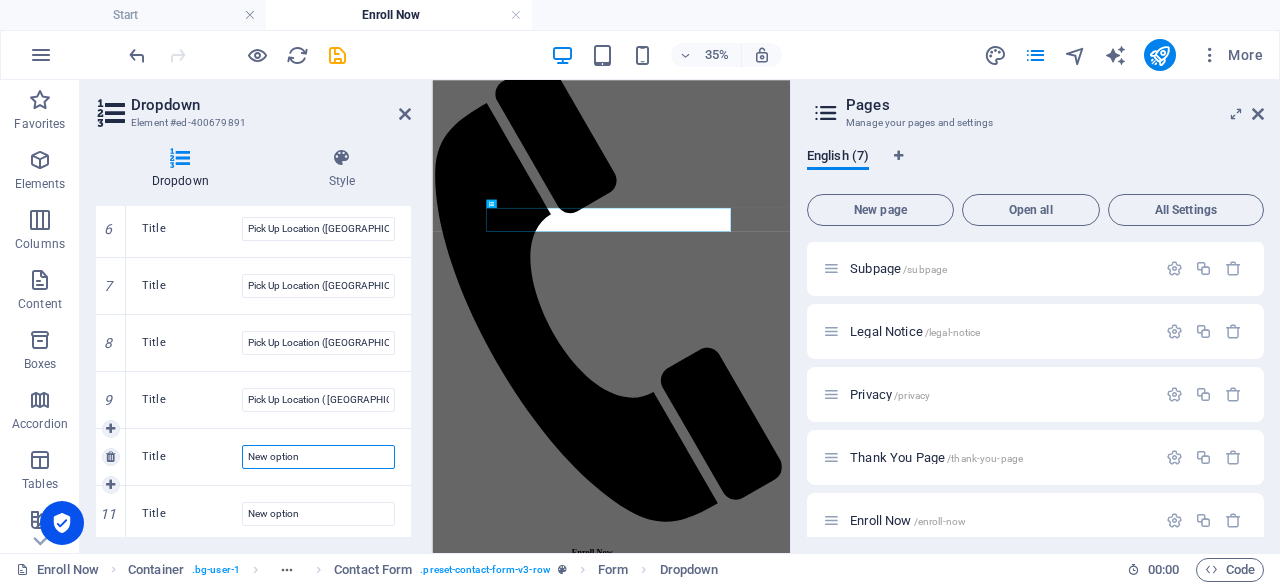 click on "New option" at bounding box center (318, 457) 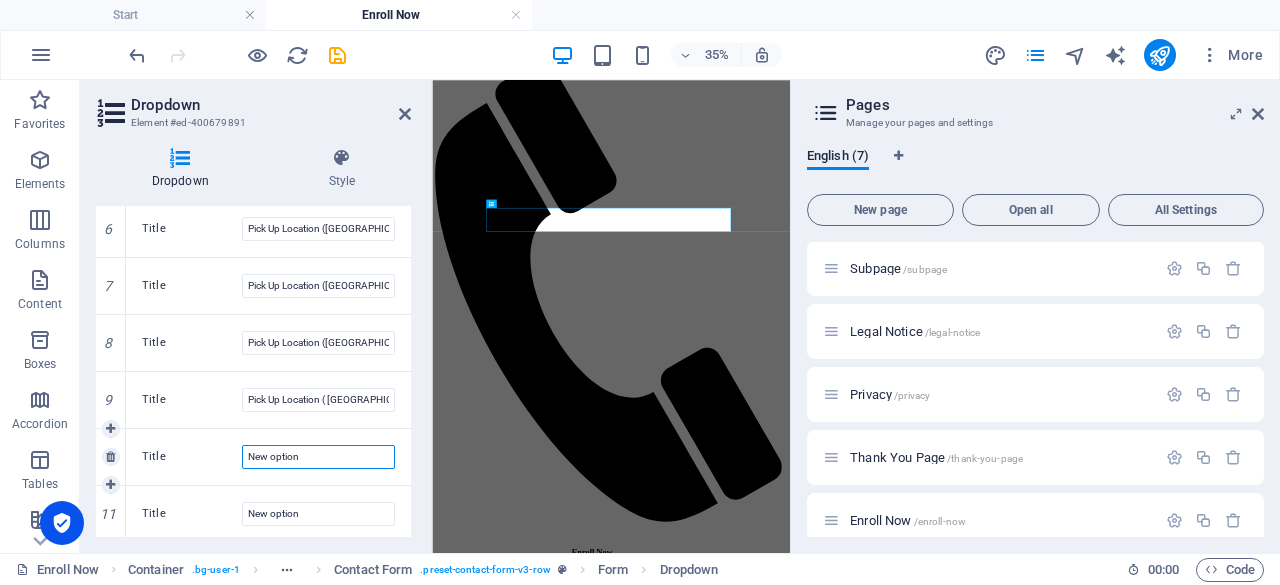 drag, startPoint x: 301, startPoint y: 447, endPoint x: 204, endPoint y: 451, distance: 97.082436 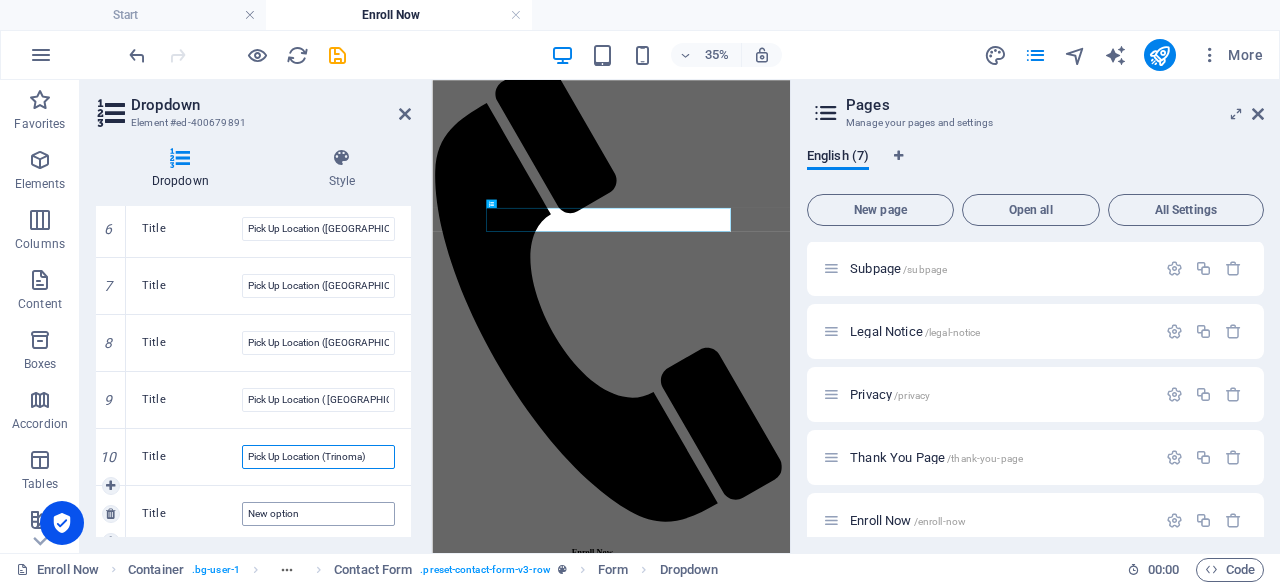 type on "Pick Up Location (Trinoma)" 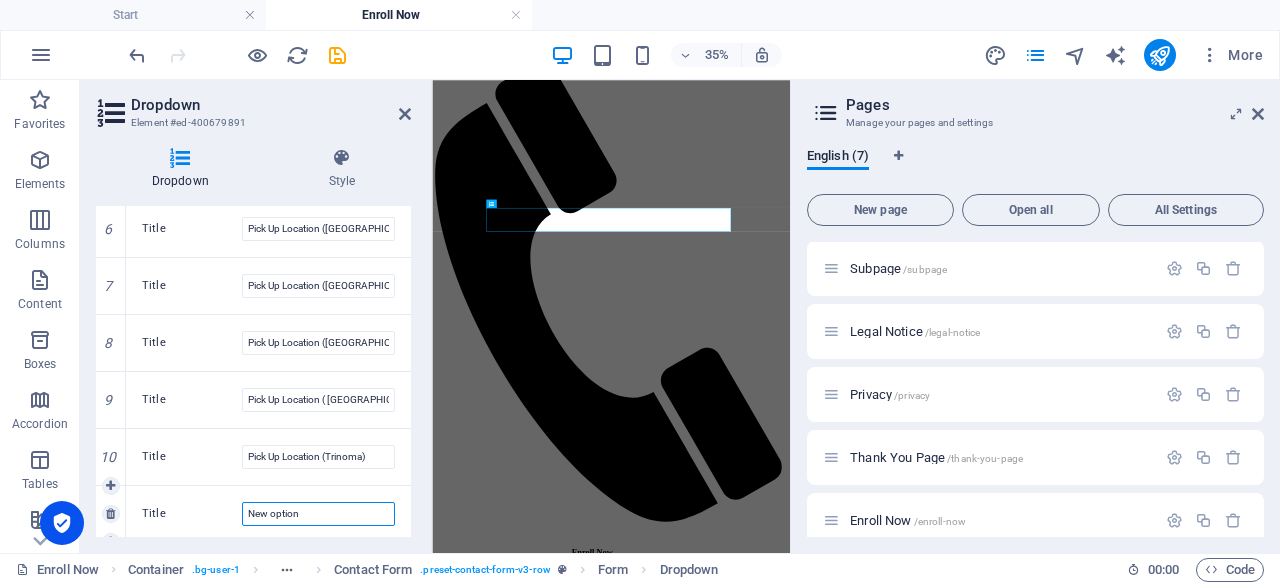 click on "New option" at bounding box center (318, 514) 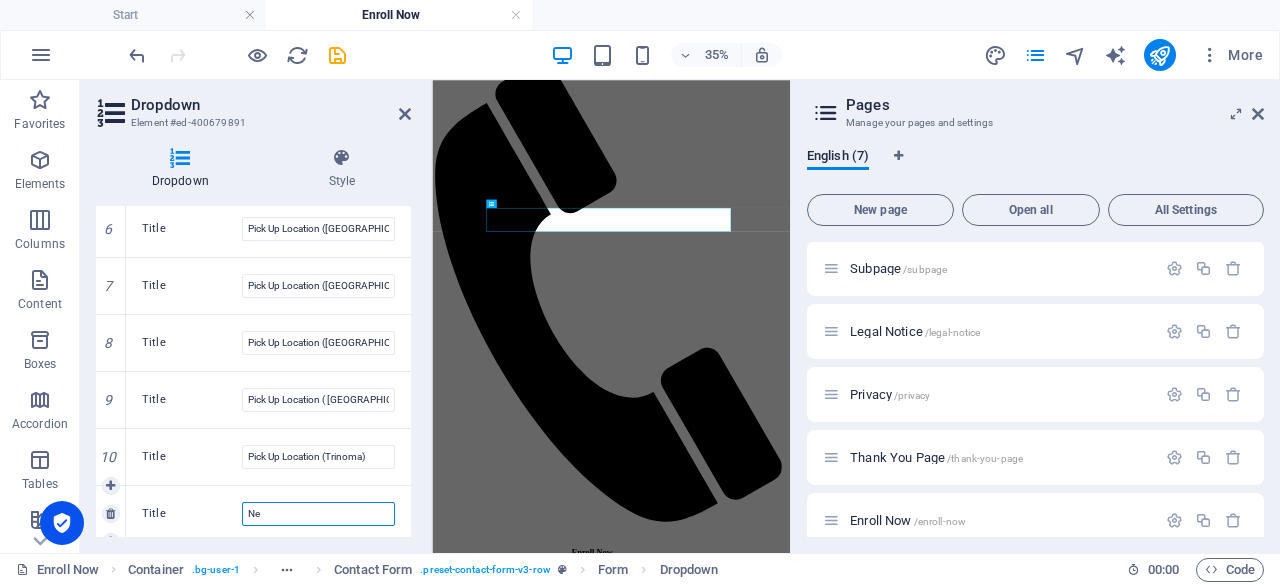 type on "N" 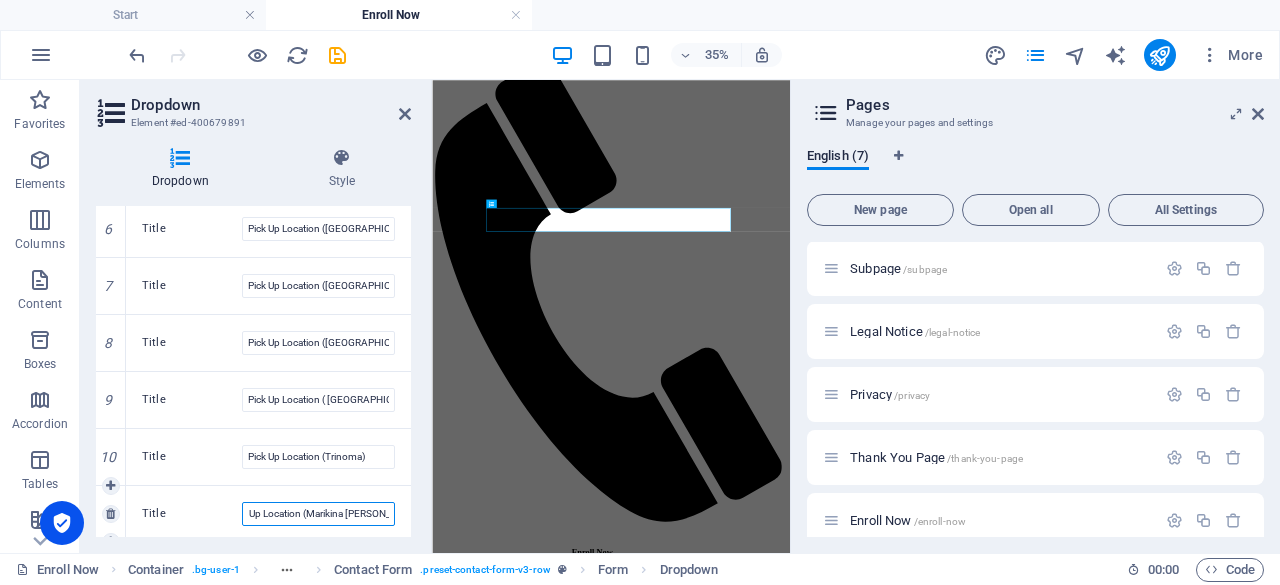 scroll, scrollTop: 0, scrollLeft: 22, axis: horizontal 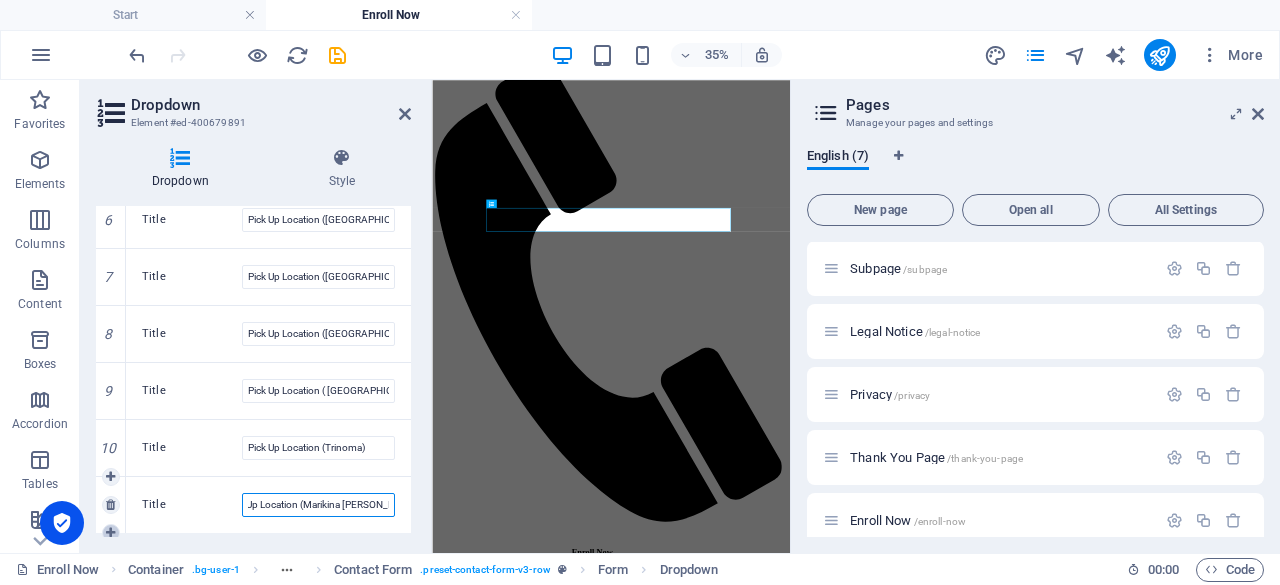 click at bounding box center [110, 533] 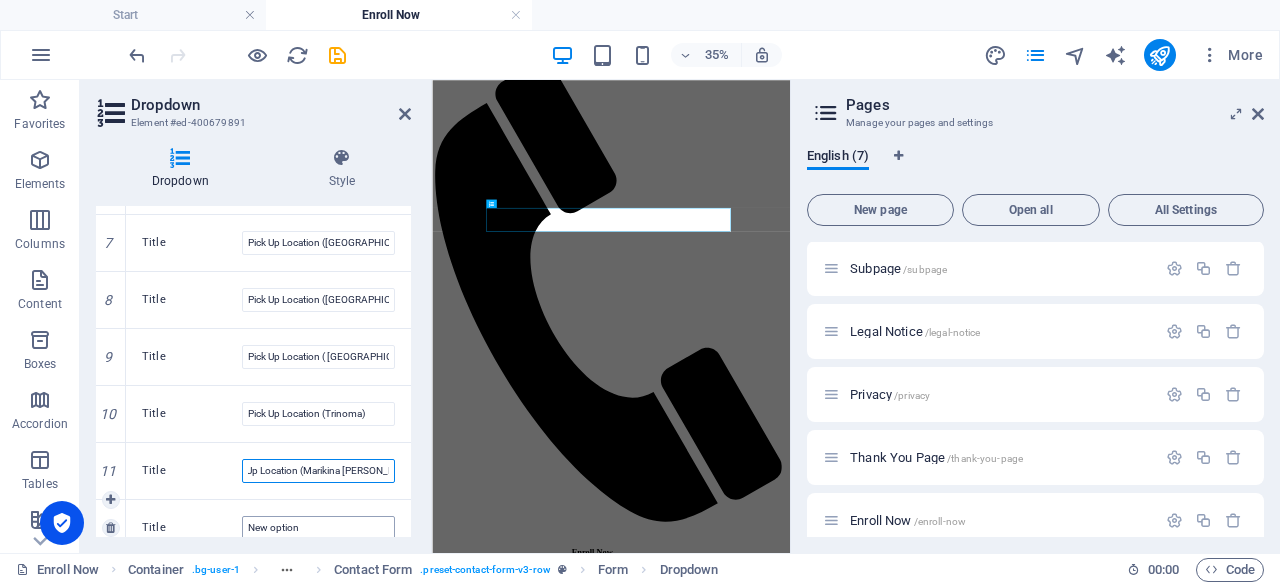 scroll, scrollTop: 638, scrollLeft: 0, axis: vertical 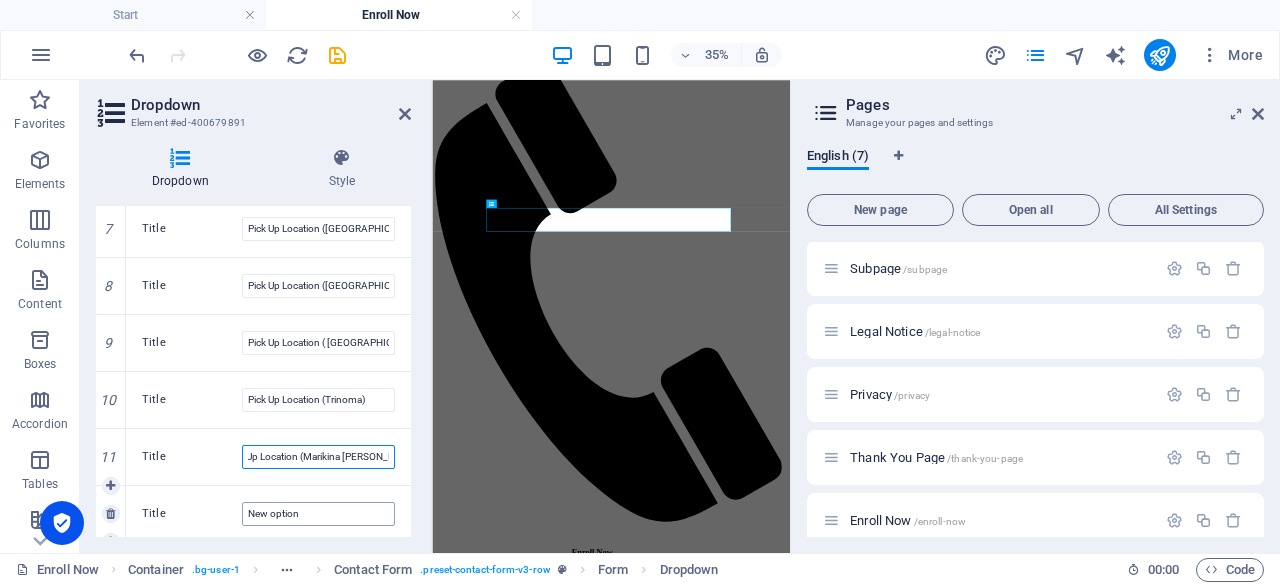 type on "Pick Up Location (Marikina [PERSON_NAME][GEOGRAPHIC_DATA])" 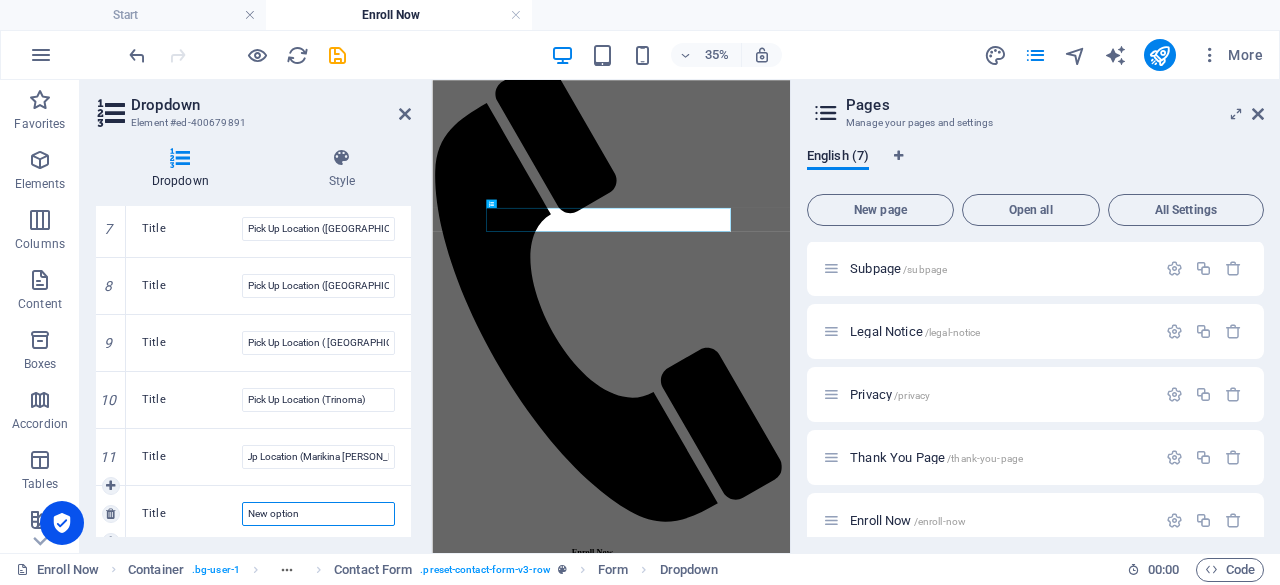 click on "New option" at bounding box center [318, 514] 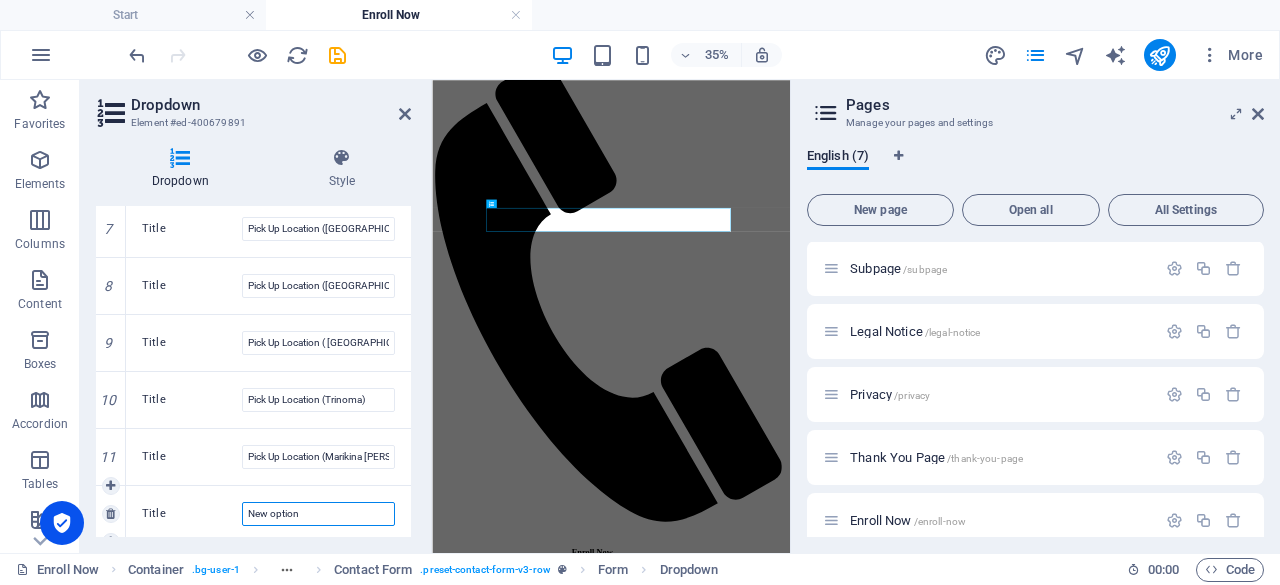 drag, startPoint x: 311, startPoint y: 513, endPoint x: 216, endPoint y: 511, distance: 95.02105 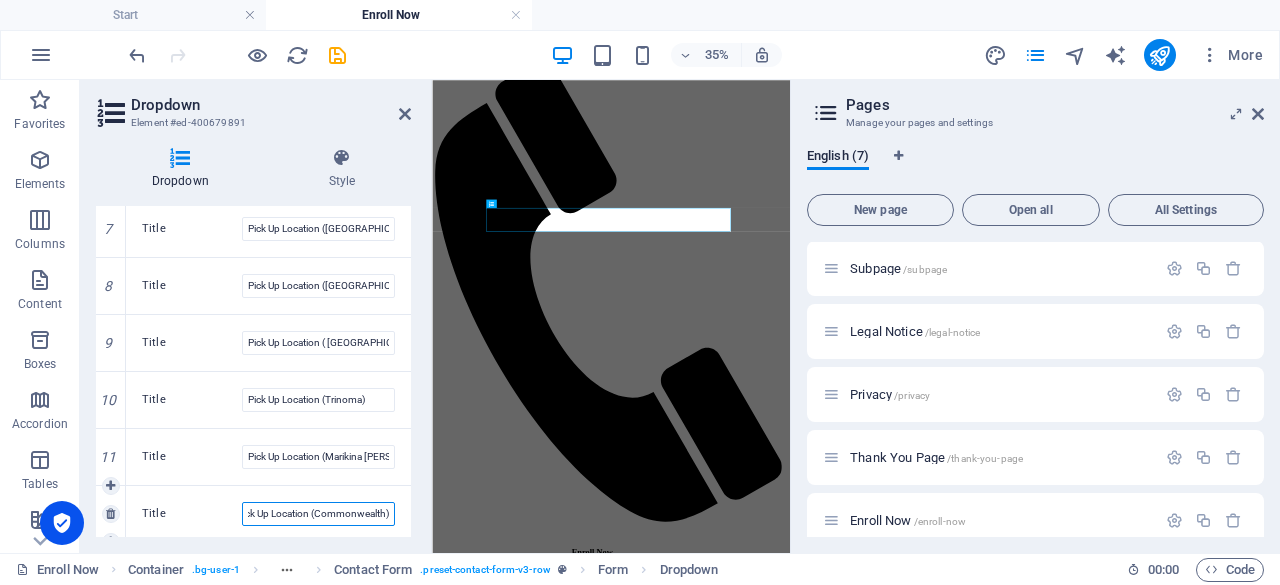 scroll, scrollTop: 0, scrollLeft: 16, axis: horizontal 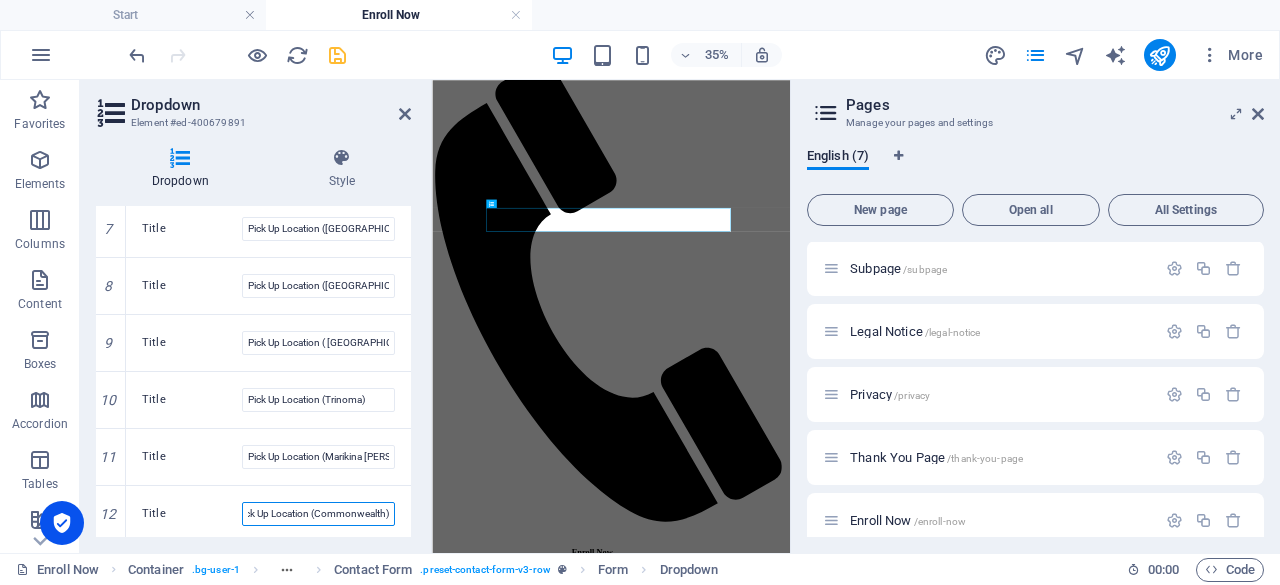type on "Pick Up Location (Commonwealth)" 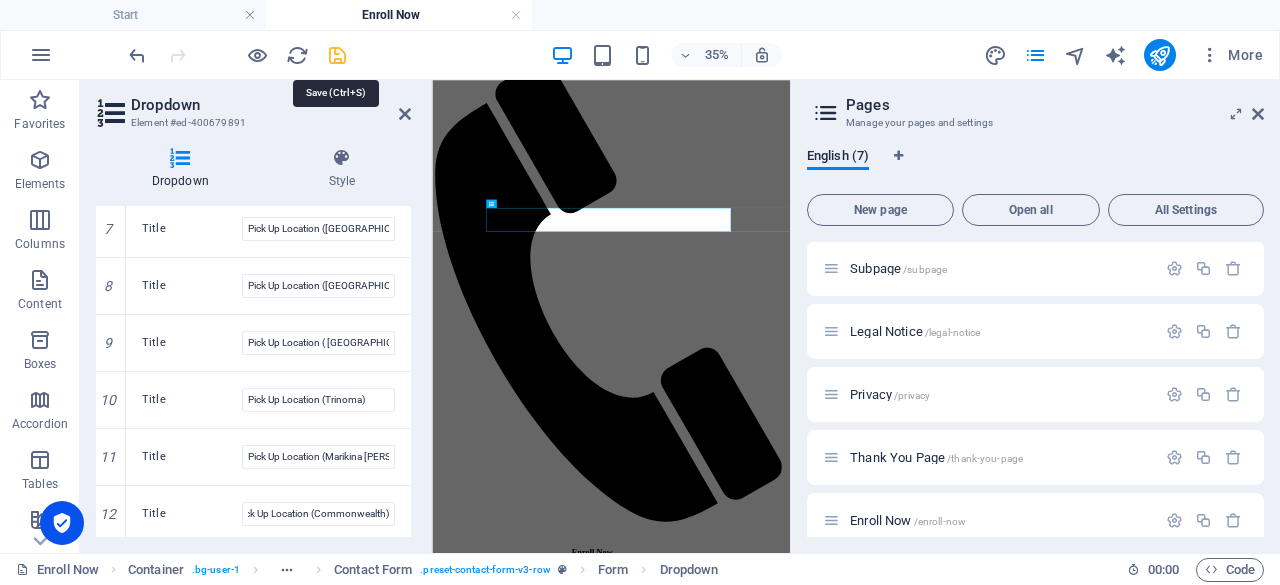 scroll, scrollTop: 0, scrollLeft: 0, axis: both 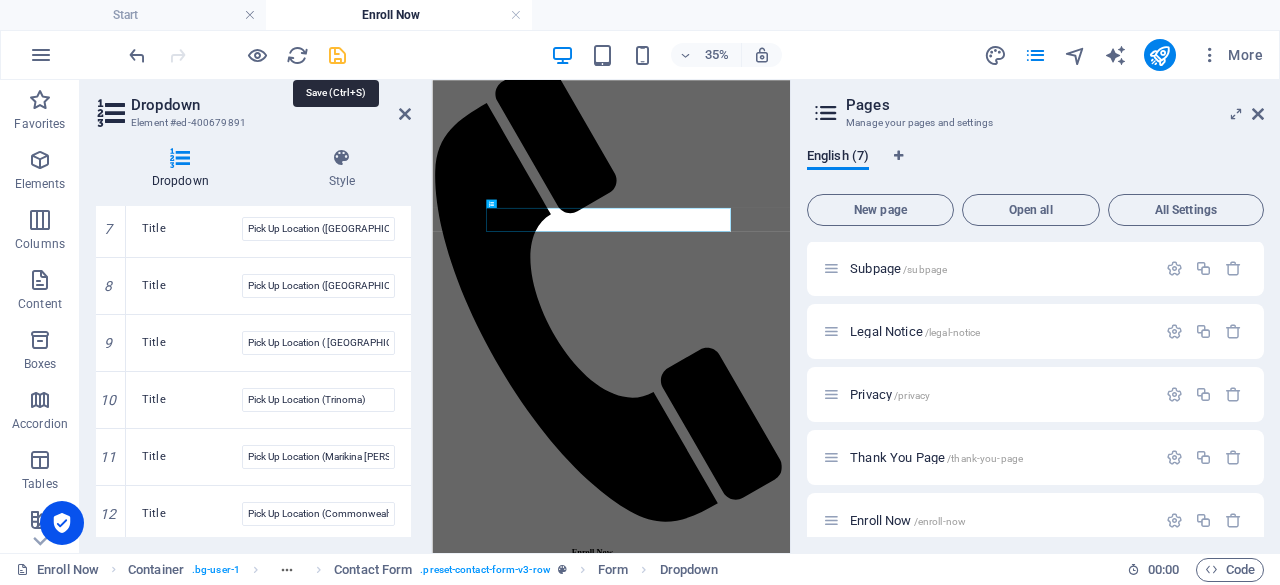 click at bounding box center (337, 55) 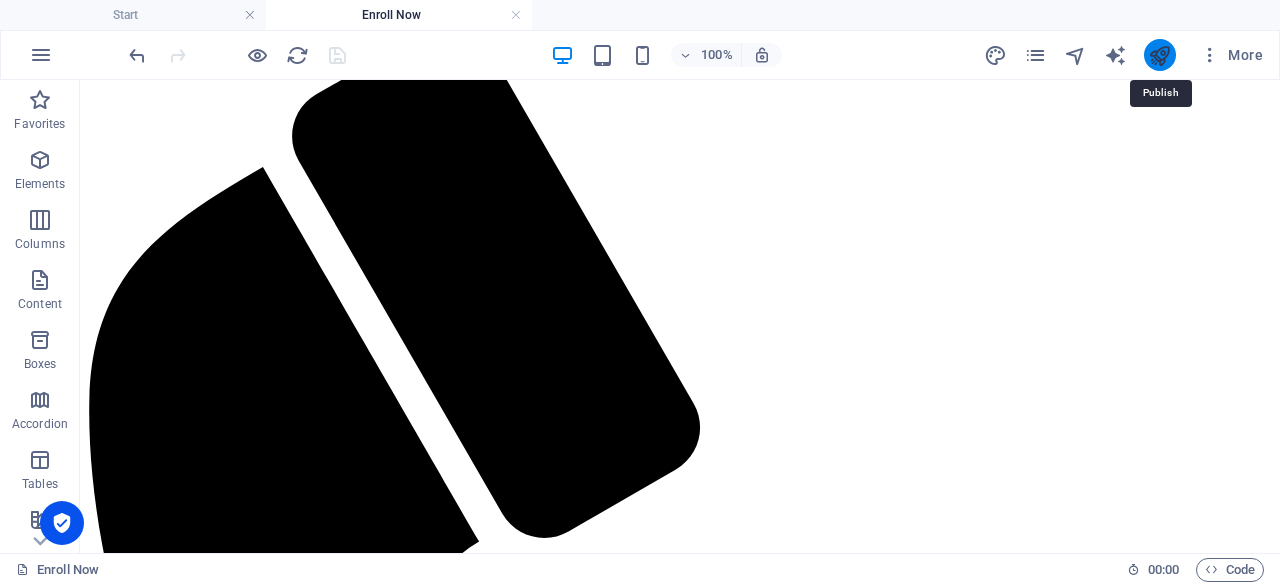 click at bounding box center [1159, 55] 